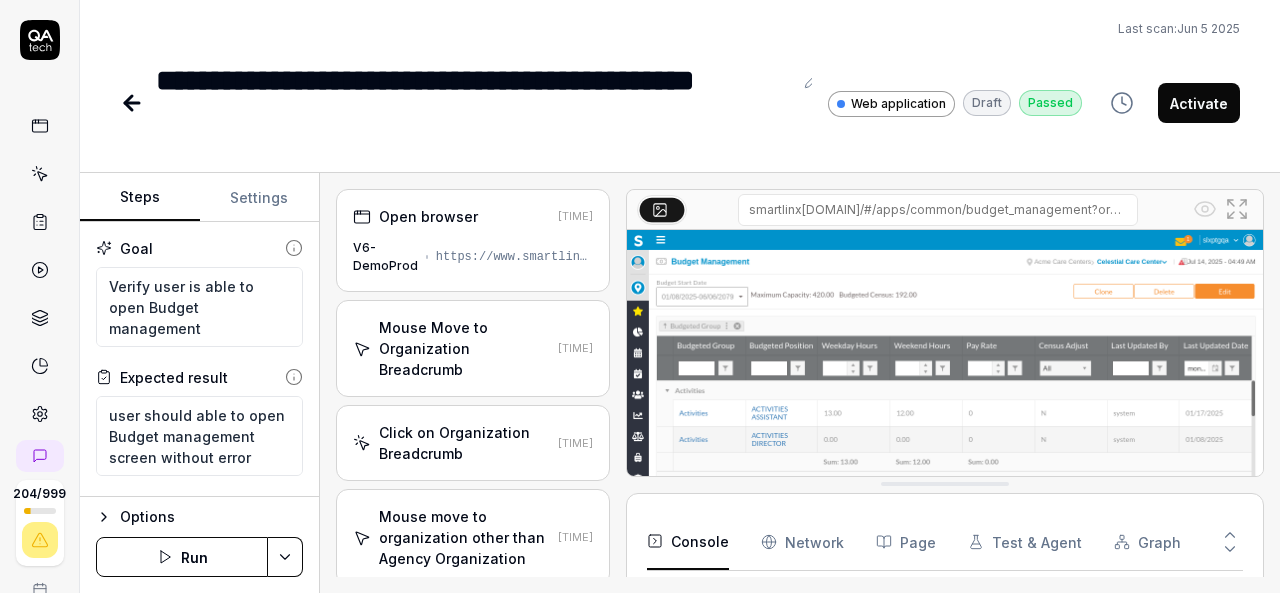 scroll, scrollTop: 0, scrollLeft: 0, axis: both 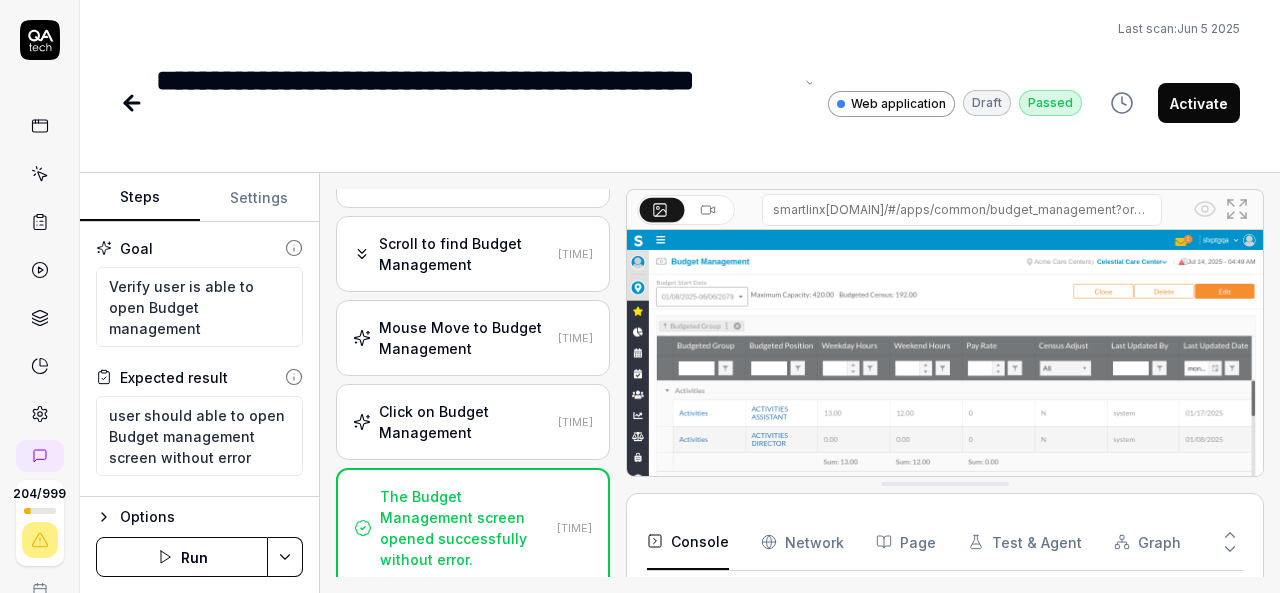 click on "**********" at bounding box center (474, 103) 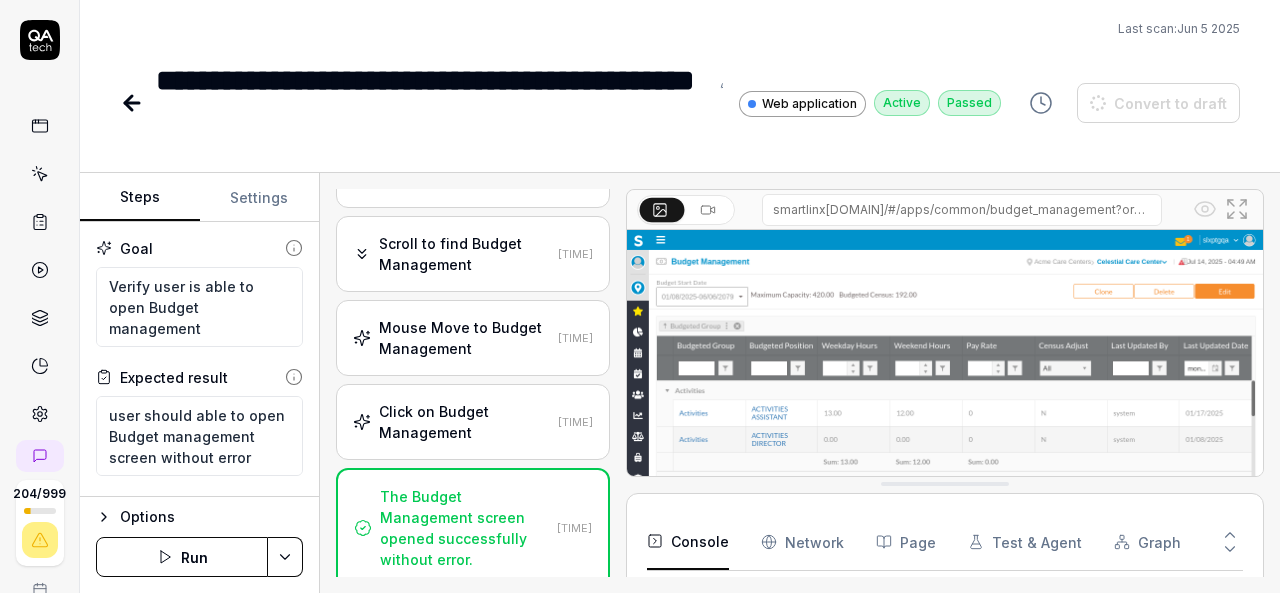 type on "*" 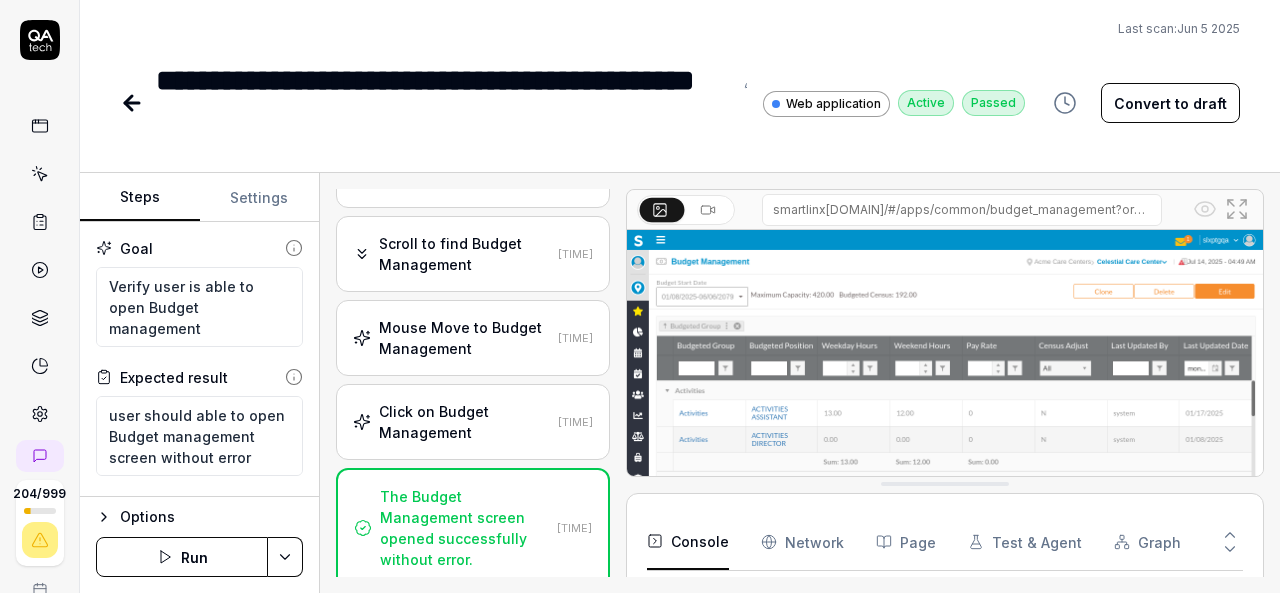 click 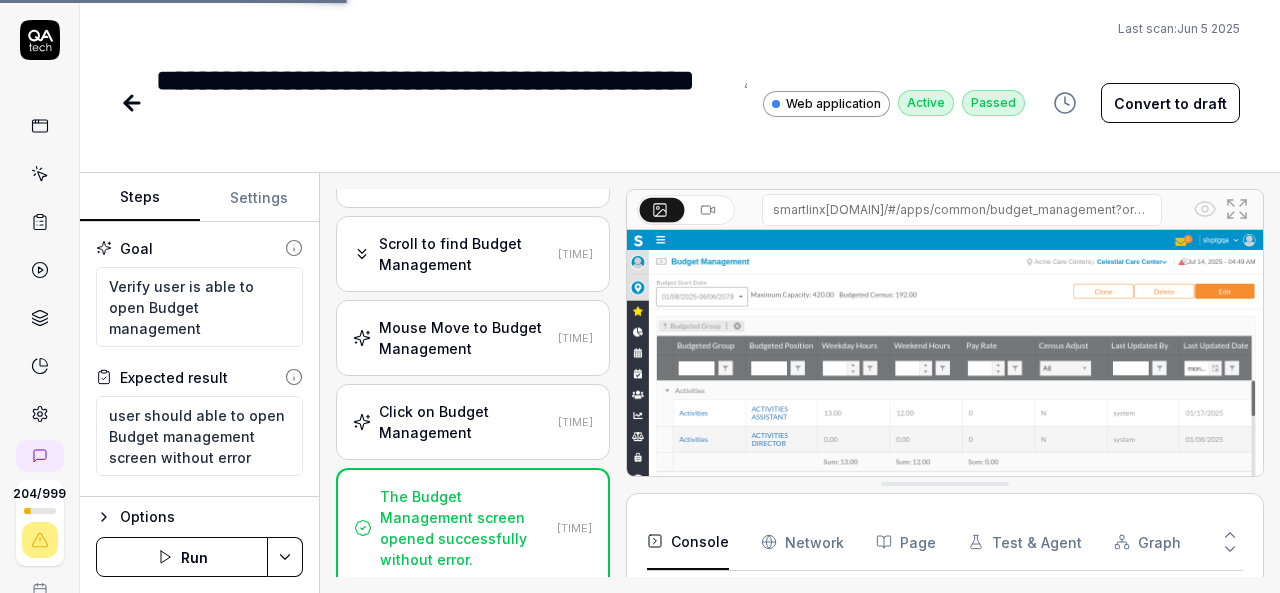 scroll, scrollTop: 995, scrollLeft: 0, axis: vertical 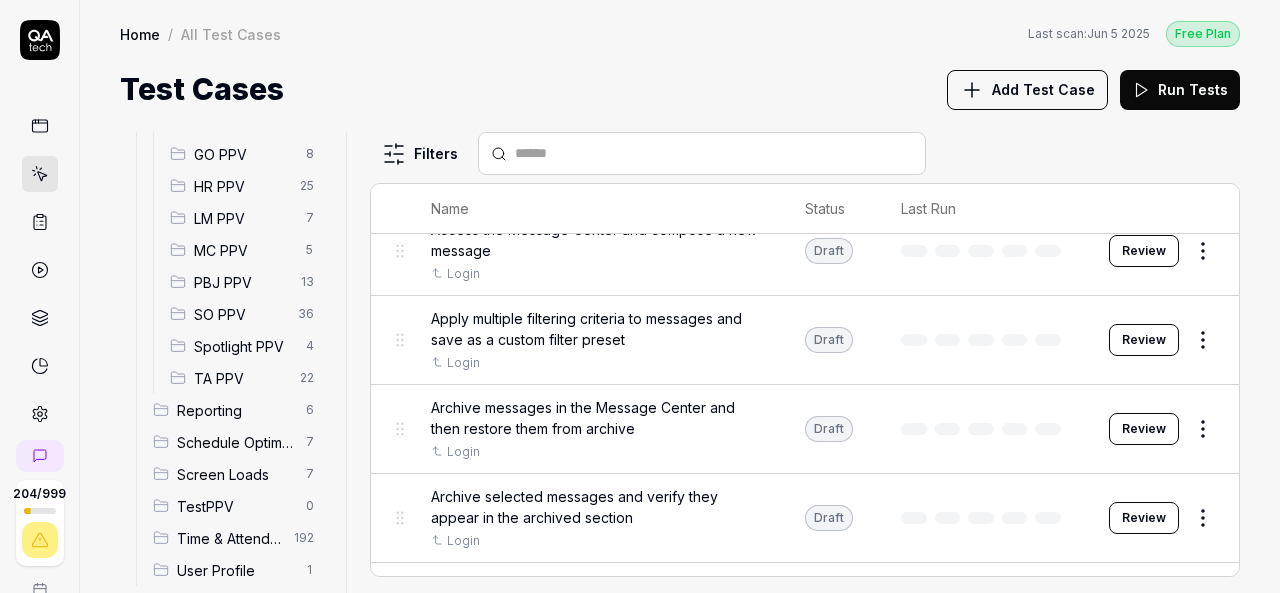 click on "SO PPV" at bounding box center (240, 314) 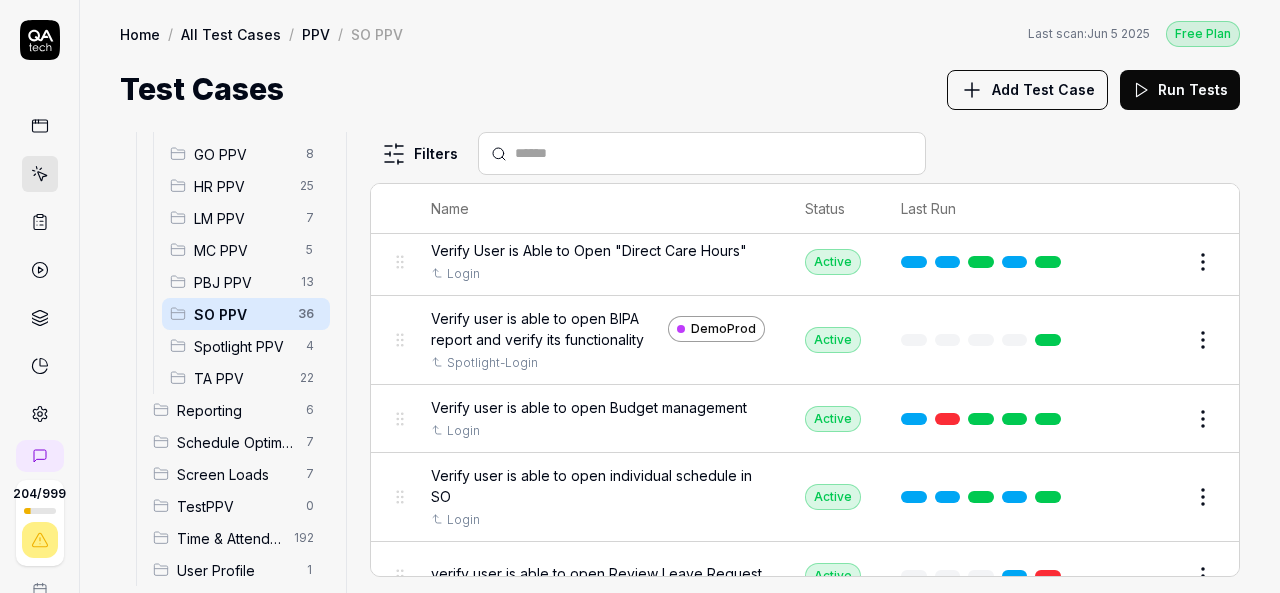 scroll, scrollTop: 2519, scrollLeft: 0, axis: vertical 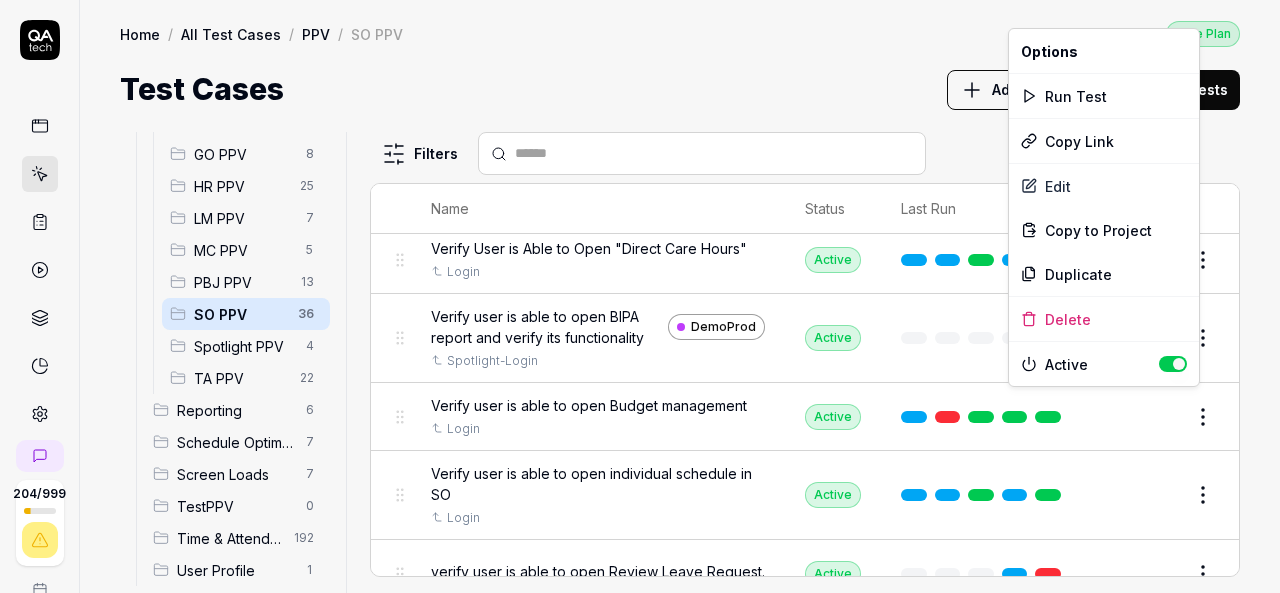 click on "204 / 999 k S Home / All Test Cases / PPV / SO PPV Free Plan Home / All Test Cases / PPV / SO PPV Last scan: Jun 5 2025 Free Plan Test Cases Add Test Case Run Tests All Test Cases 593 Communication 46 Dashboard Management 13 Employee Management 42 Help and Support 19 Login 7 Logout 1 Master Schedule 12 Navigation 27 Payroll Based Journal 60 PPV 150 ACA PPV 0 Accruals PPV 30 GO PPV 8 HR PPV 25 LM PPV 7 MC PPV 5 PBJ PPV 13 SO PPV 36 Spotlight PPV 4 TA PPV 22 Reporting 6 Schedule Optimizer 7 Screen Loads 7 TestPPV 0 Time & Attendance 192 User Profile 1 Filters Name Status Last Run PPV SO PPV Daily Attendance Report - Verify the positions under settings DemoProd Spotlight-Login Active Edit Daily unit Assignment - Census DemoProd Spotlight-Login Active Edit Daily unit Assignment -Add Open shift (Shift on Fly)from Daily unit assigment DemoProd Spotlight-Login Active Edit Daily unit Assignment -Assign the employee to shift DemoProd Spotlight-Login Draft Review DemoProd Spotlight-Login Draft Review DemoProd Active" at bounding box center [640, 296] 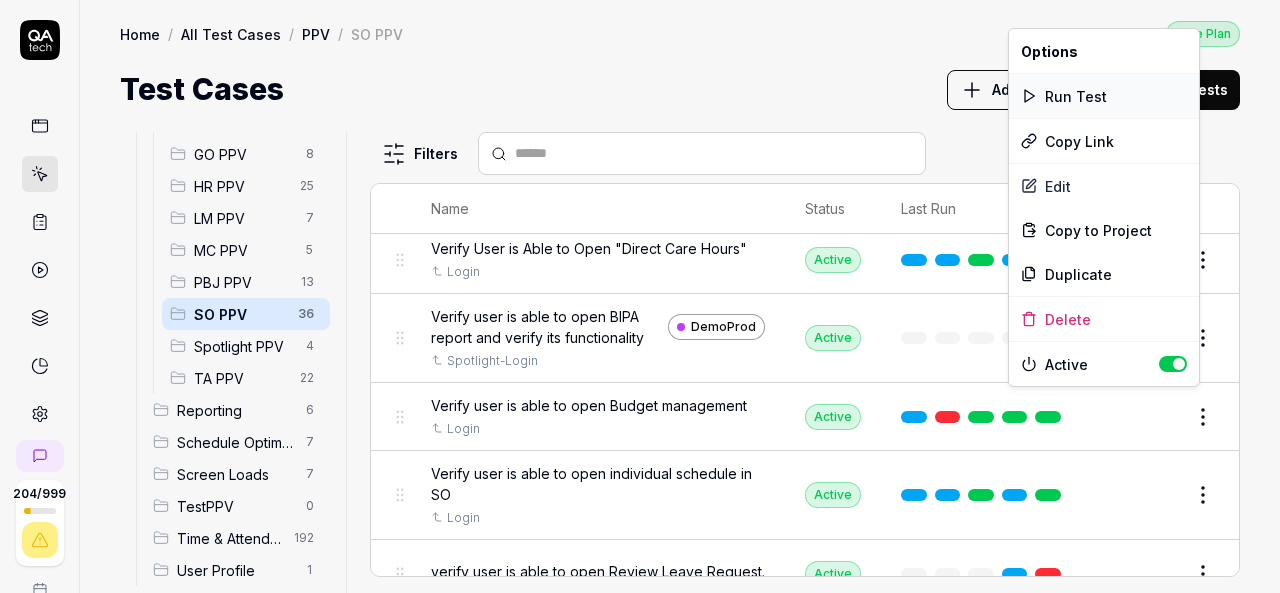 click on "Run Test" at bounding box center [1104, 96] 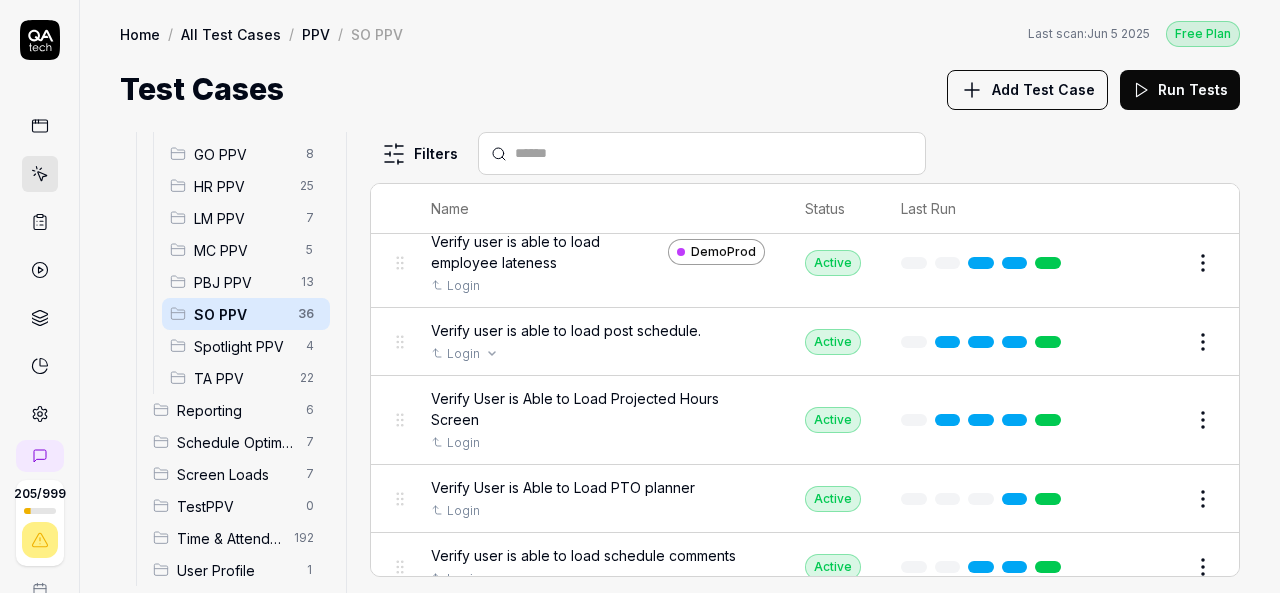 scroll, scrollTop: 1904, scrollLeft: 0, axis: vertical 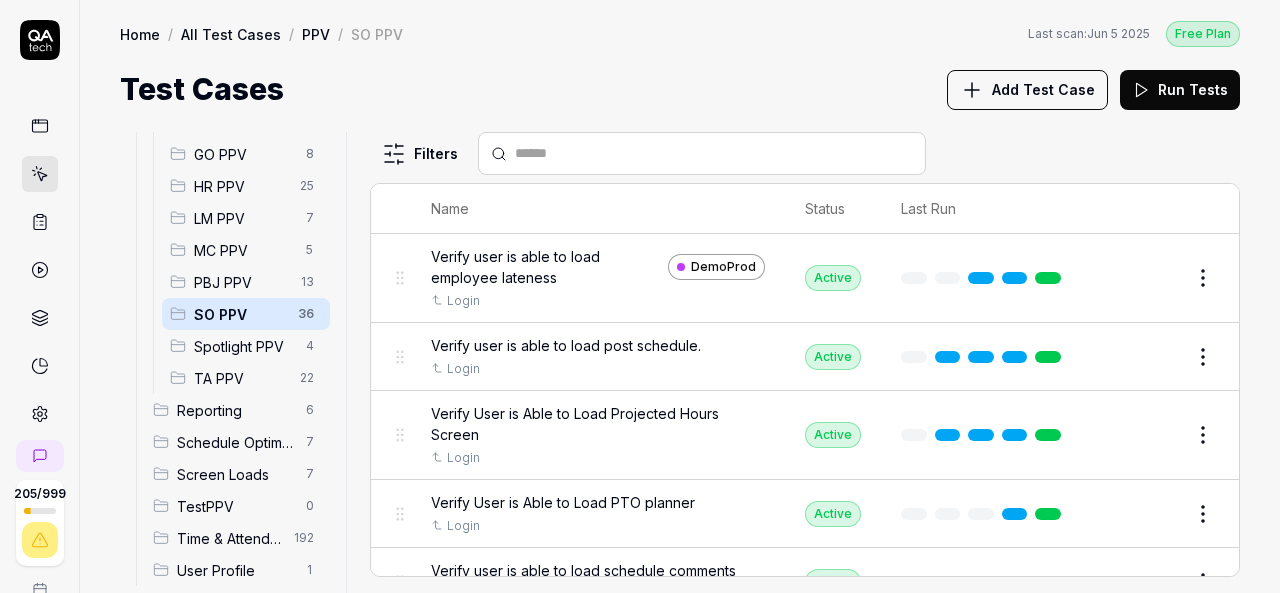 click on "Add Test Case" at bounding box center (1043, 89) 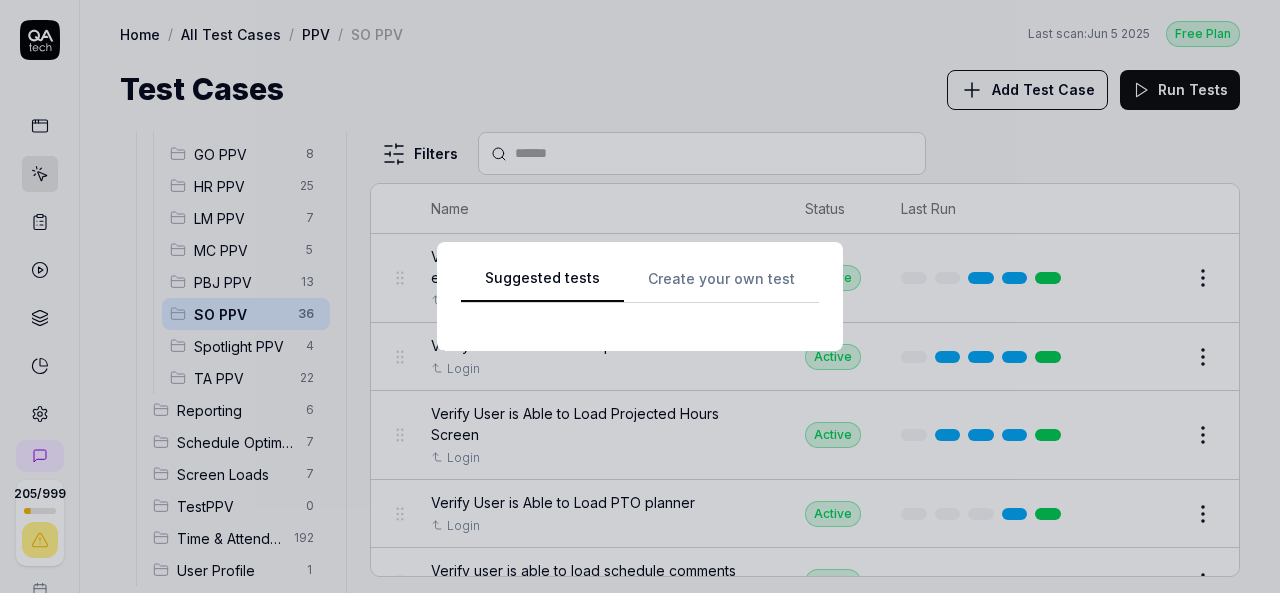 scroll, scrollTop: 0, scrollLeft: 0, axis: both 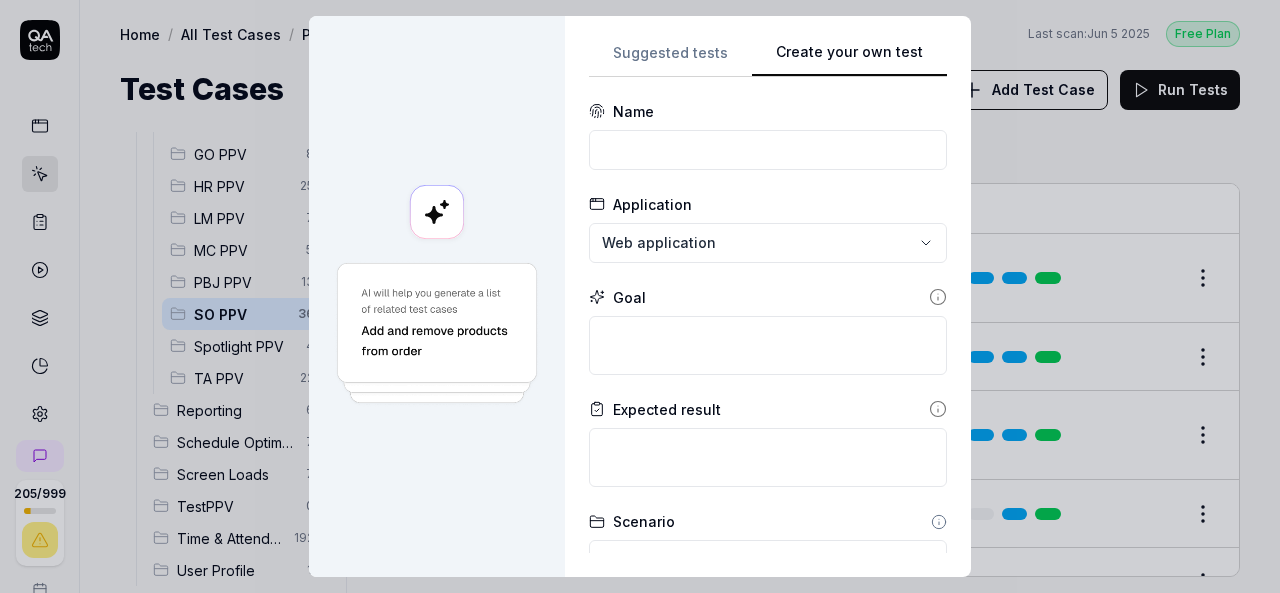 click on "Suggested tests Create your own test Name Application Web application Goal Expected result Scenario Default scenario Dependency No test case Configs Add config Advanced Cancel Generate test" at bounding box center (768, 296) 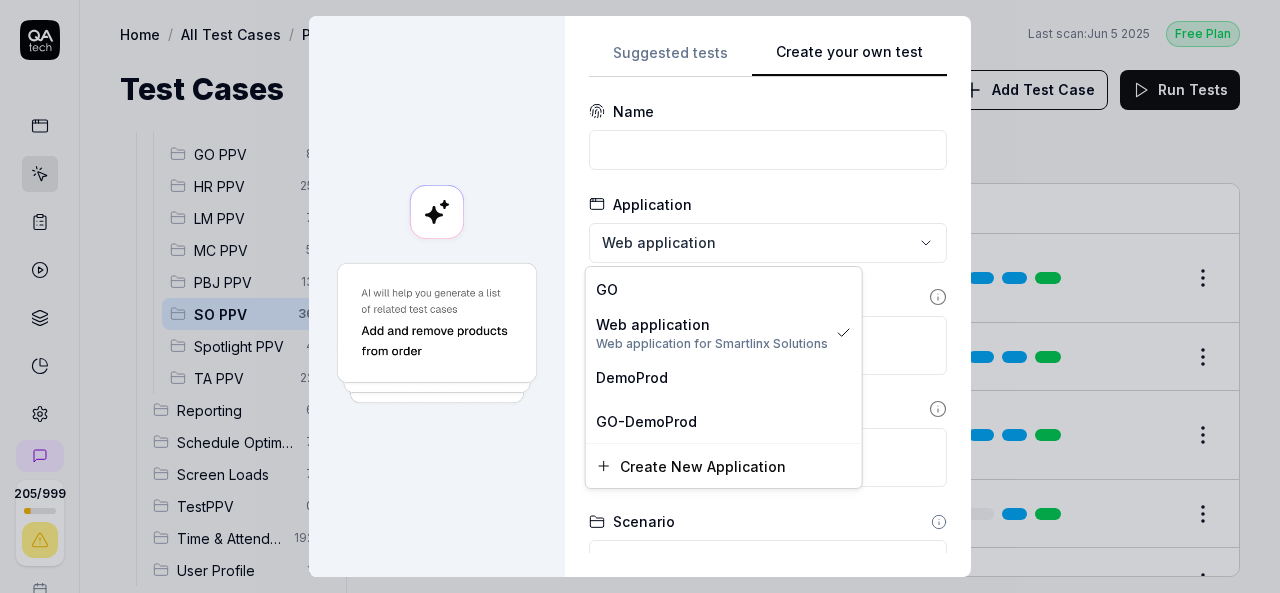 click on "**********" at bounding box center (640, 296) 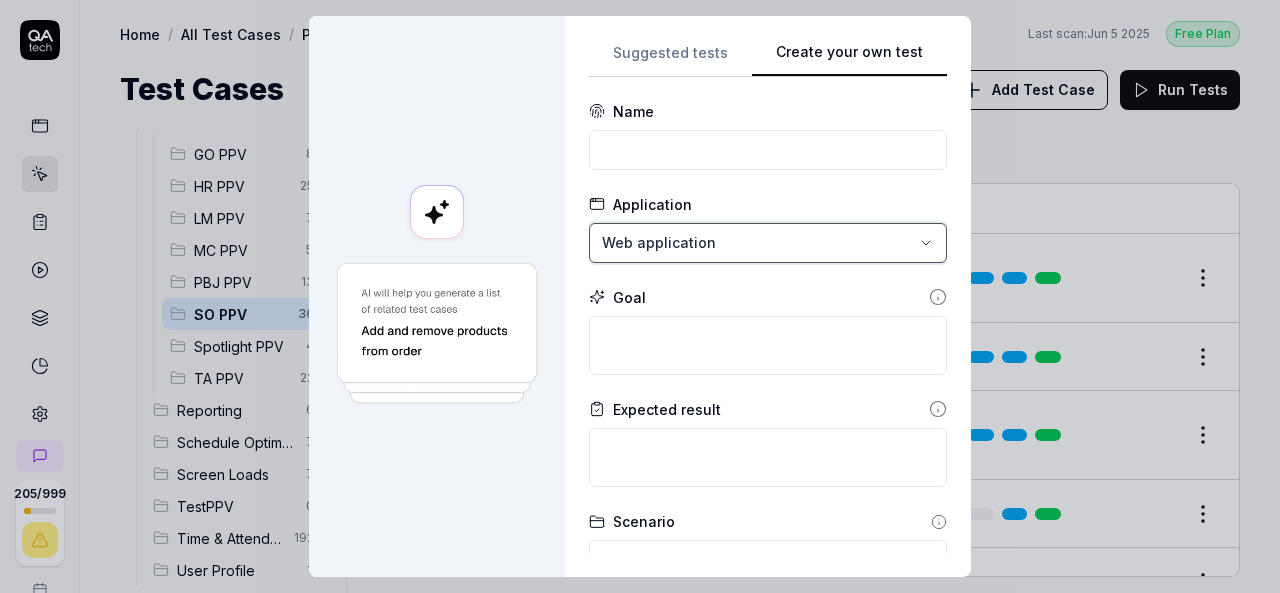 click on "**********" at bounding box center [640, 296] 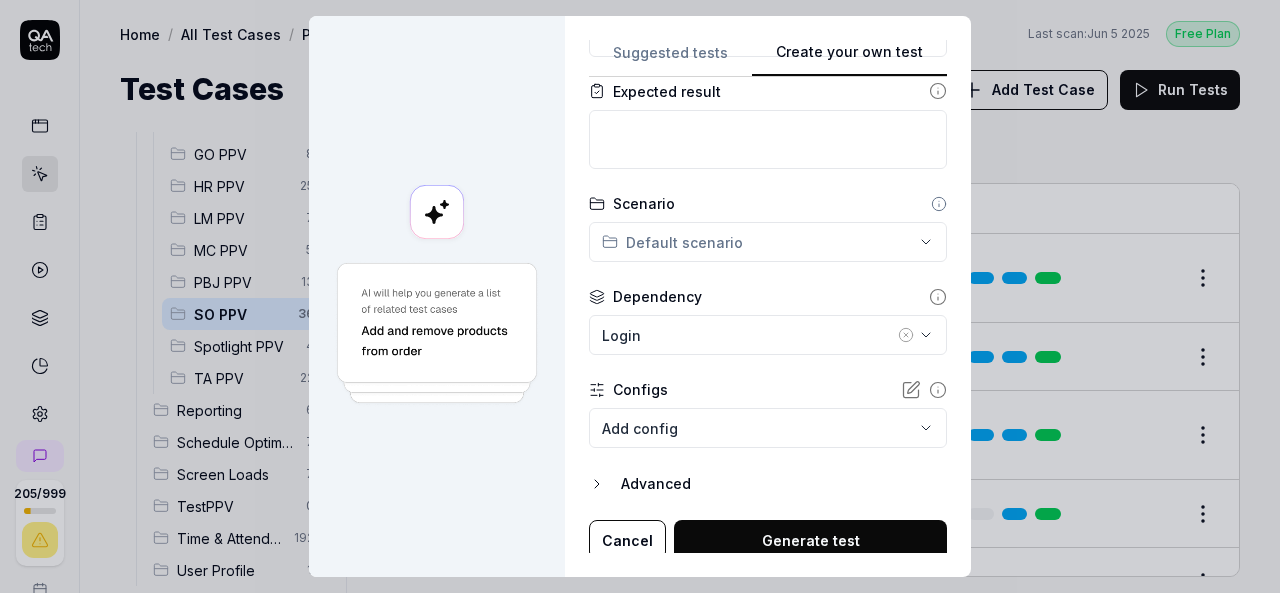 scroll, scrollTop: 324, scrollLeft: 0, axis: vertical 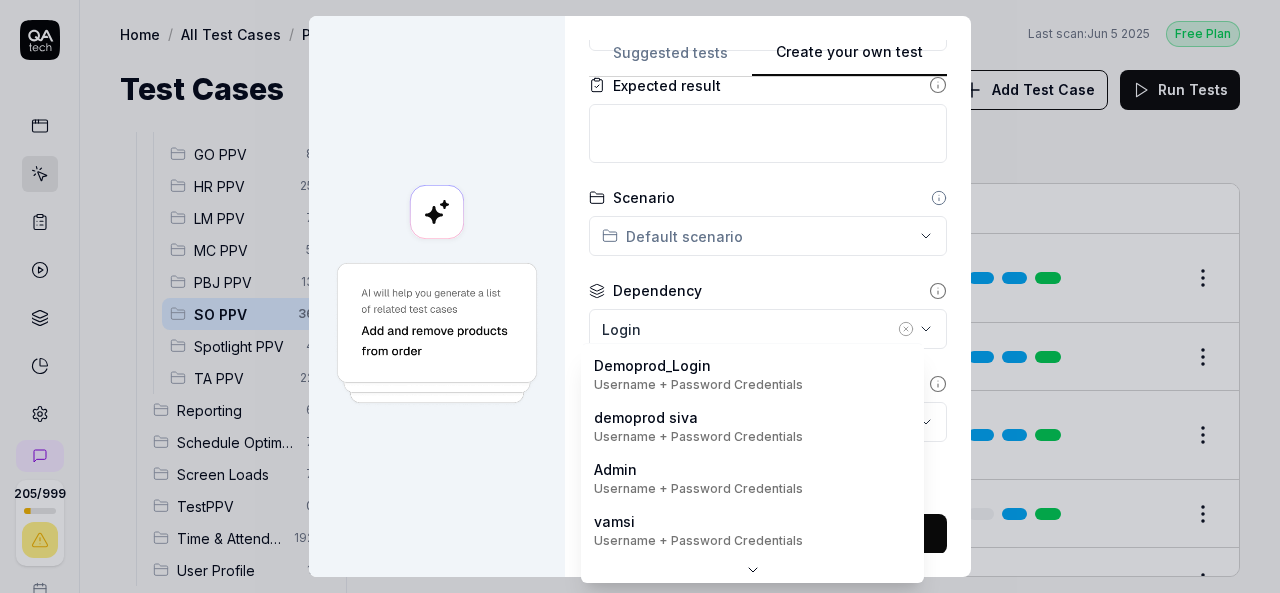click on "205 / 999 k S Home / All Test Cases / PPV / SO PPV Free Plan Home / All Test Cases / PPV / SO PPV Last scan: Jun 5 2025 Free Plan Test Cases Add Test Case Run Tests All Test Cases 593 Communication 46 Dashboard Management 13 Employee Management 42 Help and Support 19 Login 7 Logout 1 Master Schedule 12 Navigation 27 Payroll Based Journal 60 PPV 150 ACA PPV 0 Accruals PPV 30 GO PPV 8 HR PPV 25 LM PPV 7 MC PPV 5 PBJ PPV 13 SO PPV 36 Spotlight PPV 4 TA PPV 22 Reporting 6 Schedule Optimizer 7 Screen Loads 7 TestPPV 0 Time & Attendance 192 User Profile 1 Filters Name Status Last Run PPV SO PPV Daily Attendance Report - Verify the positions under settings DemoProd Spotlight-Login Active Edit Daily unit Assignment - Census DemoProd Spotlight-Login Active Edit Daily unit Assignment -Add Open shift (Shift on Fly)from Daily unit assigment DemoProd Spotlight-Login Active Edit Daily unit Assignment -Assign the employee to shift DemoProd Spotlight-Login Draft Review DemoProd Spotlight-Login Draft Review DemoProd Active" at bounding box center (640, 296) 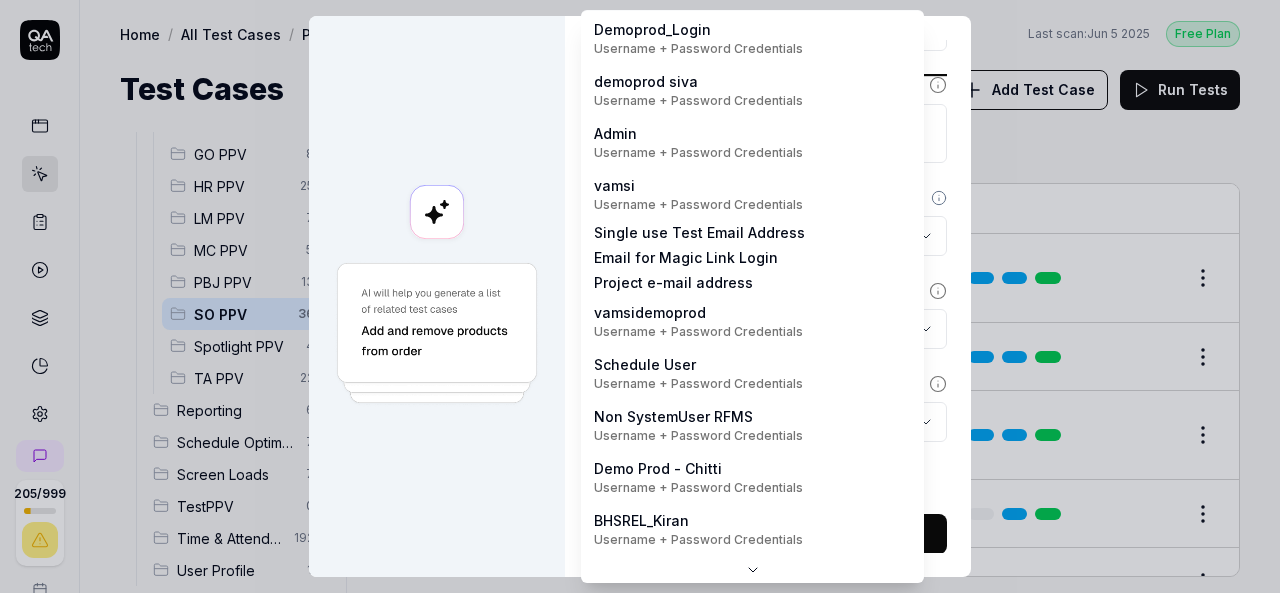 scroll, scrollTop: 0, scrollLeft: 0, axis: both 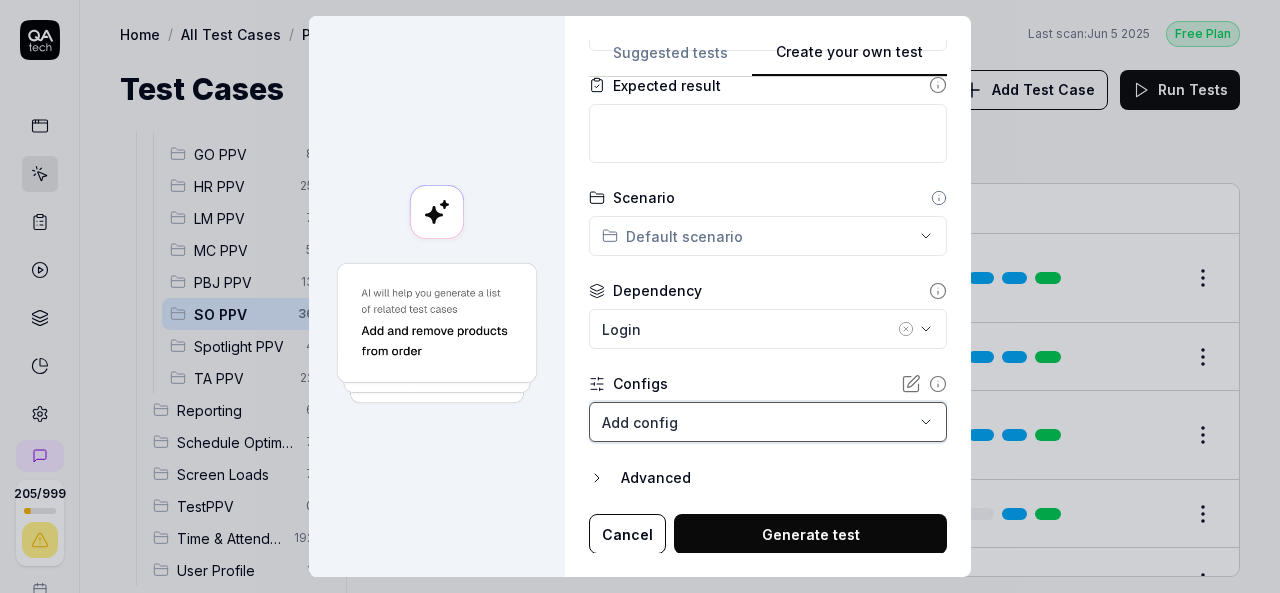 click on "**********" at bounding box center (640, 296) 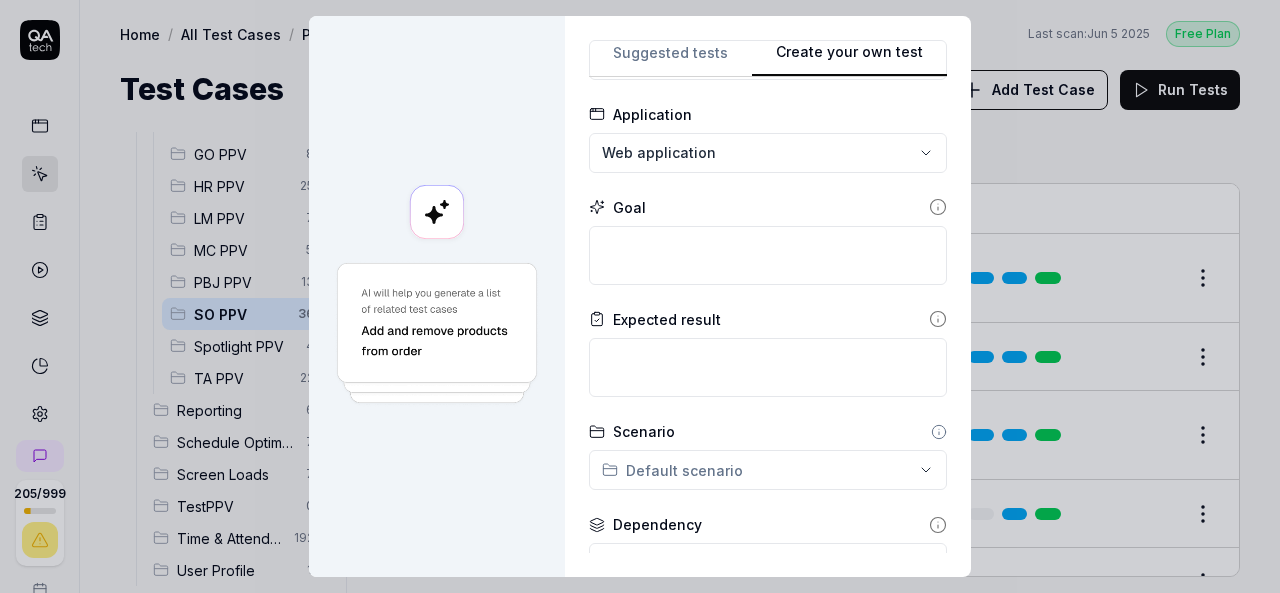 scroll, scrollTop: 0, scrollLeft: 0, axis: both 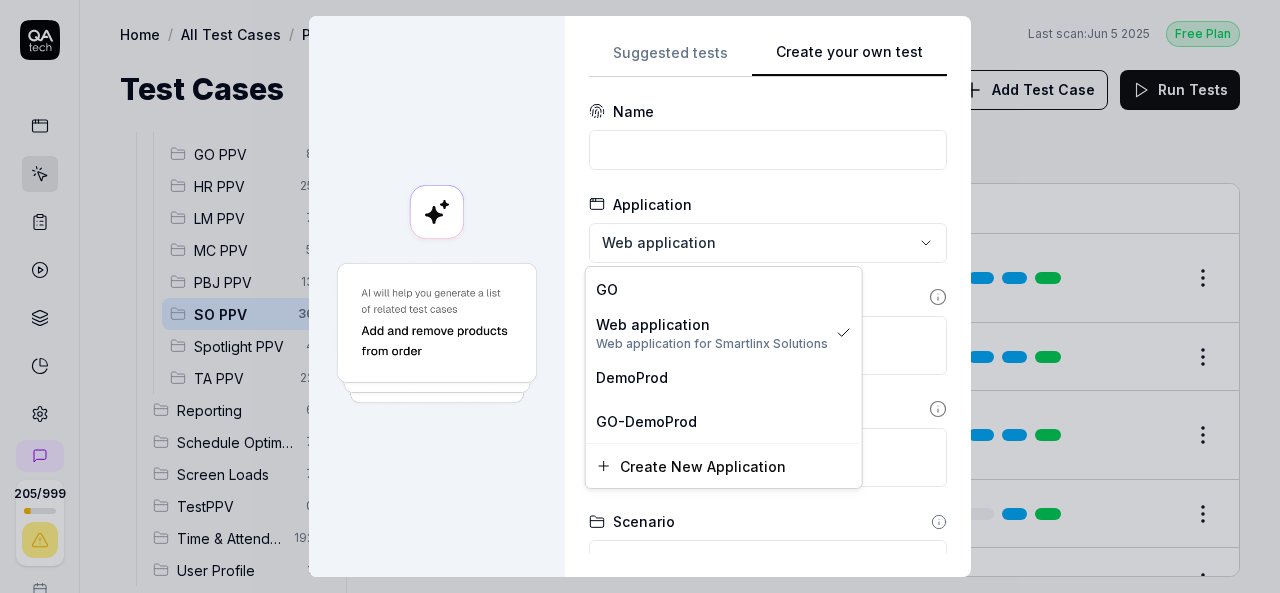click on "**********" at bounding box center (640, 296) 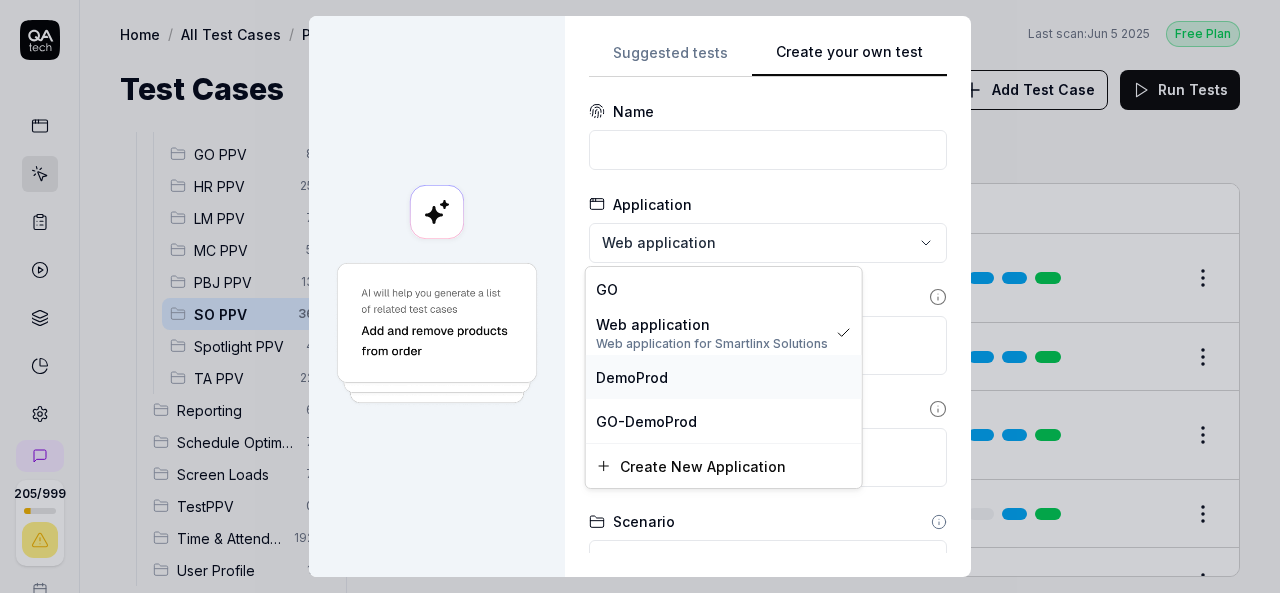 click on "DemoProd" at bounding box center (724, 377) 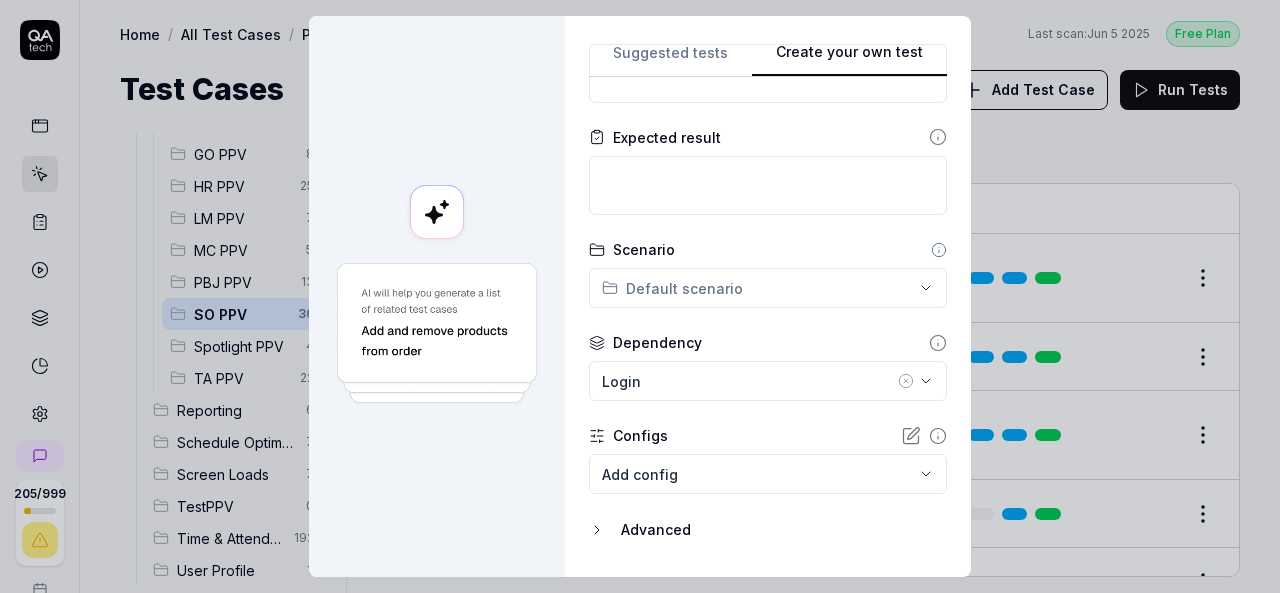 scroll, scrollTop: 274, scrollLeft: 0, axis: vertical 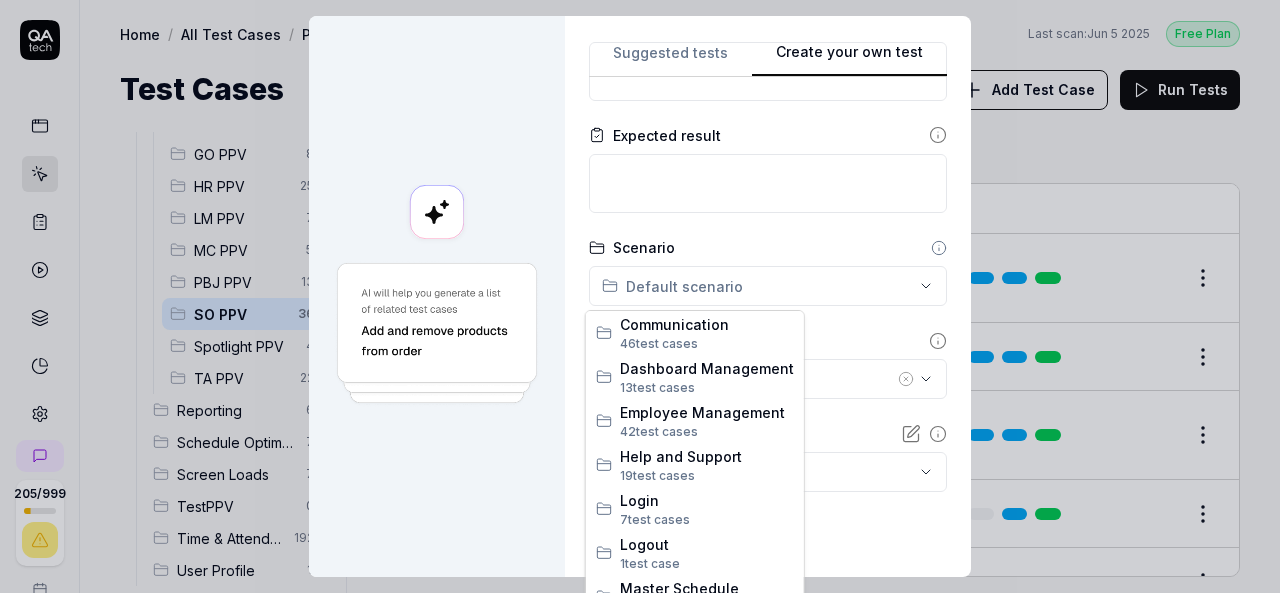 click on "**********" at bounding box center [640, 296] 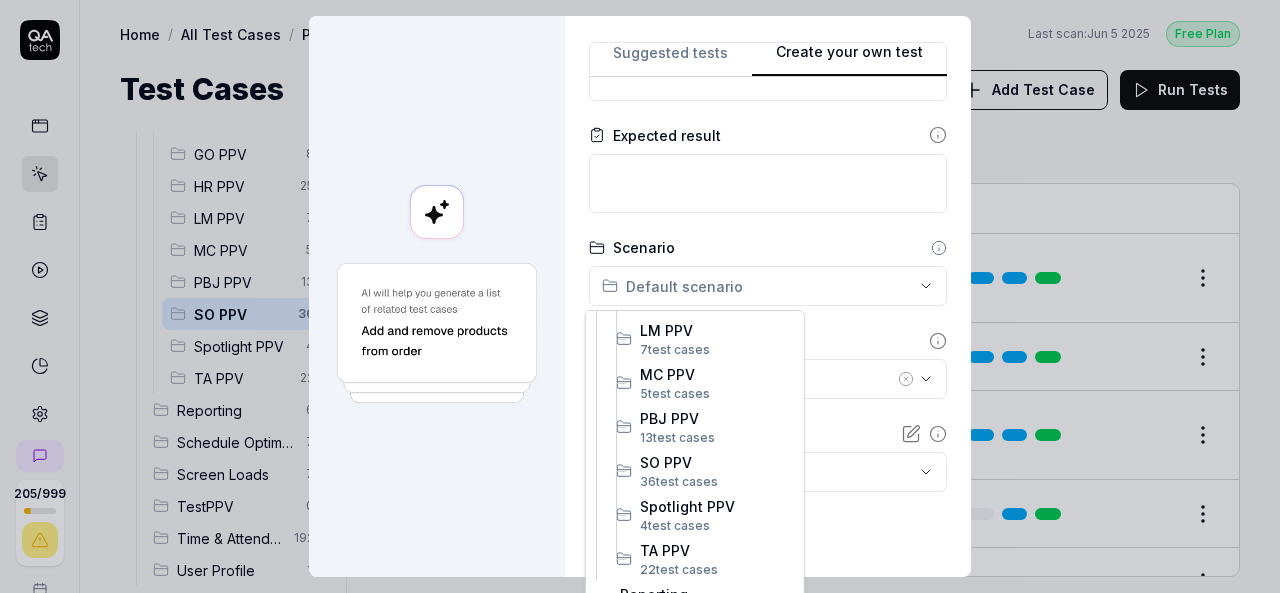 scroll, scrollTop: 663, scrollLeft: 0, axis: vertical 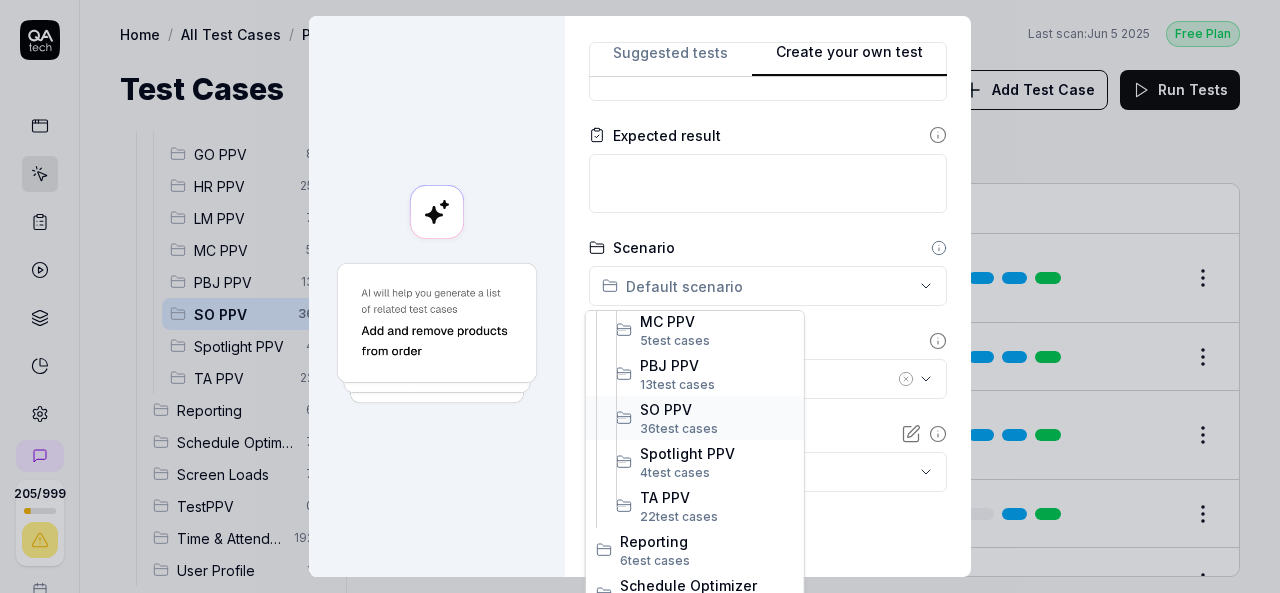 click on "36  test case" at bounding box center (675, 428) 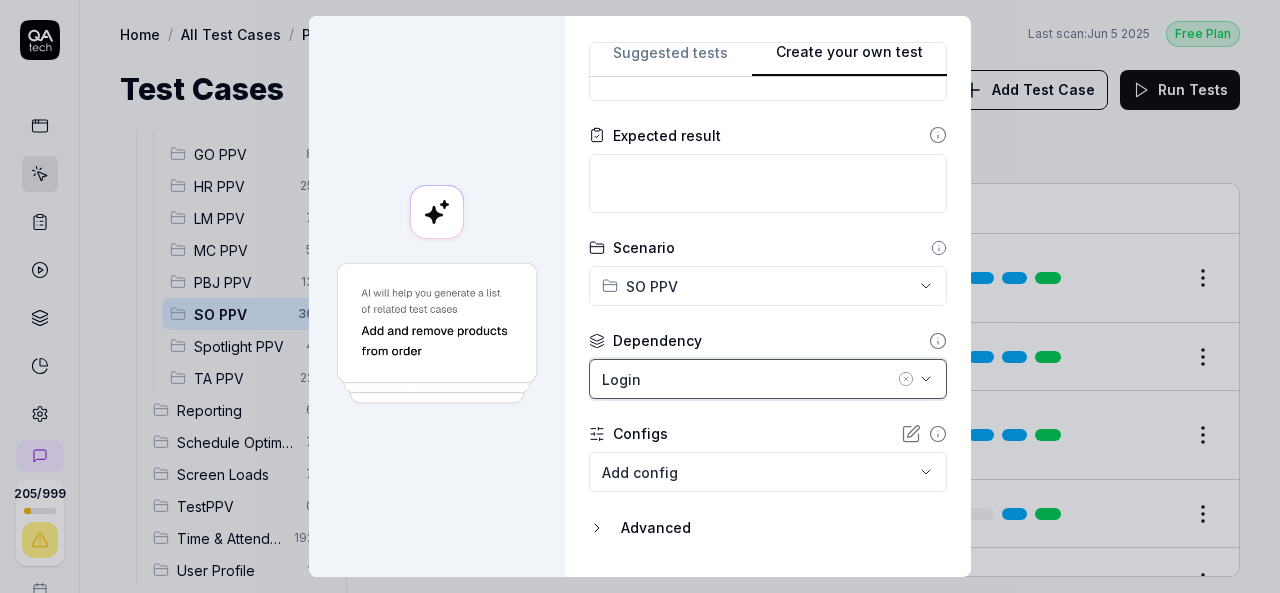 click on "Login" at bounding box center [748, 379] 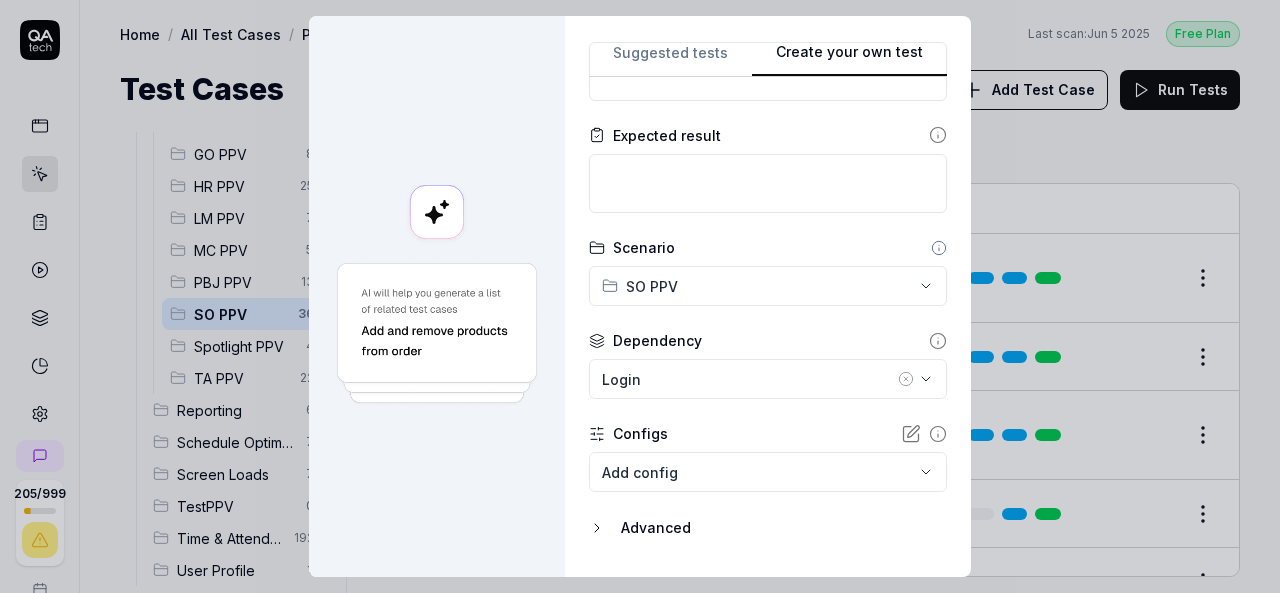 click at bounding box center [437, 296] 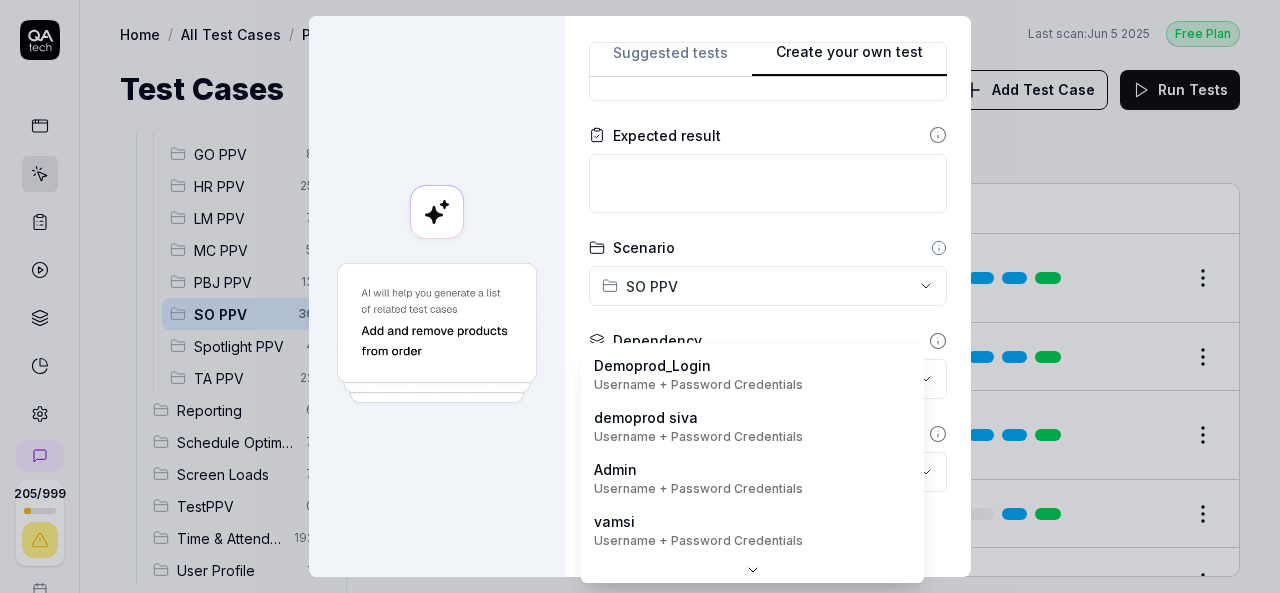 click on "205 / 999 k S Home / All Test Cases / PPV / SO PPV Free Plan Home / All Test Cases / PPV / SO PPV Last scan: Jun 5 2025 Free Plan Test Cases Add Test Case Run Tests All Test Cases 593 Communication 46 Dashboard Management 13 Employee Management 42 Help and Support 19 Login 7 Logout 1 Master Schedule 12 Navigation 27 Payroll Based Journal 60 PPV 150 ACA PPV 0 Accruals PPV 30 GO PPV 8 HR PPV 25 LM PPV 7 MC PPV 5 PBJ PPV 13 SO PPV 36 Spotlight PPV 4 TA PPV 22 Reporting 6 Schedule Optimizer 7 Screen Loads 7 TestPPV 0 Time & Attendance 192 User Profile 1 Filters Name Status Last Run PPV SO PPV Daily Attendance Report - Verify the positions under settings DemoProd Spotlight-Login Active Edit Daily unit Assignment - Census DemoProd Spotlight-Login Active Edit Daily unit Assignment -Add Open shift (Shift on Fly)from Daily unit assigment DemoProd Spotlight-Login Active Edit Daily unit Assignment -Assign the employee to shift DemoProd Spotlight-Login Draft Review DemoProd Spotlight-Login Draft Review DemoProd Active" at bounding box center (640, 296) 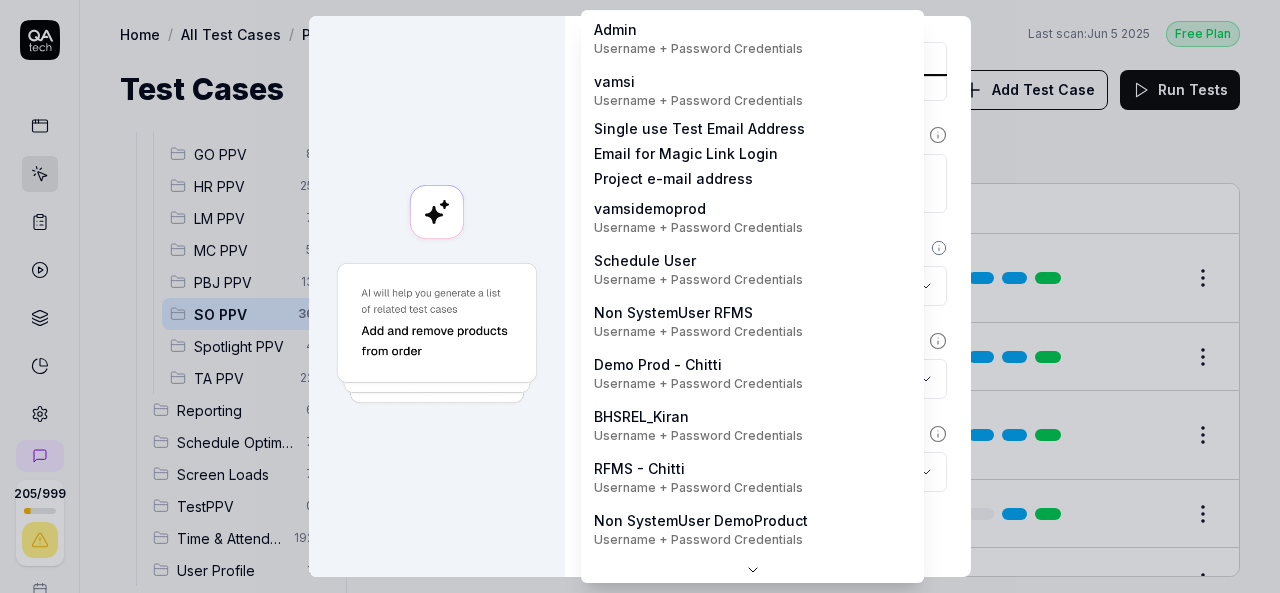 scroll, scrollTop: 0, scrollLeft: 0, axis: both 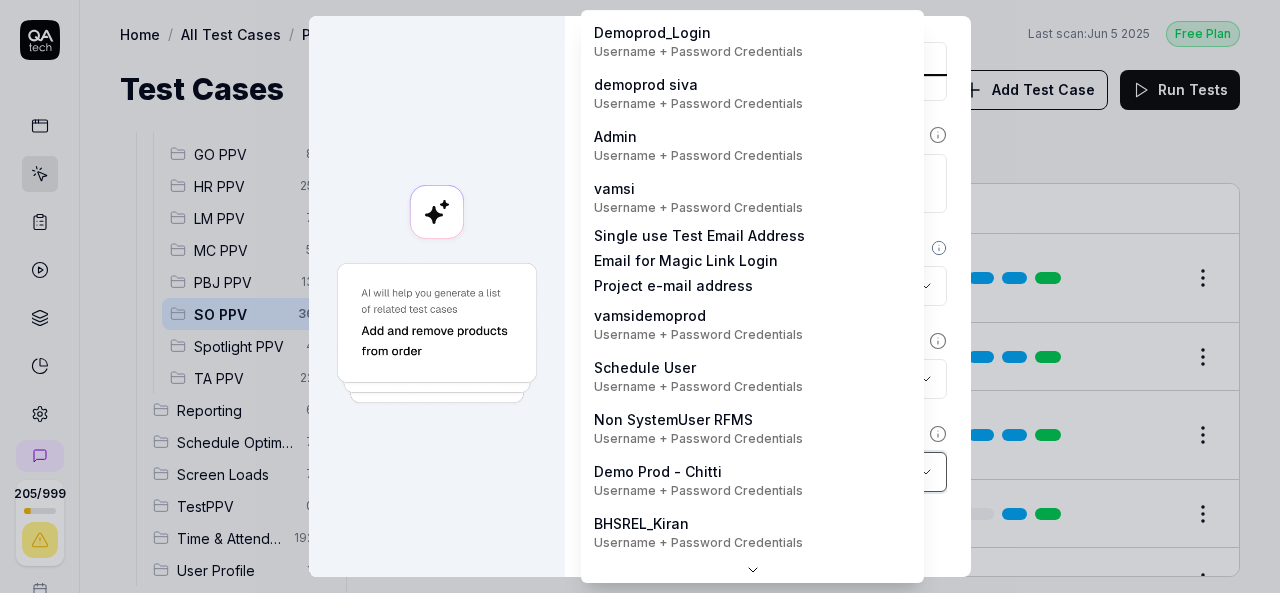 click on "**********" at bounding box center [640, 296] 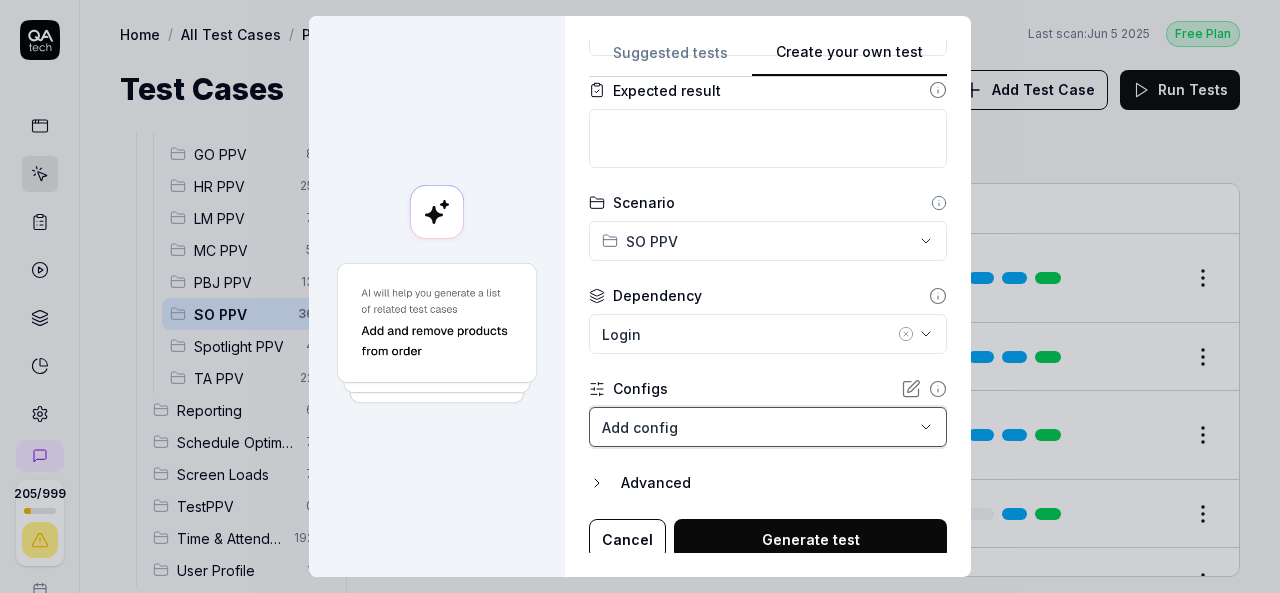 scroll, scrollTop: 324, scrollLeft: 0, axis: vertical 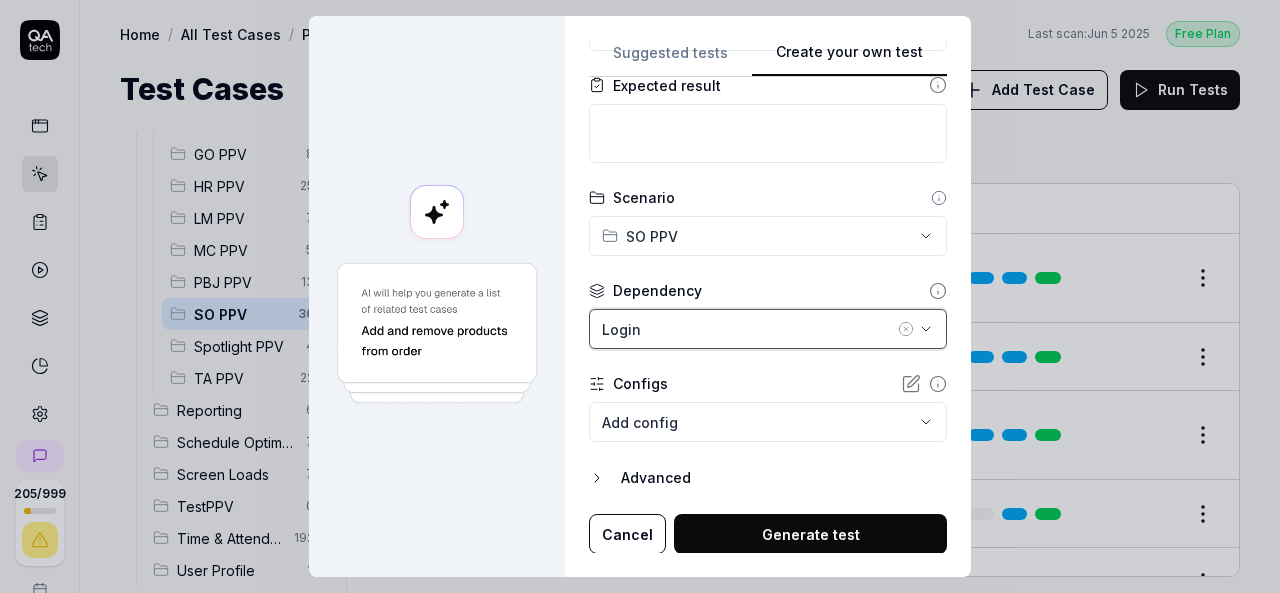 click on "Login" at bounding box center (748, 329) 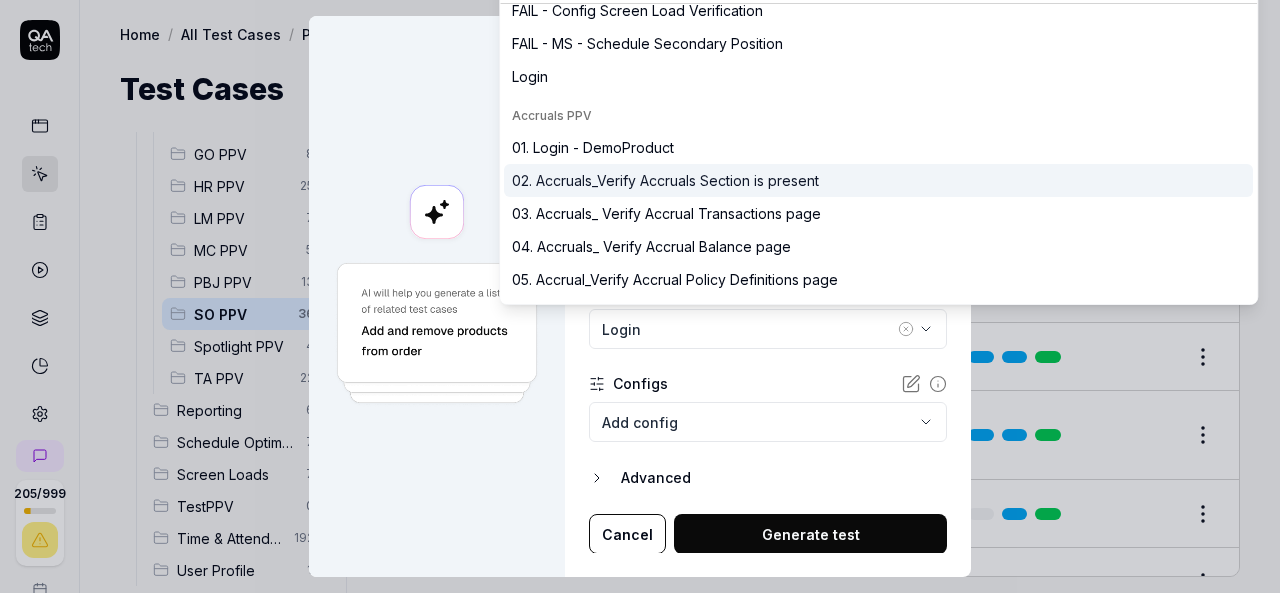 scroll, scrollTop: 0, scrollLeft: 0, axis: both 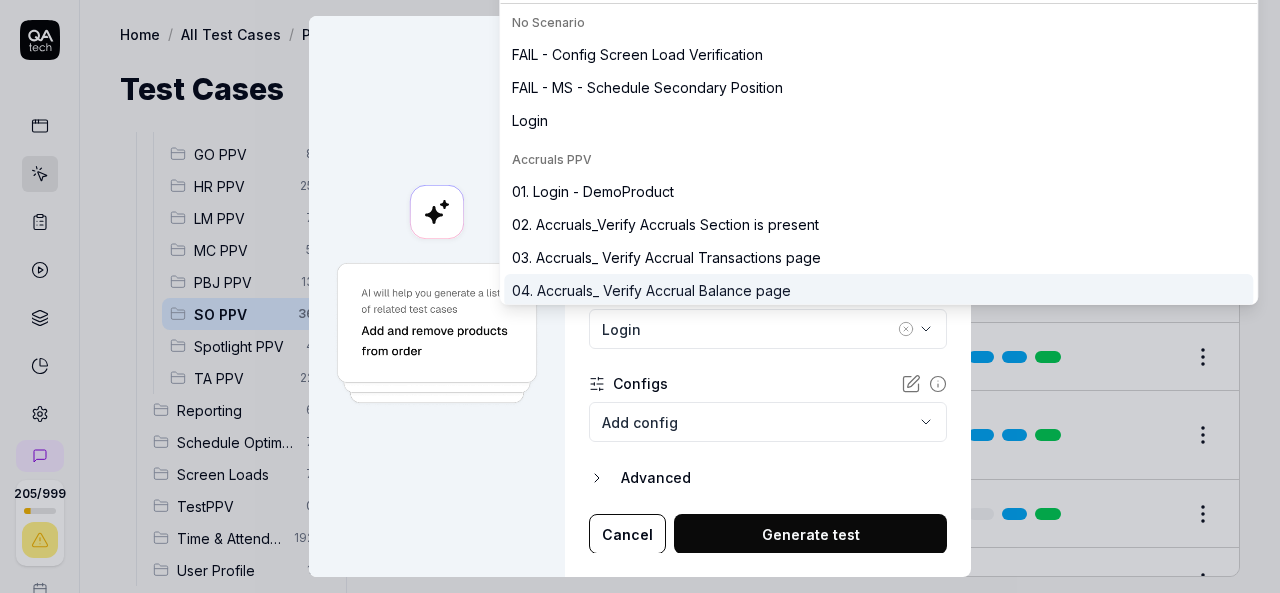 click on "**********" at bounding box center (768, 296) 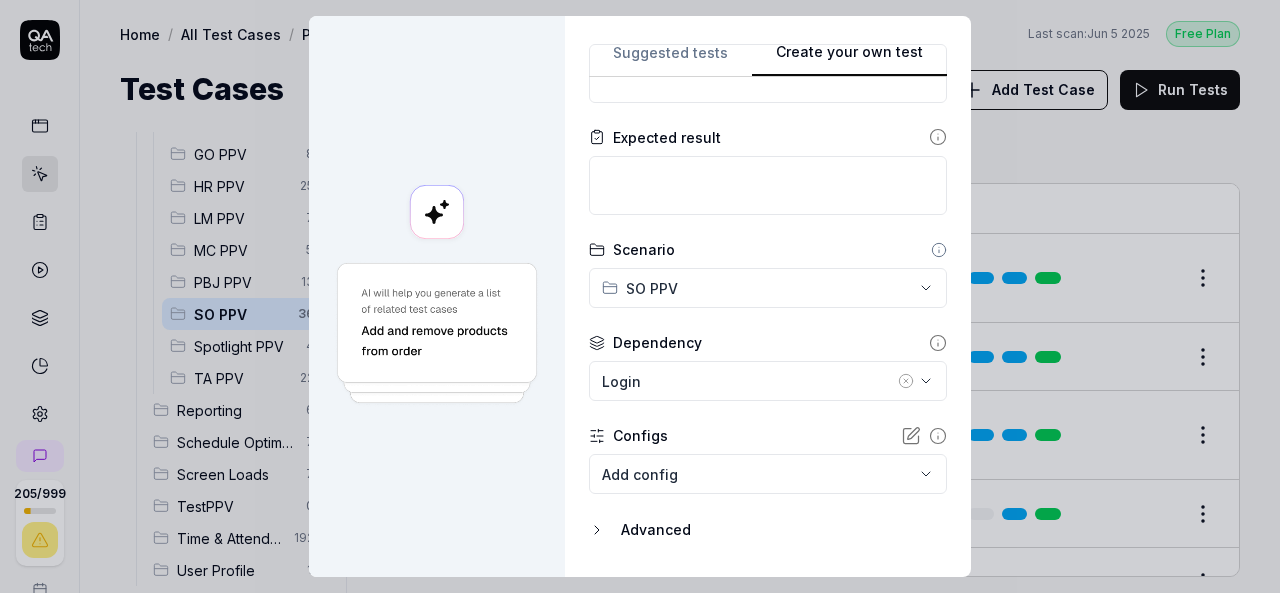 scroll, scrollTop: 270, scrollLeft: 0, axis: vertical 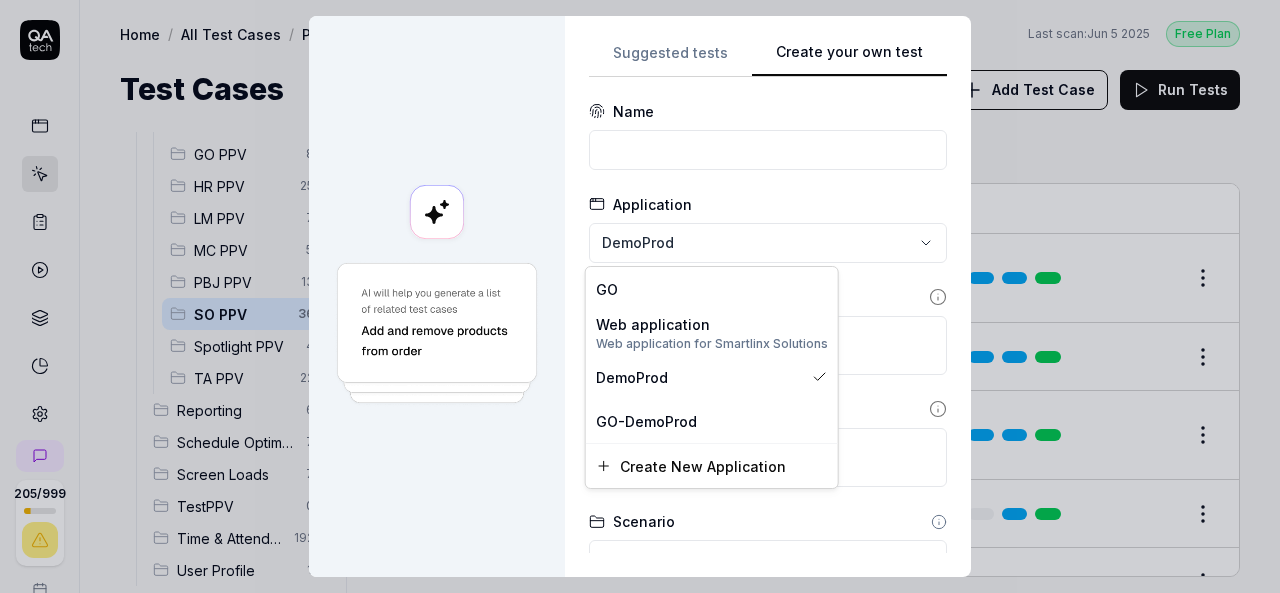 click on "**********" at bounding box center [640, 296] 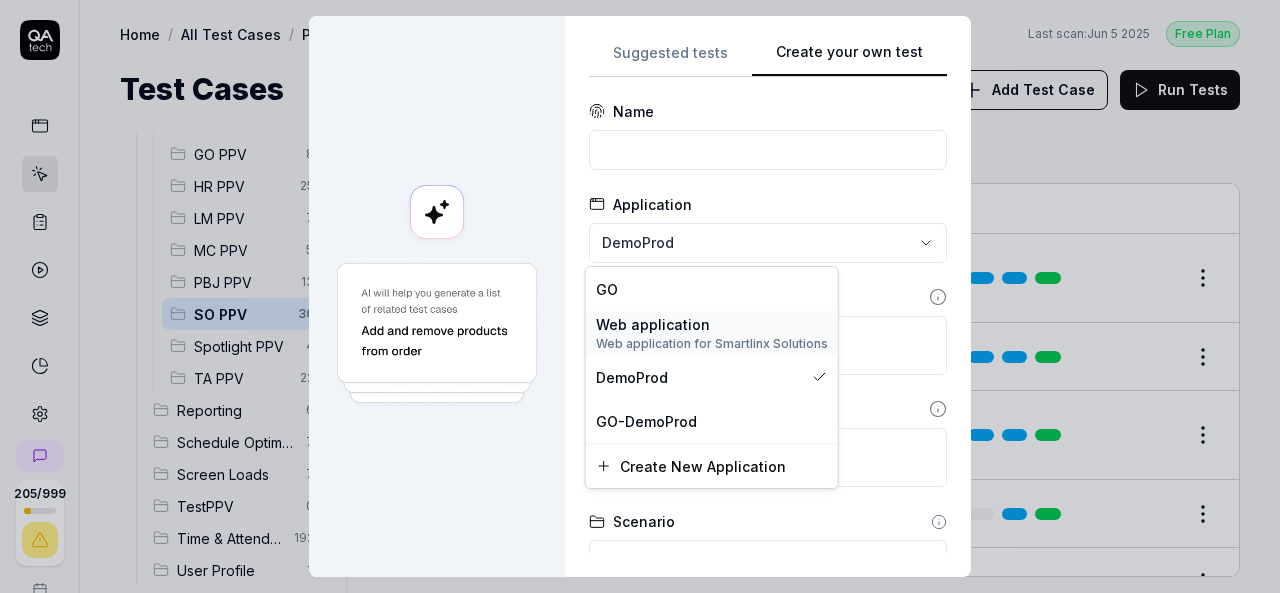 click on "Web application" at bounding box center (712, 324) 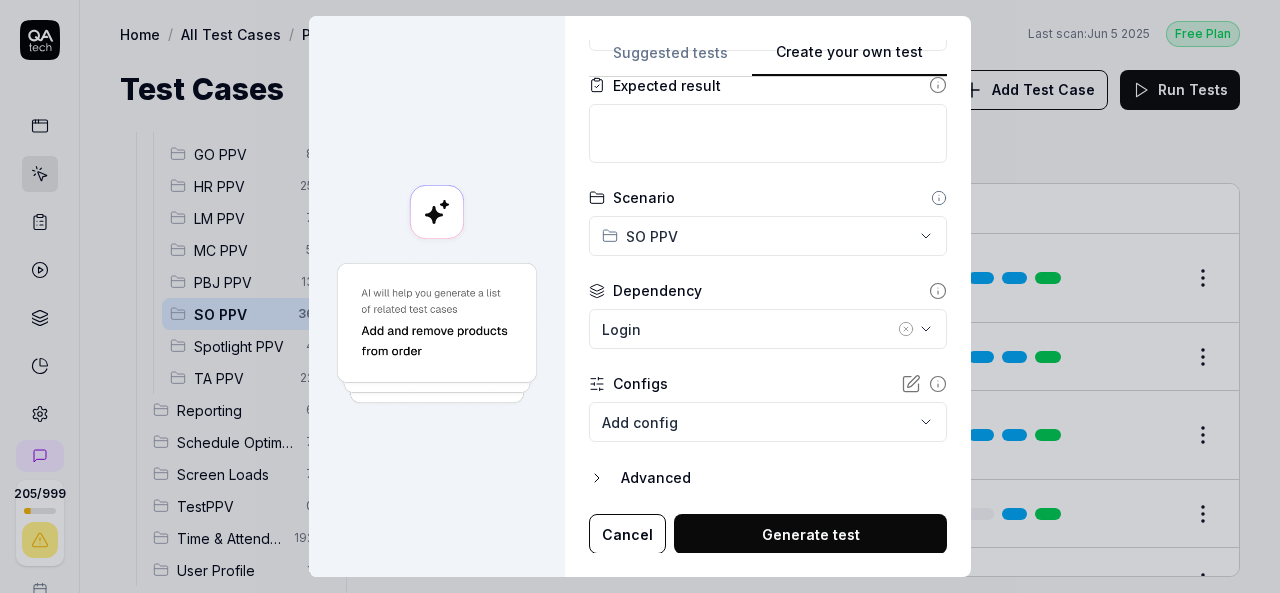 scroll, scrollTop: 0, scrollLeft: 0, axis: both 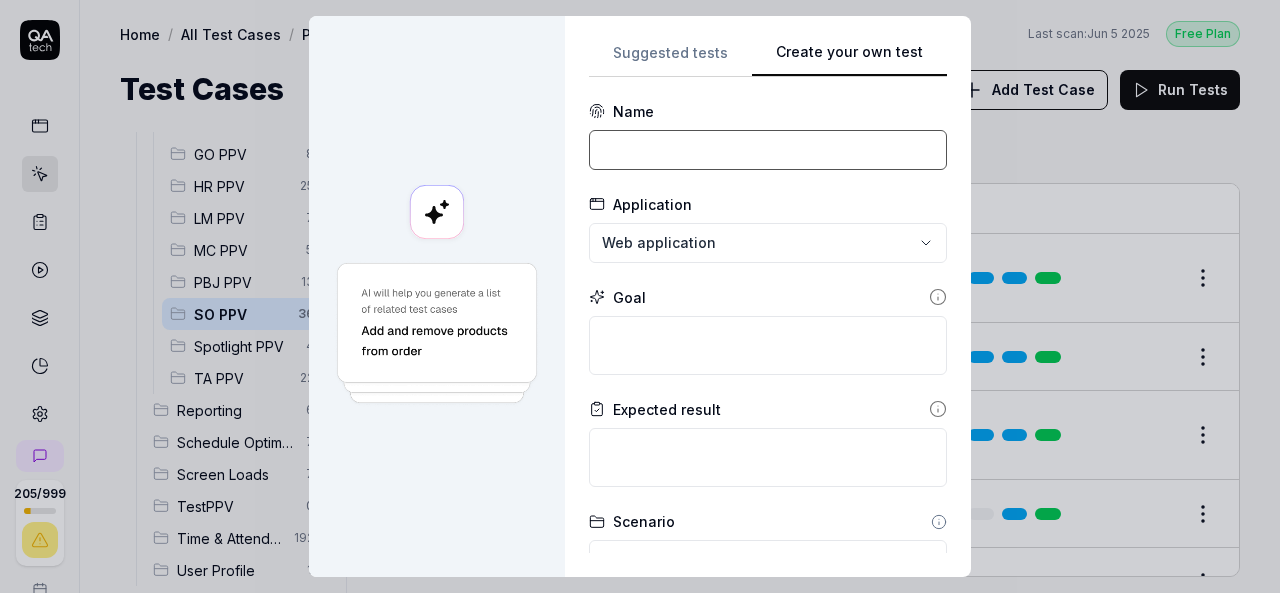 click at bounding box center (768, 150) 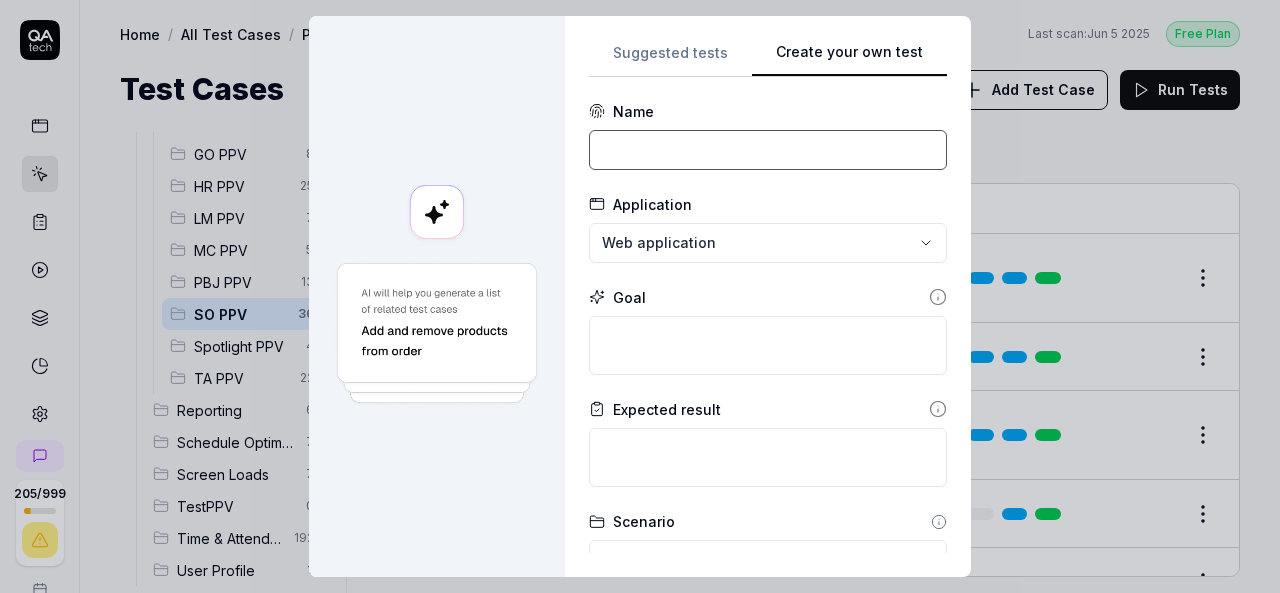 click at bounding box center (768, 150) 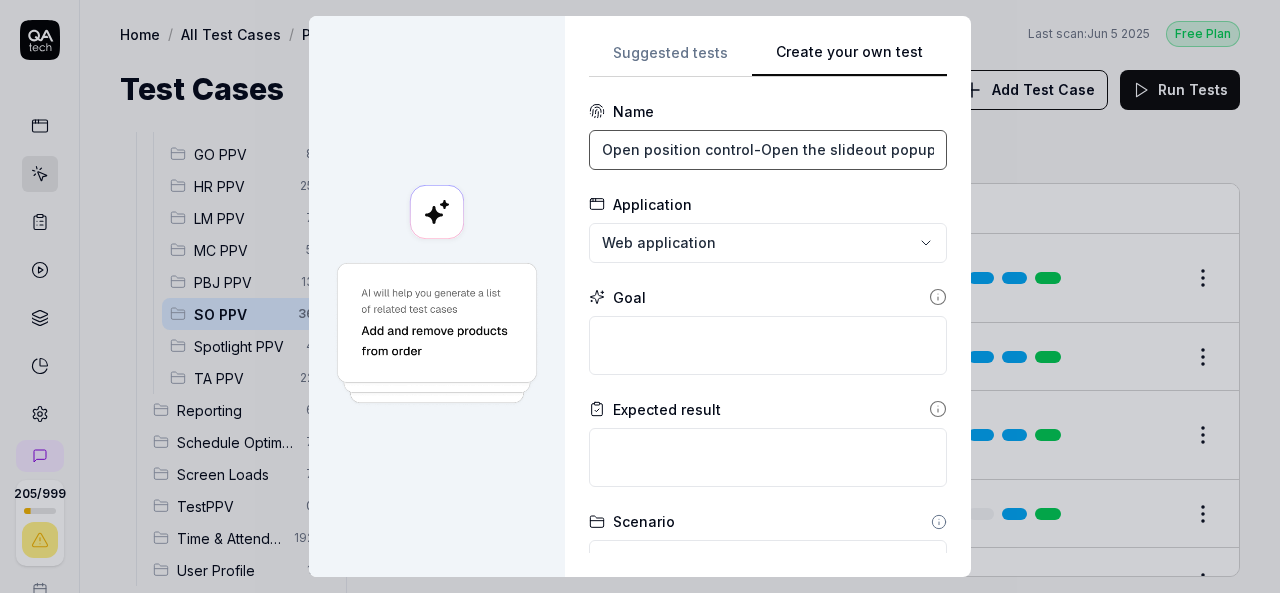 click on "Open position control-Open the slideout popup" at bounding box center (768, 150) 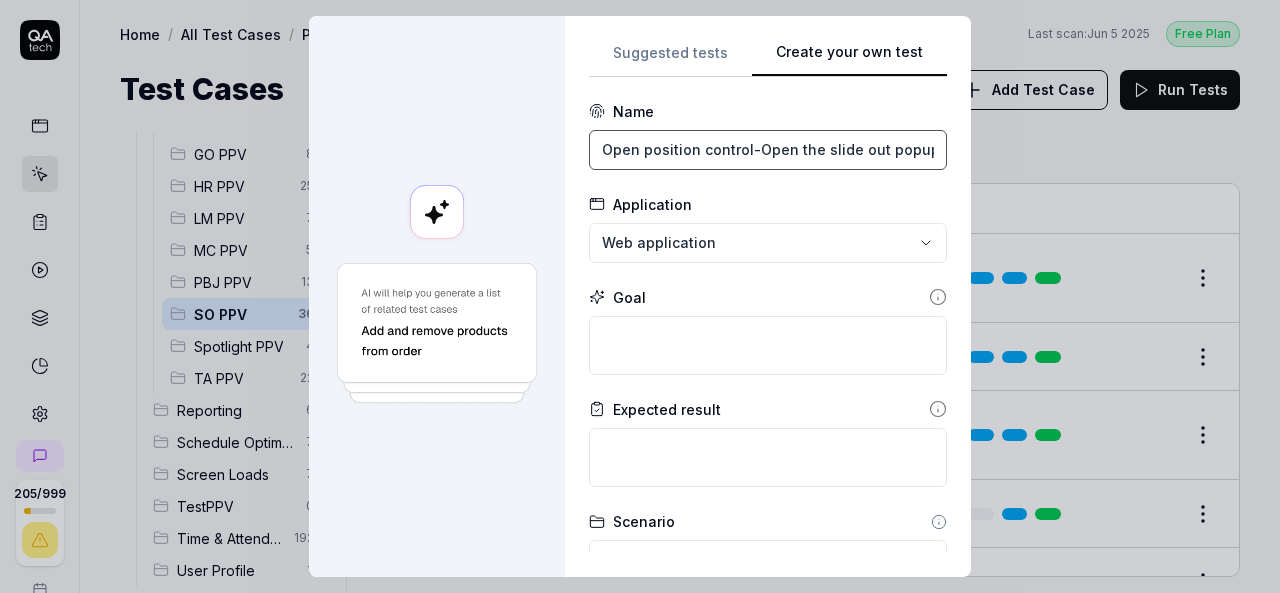 click on "Open position control-Open the slide out popup" at bounding box center [768, 150] 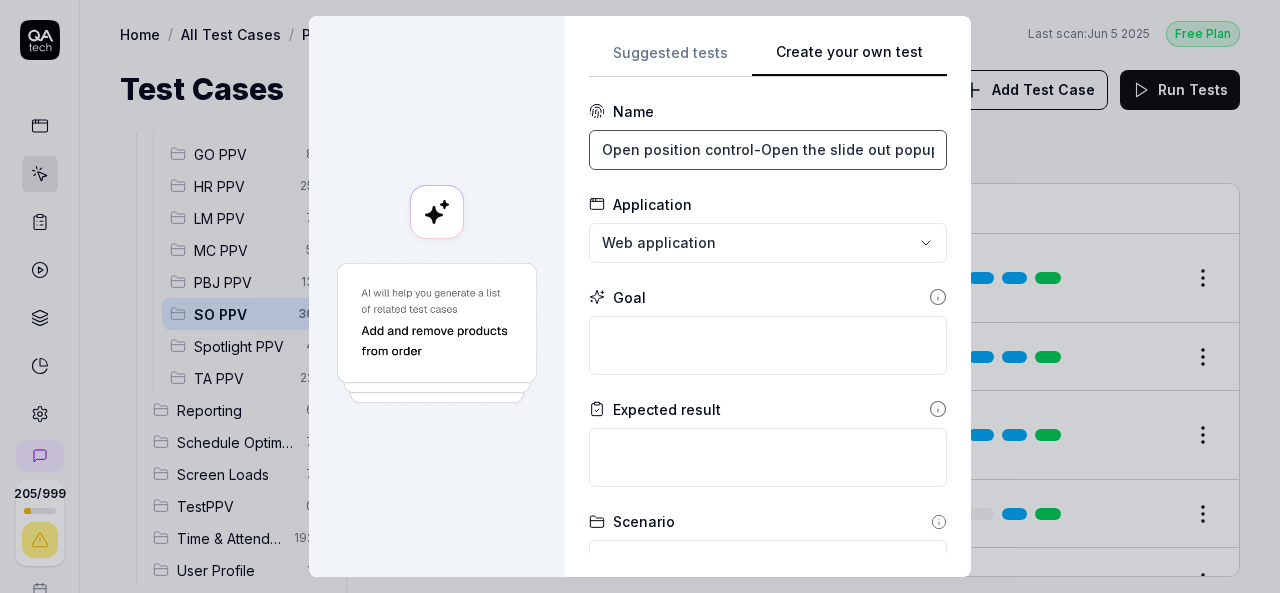 scroll, scrollTop: 0, scrollLeft: 0, axis: both 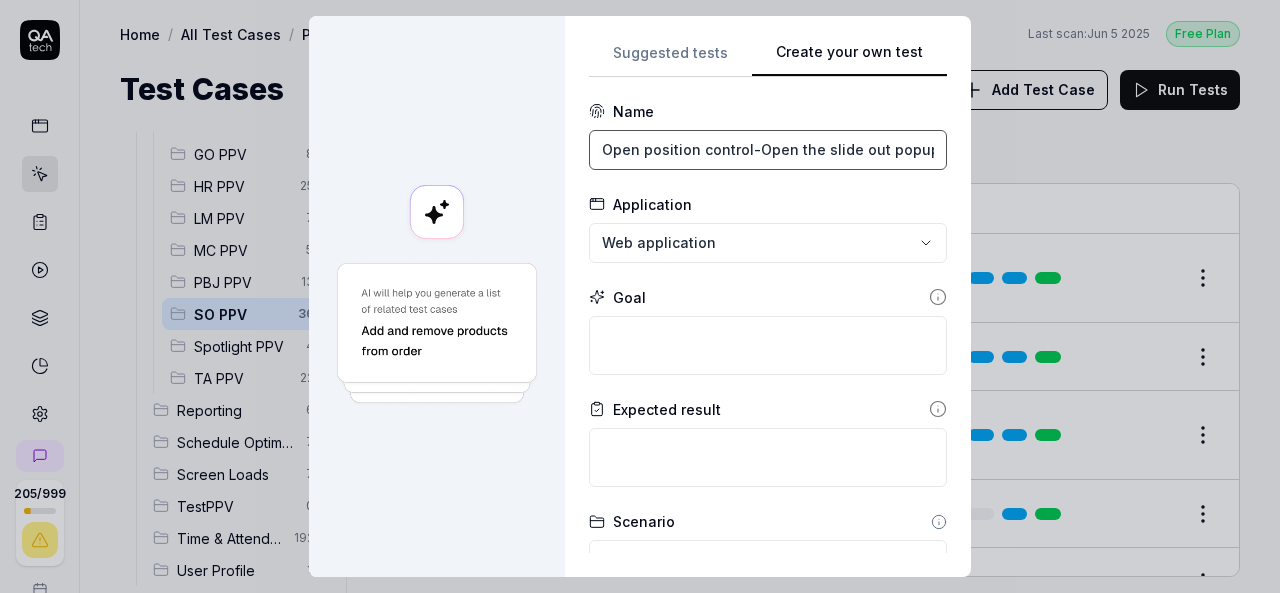 click on "Open position control-Open the slide out popup" at bounding box center [768, 150] 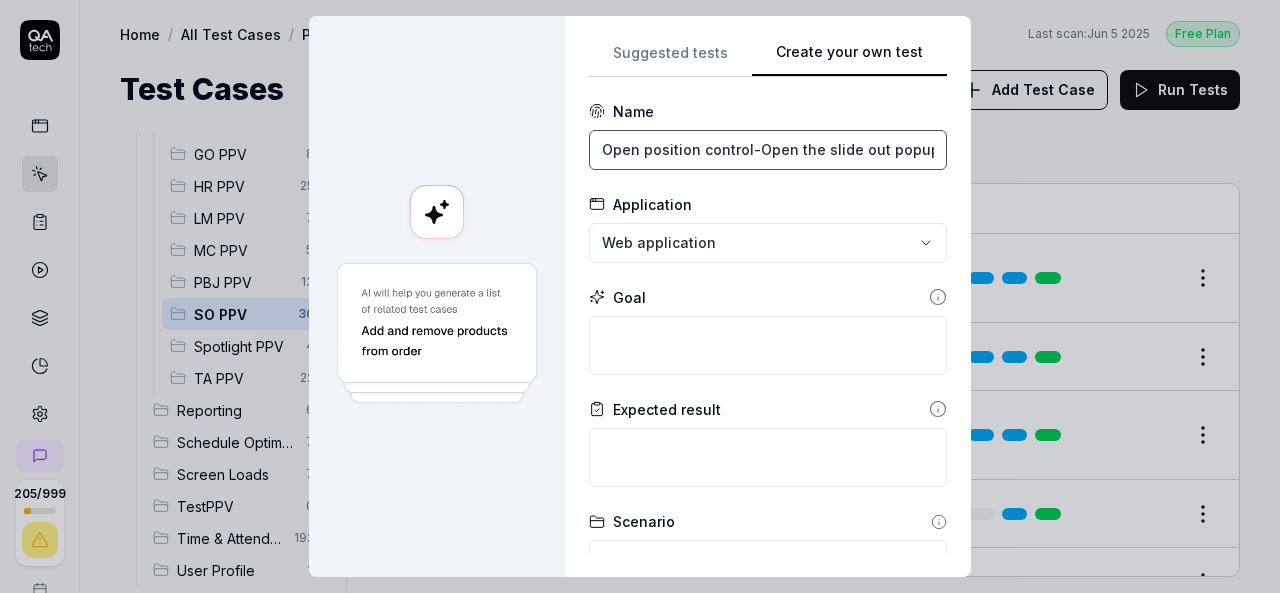 type on "Open position control-Open the slide out popup" 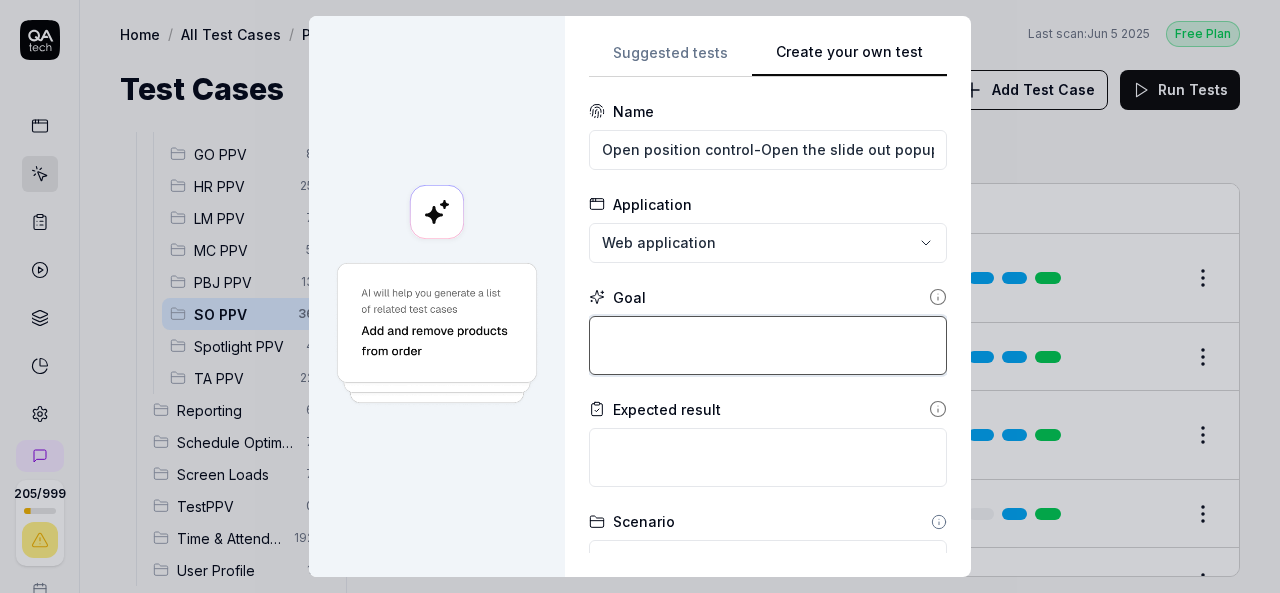 click at bounding box center [768, 345] 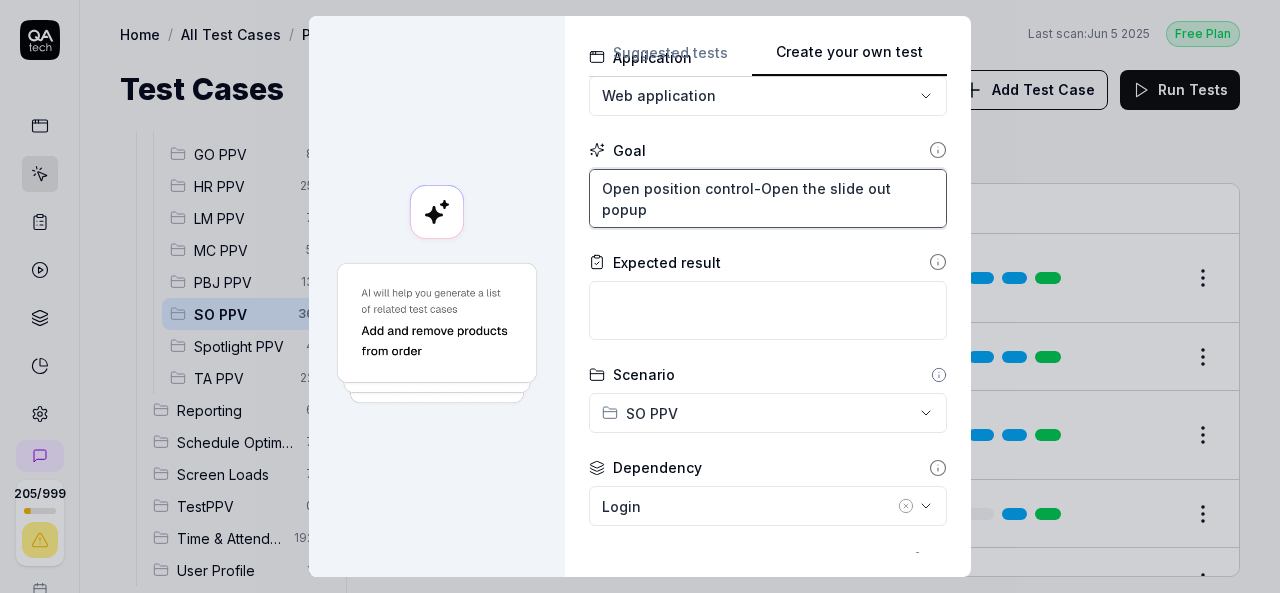 scroll, scrollTop: 144, scrollLeft: 0, axis: vertical 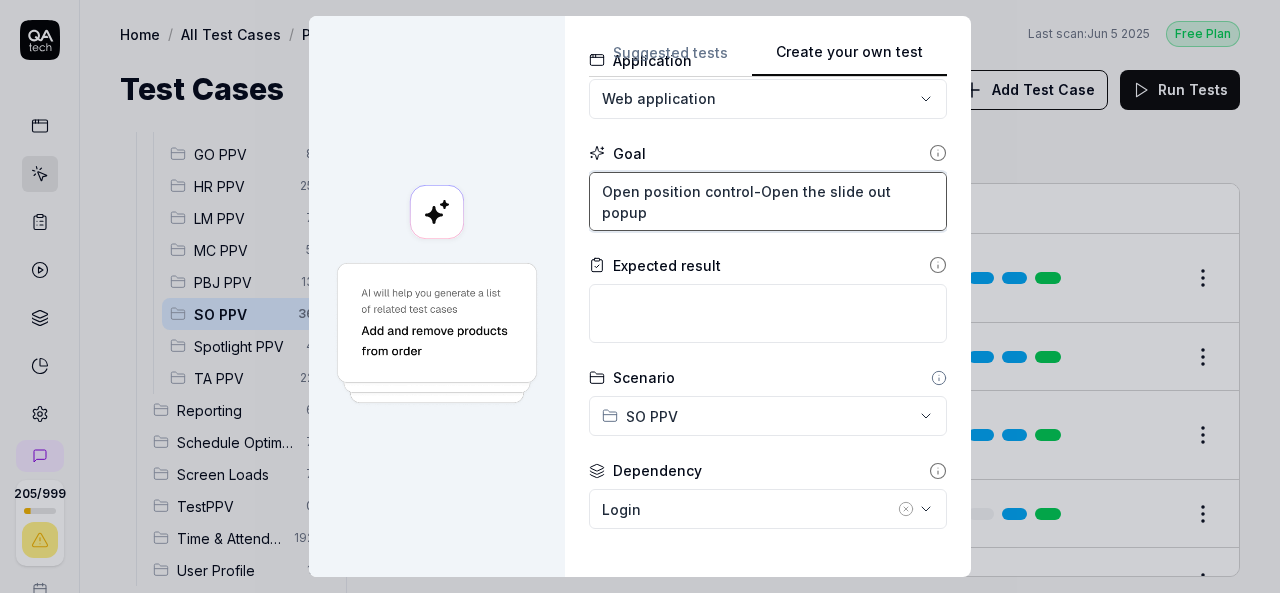 type on "Open position control-Open the slide out popup" 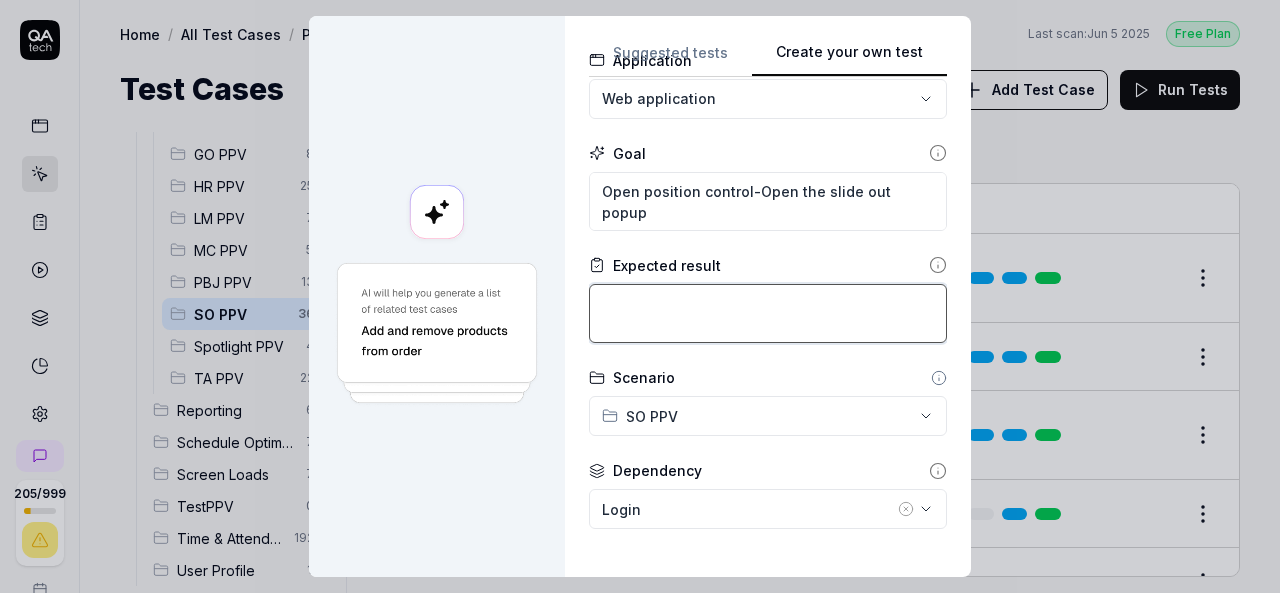 click at bounding box center (768, 313) 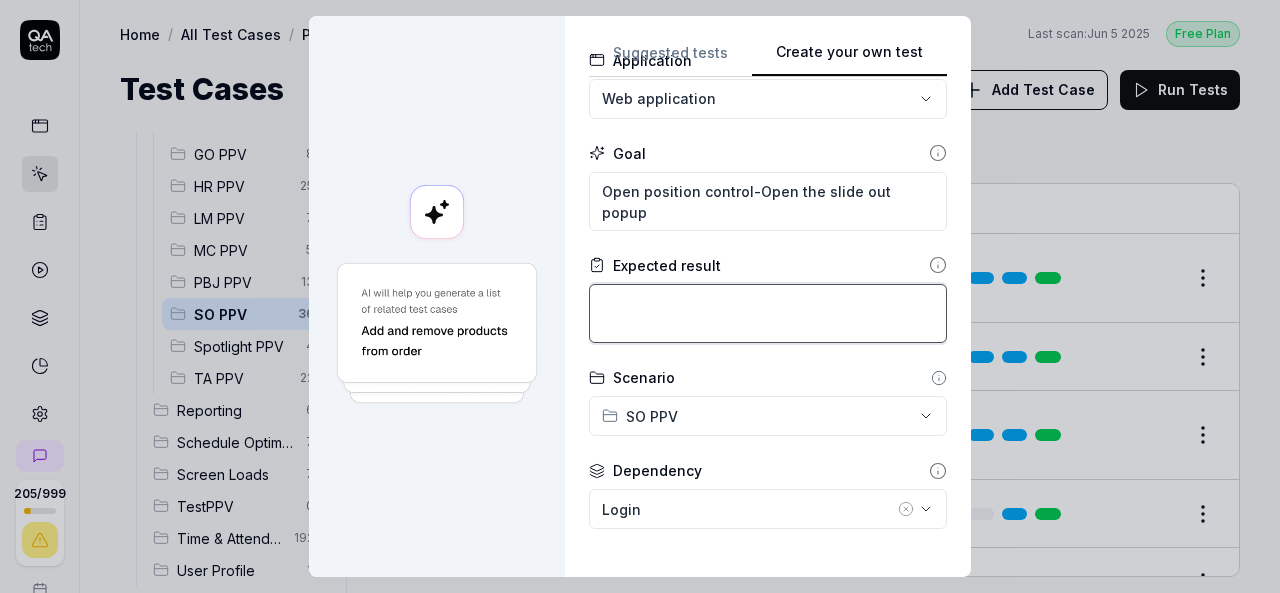 paste on "Open position control-Open the slide out popup" 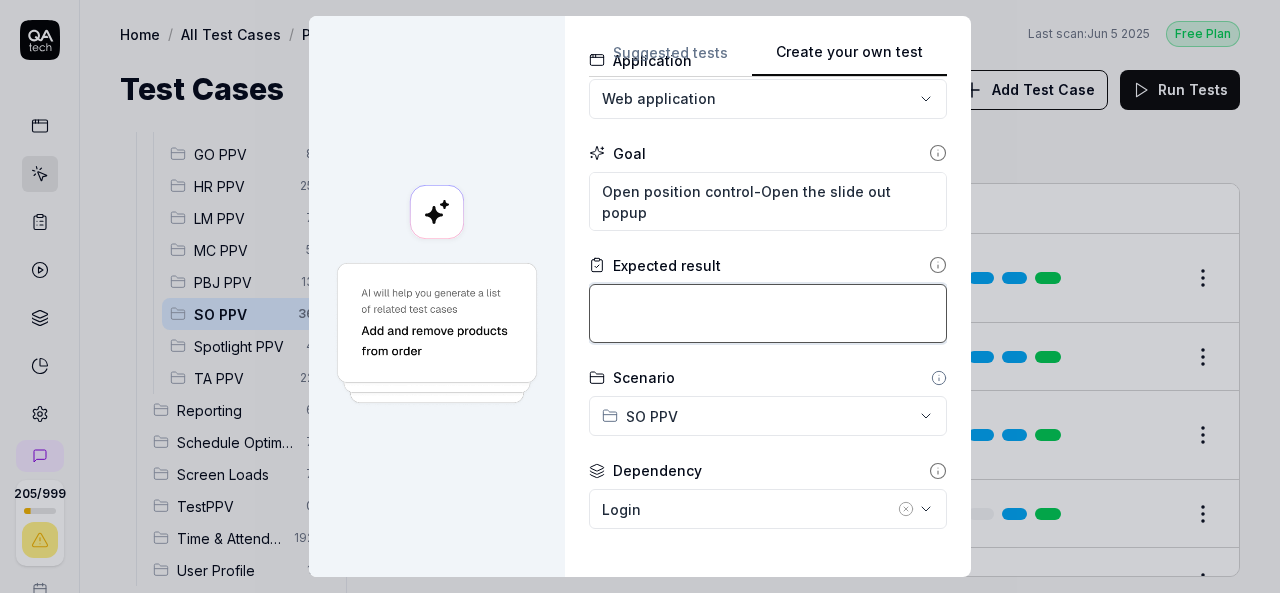type on "*" 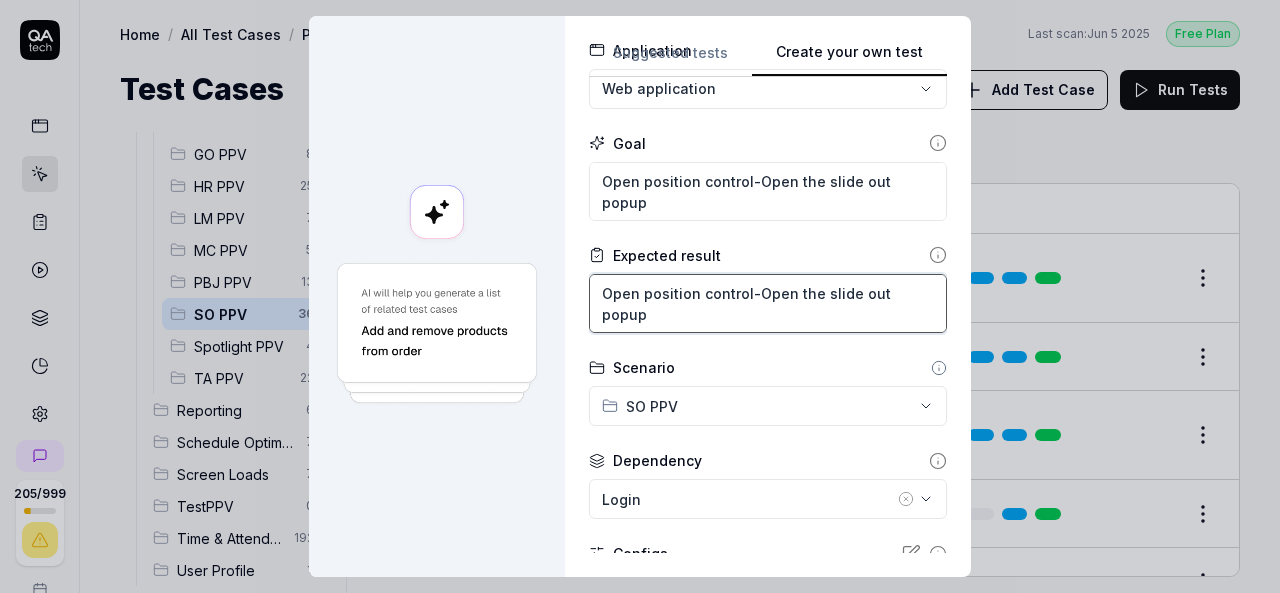scroll, scrollTop: 324, scrollLeft: 0, axis: vertical 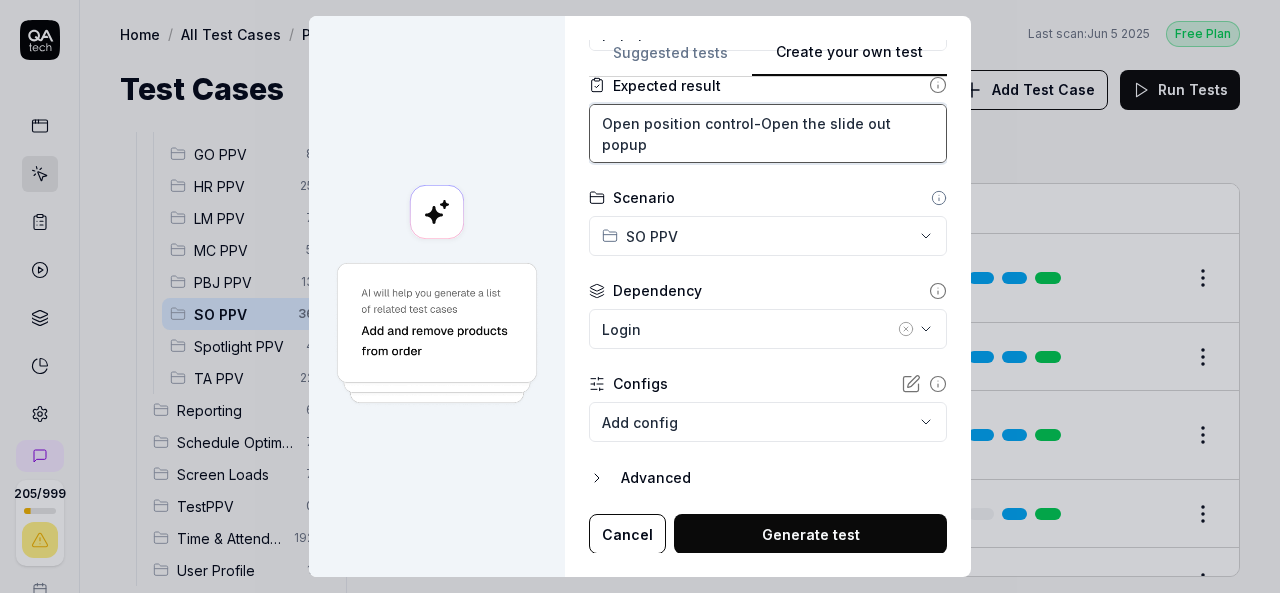 type on "Open position control-Open the slide out popup" 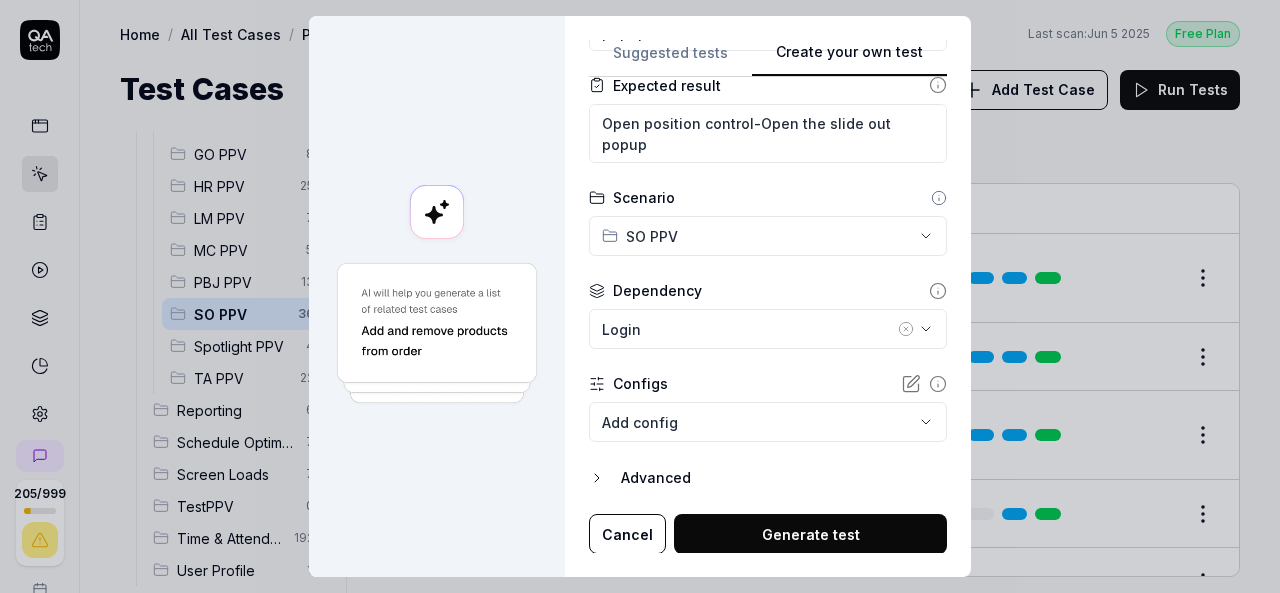 click on "Generate test" at bounding box center [810, 534] 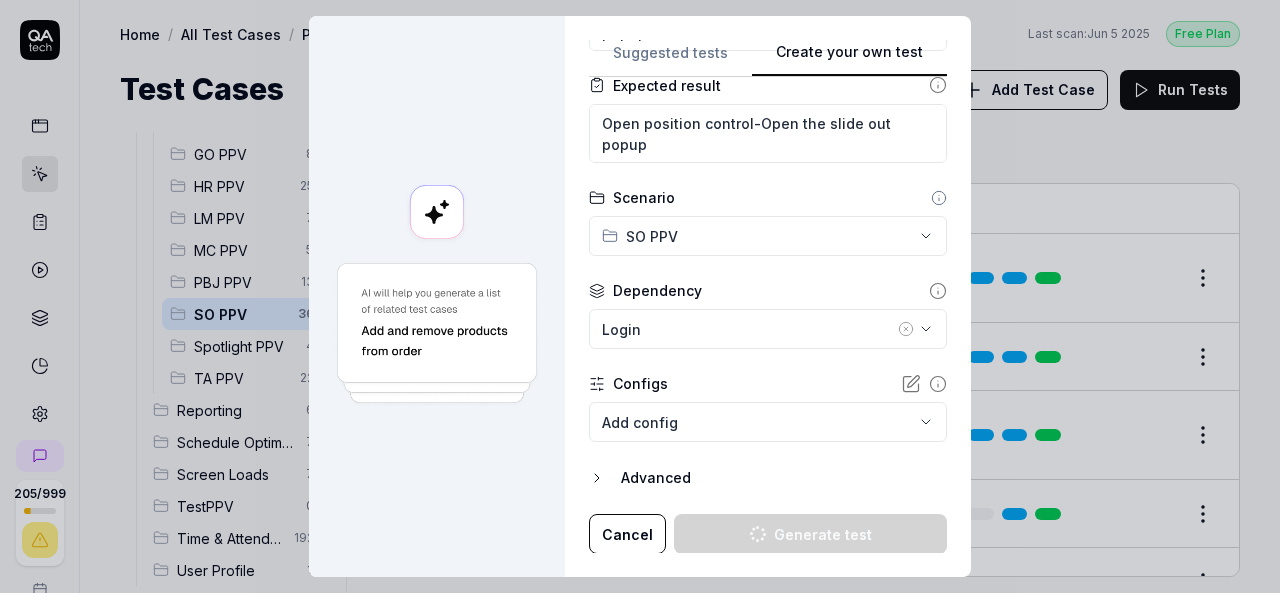 type on "*" 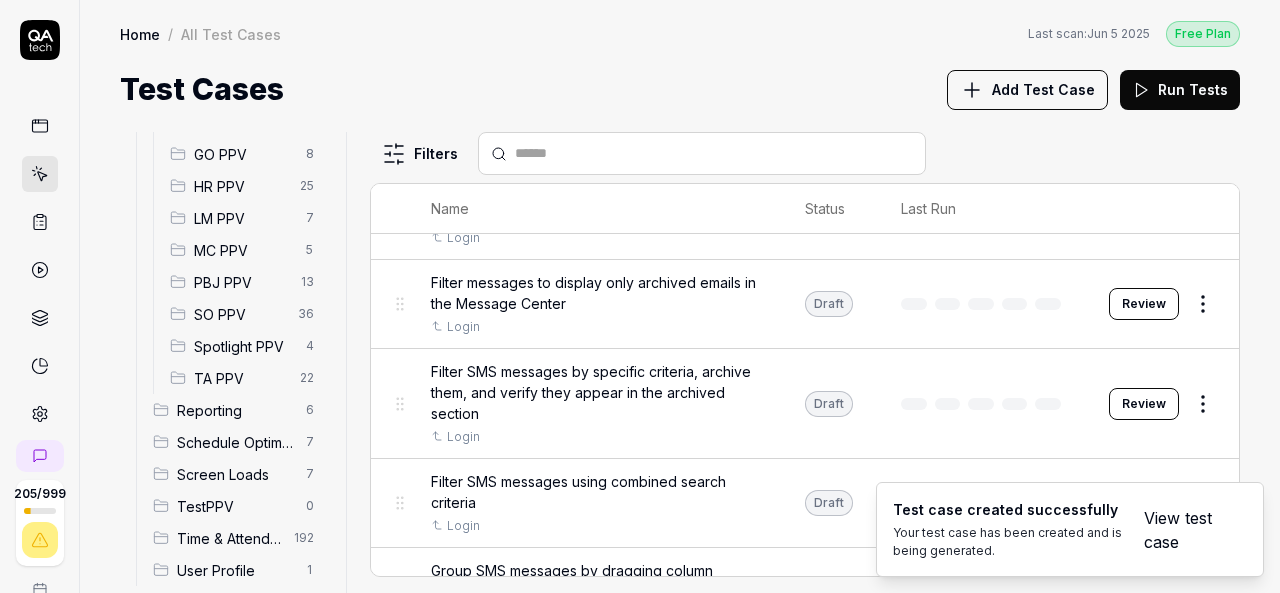 scroll, scrollTop: 29104, scrollLeft: 0, axis: vertical 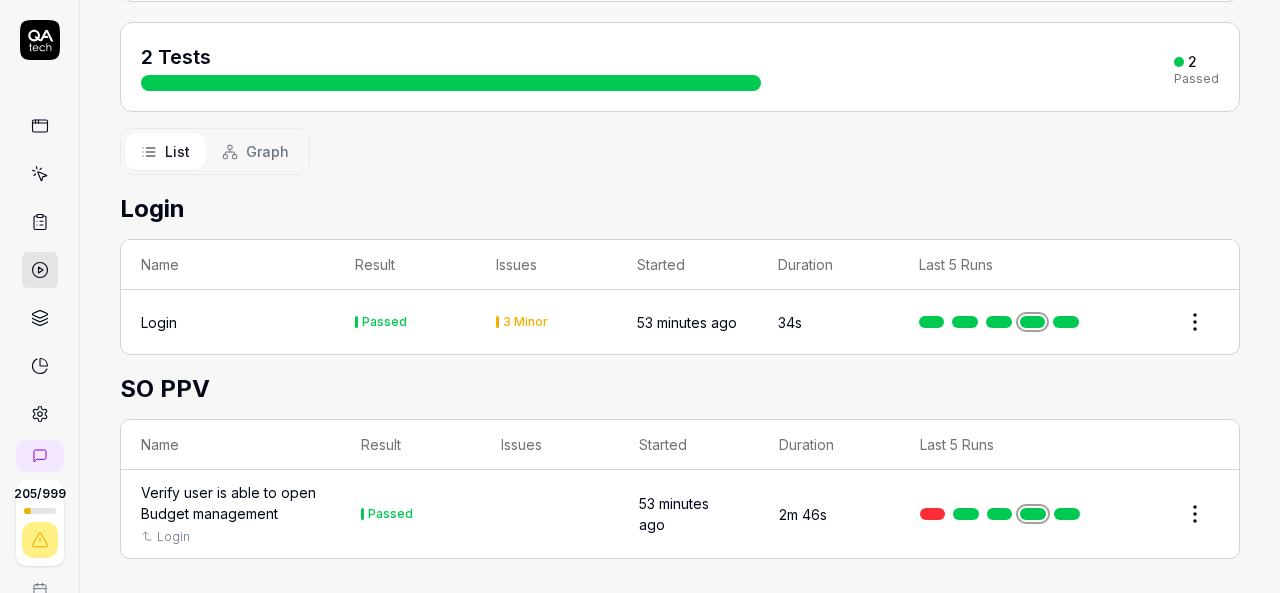 click on "Verify user is able to open Budget management" at bounding box center [231, 503] 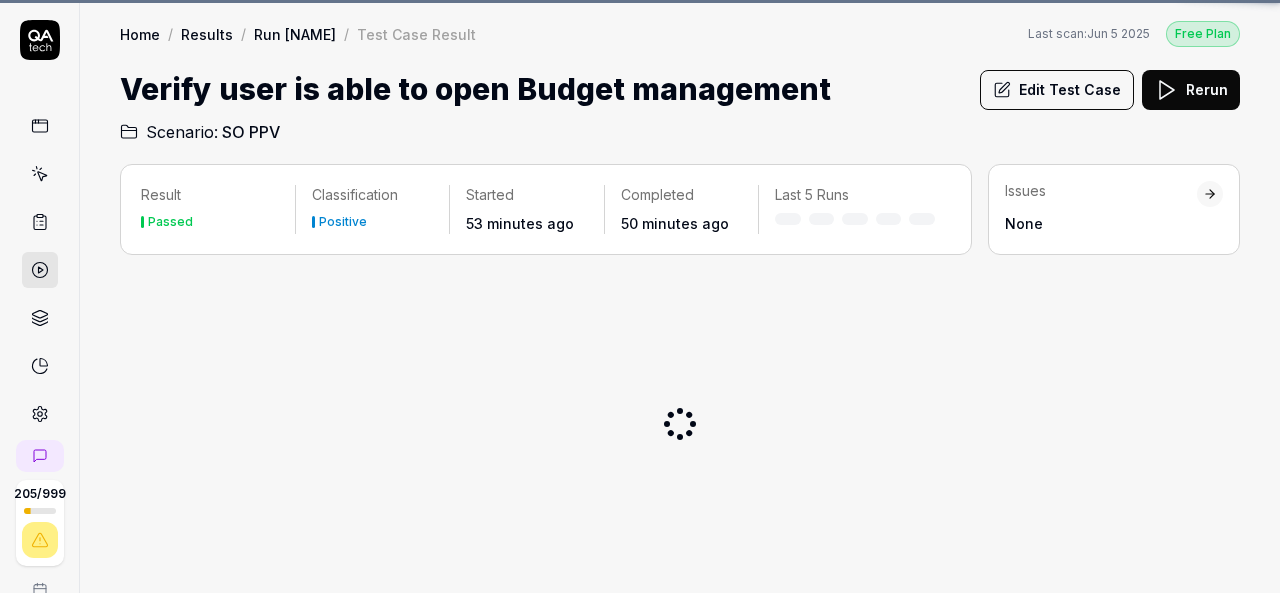 scroll, scrollTop: 0, scrollLeft: 0, axis: both 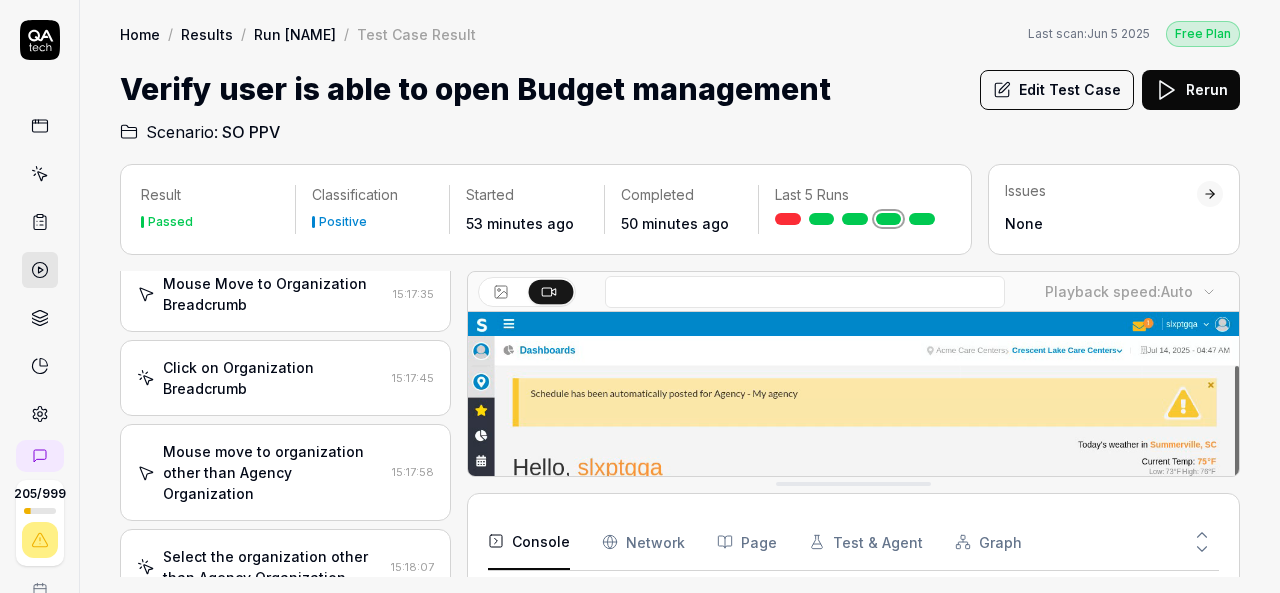 click on "Verify user is able to open Budget management Edit Test Case Rerun" at bounding box center (680, 89) 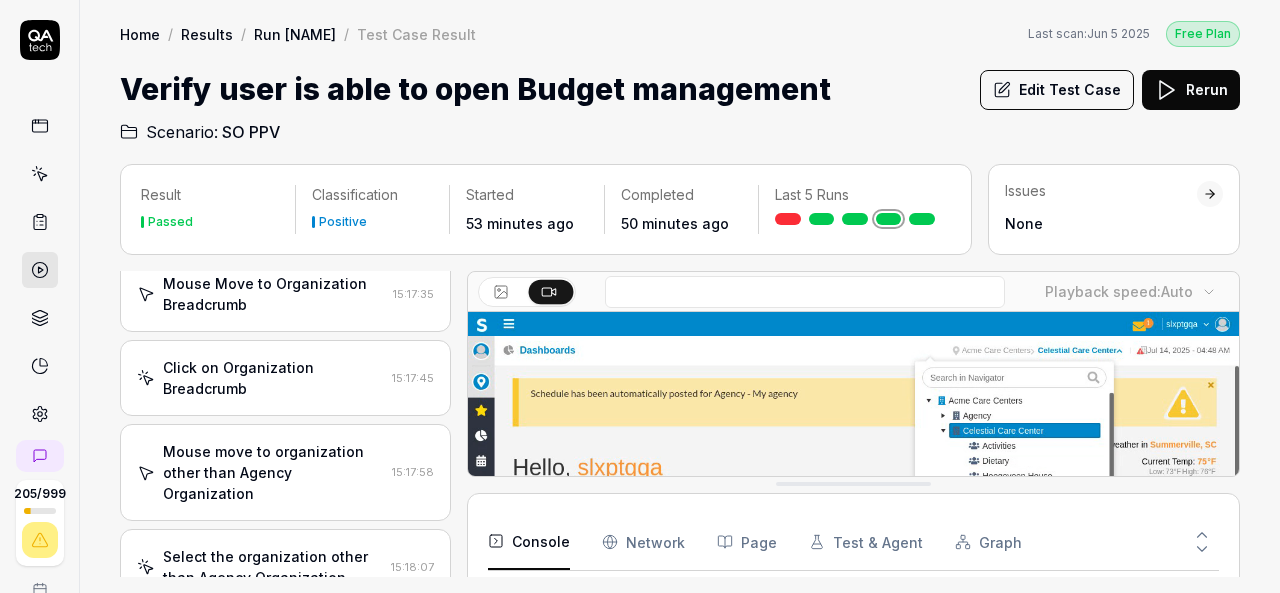 click on "Edit Test Case" at bounding box center [1057, 90] 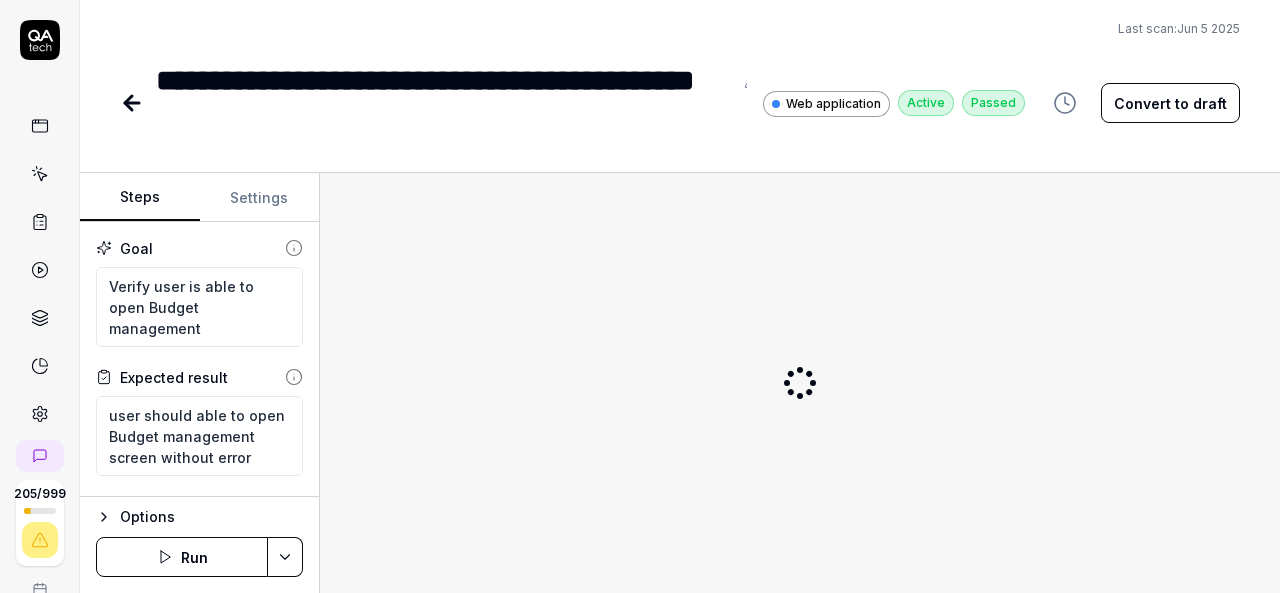 click on "Settings" at bounding box center (260, 198) 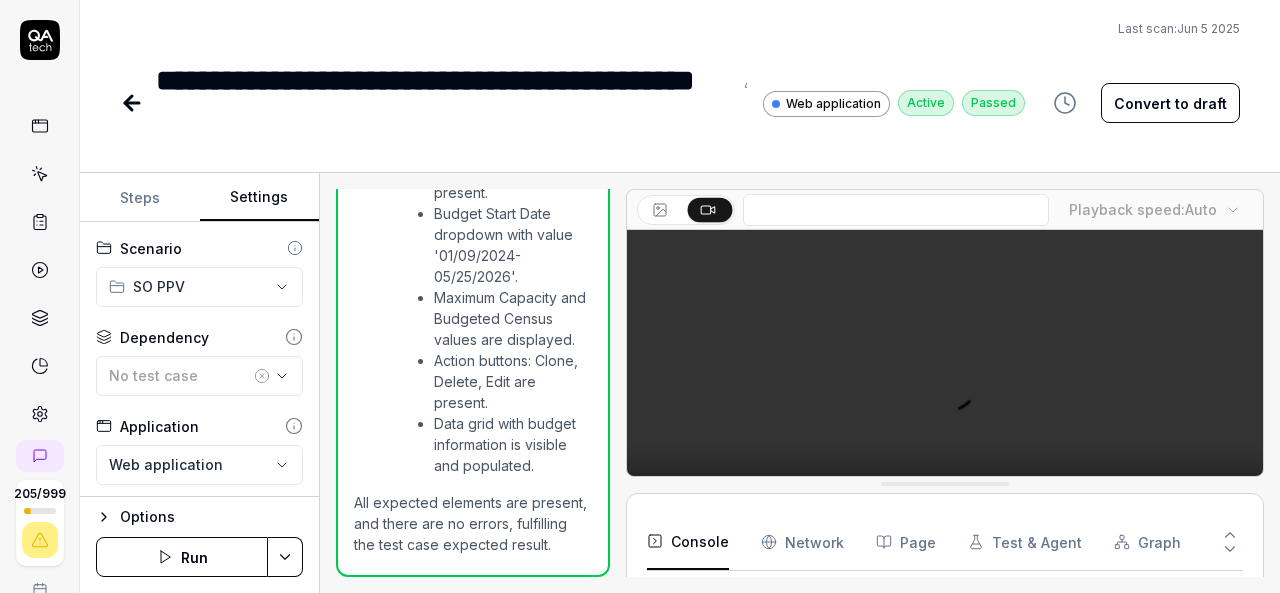 scroll, scrollTop: 1959, scrollLeft: 0, axis: vertical 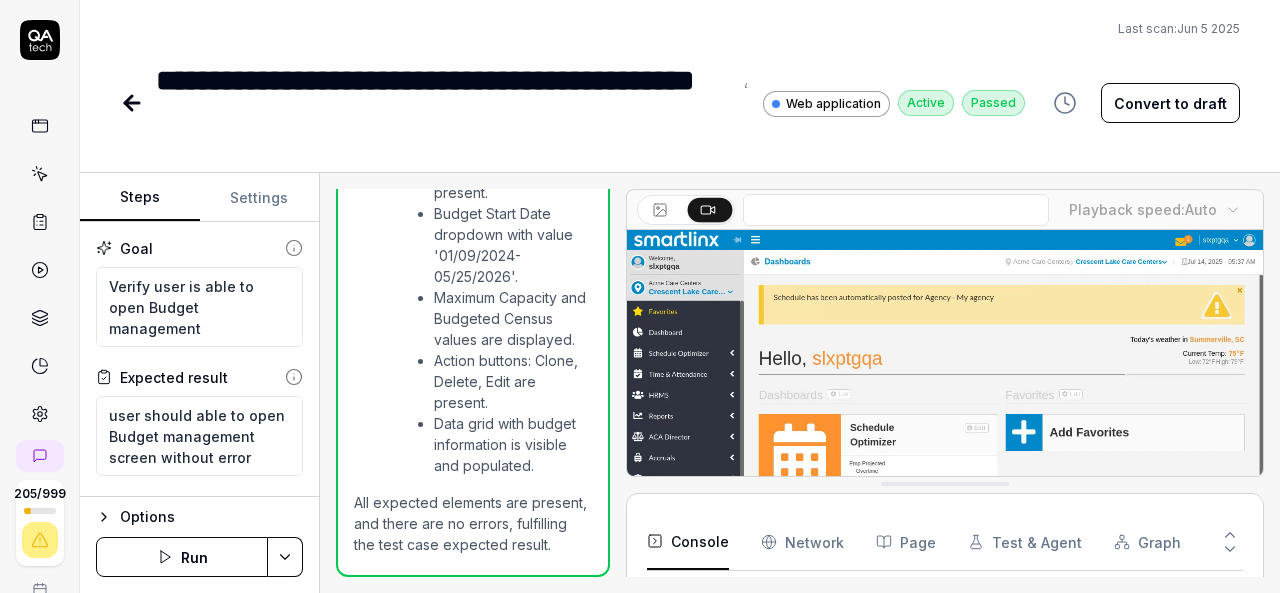 click on "Steps" at bounding box center (140, 198) 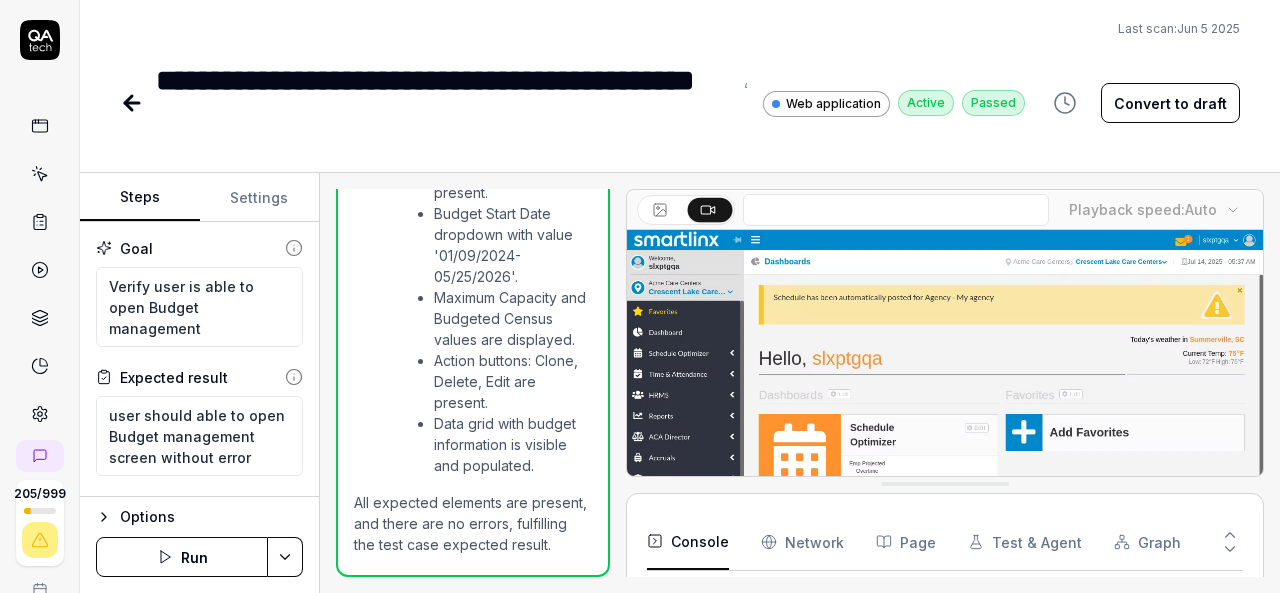 scroll, scrollTop: 20, scrollLeft: 0, axis: vertical 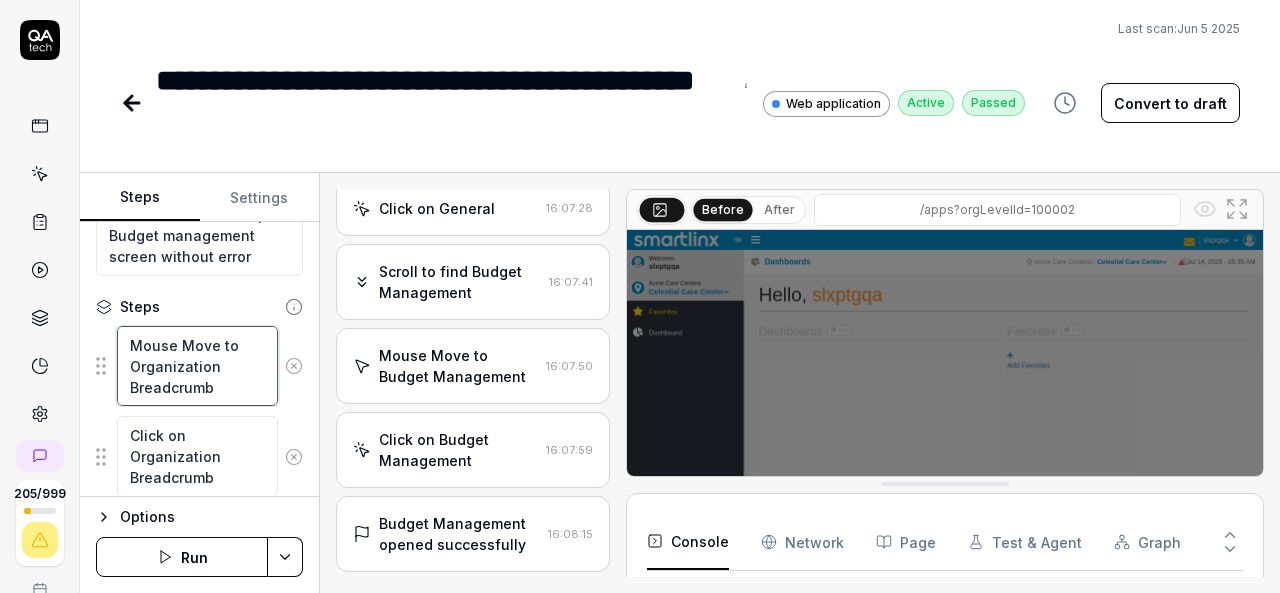 click on "Mouse Move to Organization Breadcrumb" at bounding box center [197, 366] 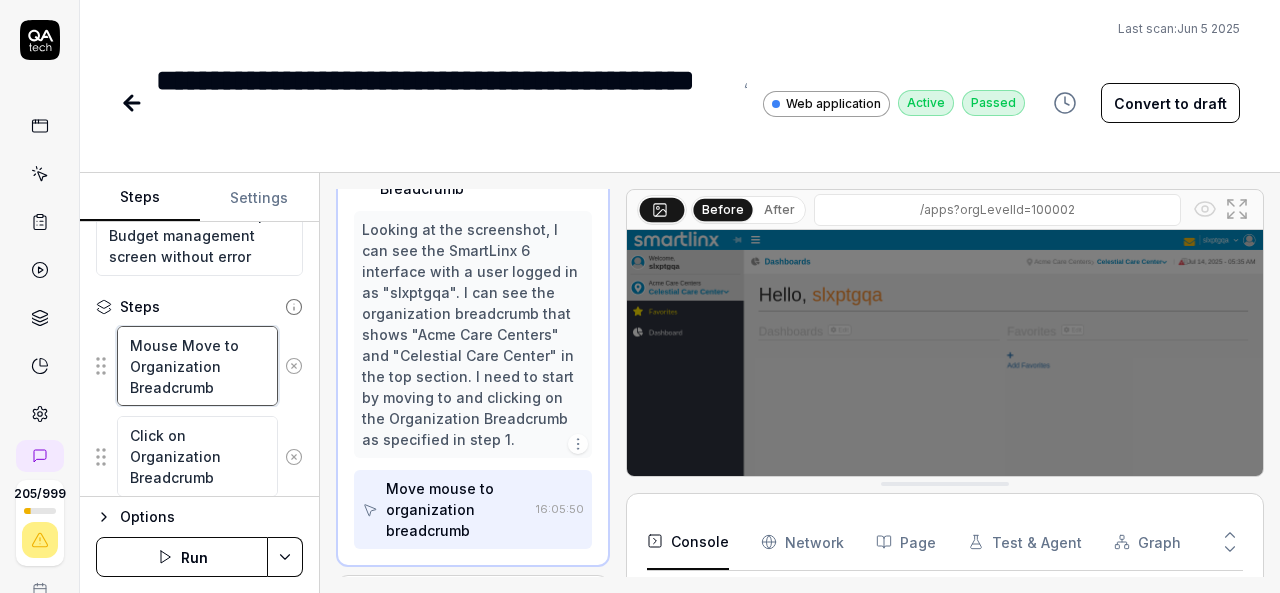scroll, scrollTop: 170, scrollLeft: 0, axis: vertical 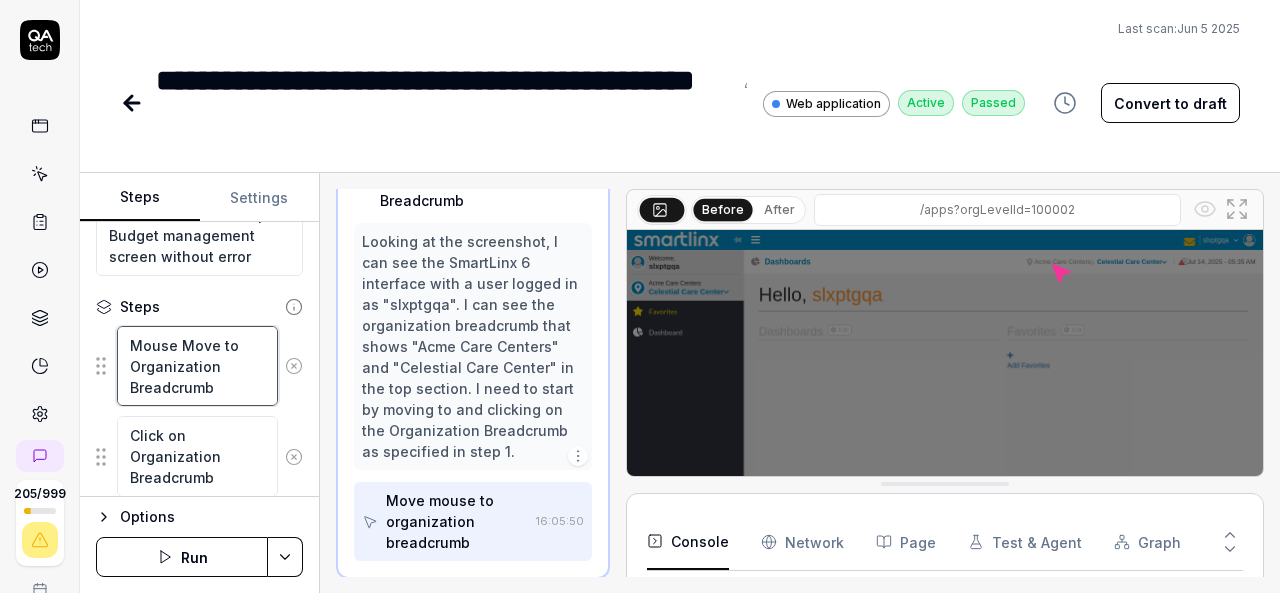 drag, startPoint x: 220, startPoint y: 393, endPoint x: 125, endPoint y: 349, distance: 104.69479 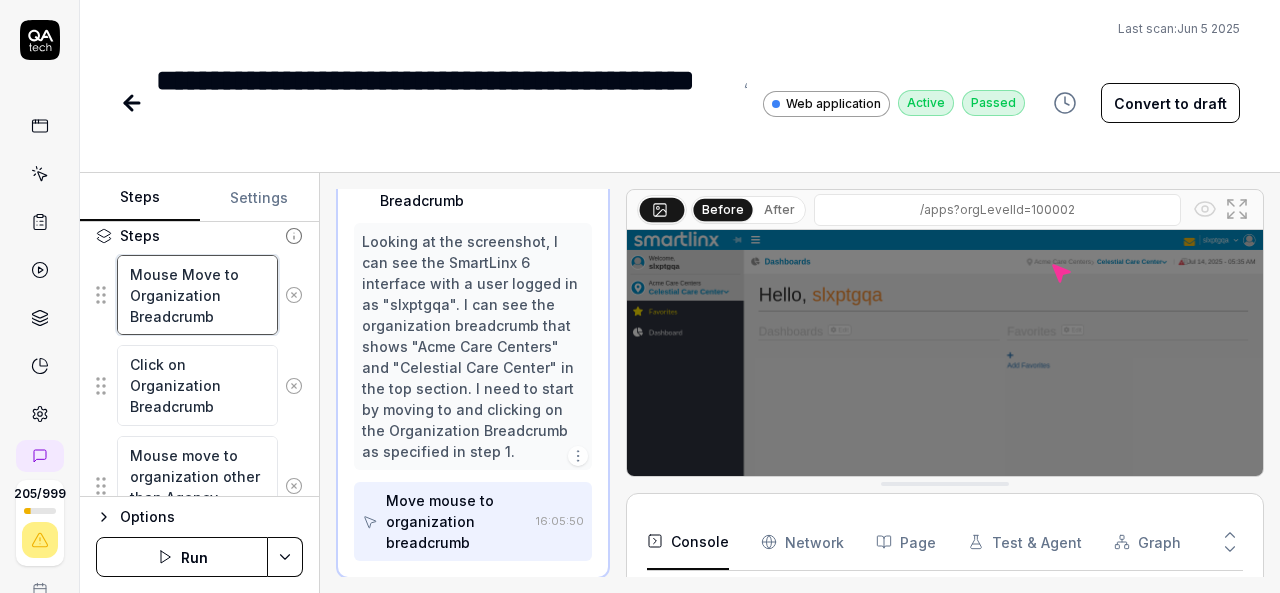 scroll, scrollTop: 277, scrollLeft: 0, axis: vertical 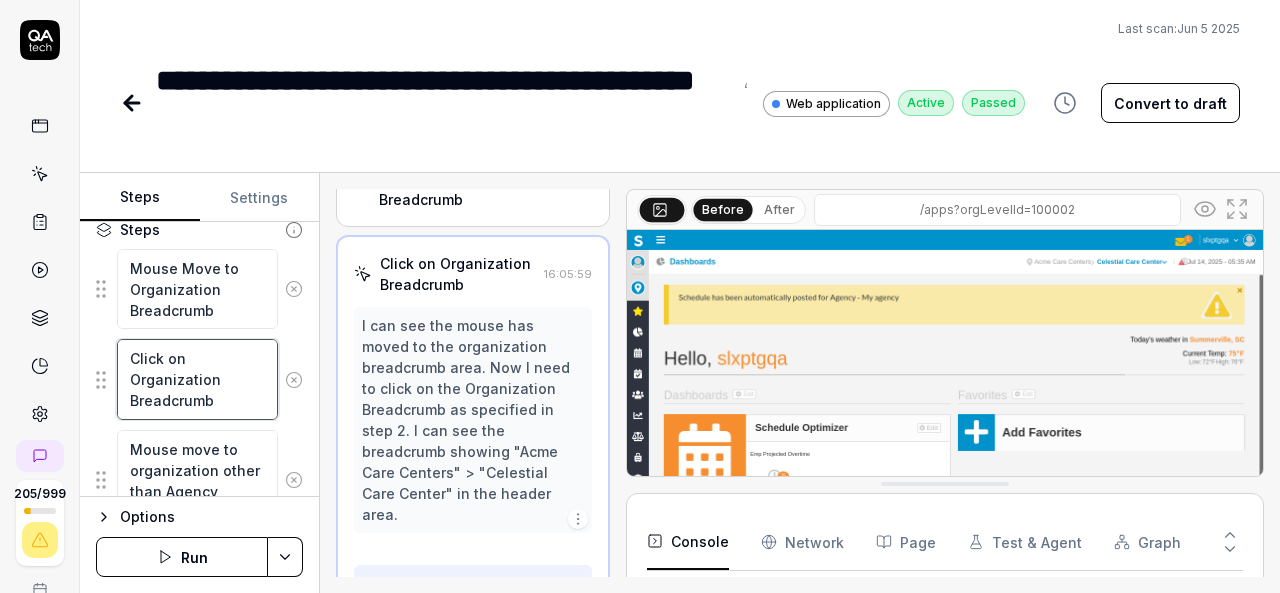 click on "Click on Organization Breadcrumb" at bounding box center [197, 379] 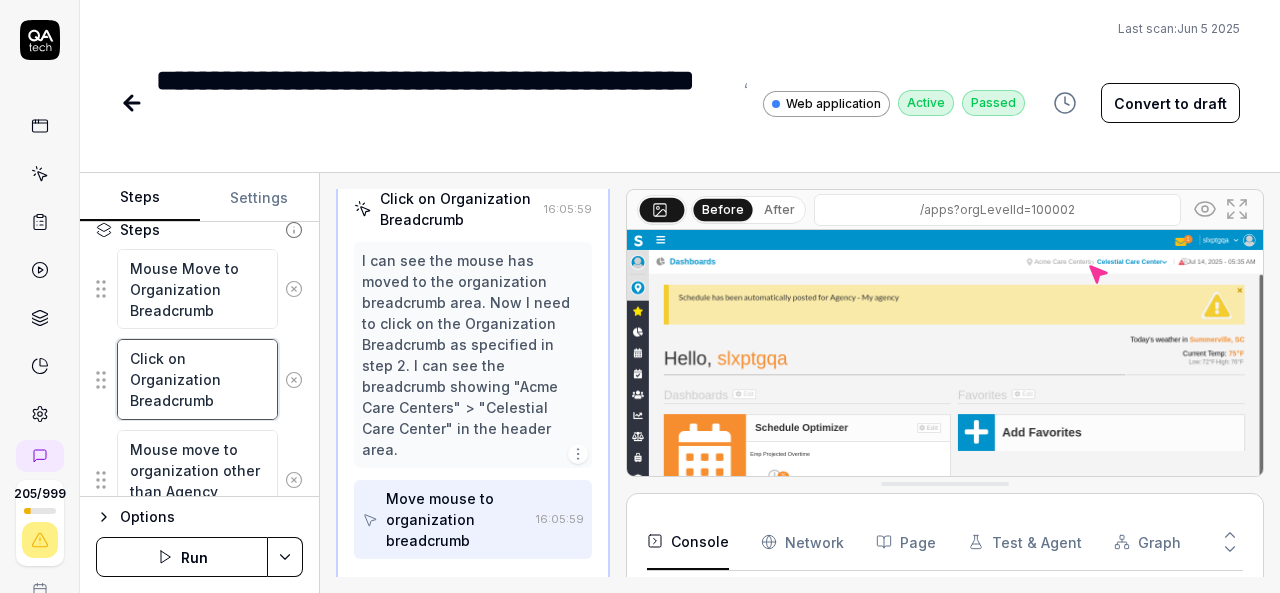 scroll, scrollTop: 295, scrollLeft: 0, axis: vertical 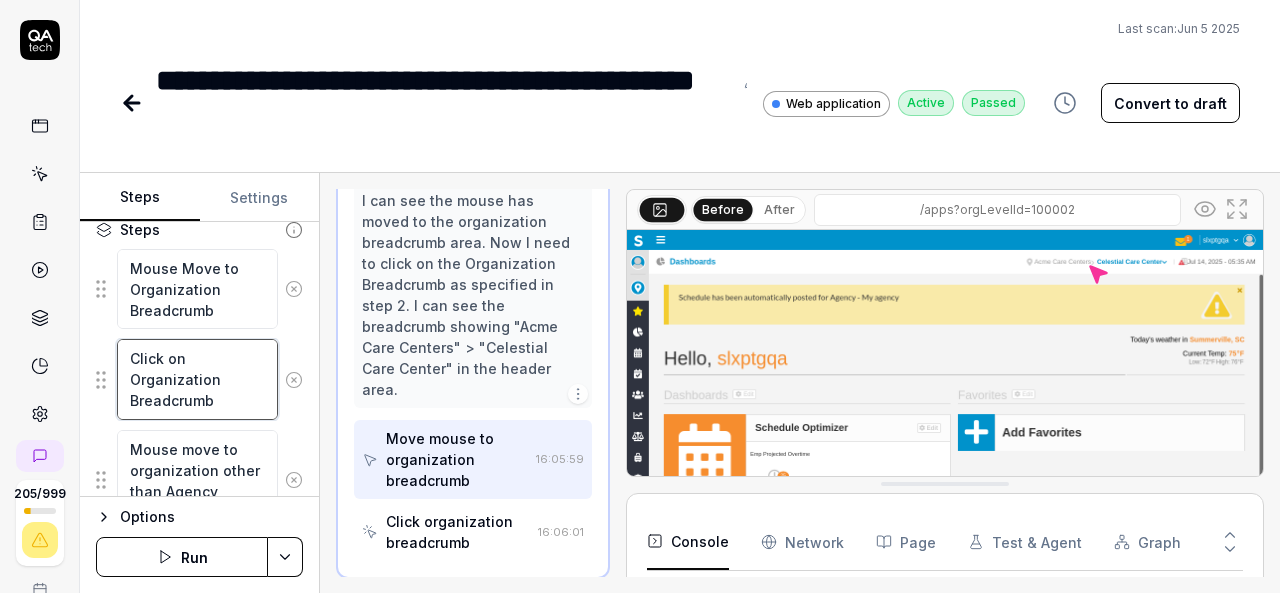 drag, startPoint x: 226, startPoint y: 399, endPoint x: 120, endPoint y: 359, distance: 113.296074 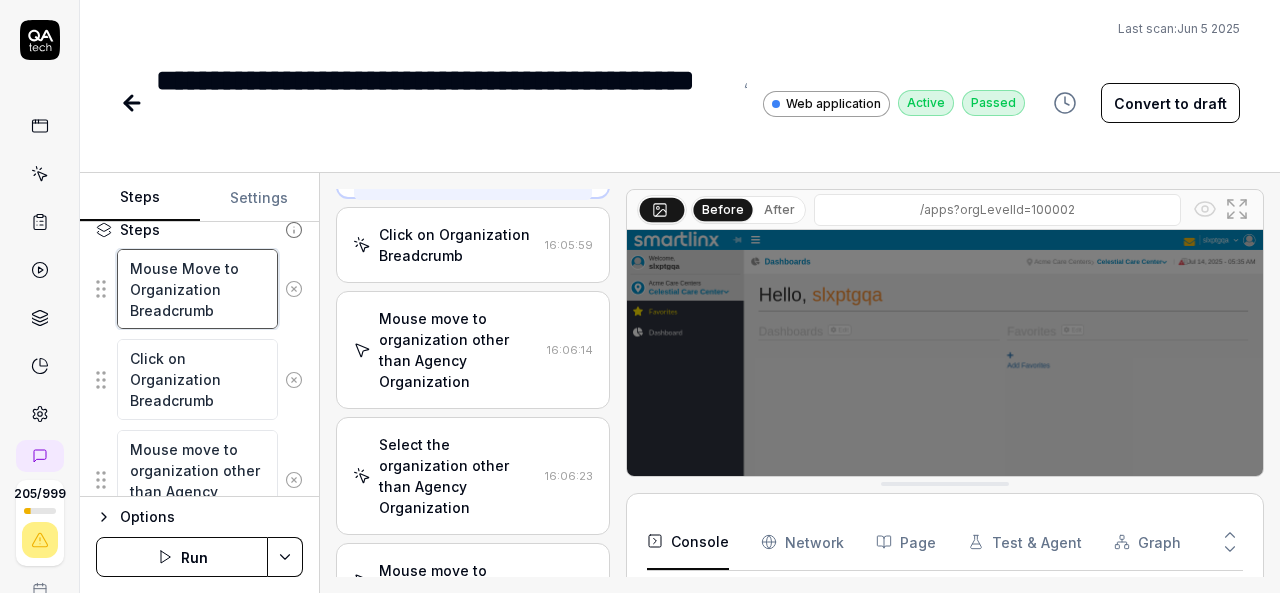 click on "Mouse Move to Organization Breadcrumb" at bounding box center [197, 289] 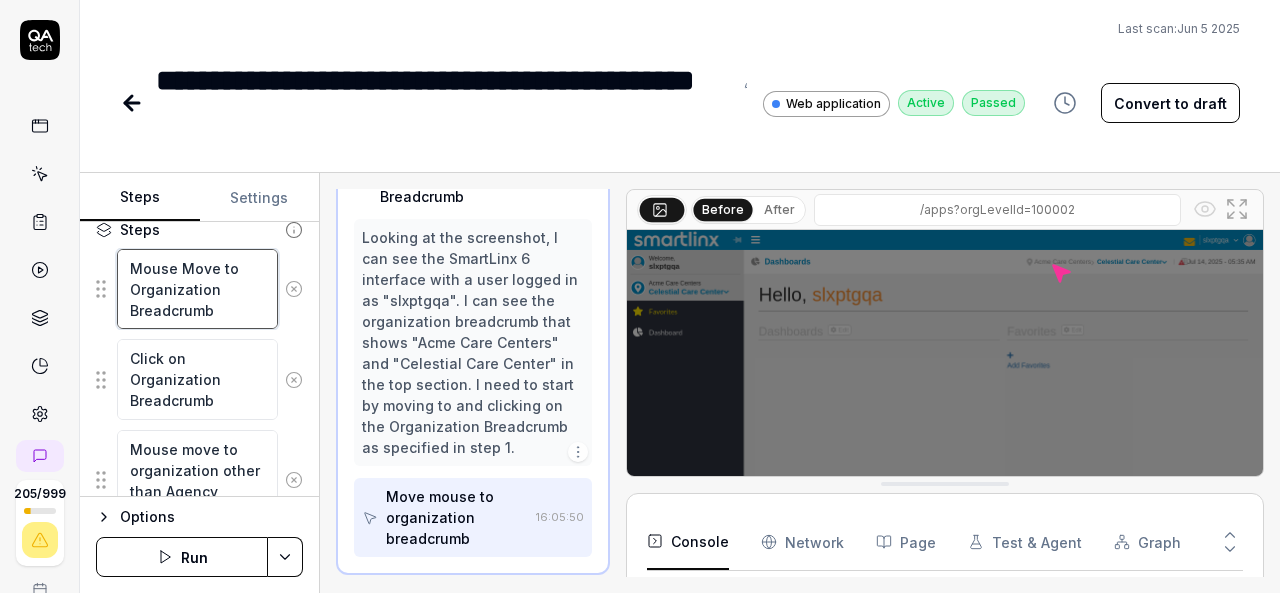 scroll, scrollTop: 170, scrollLeft: 0, axis: vertical 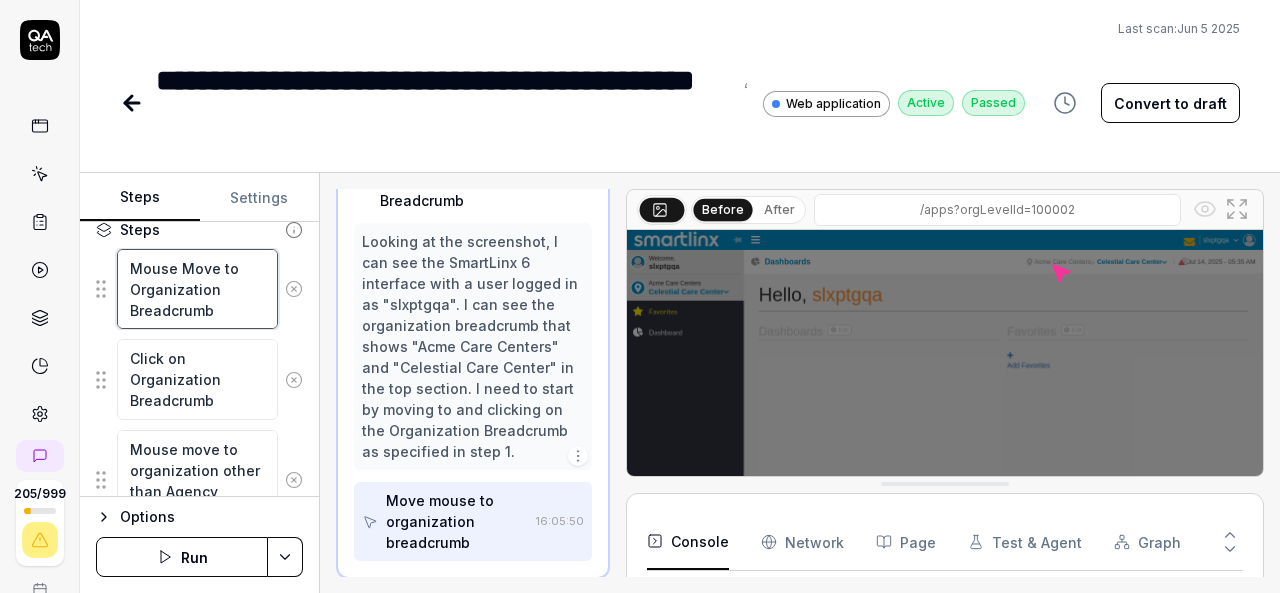 drag, startPoint x: 210, startPoint y: 309, endPoint x: 133, endPoint y: 270, distance: 86.313385 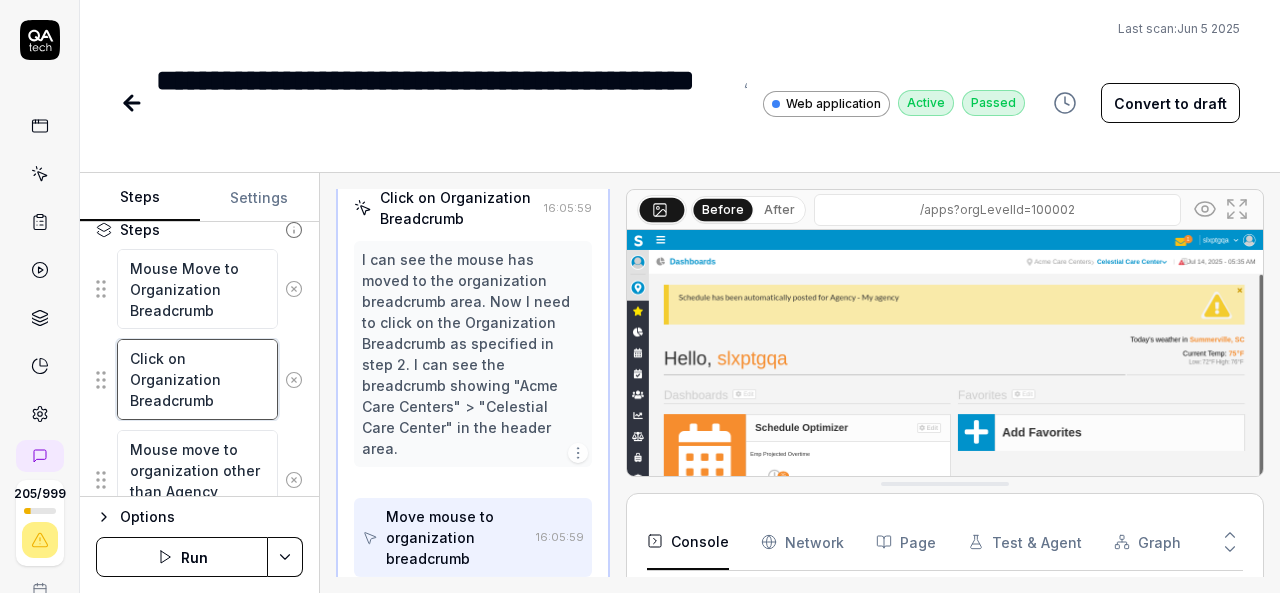 click on "Click on Organization Breadcrumb" at bounding box center (197, 379) 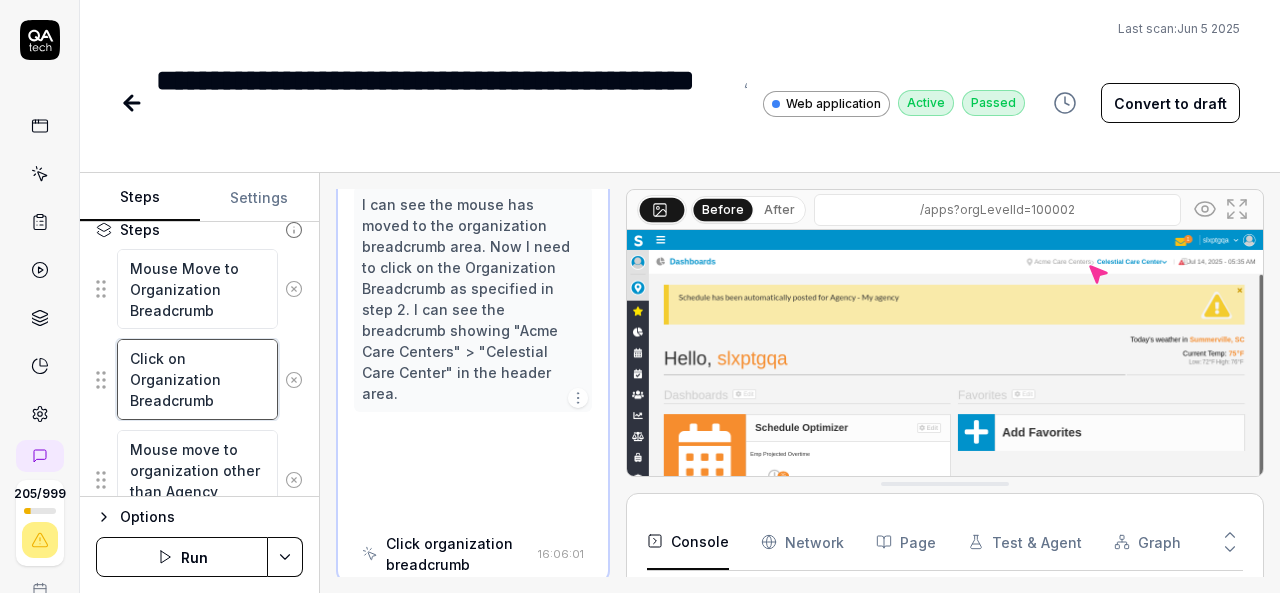 scroll, scrollTop: 295, scrollLeft: 0, axis: vertical 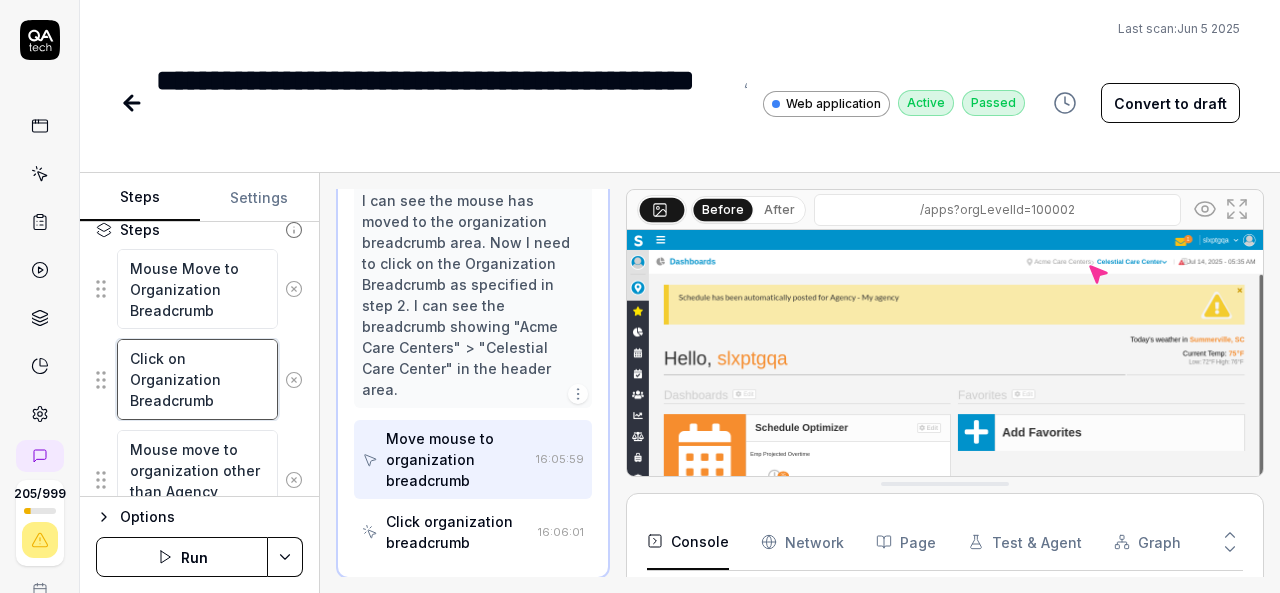 drag, startPoint x: 236, startPoint y: 392, endPoint x: 125, endPoint y: 353, distance: 117.65203 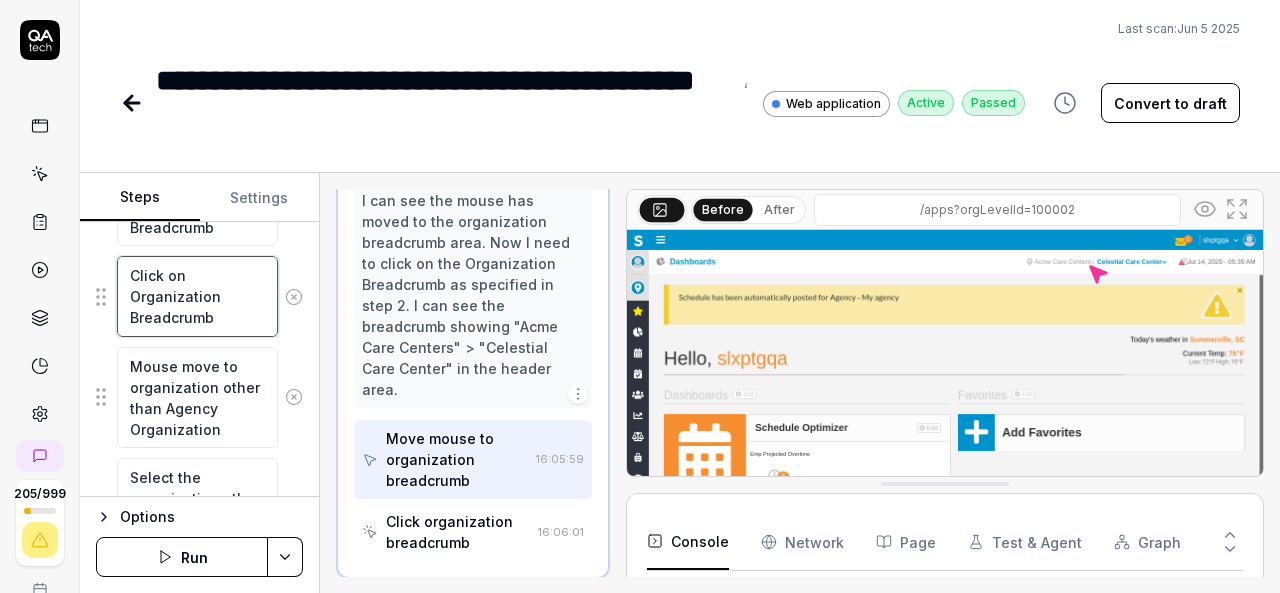 scroll, scrollTop: 380, scrollLeft: 0, axis: vertical 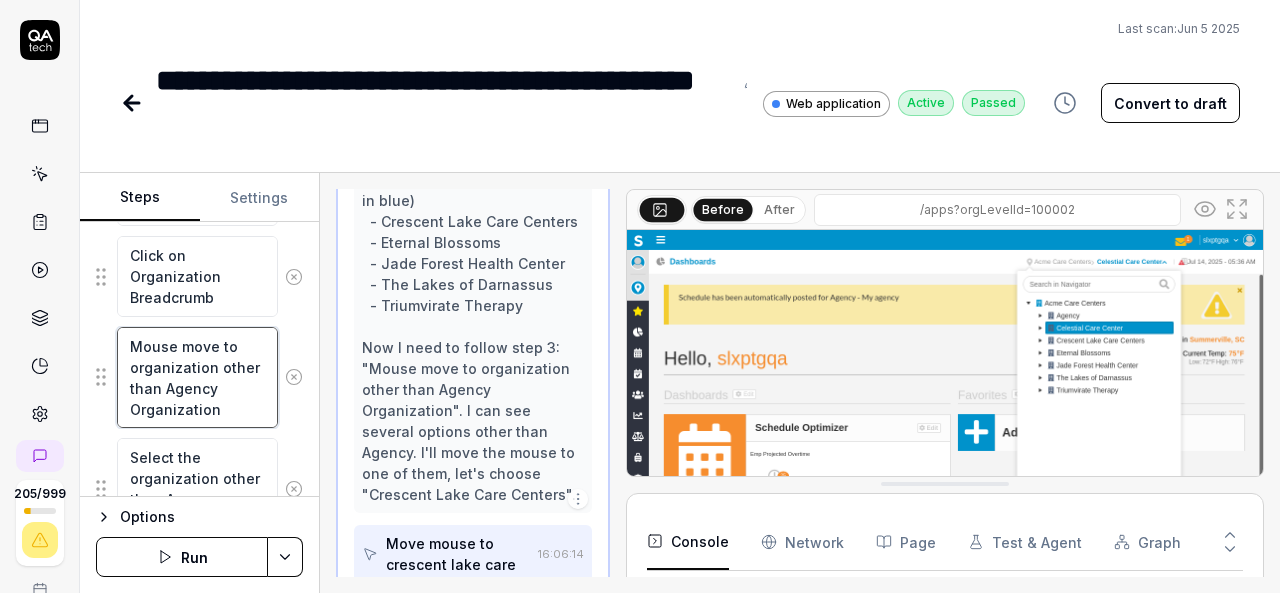 drag, startPoint x: 240, startPoint y: 408, endPoint x: 130, endPoint y: 341, distance: 128.7983 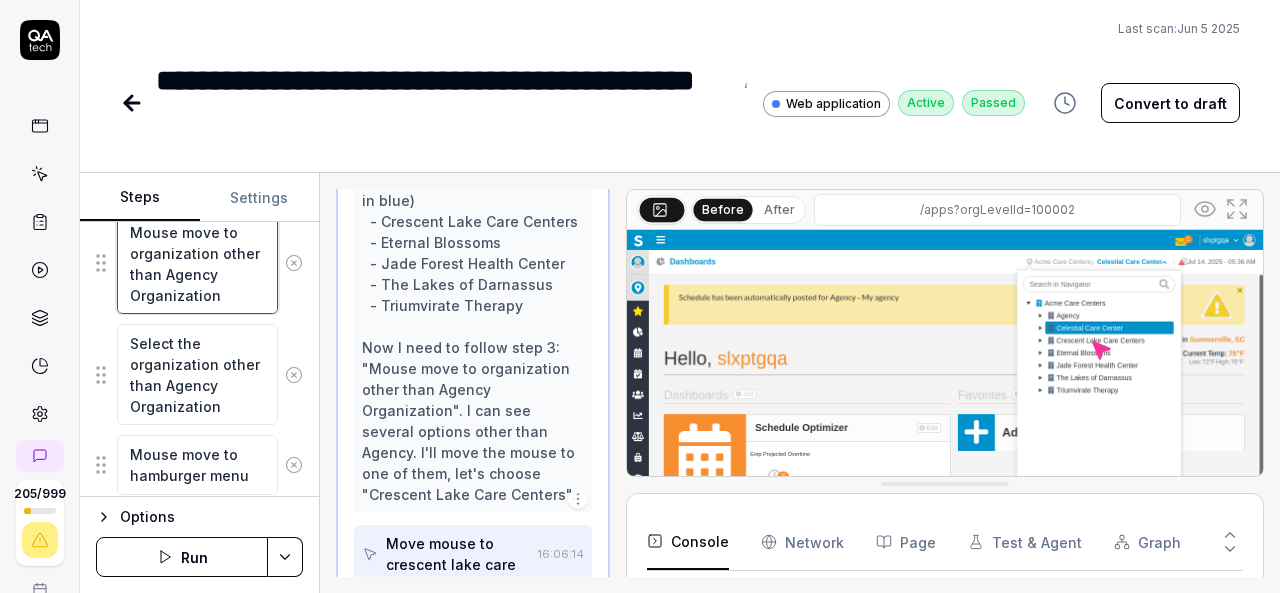 scroll, scrollTop: 495, scrollLeft: 0, axis: vertical 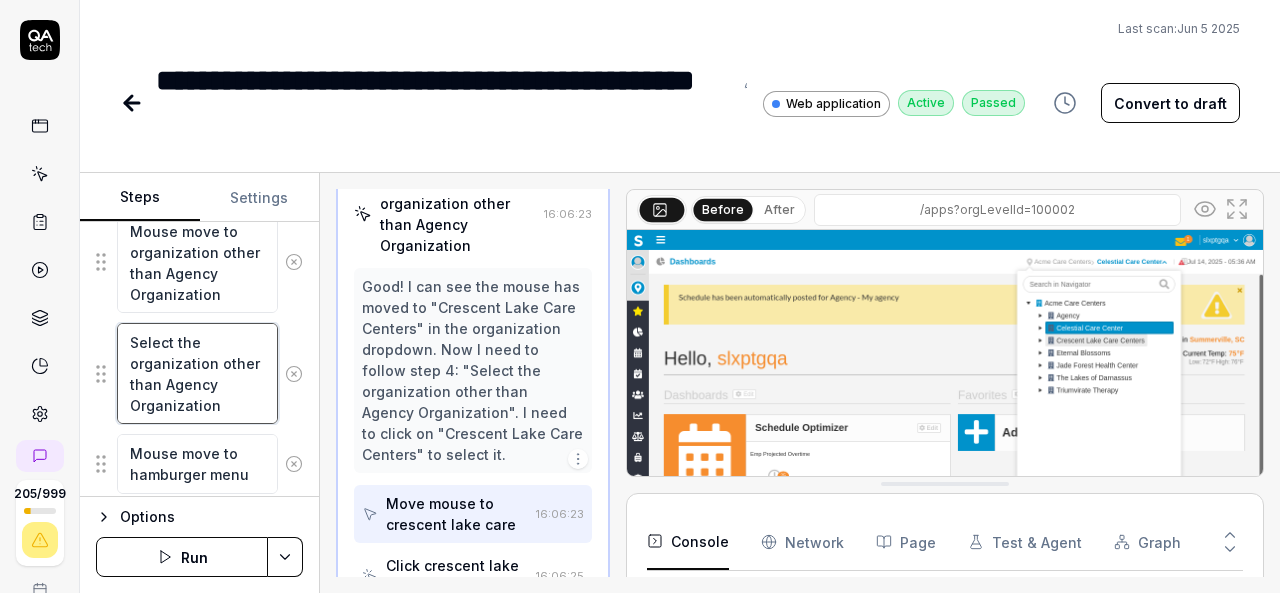 drag, startPoint x: 230, startPoint y: 405, endPoint x: 126, endPoint y: 343, distance: 121.07848 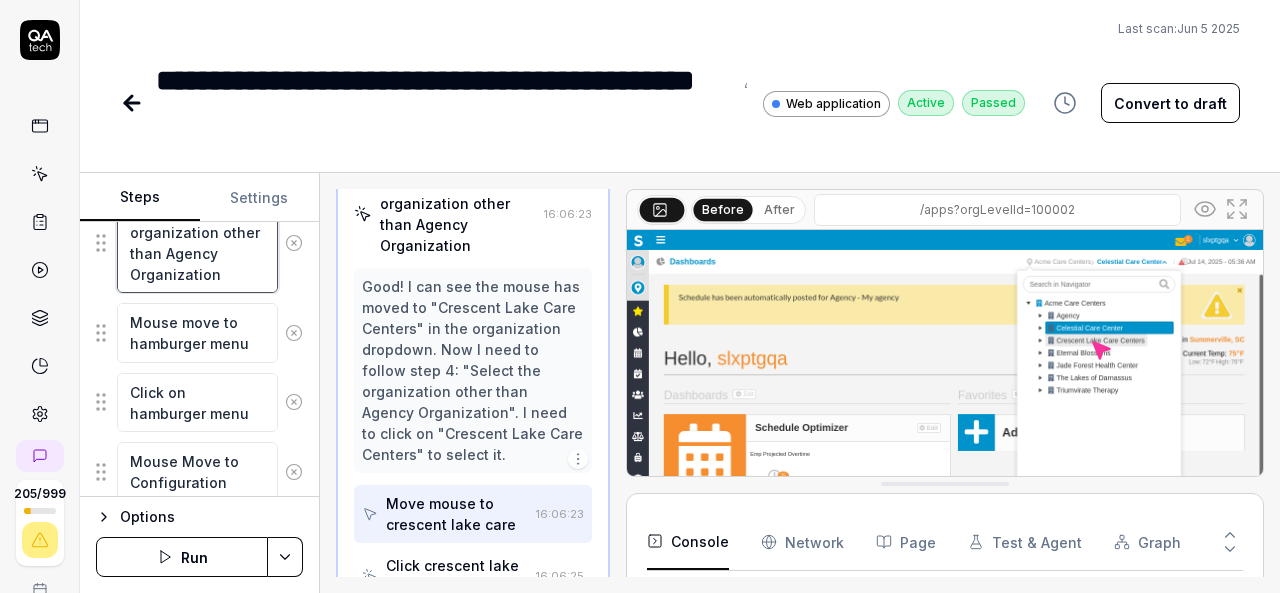 scroll, scrollTop: 627, scrollLeft: 0, axis: vertical 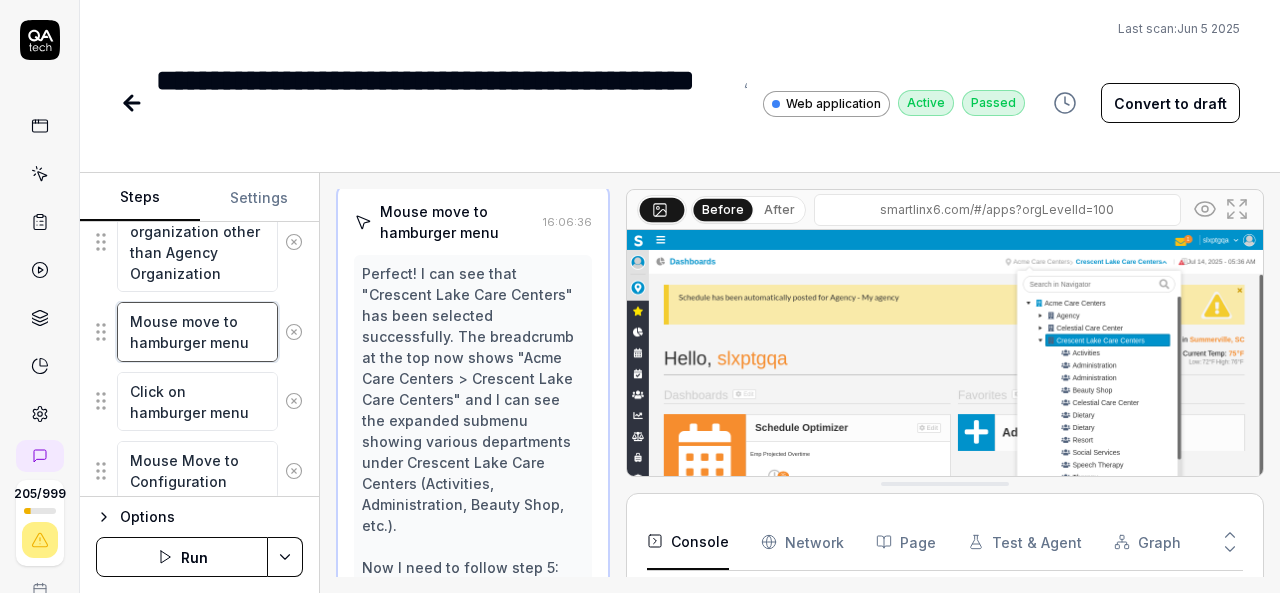 click on "Mouse move to hamburger menu" at bounding box center (197, 331) 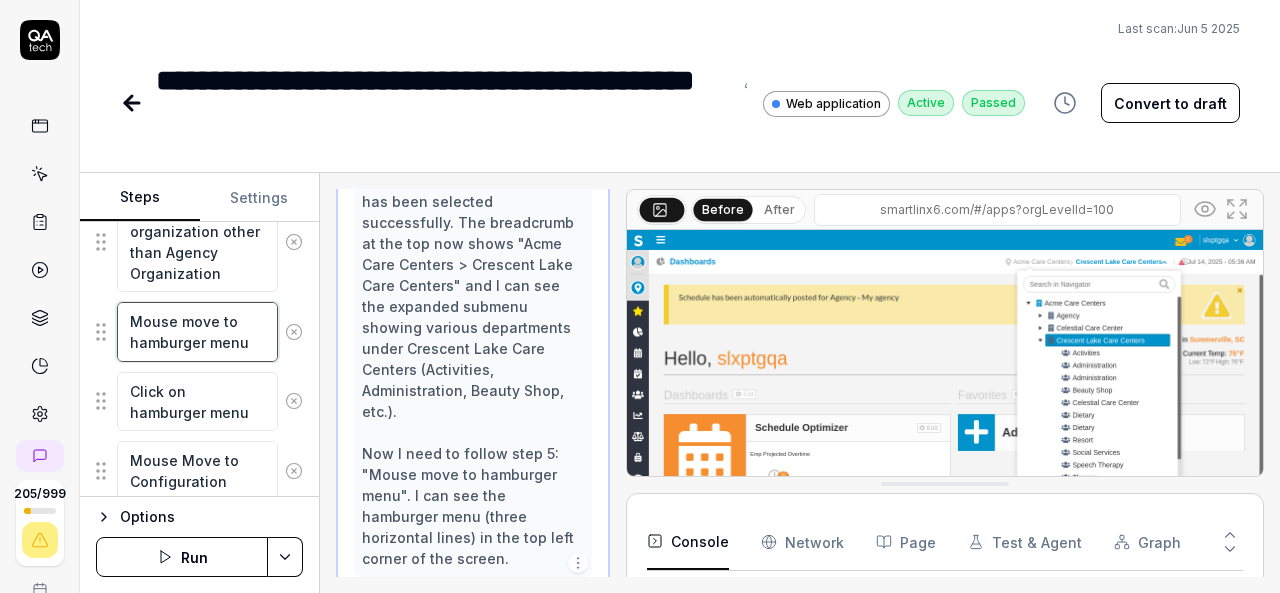 scroll, scrollTop: 714, scrollLeft: 0, axis: vertical 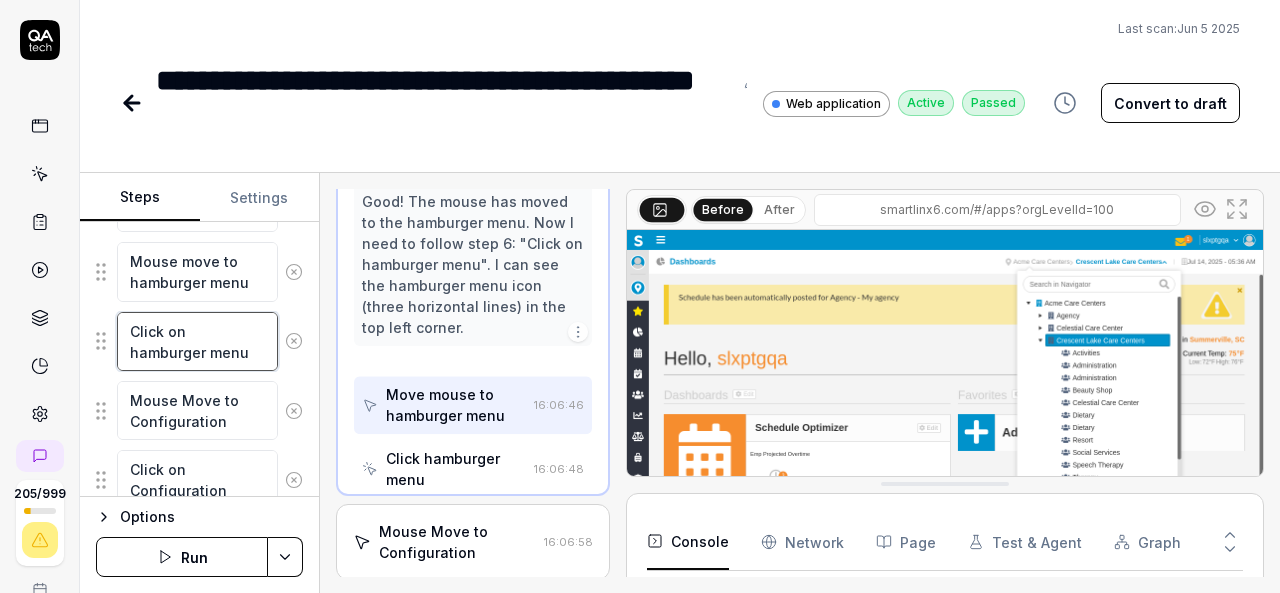 click on "Click on hamburger menu" at bounding box center (197, 341) 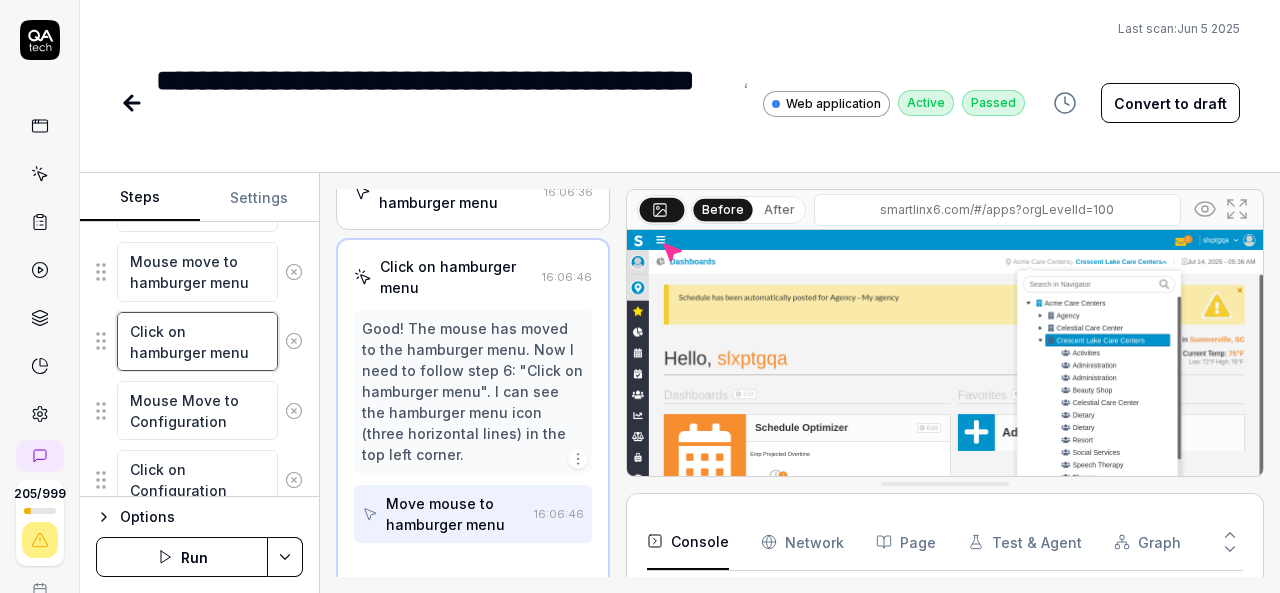 scroll, scrollTop: 586, scrollLeft: 0, axis: vertical 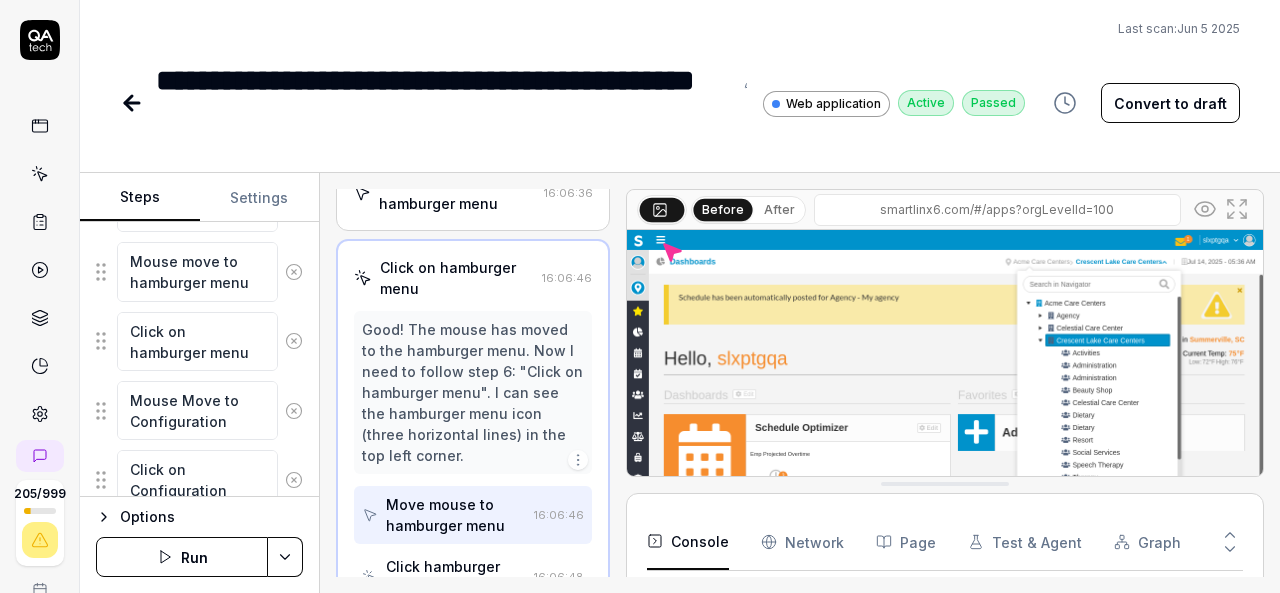 type on "*" 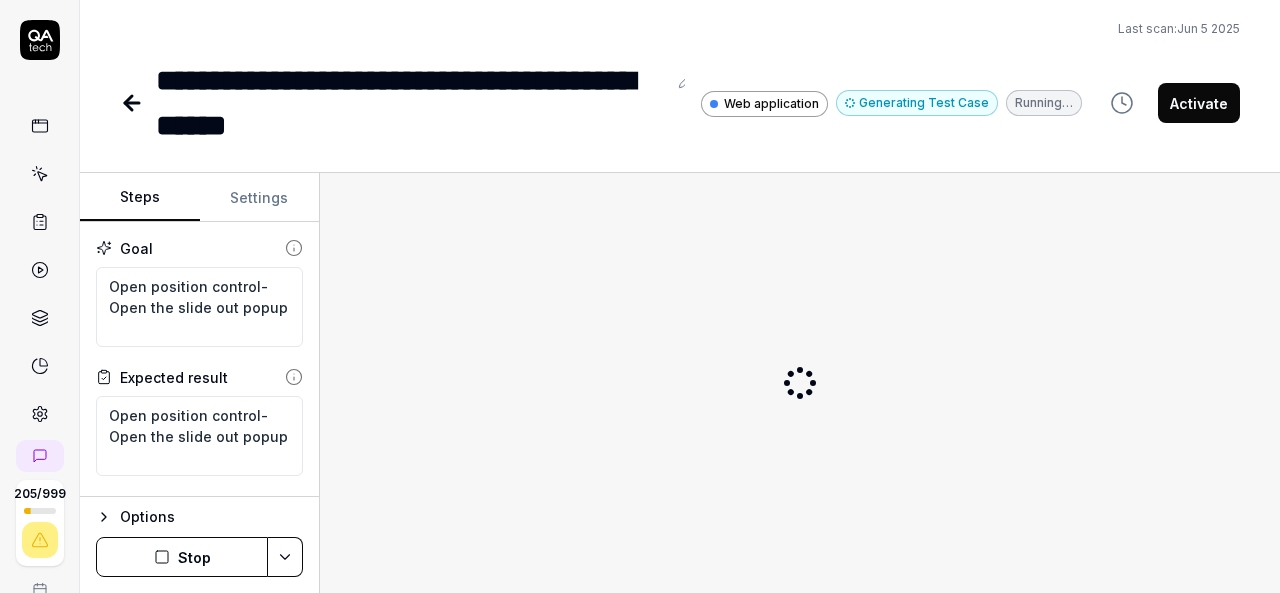 scroll, scrollTop: 0, scrollLeft: 0, axis: both 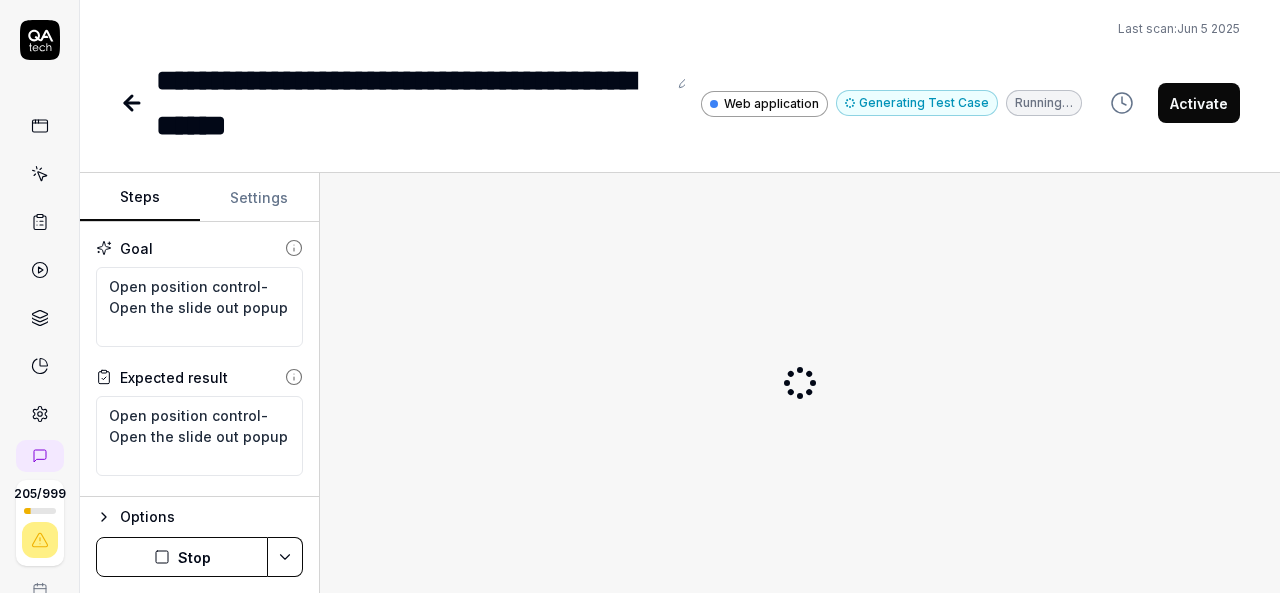 click on "Expected result Open position control-Open the slide out popup" at bounding box center [199, 421] 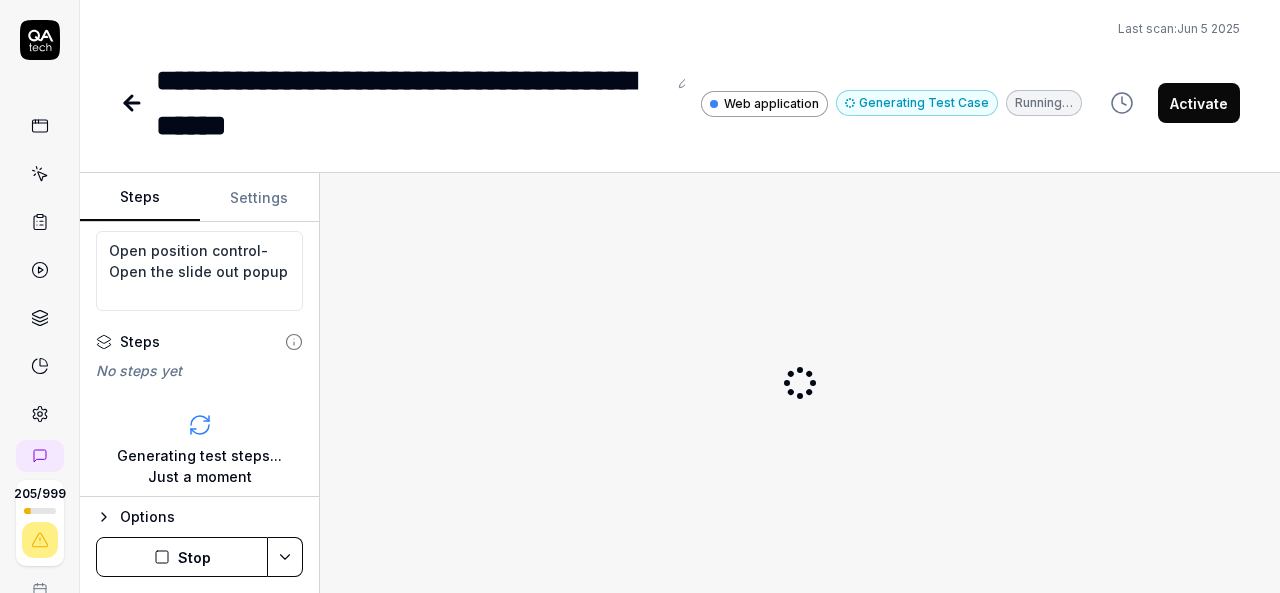 scroll, scrollTop: 232, scrollLeft: 0, axis: vertical 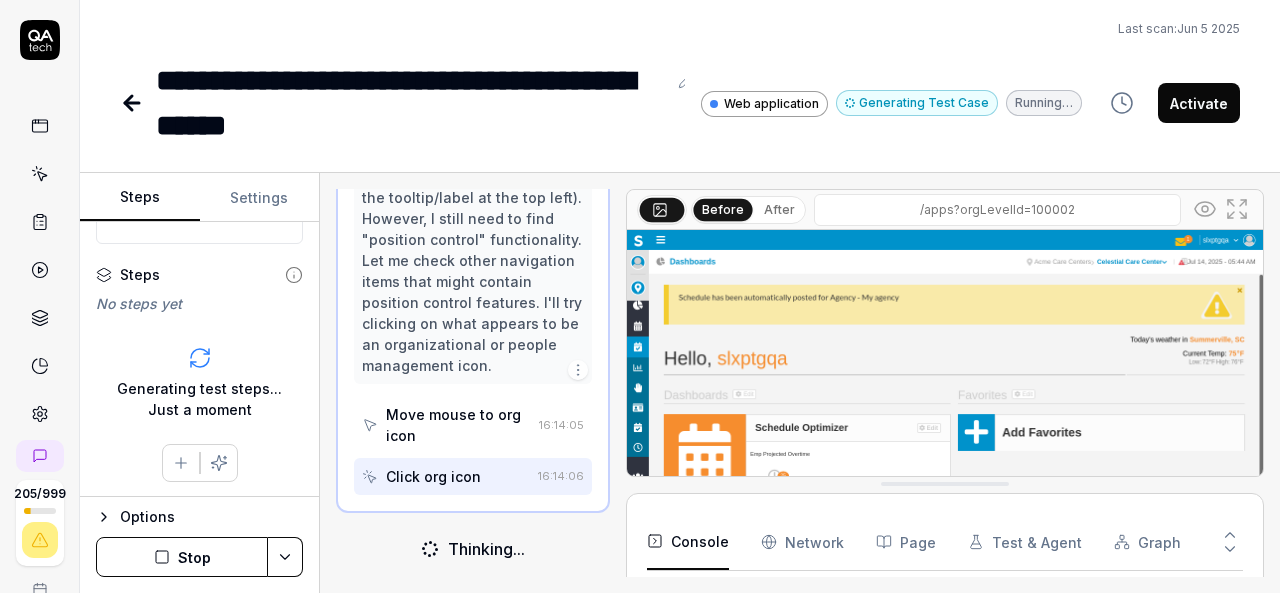 click on "Stop" at bounding box center (182, 557) 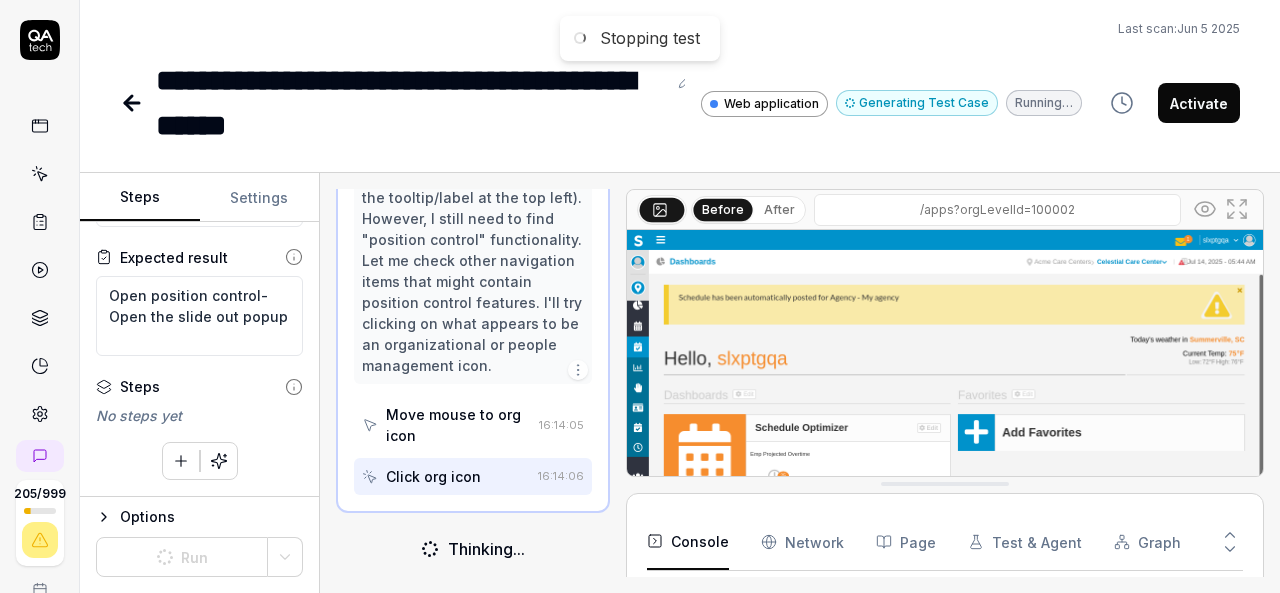 scroll, scrollTop: 118, scrollLeft: 0, axis: vertical 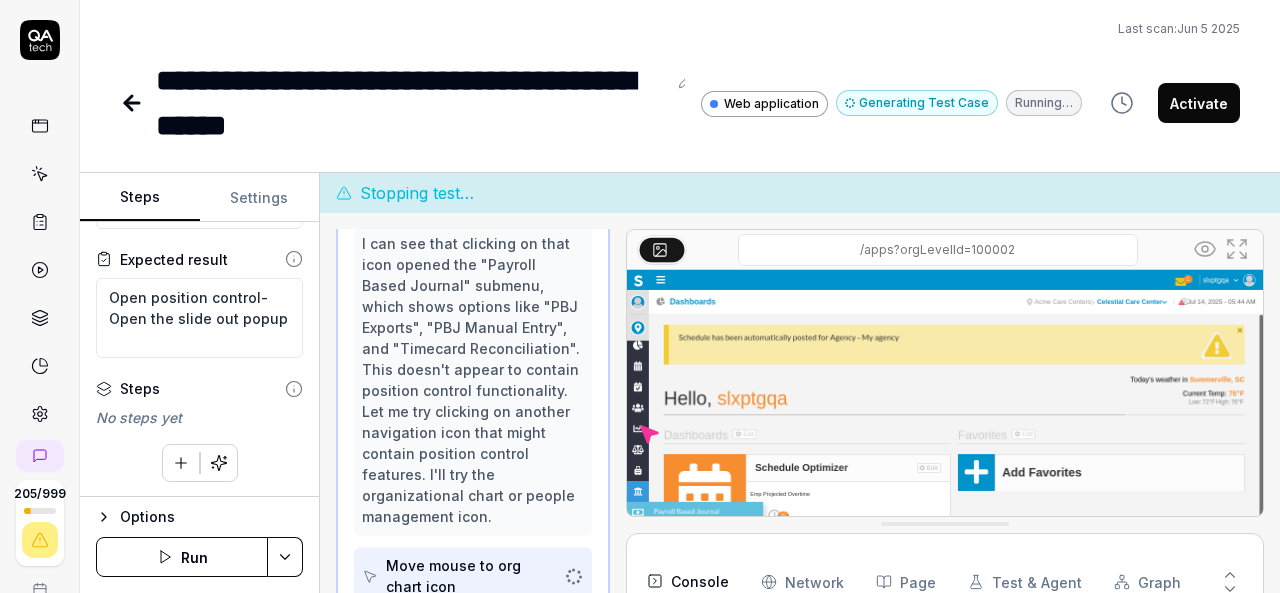 click 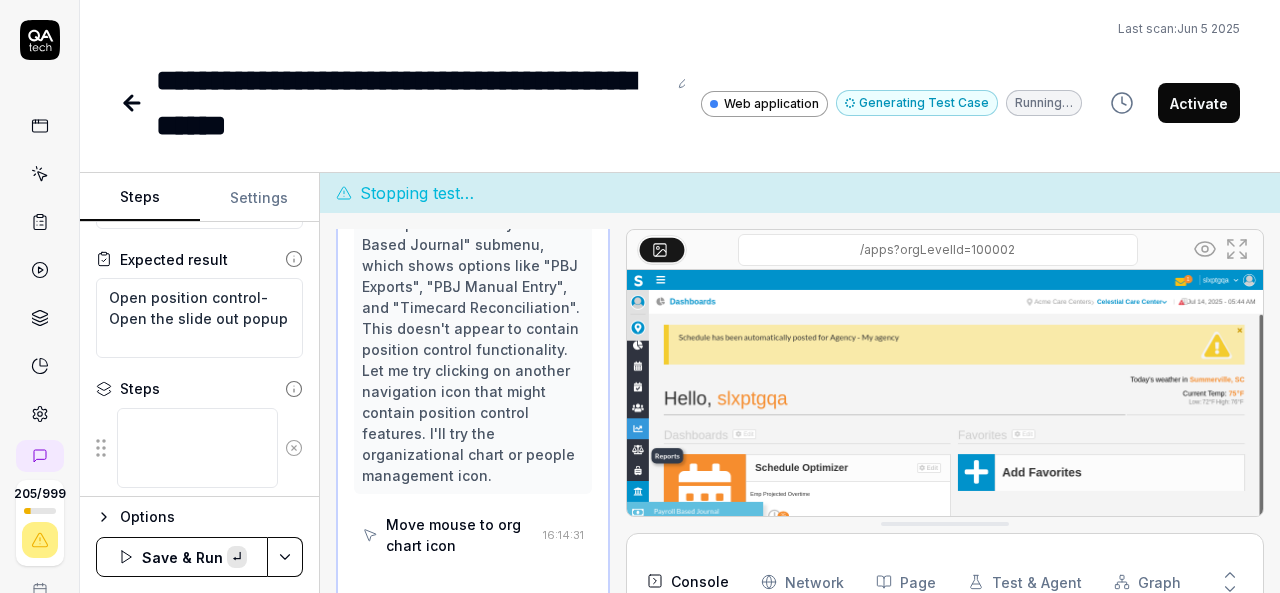 type on "*" 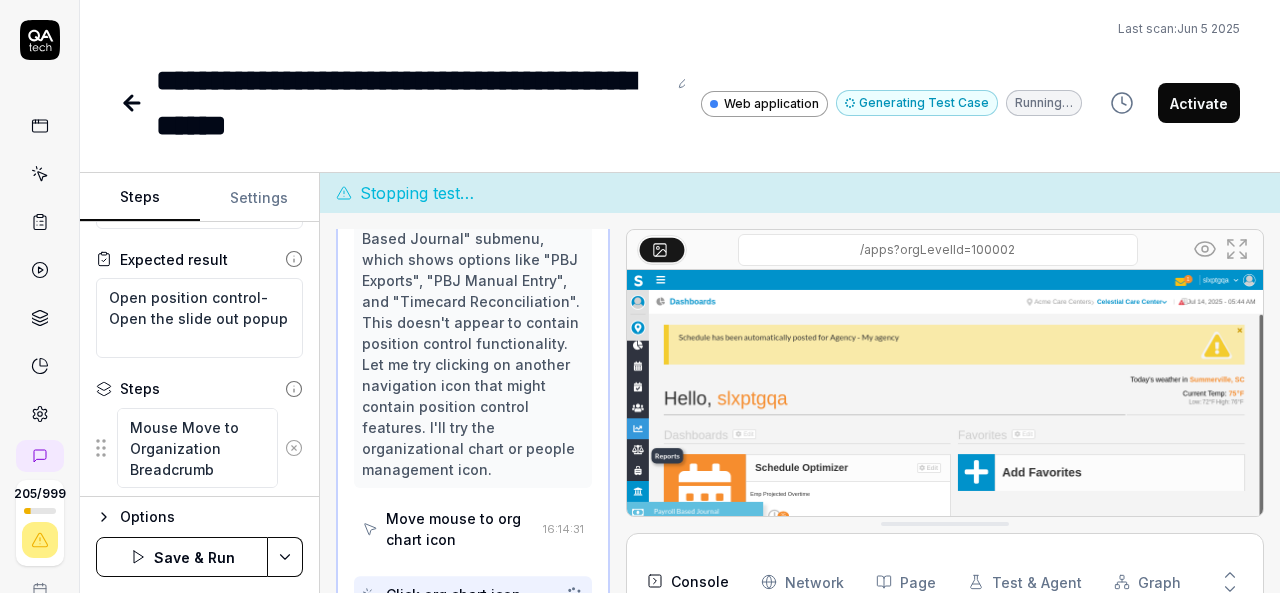 scroll, scrollTop: 628, scrollLeft: 0, axis: vertical 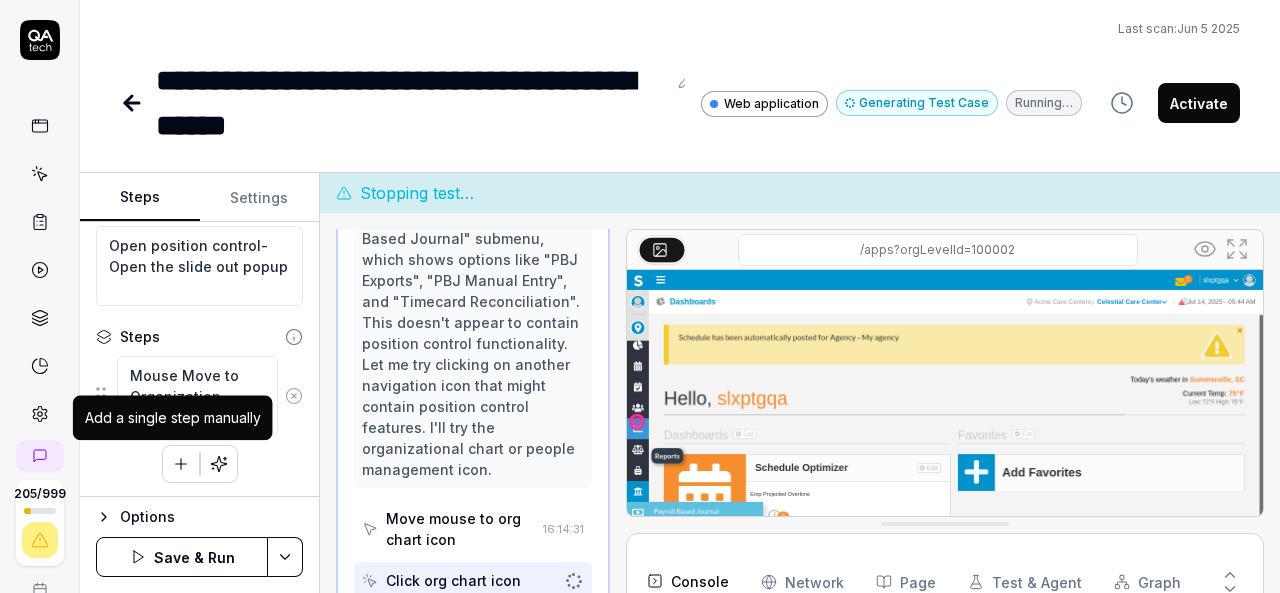 type on "Mouse Move to Organization Breadcrumb" 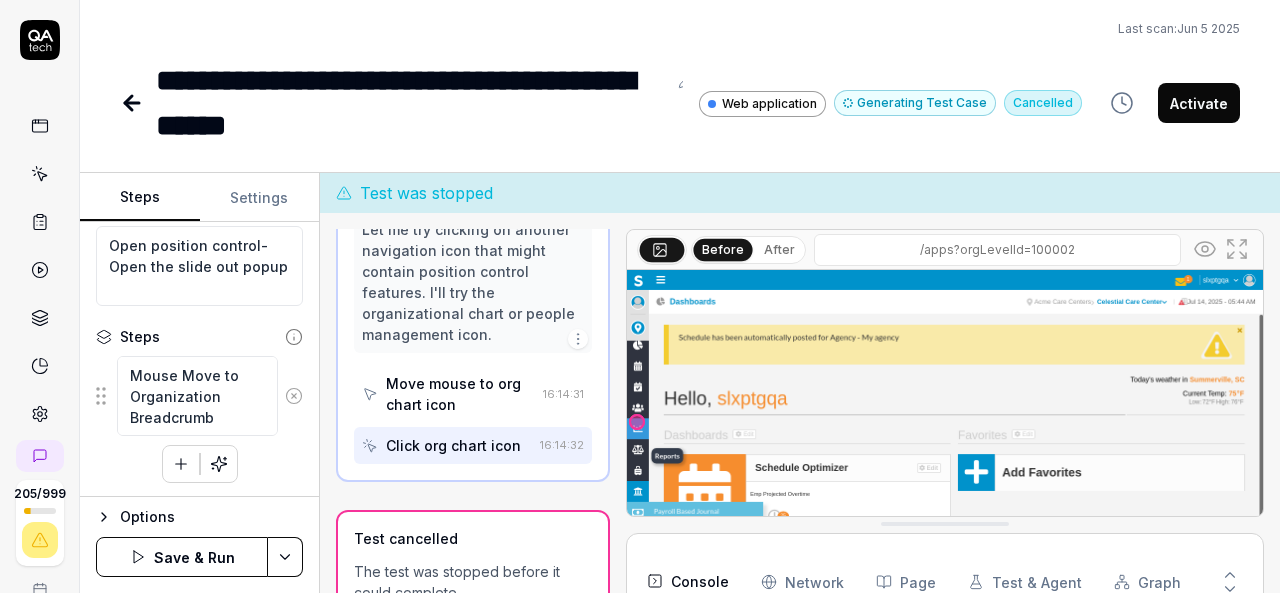click 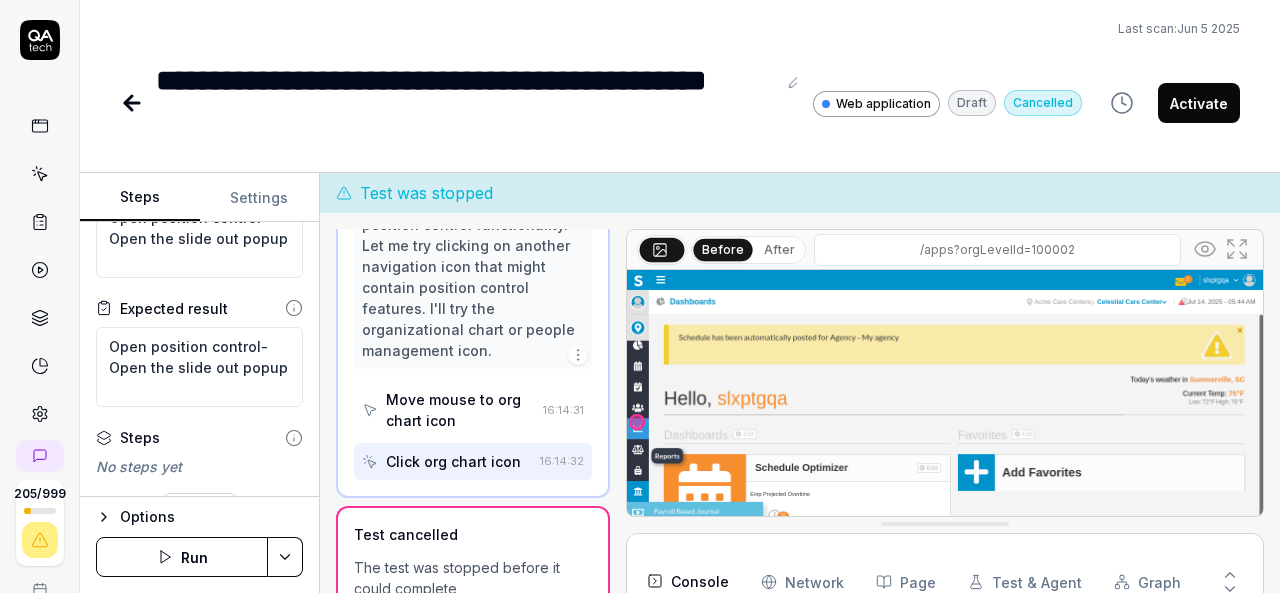 scroll, scrollTop: 118, scrollLeft: 0, axis: vertical 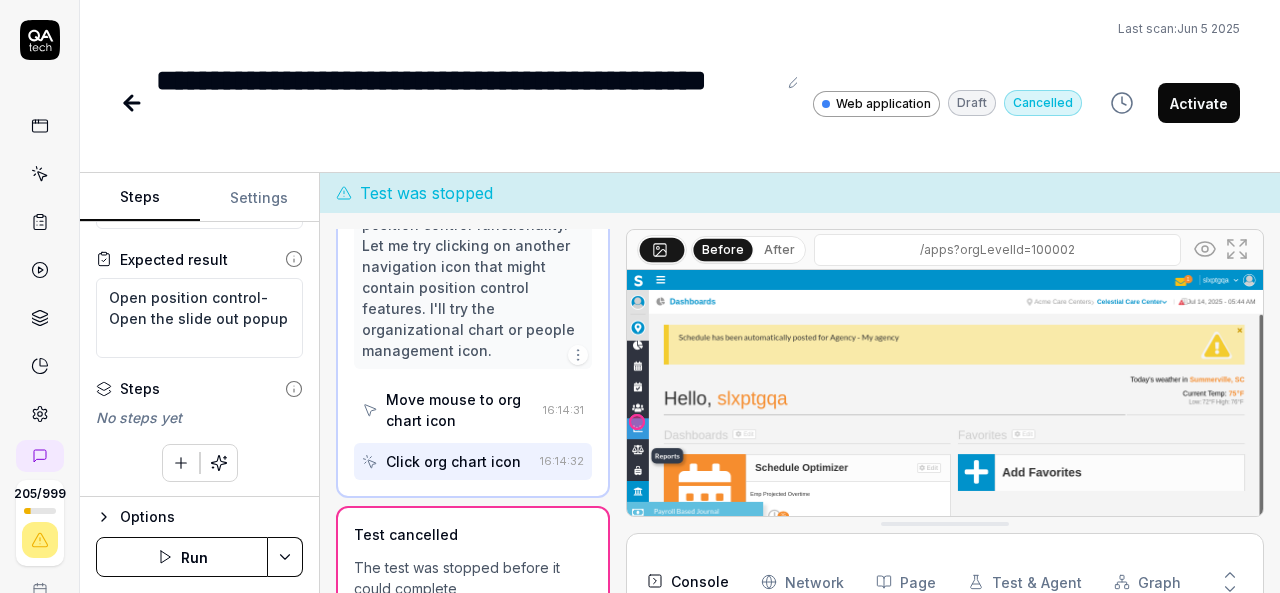 click 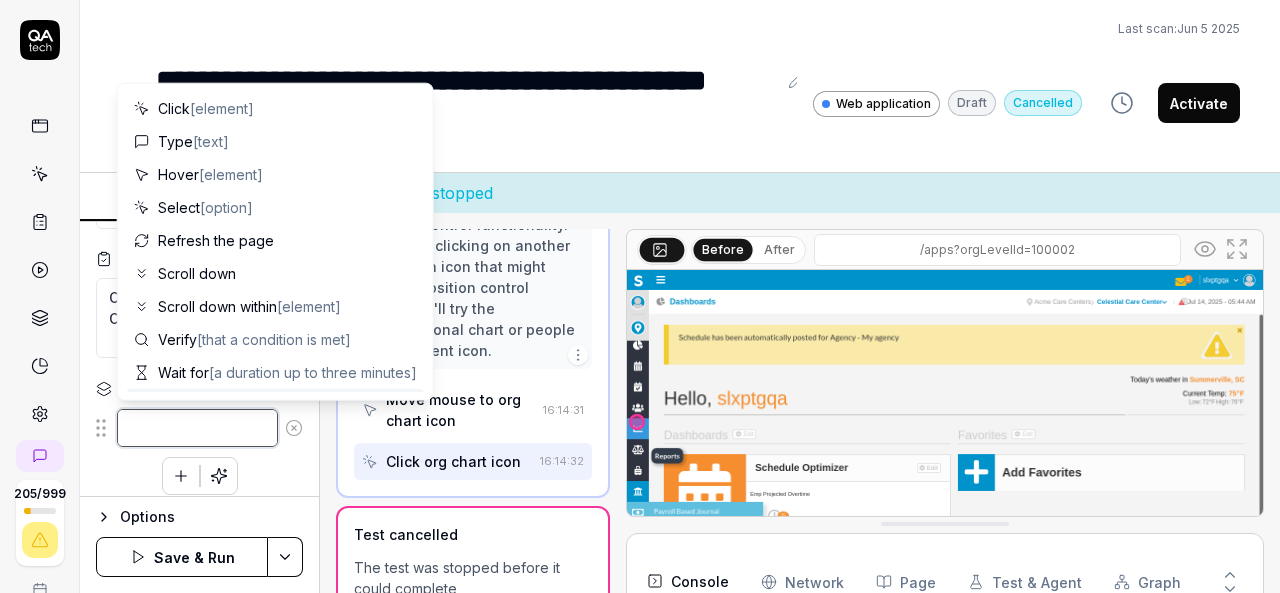 click at bounding box center (197, 428) 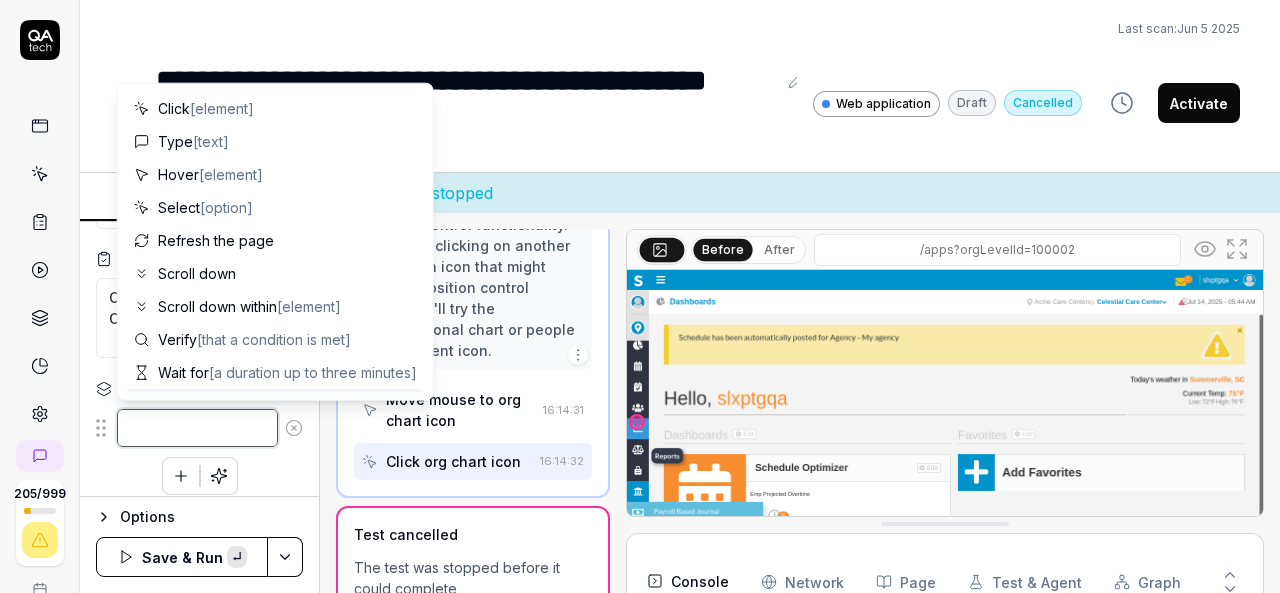 paste on "Mouse Move to Organization Breadcrumb" 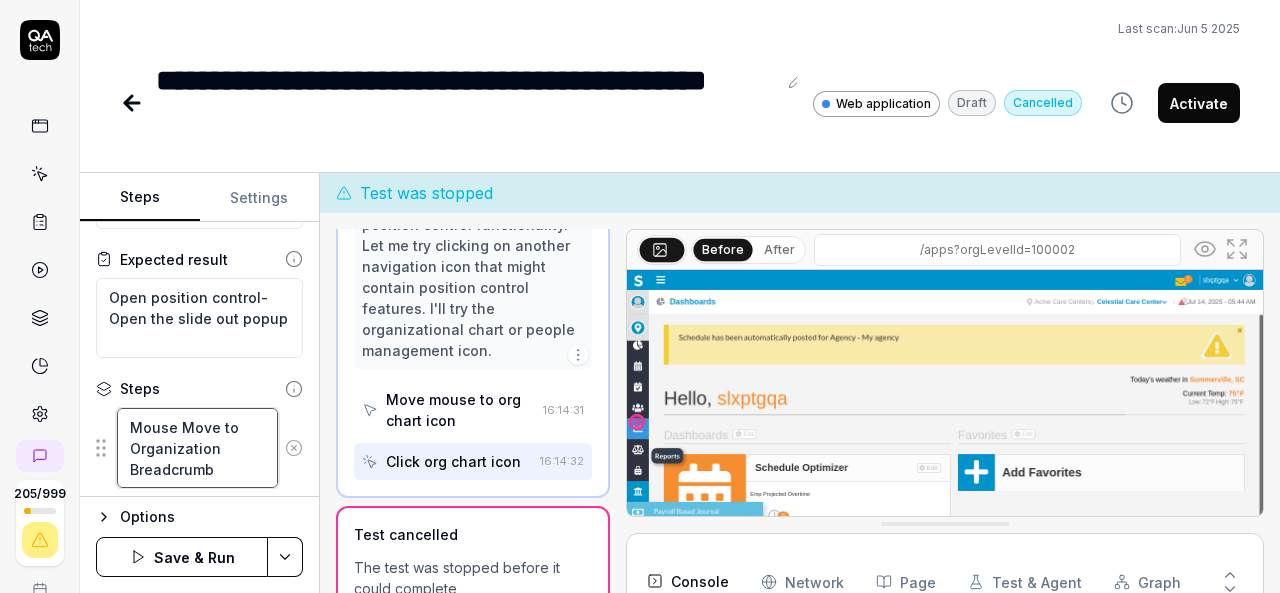 scroll, scrollTop: 170, scrollLeft: 0, axis: vertical 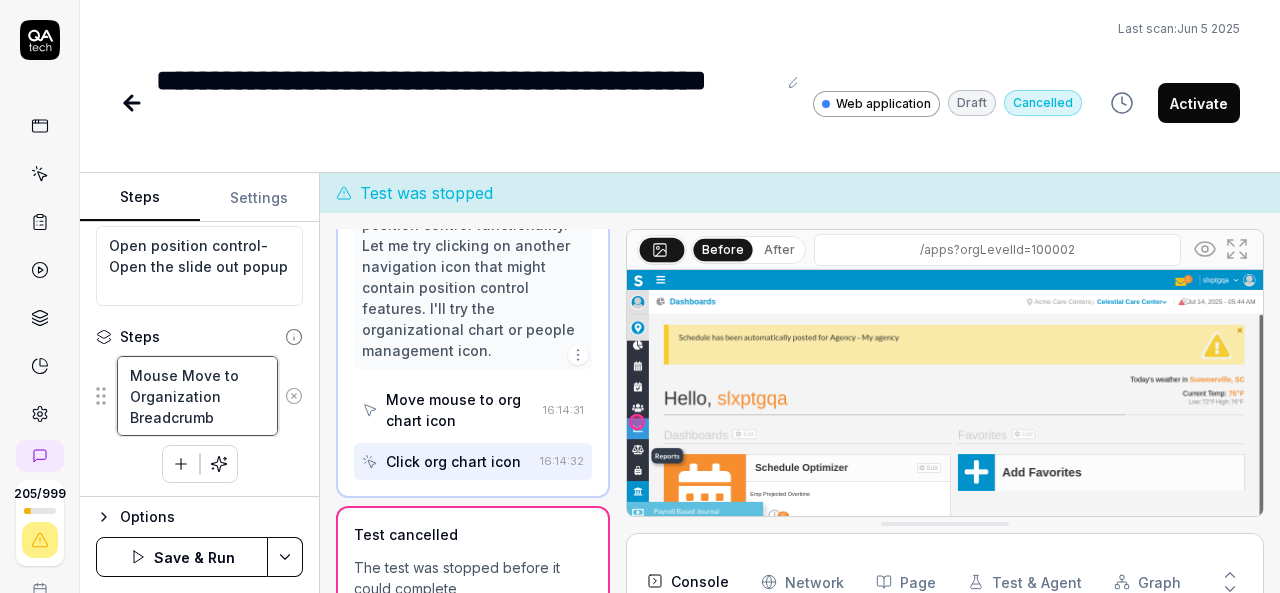 type on "Mouse Move to Organization Breadcrumb" 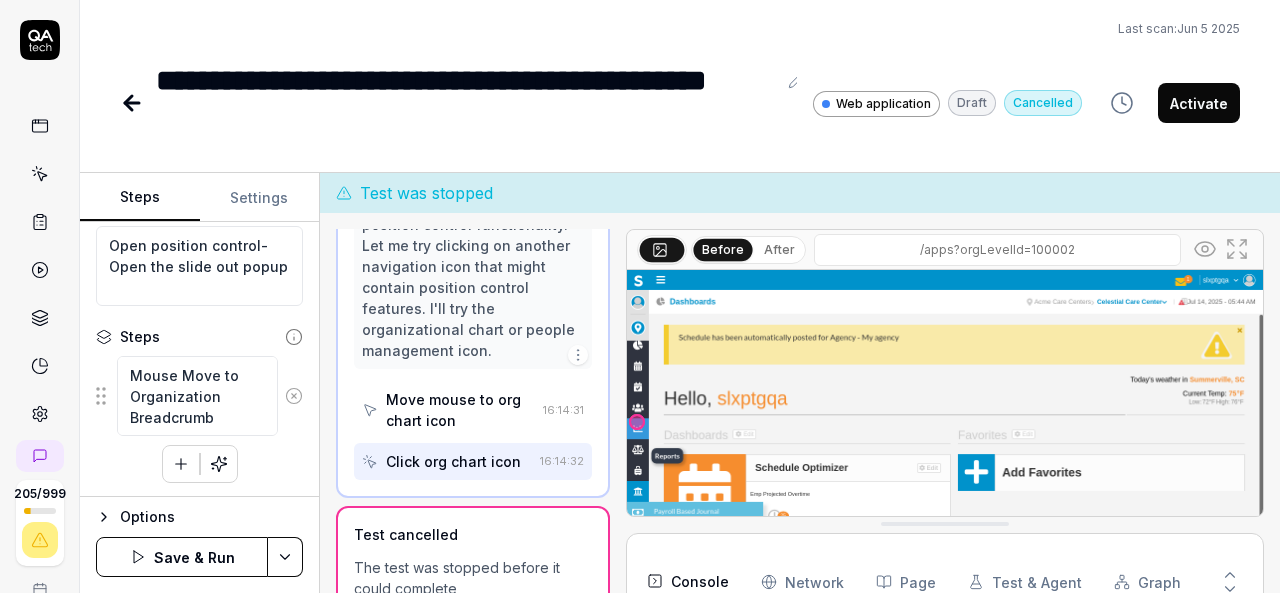 click on "Mouse Move to Organization Breadcrumb
To pick up a draggable item, press the space bar.
While dragging, use the arrow keys to move the item.
Press space again to drop the item in its new position, or press escape to cancel." at bounding box center (199, 419) 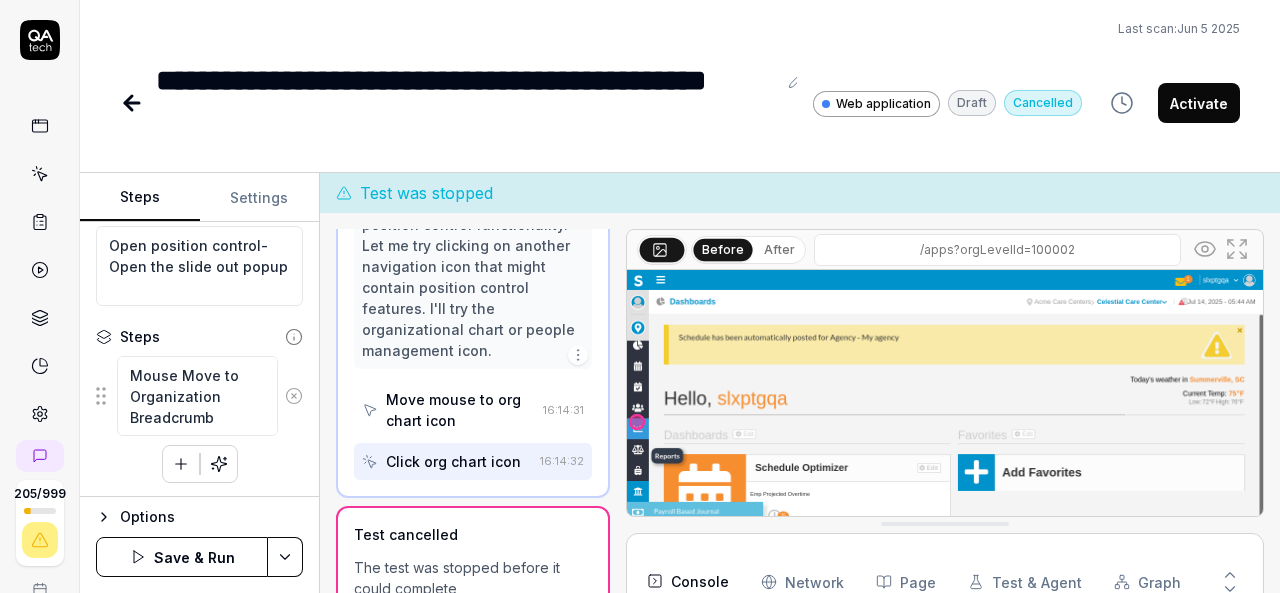 click 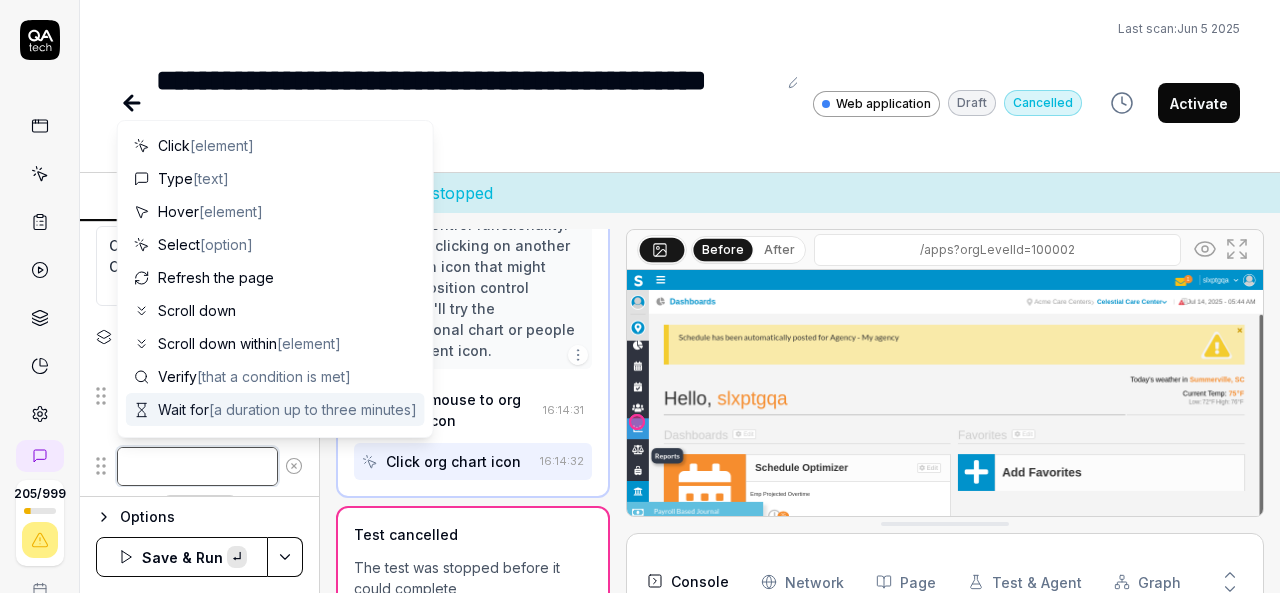 paste on "Click on Organization Breadcrumb" 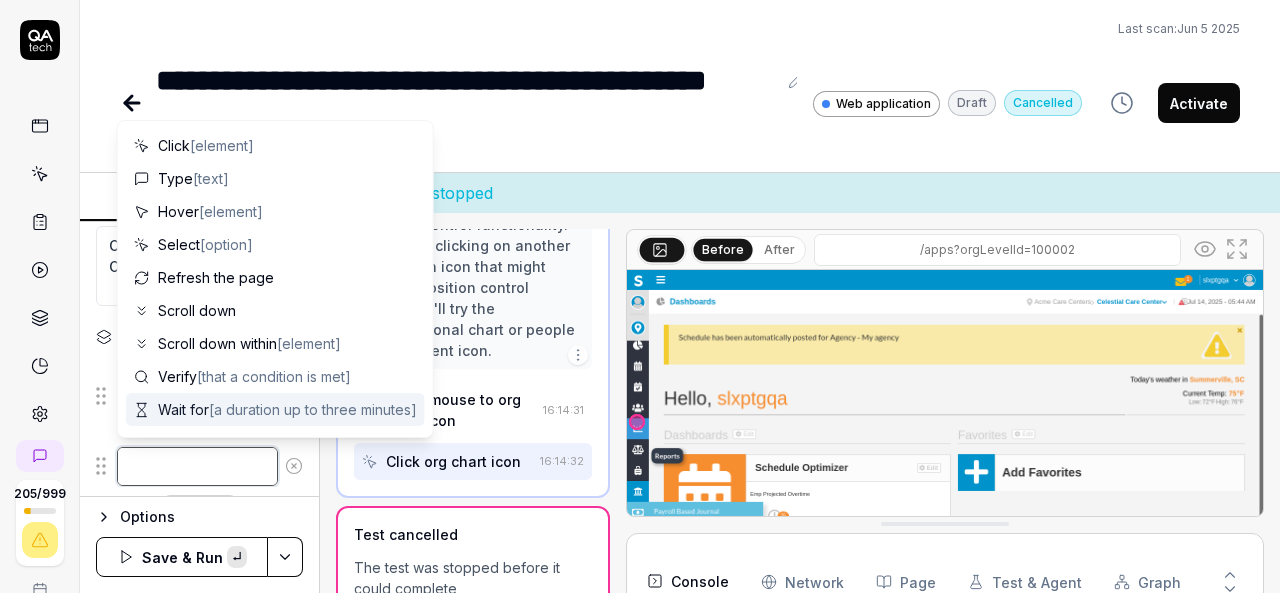 type on "*" 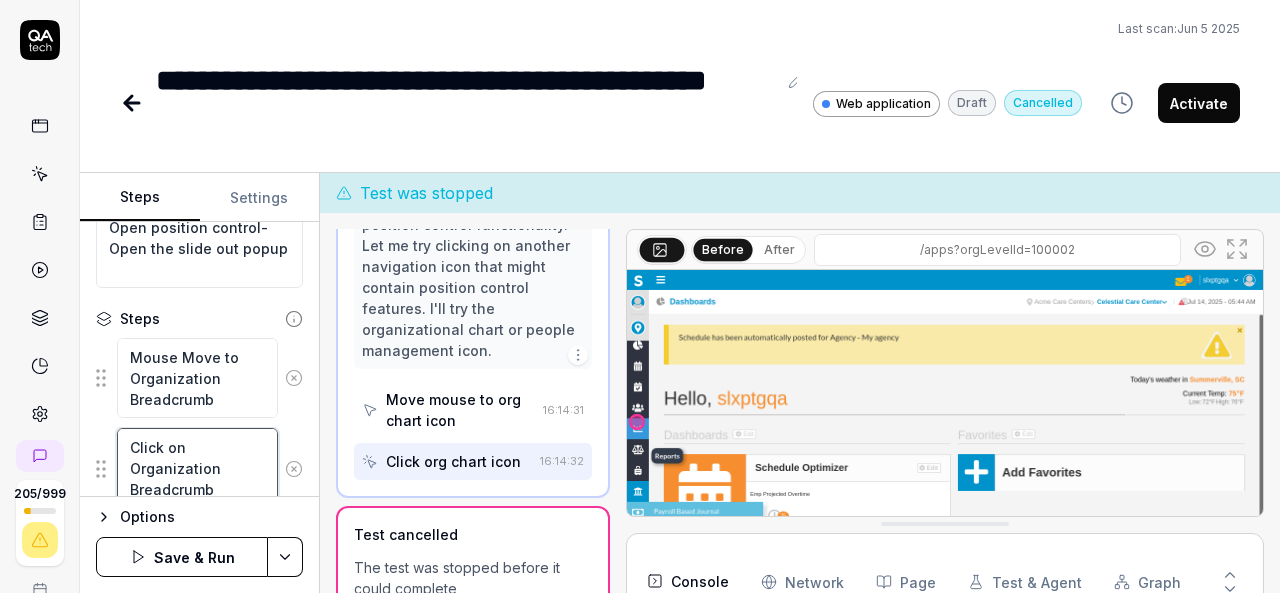 scroll, scrollTop: 260, scrollLeft: 0, axis: vertical 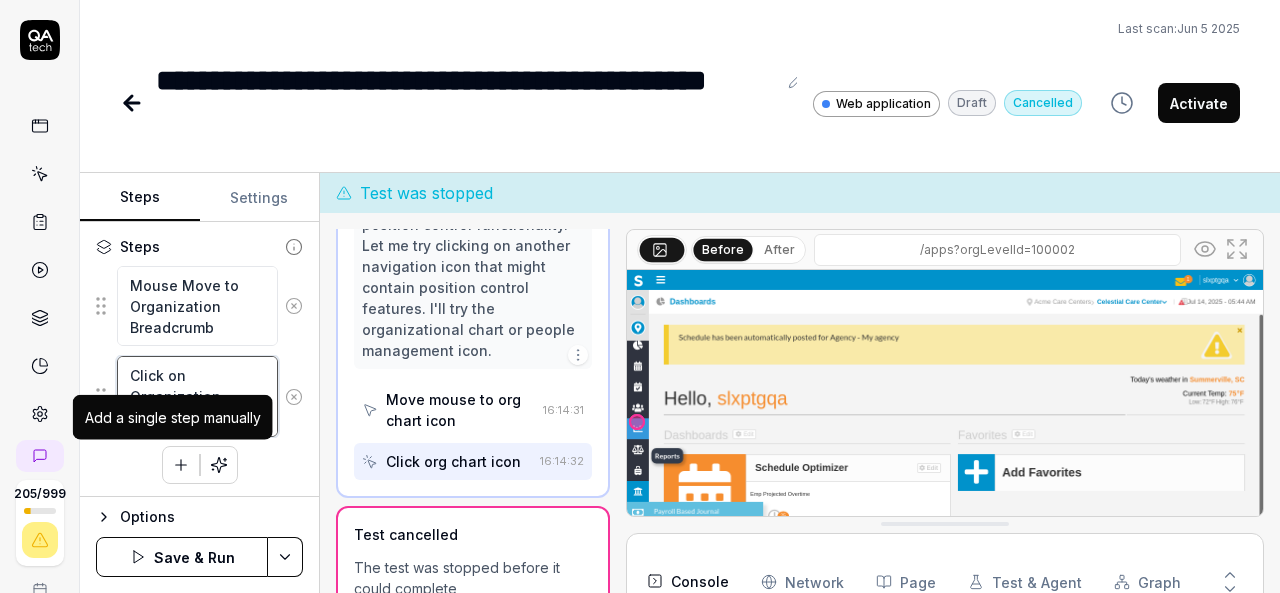 type on "Click on Organization Breadcrumb" 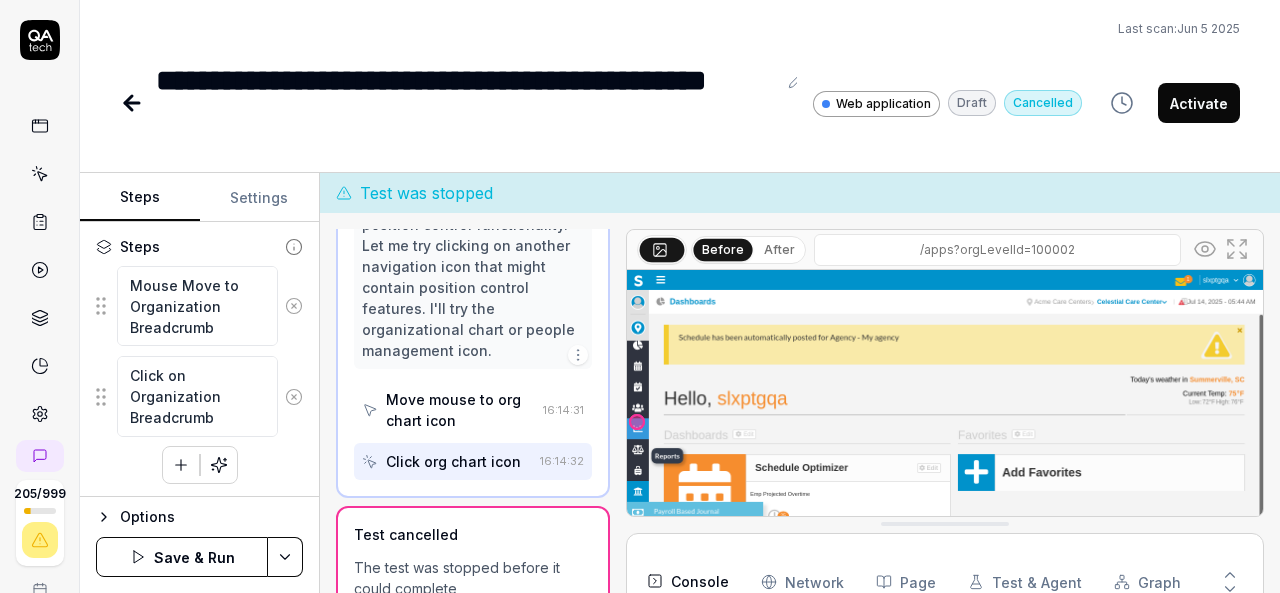 click 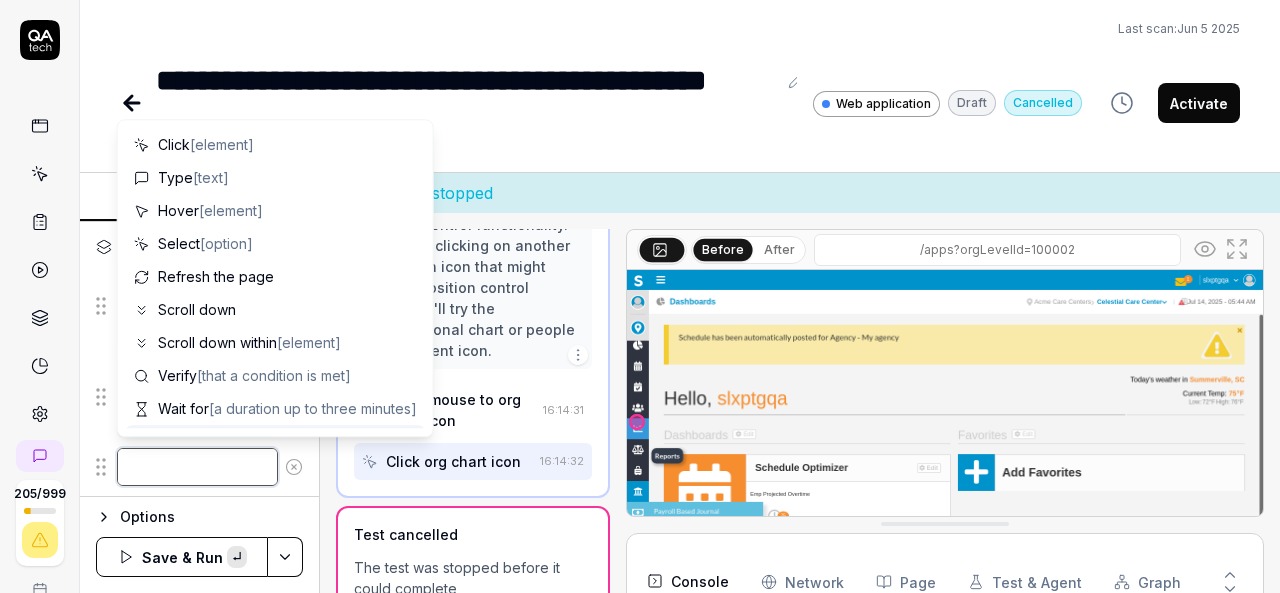paste on "Mouse move to organization other than Agency Organization" 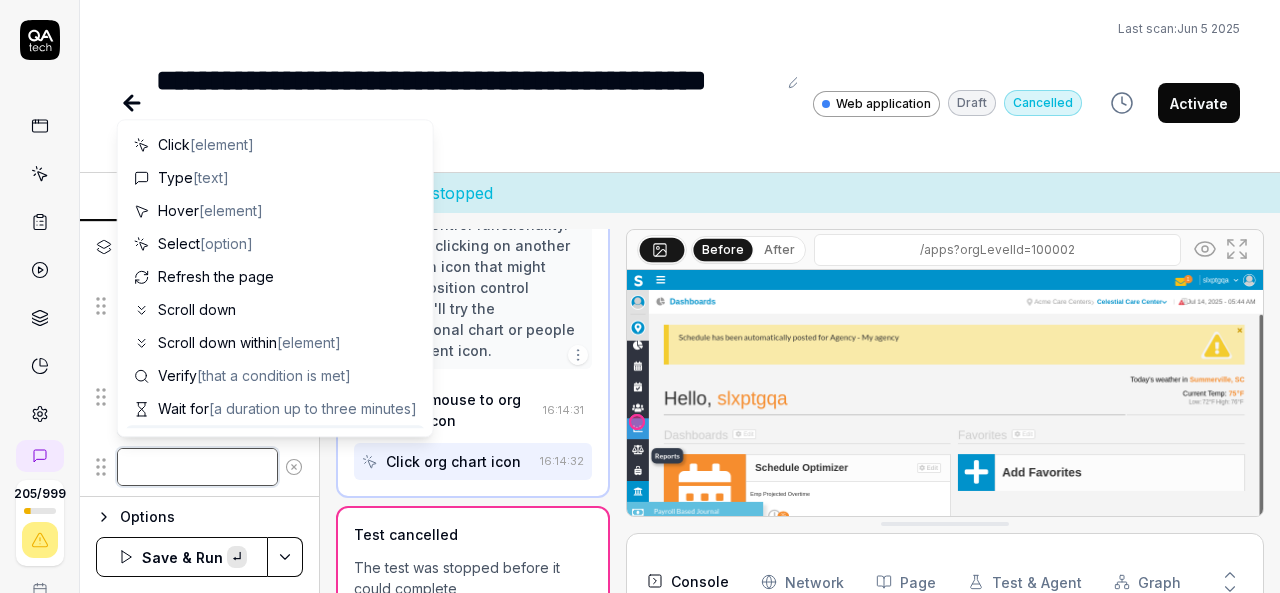 type on "*" 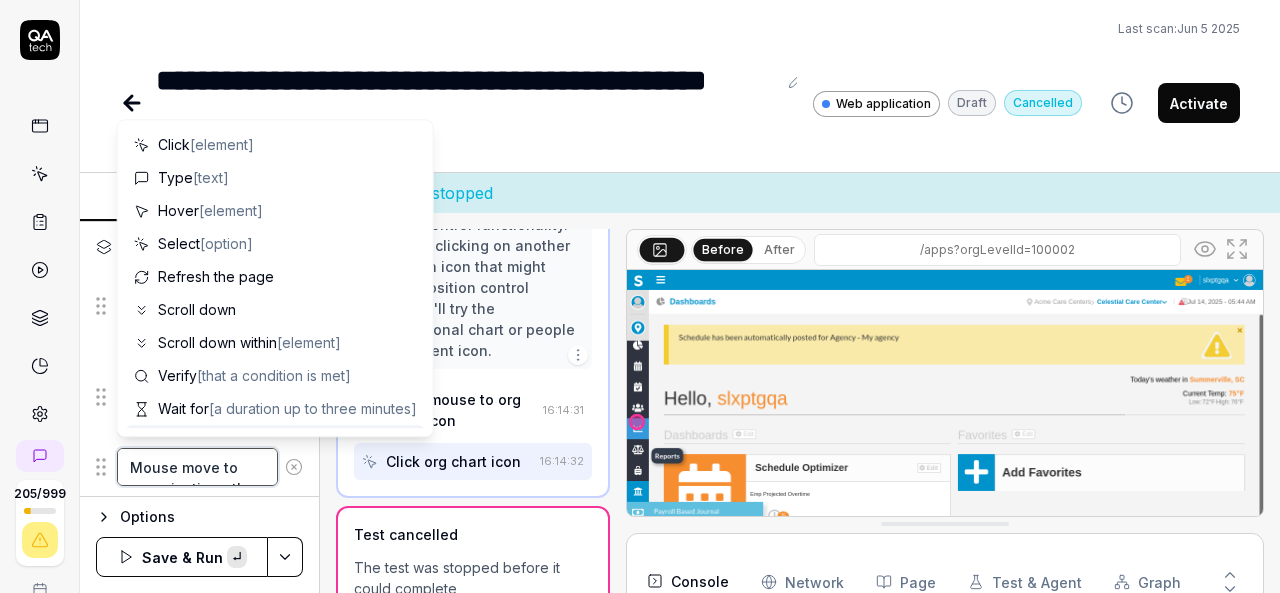 scroll, scrollTop: 10, scrollLeft: 0, axis: vertical 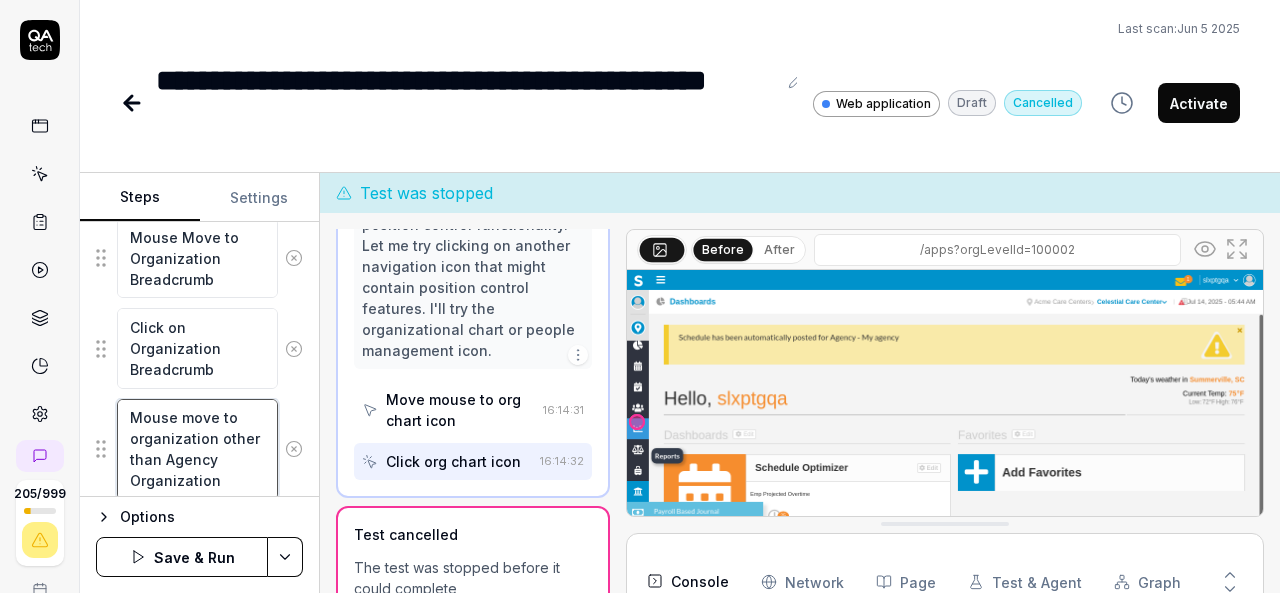 type on "Mouse move to organization other than Agency Organization" 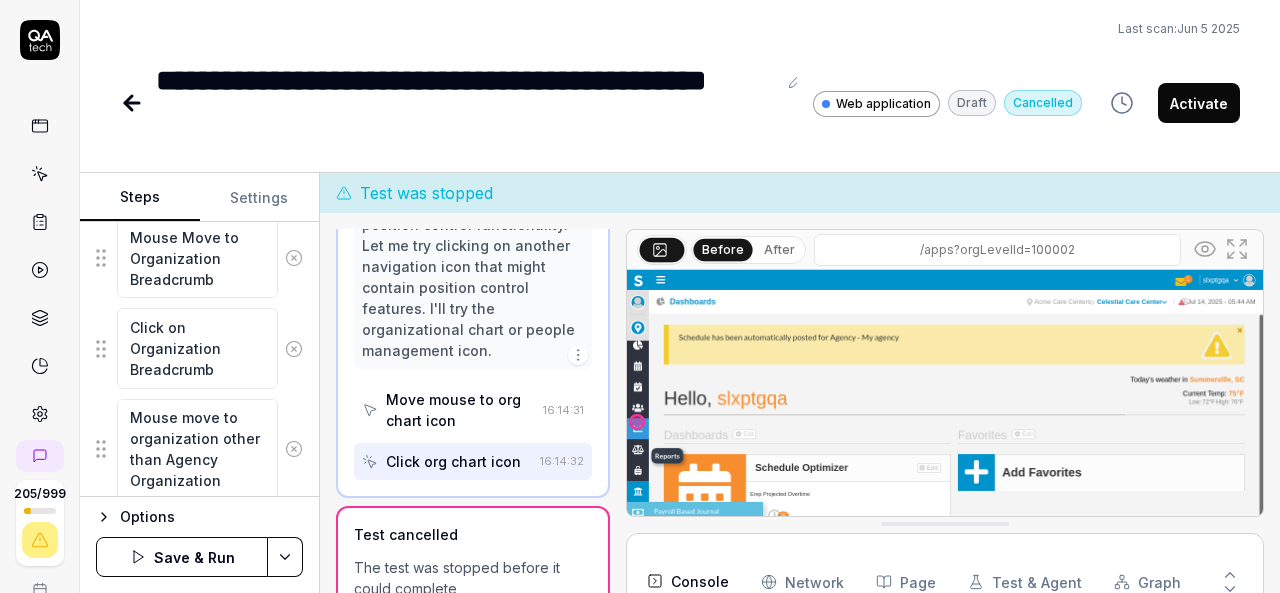 drag, startPoint x: 141, startPoint y: 447, endPoint x: 92, endPoint y: 485, distance: 62.008064 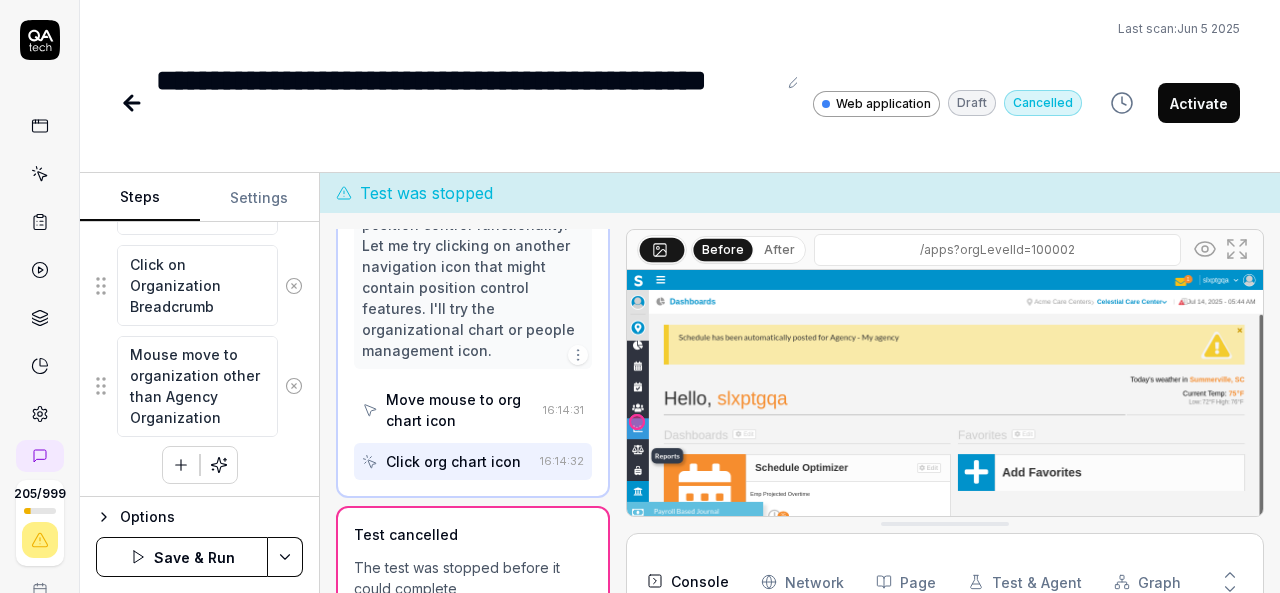 click 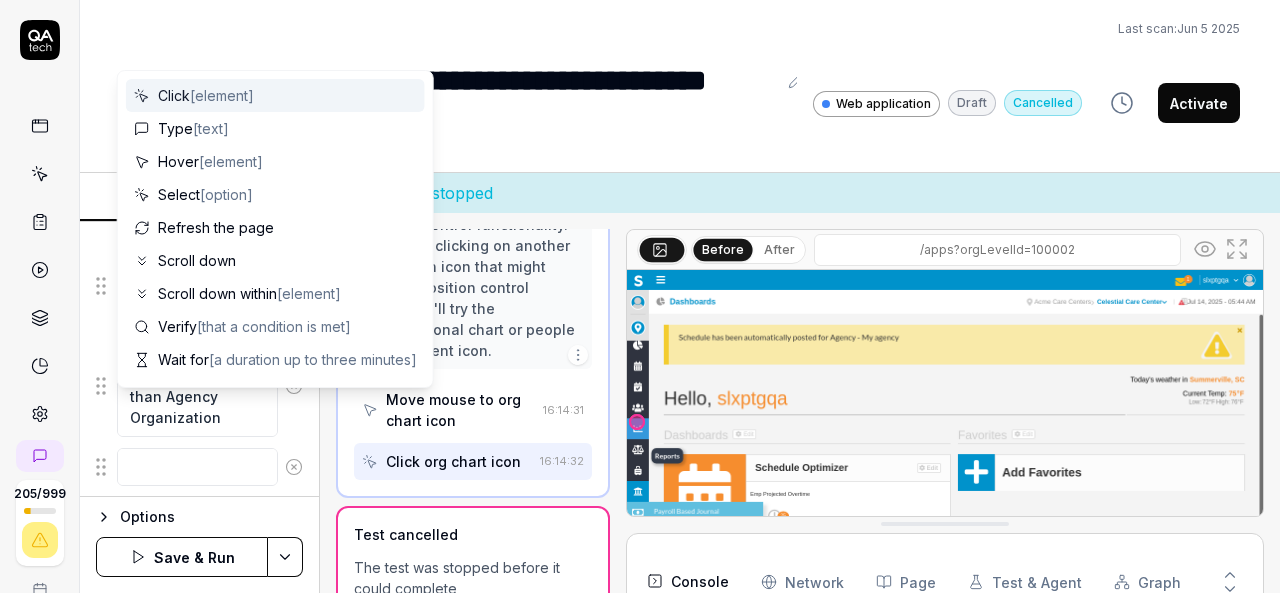 scroll, scrollTop: 0, scrollLeft: 0, axis: both 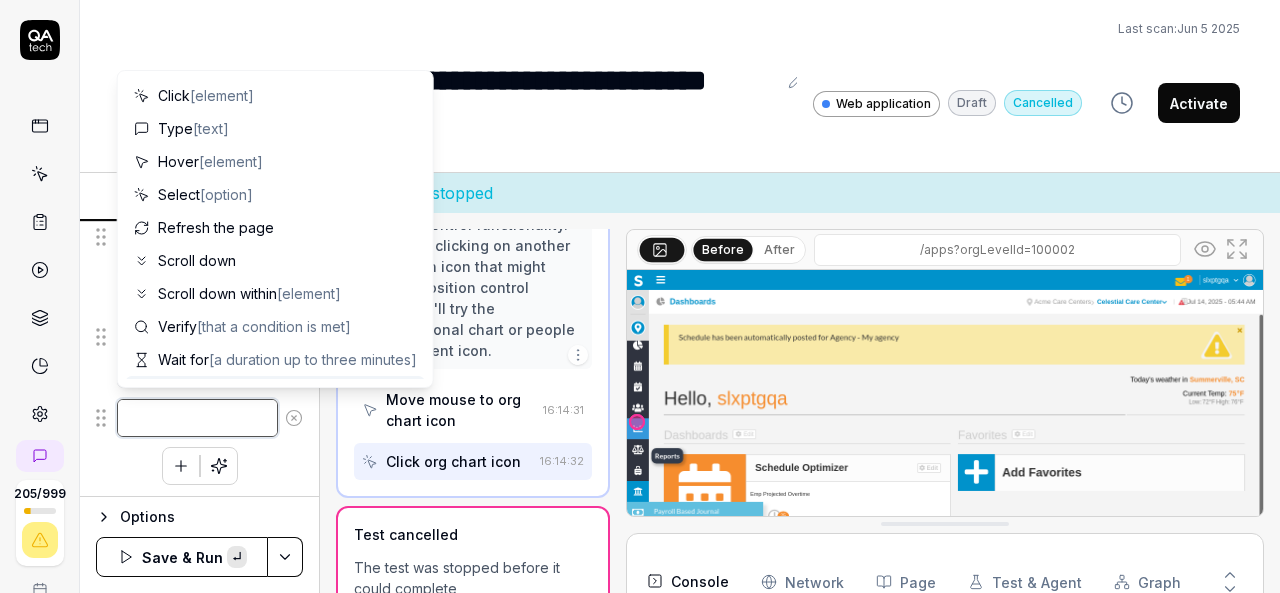 paste on "Select the organization other than Agency Organization" 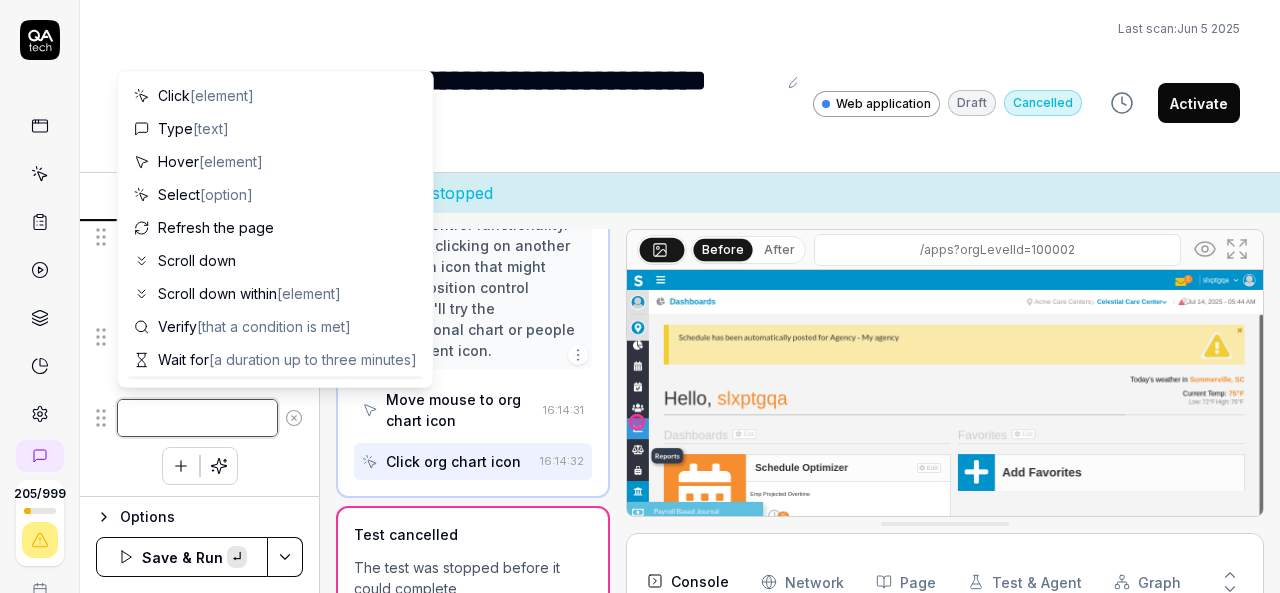 type on "*" 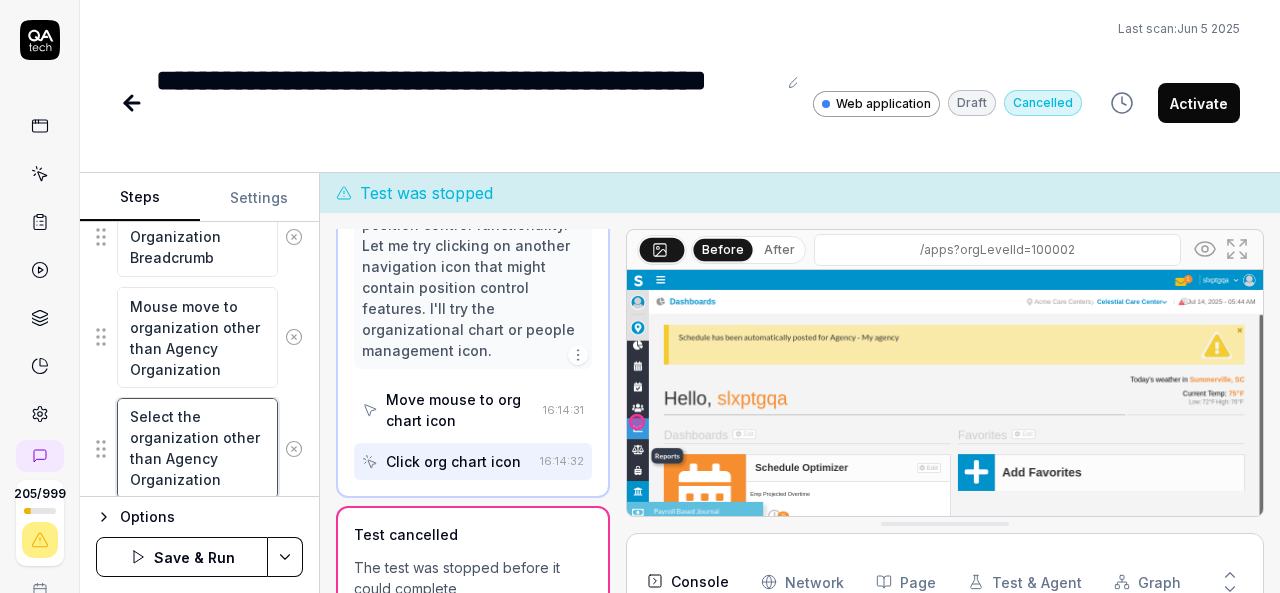 scroll, scrollTop: 20, scrollLeft: 0, axis: vertical 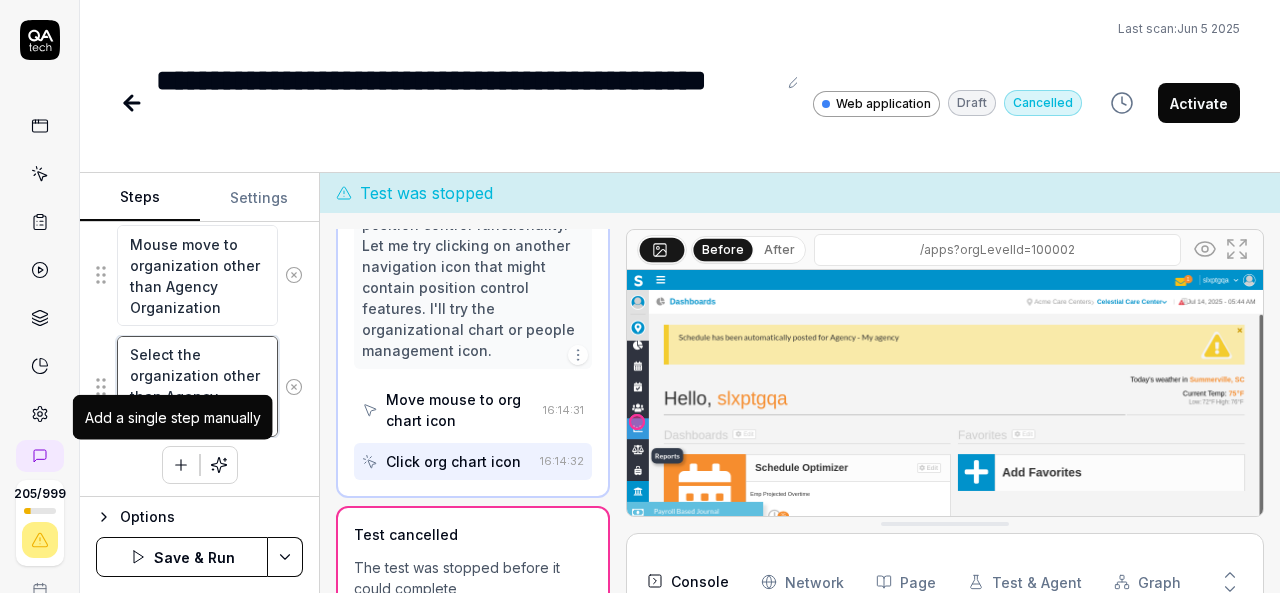 type on "Select the organization other than Agency Organization" 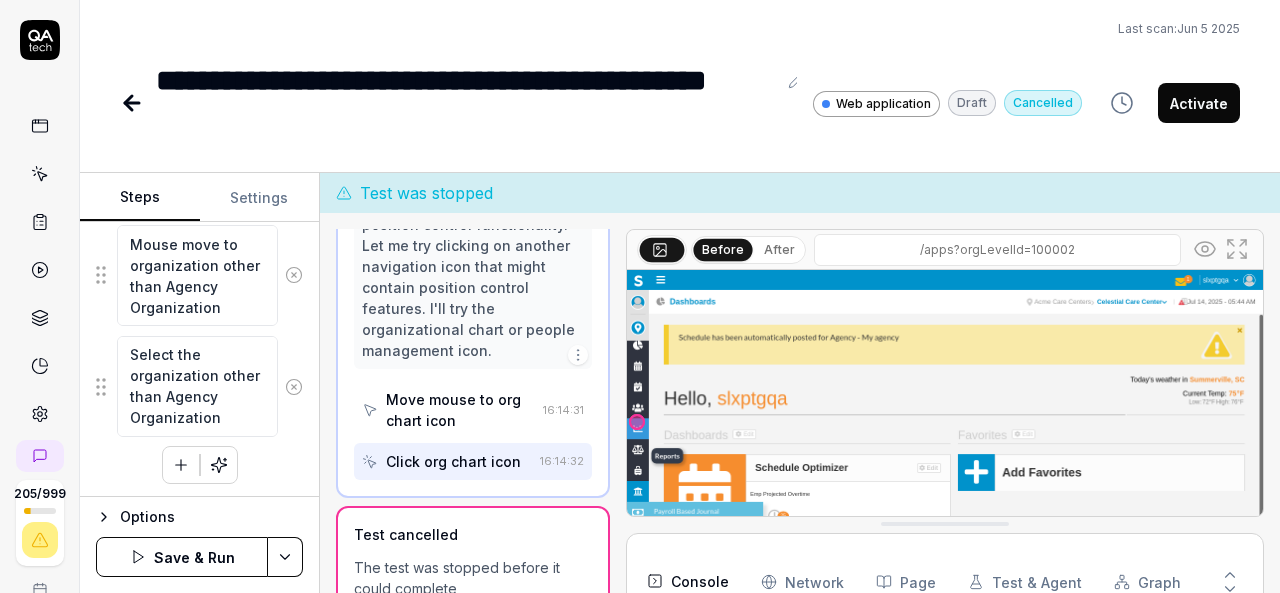click 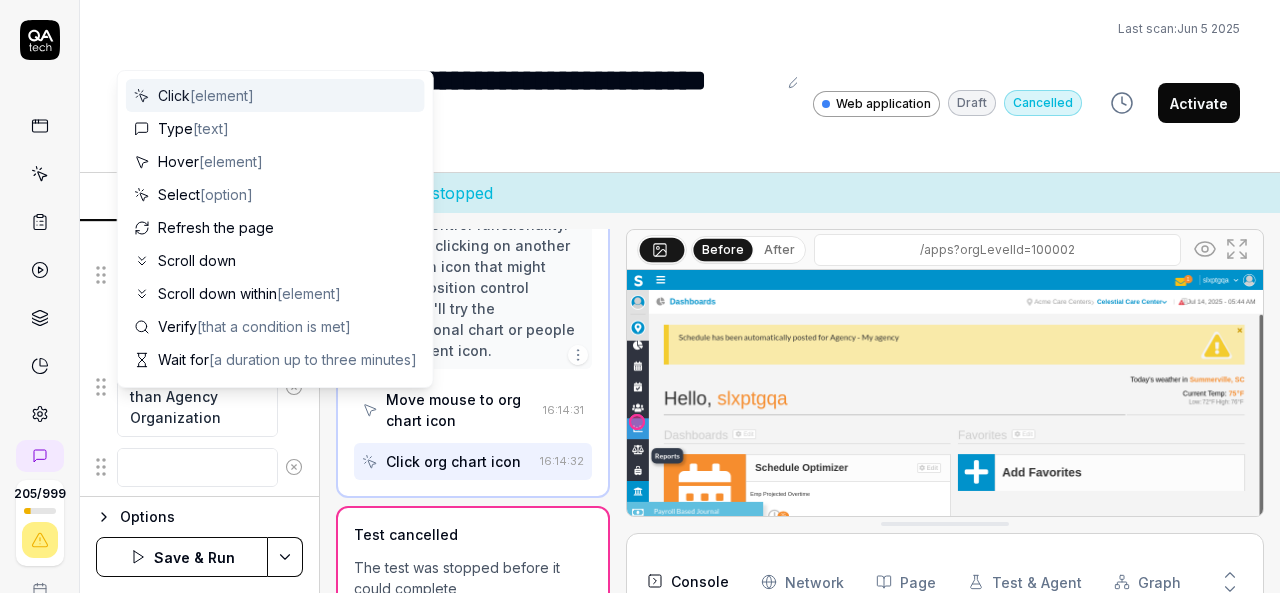 scroll, scrollTop: 0, scrollLeft: 0, axis: both 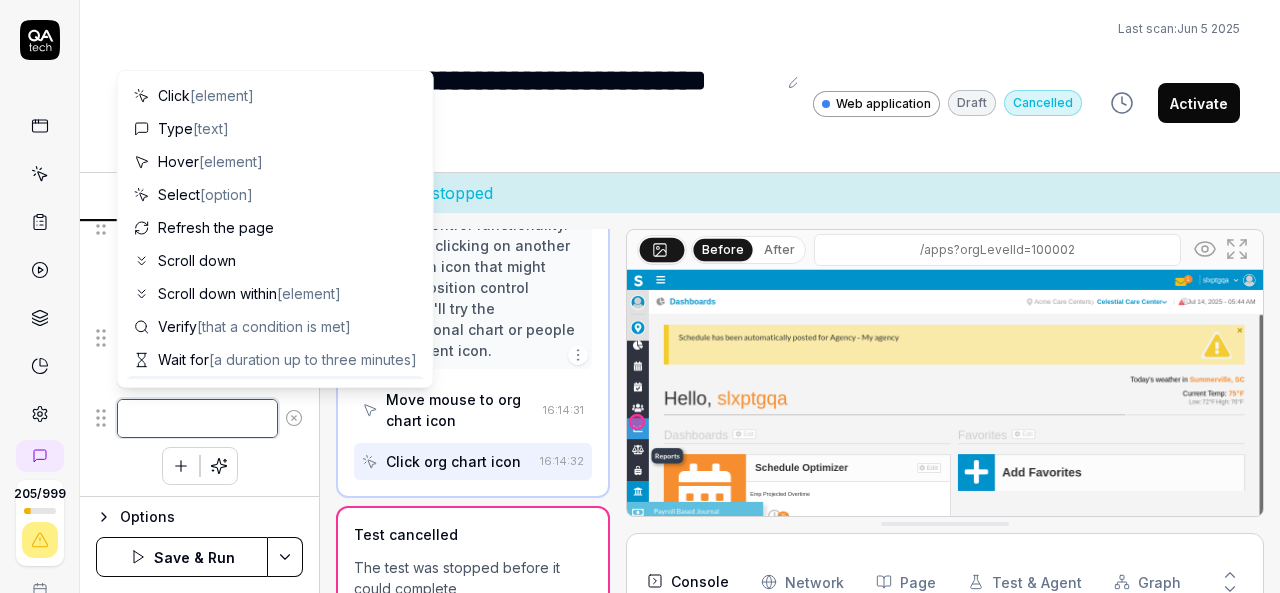 click at bounding box center [197, 418] 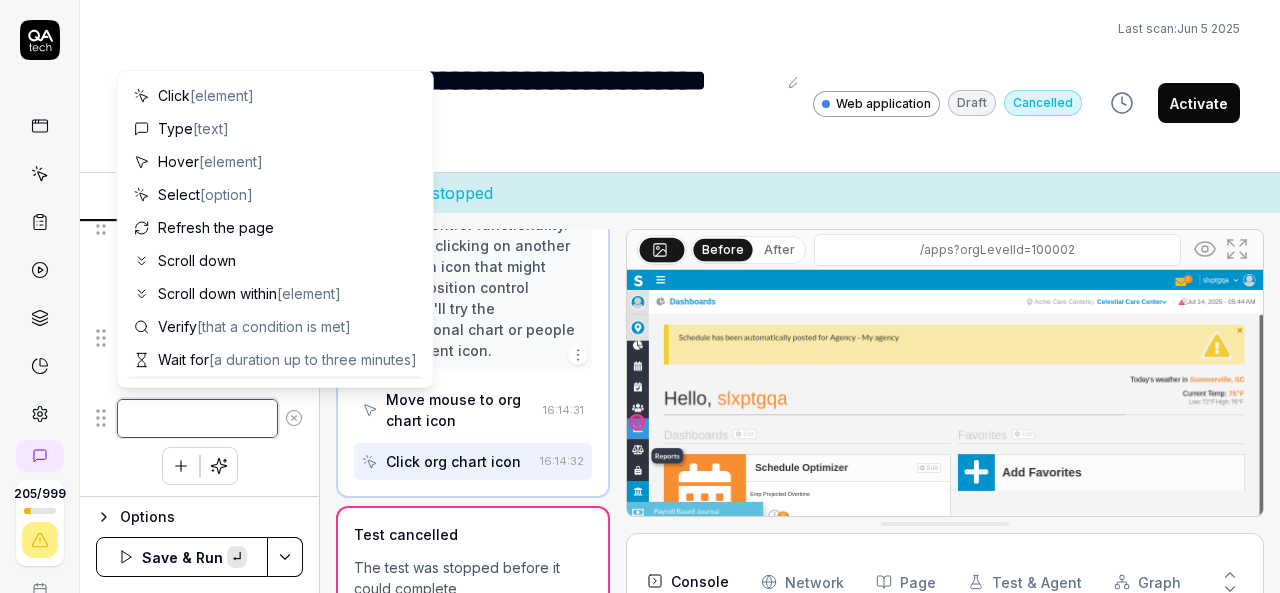 paste on "Mouse move to hamburger menu" 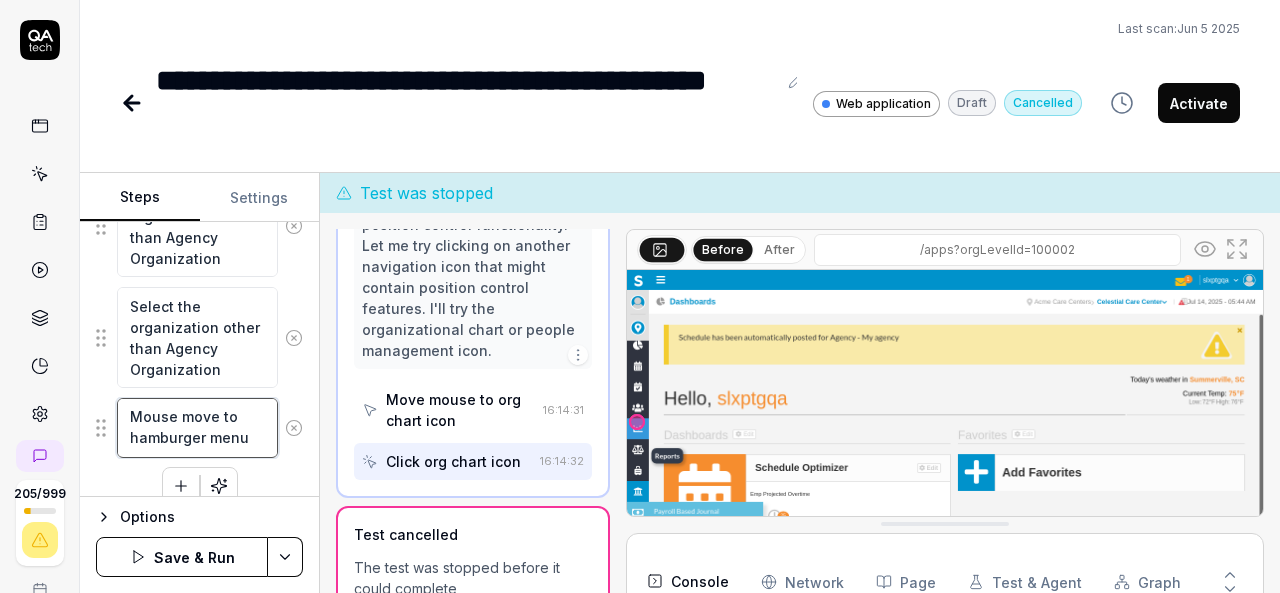 scroll, scrollTop: 20, scrollLeft: 0, axis: vertical 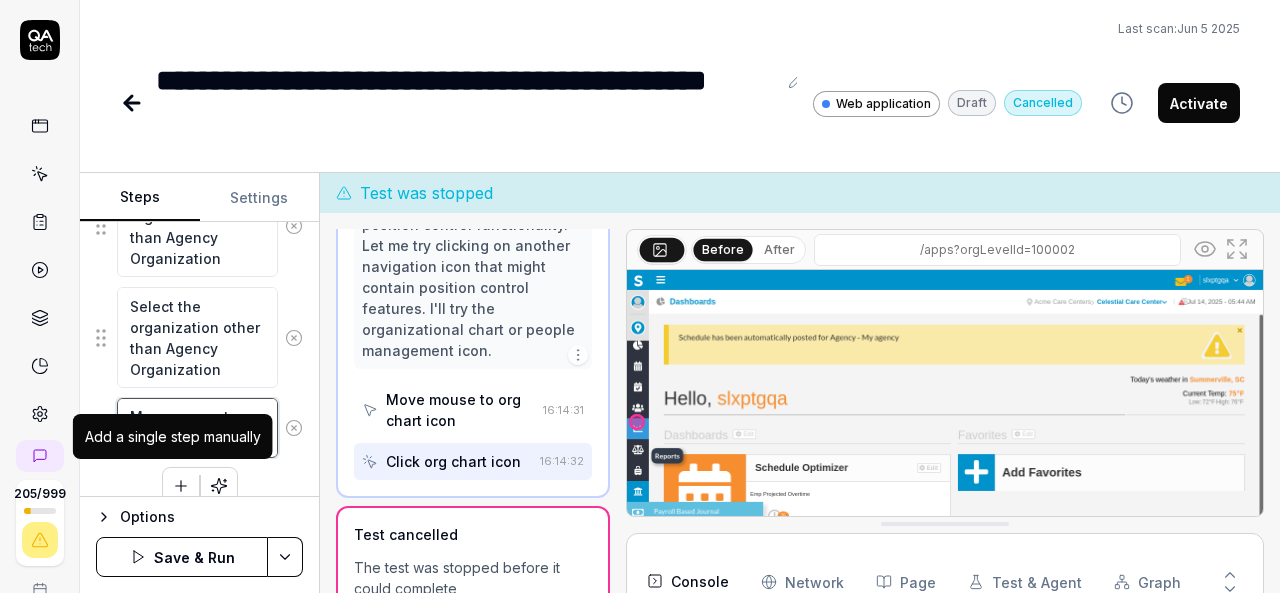 type on "Mouse move to hamburger menu" 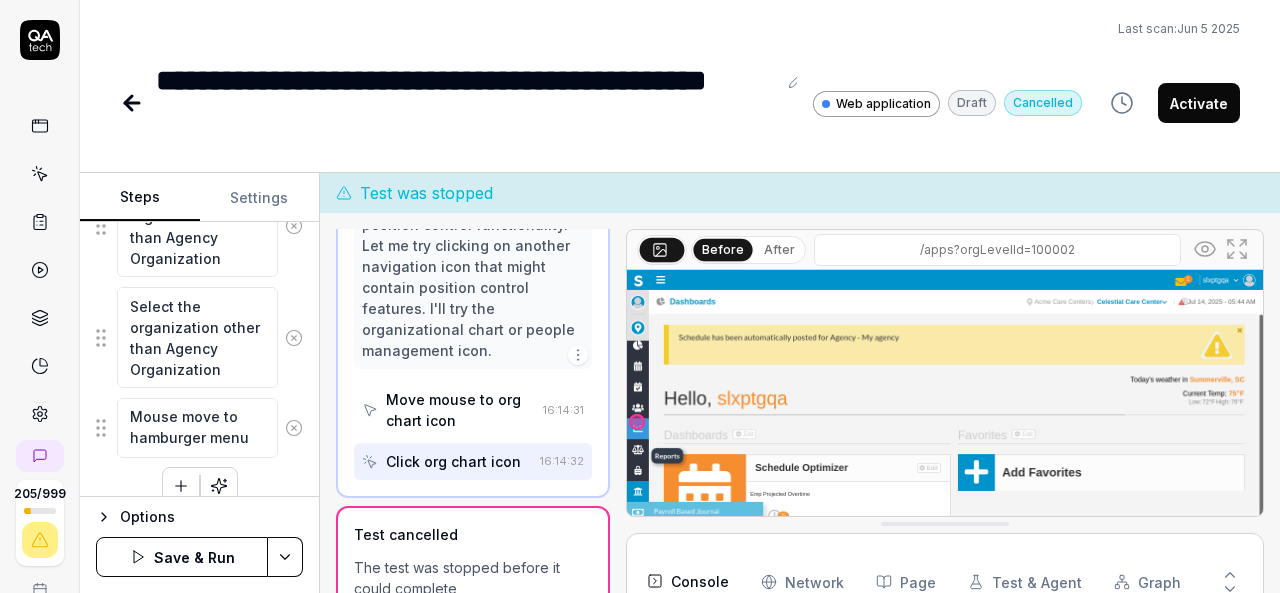 click 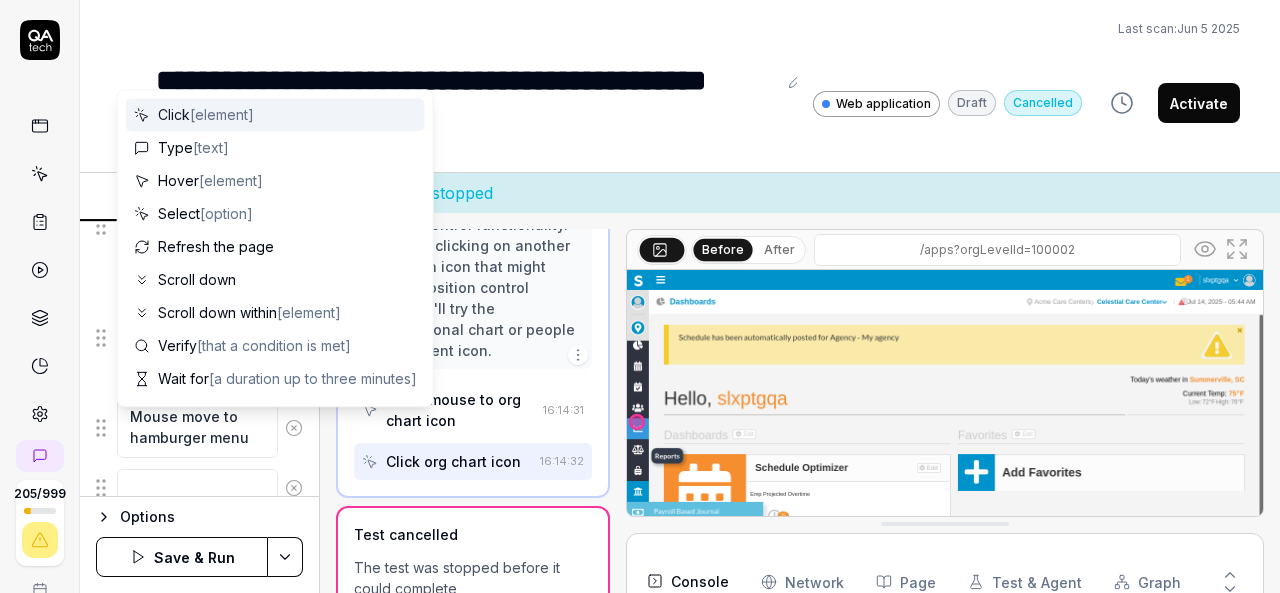 scroll, scrollTop: 0, scrollLeft: 0, axis: both 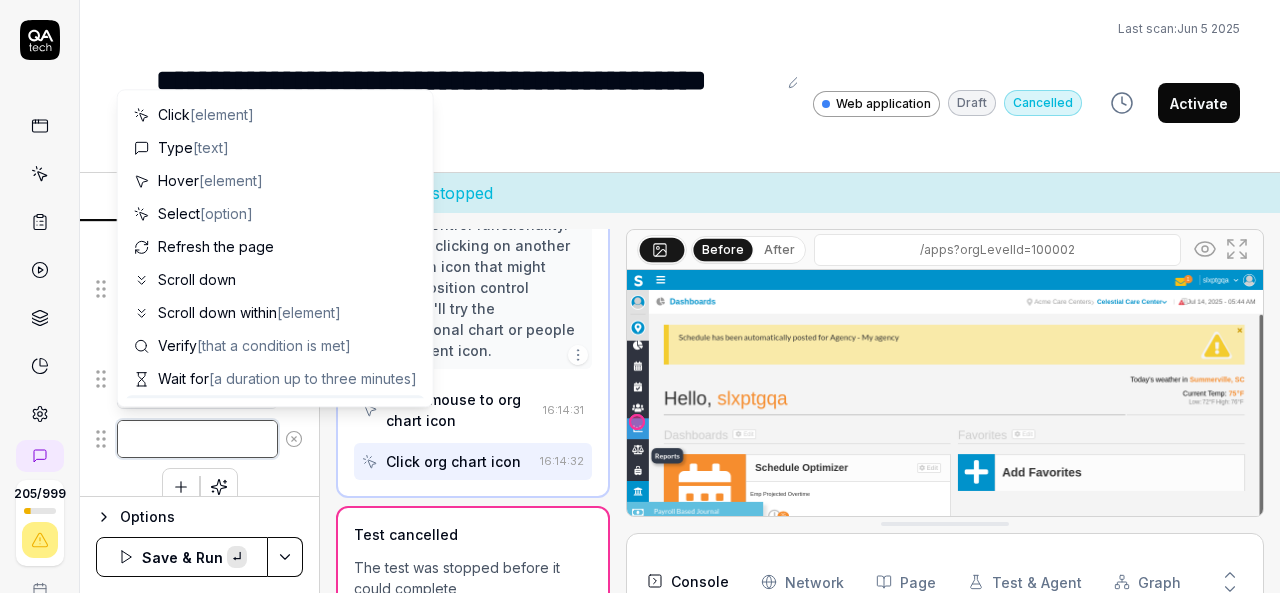paste on "Click on hamburger menu" 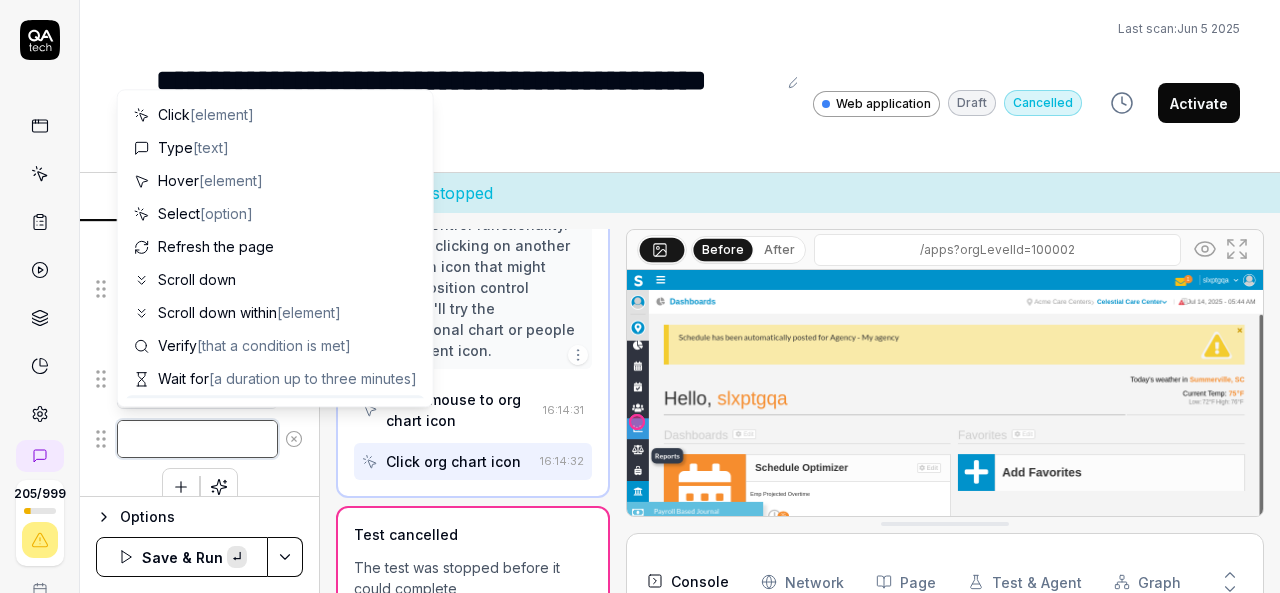 type on "*" 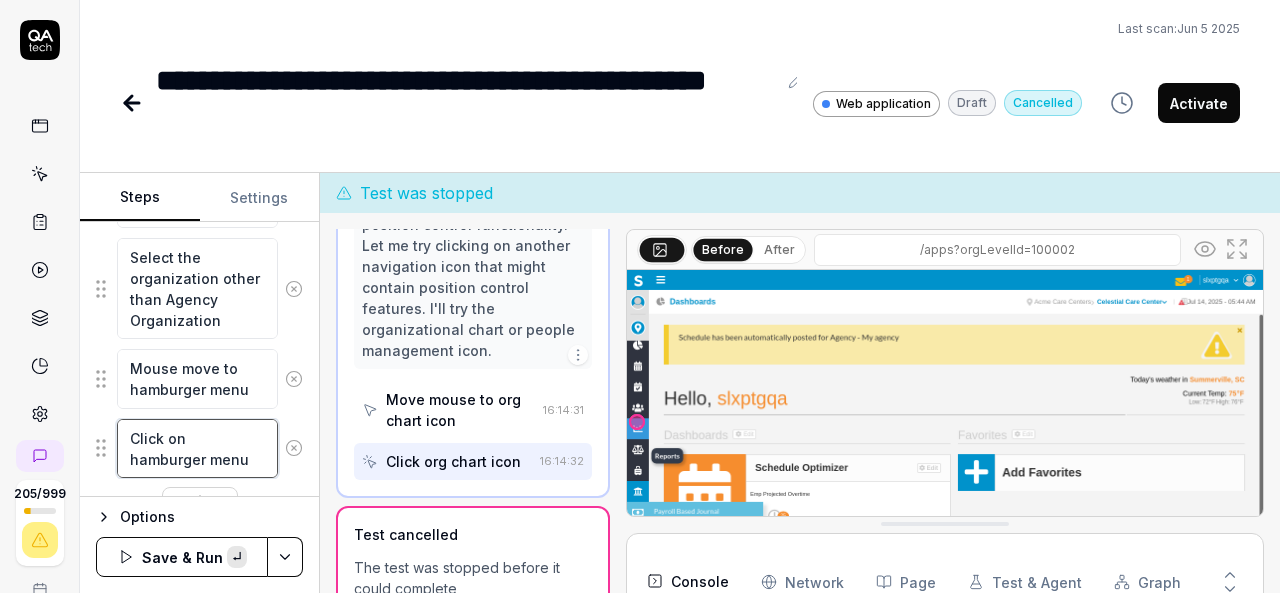scroll, scrollTop: 10, scrollLeft: 0, axis: vertical 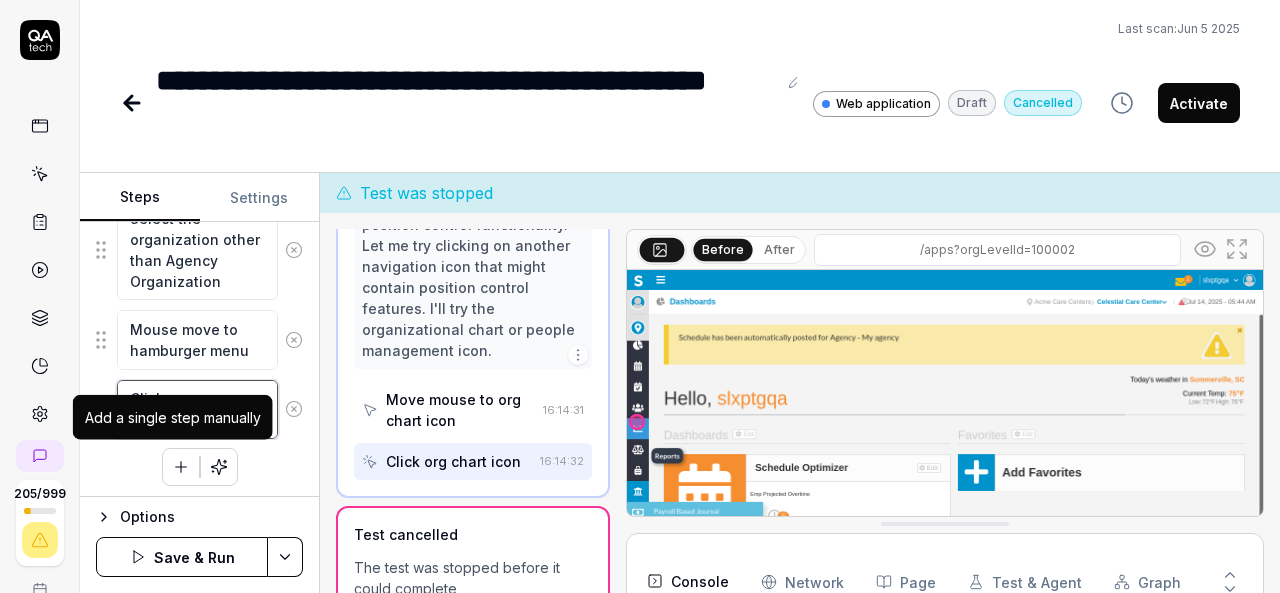 type on "Click on hamburger menu" 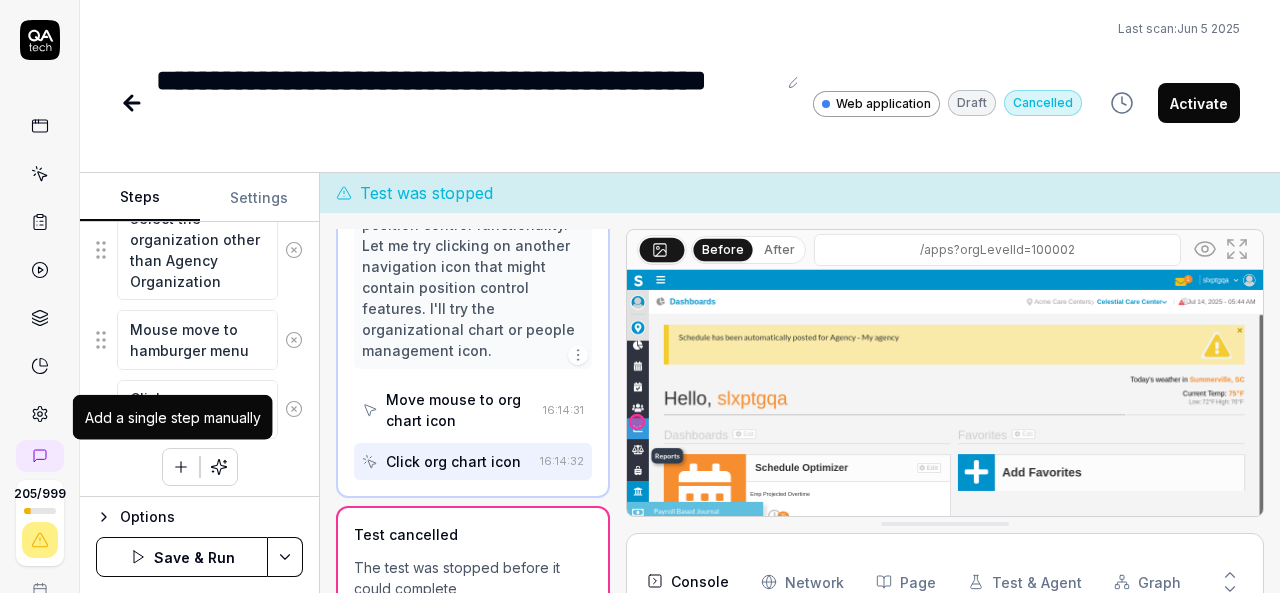 click 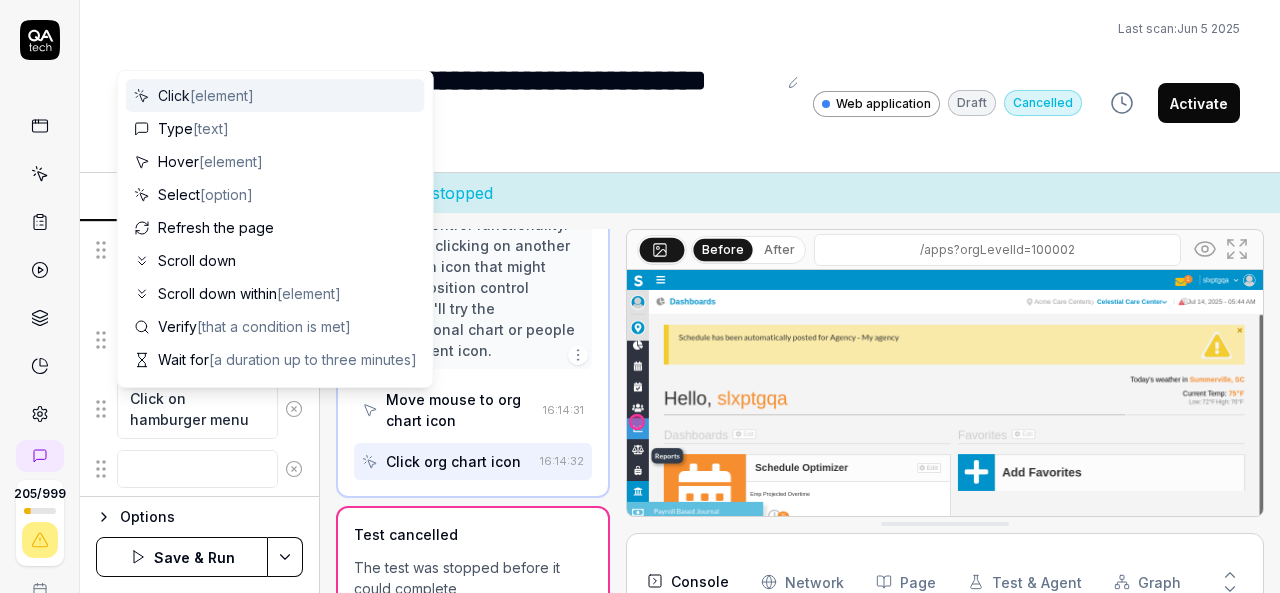 scroll, scrollTop: 0, scrollLeft: 0, axis: both 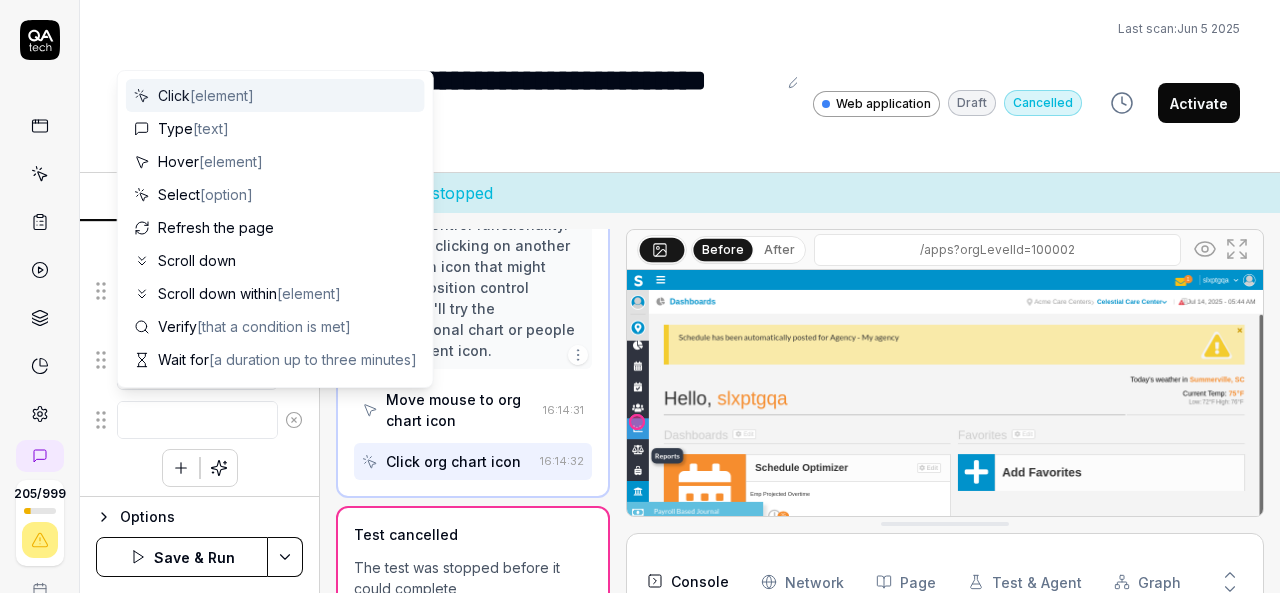 click at bounding box center [197, 420] 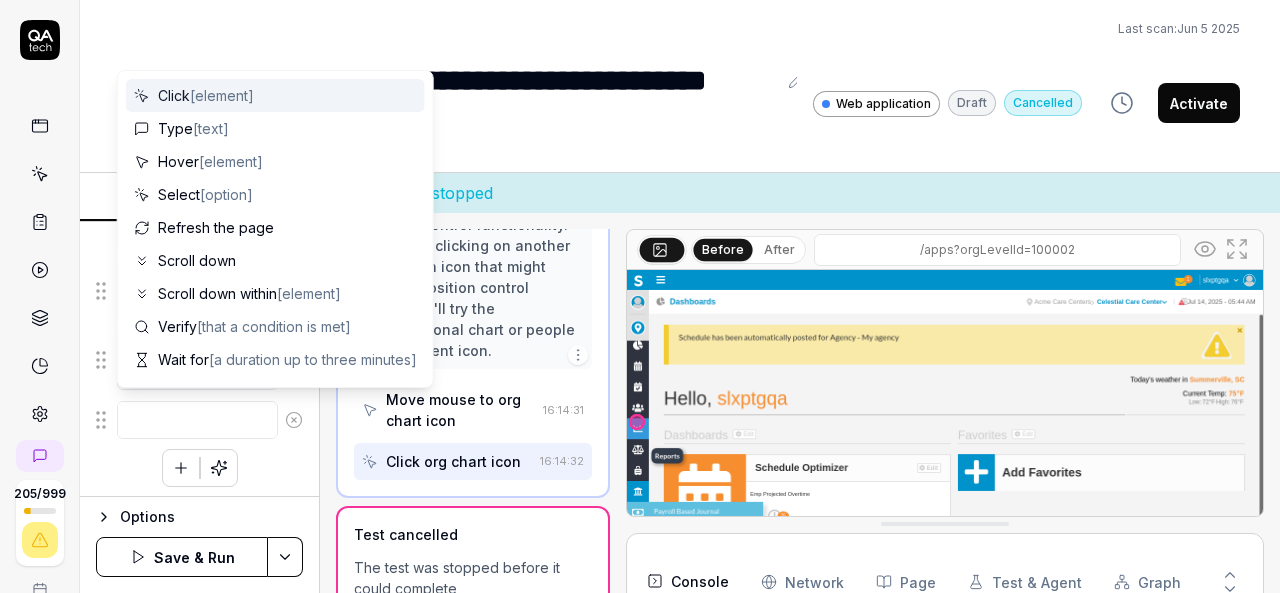 type on "*" 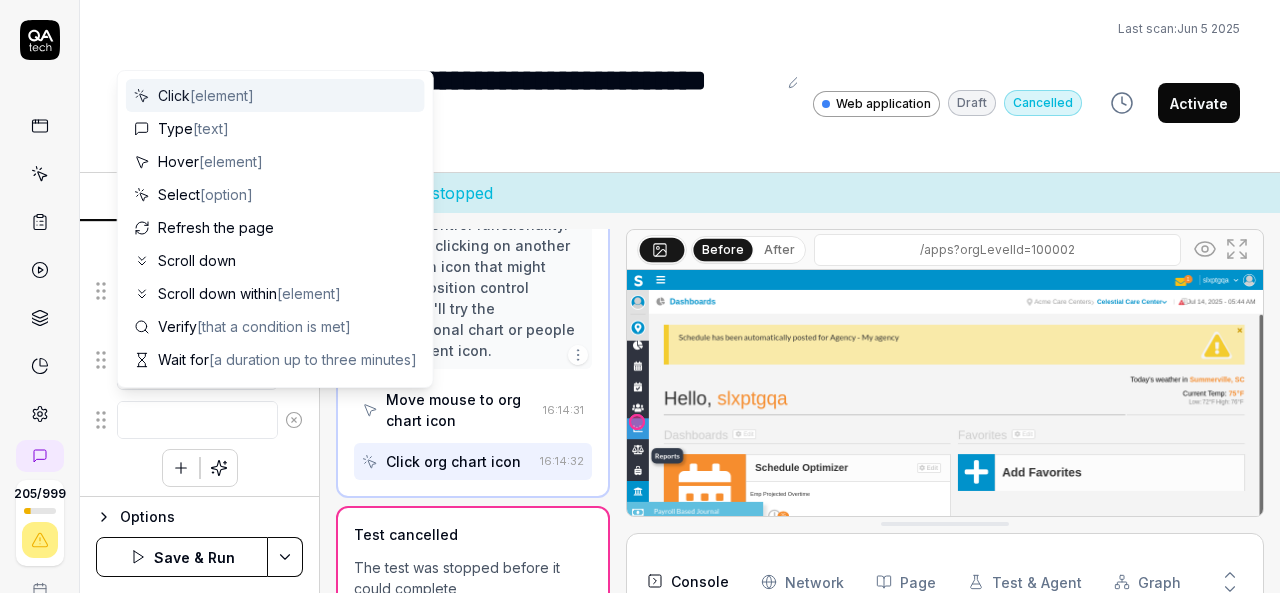 type on "M" 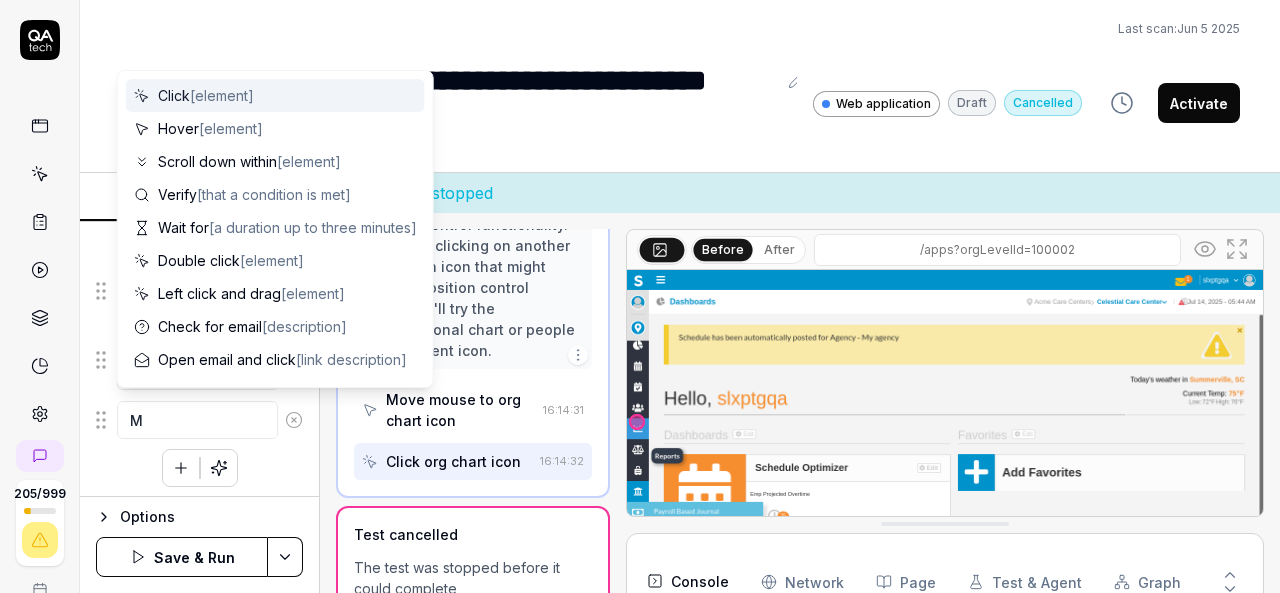 type on "*" 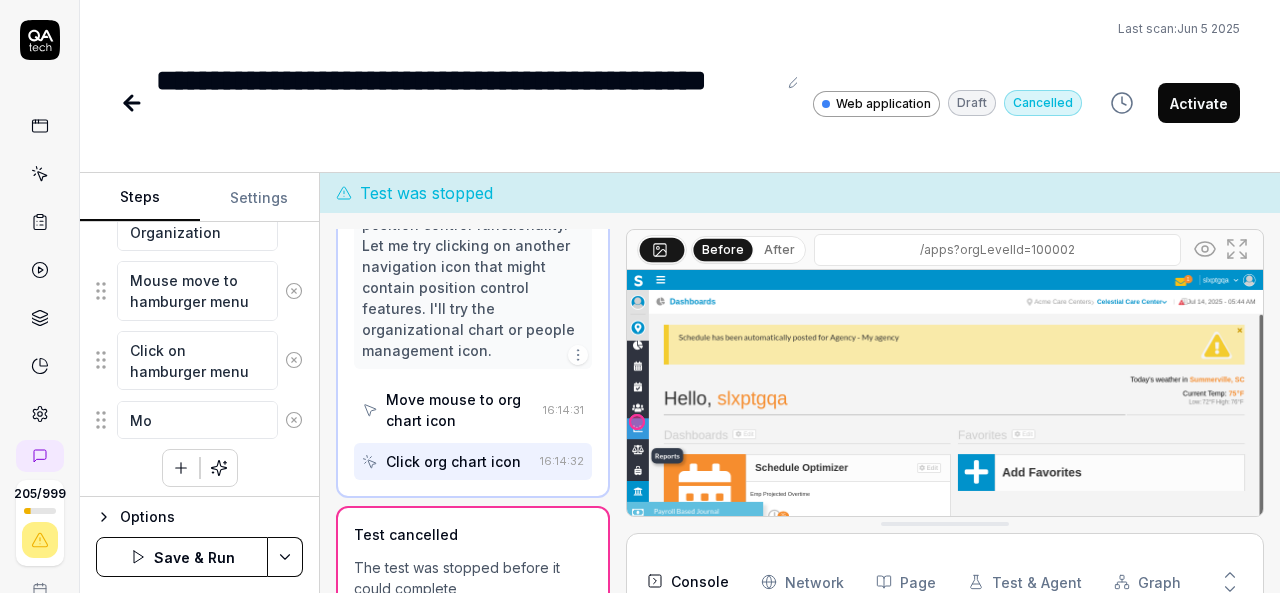 type on "*" 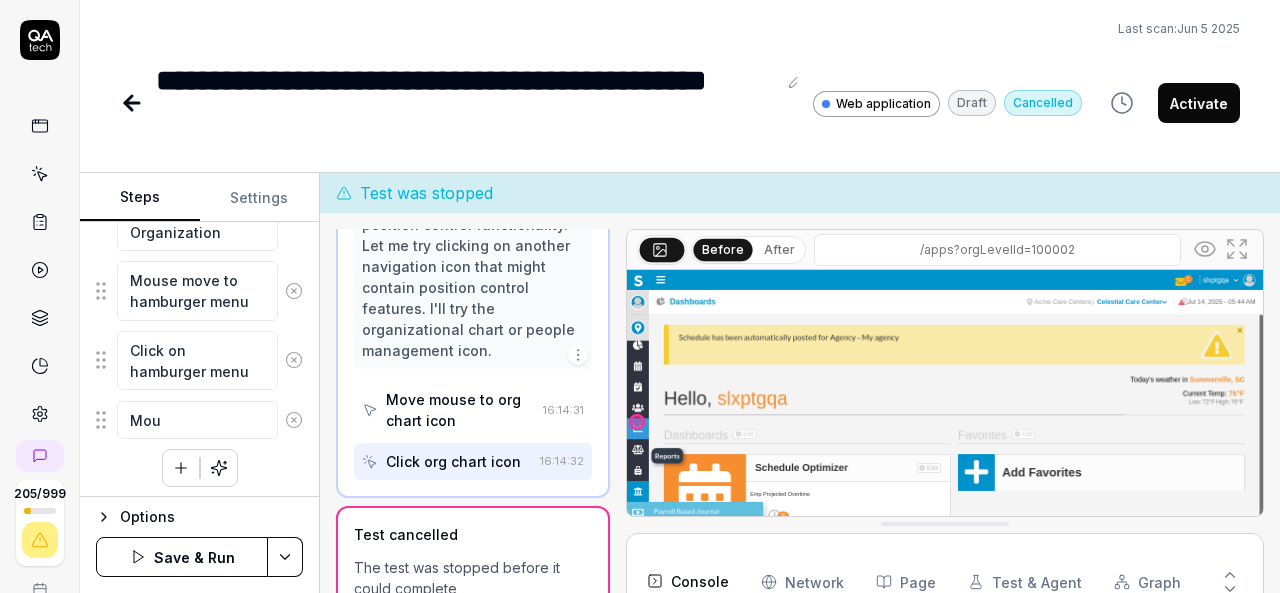 type on "*" 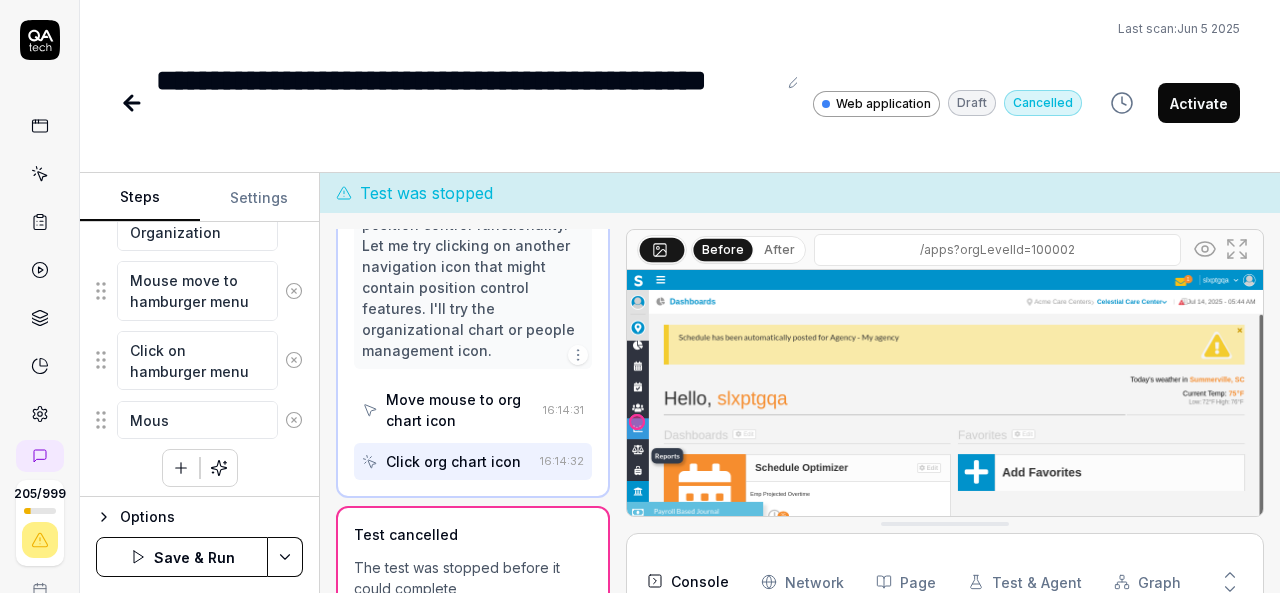 type on "*" 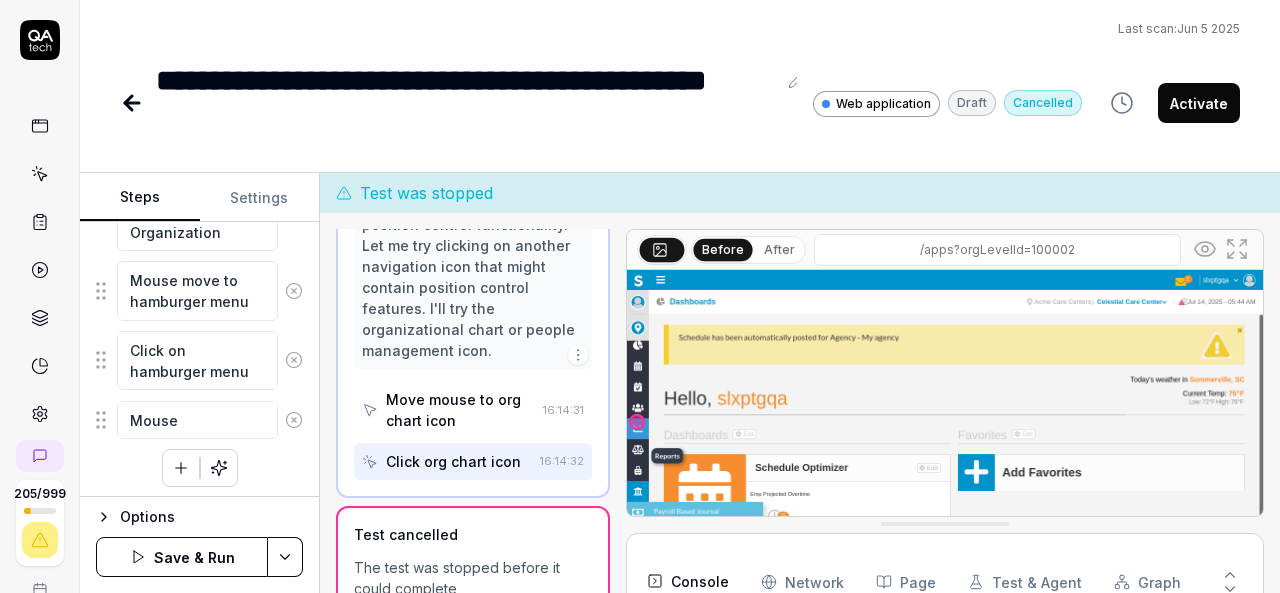 type on "*" 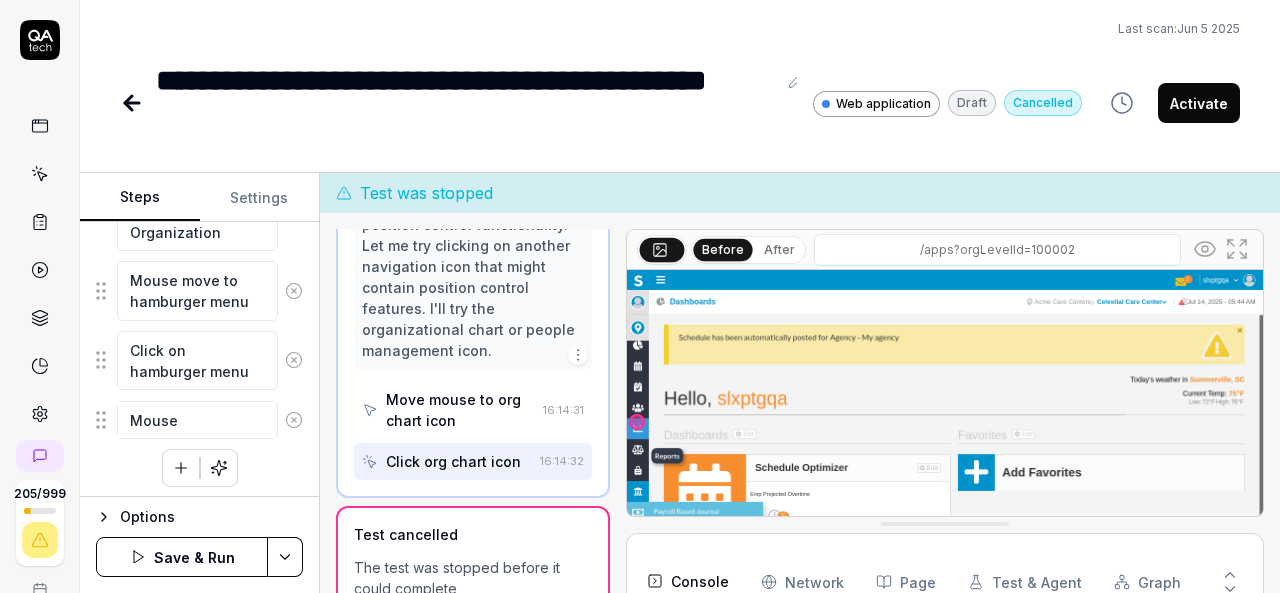 type on "*" 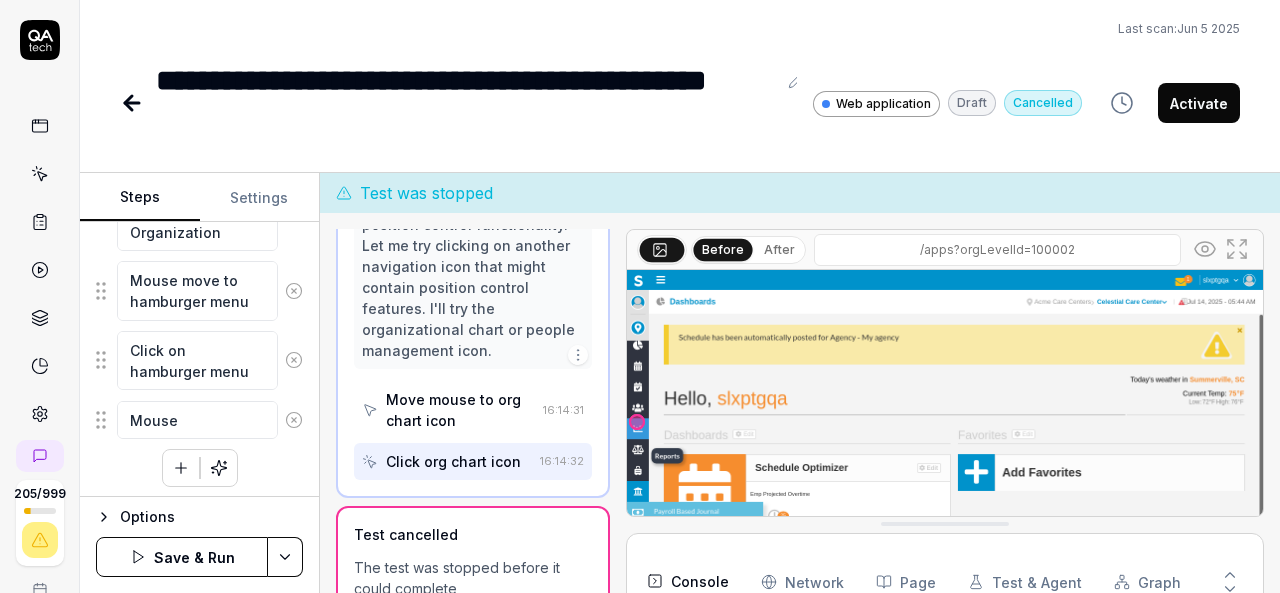 type on "Mouse M" 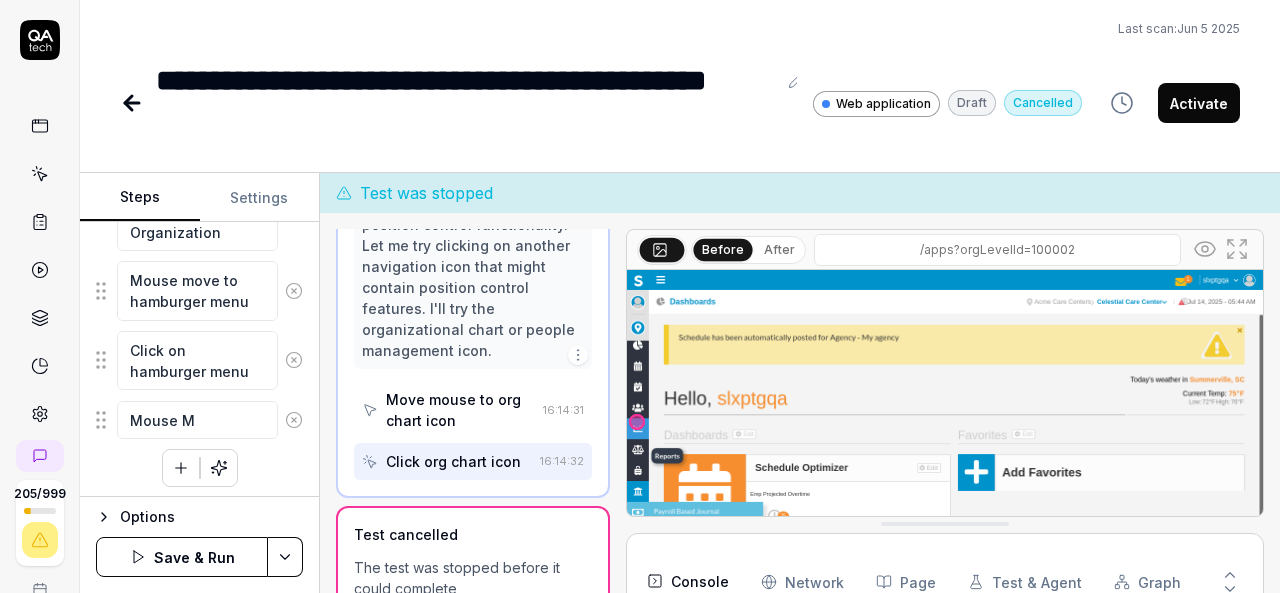 type on "*" 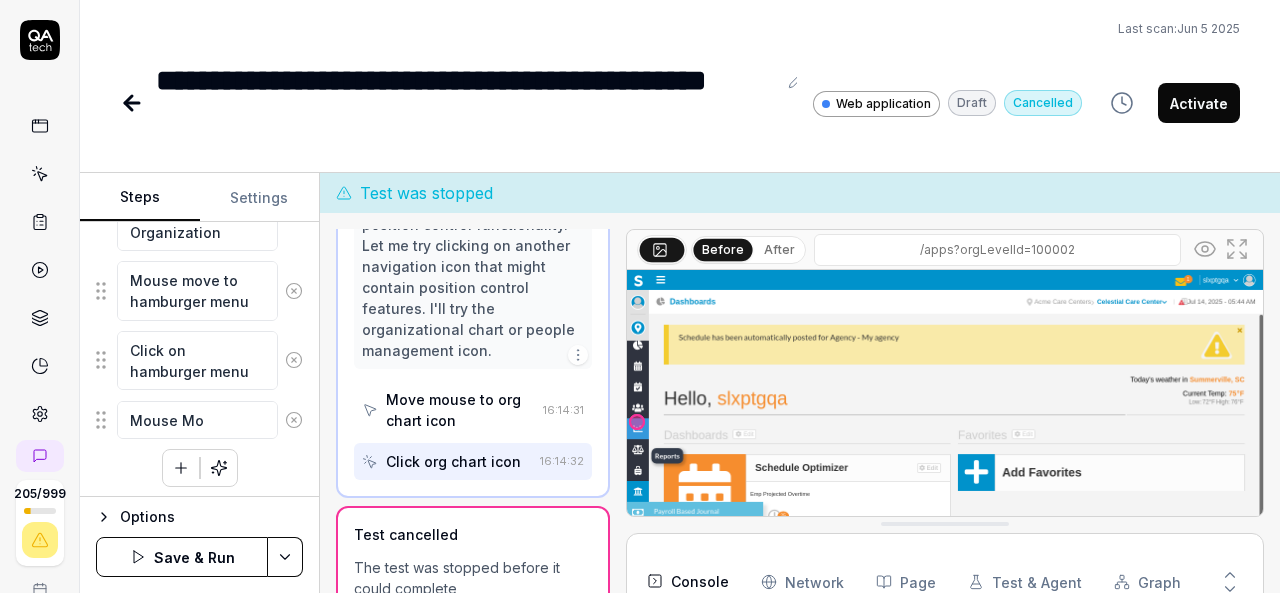 type on "*" 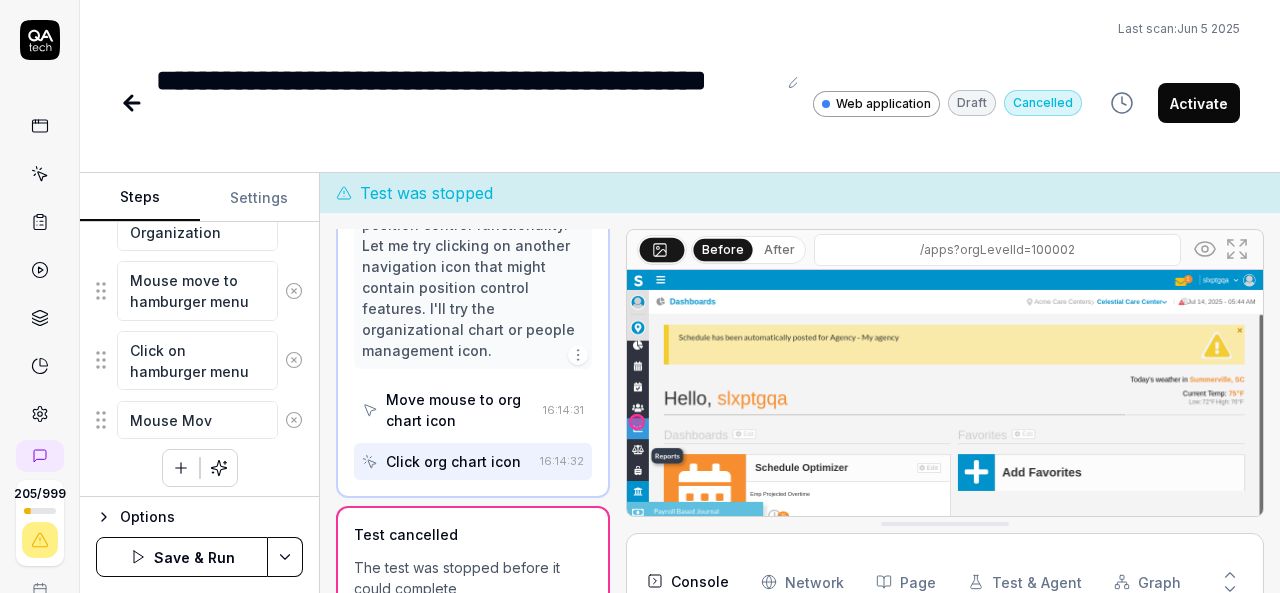 type on "*" 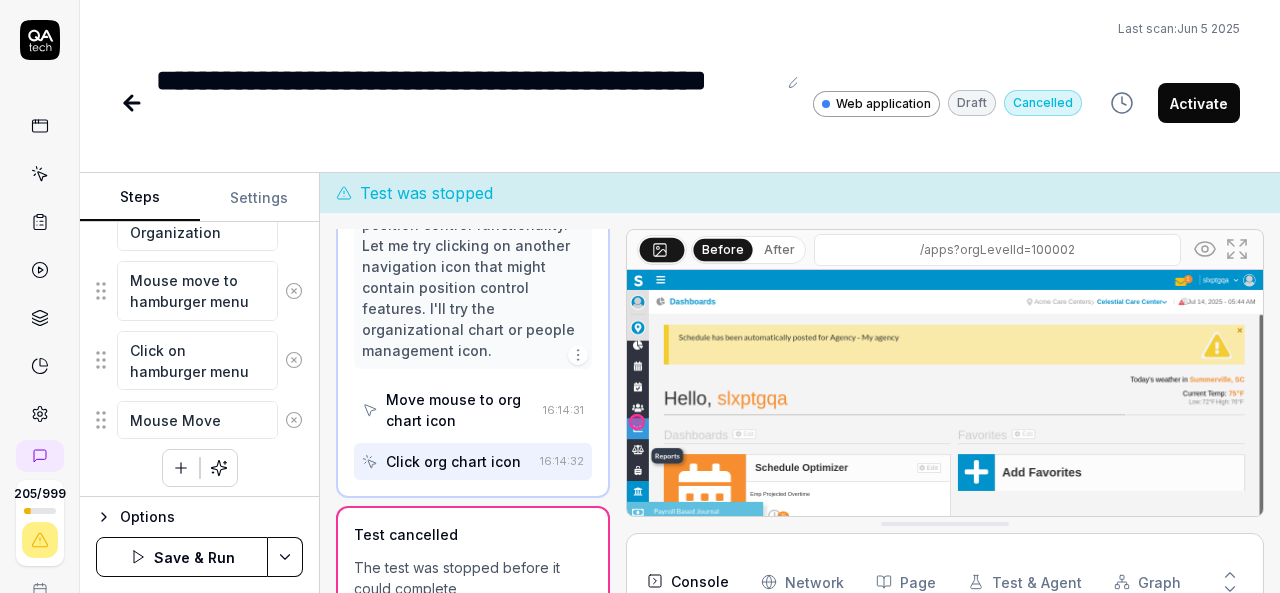 type on "*" 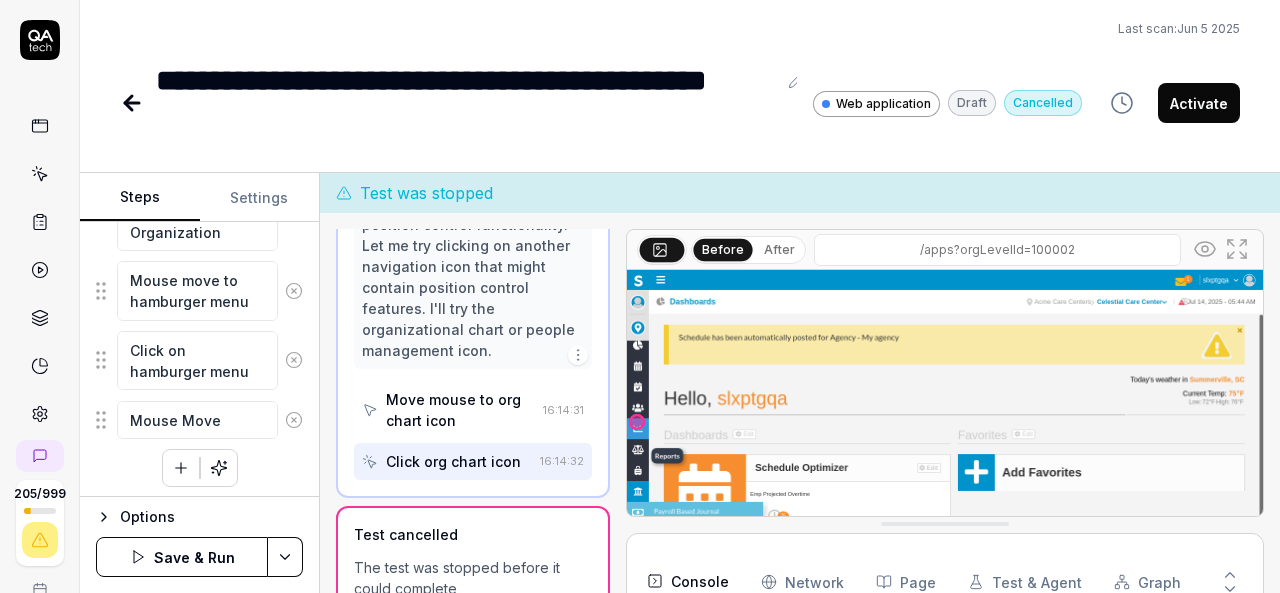 type on "*" 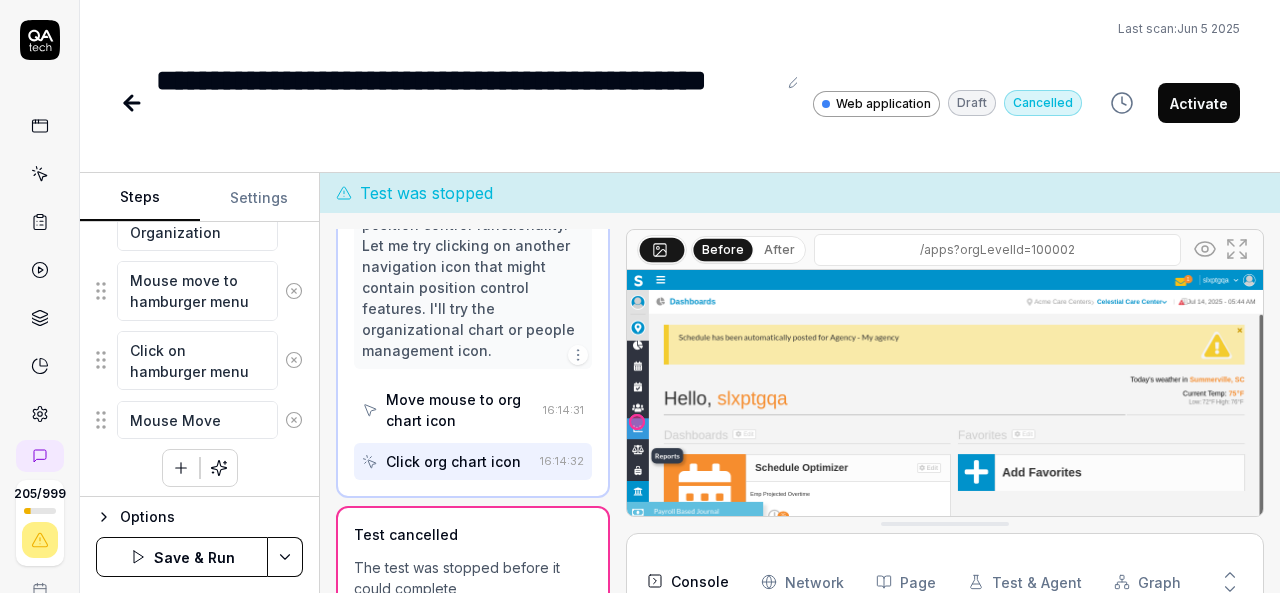type on "Mouse Move r" 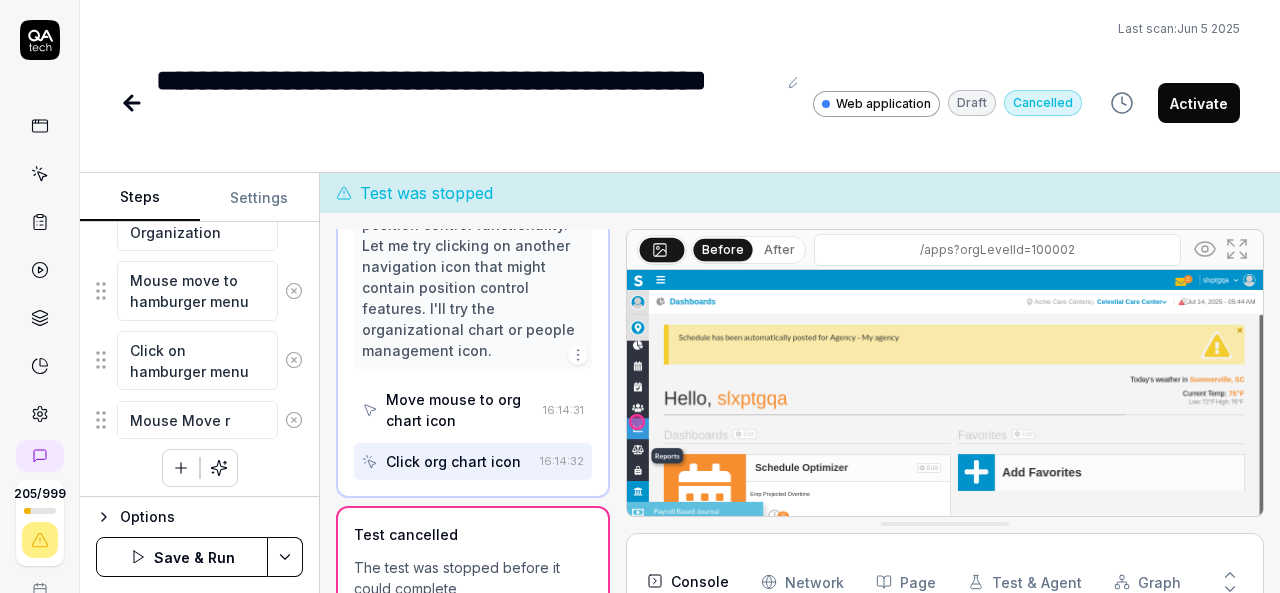 type on "*" 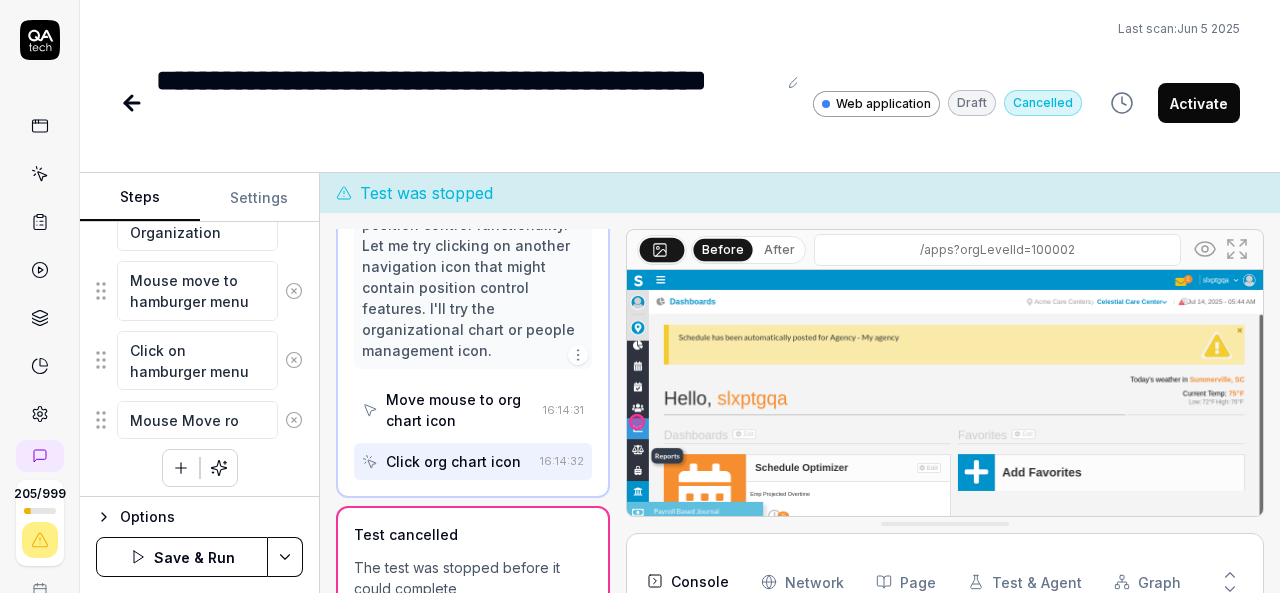 type on "*" 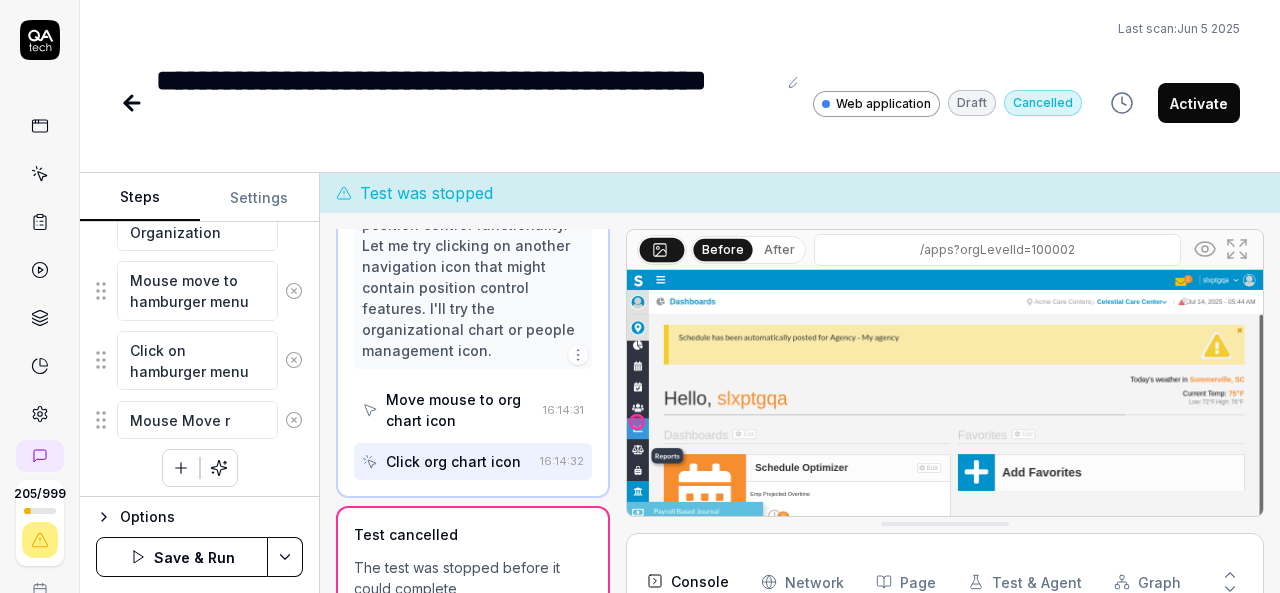 type on "*" 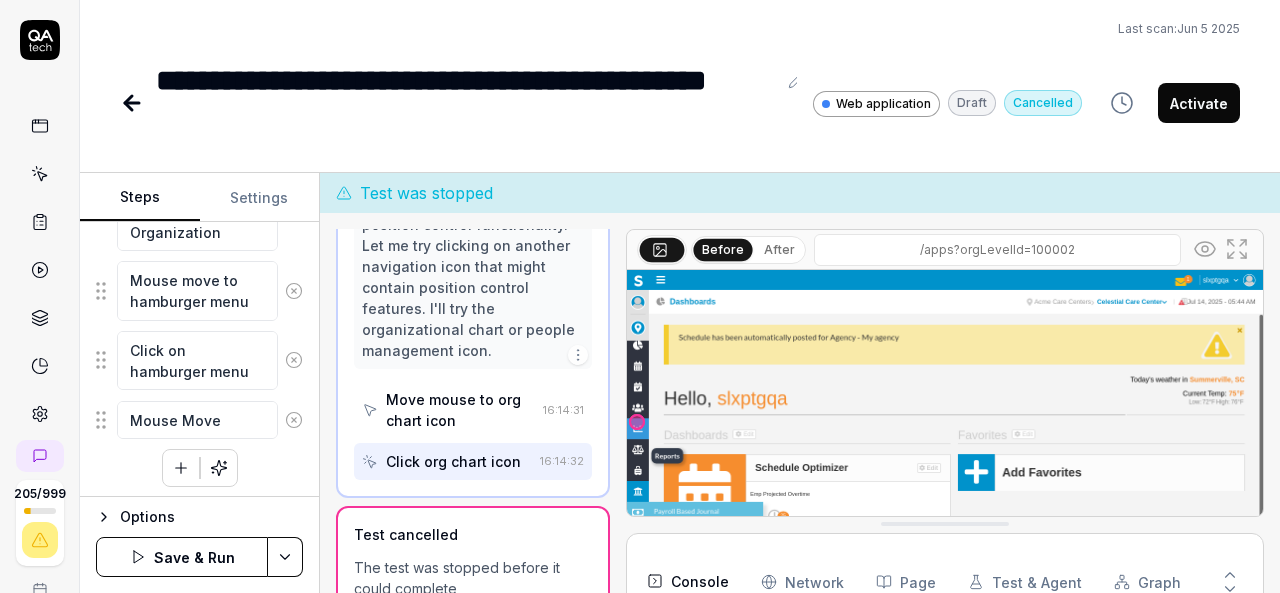 type on "*" 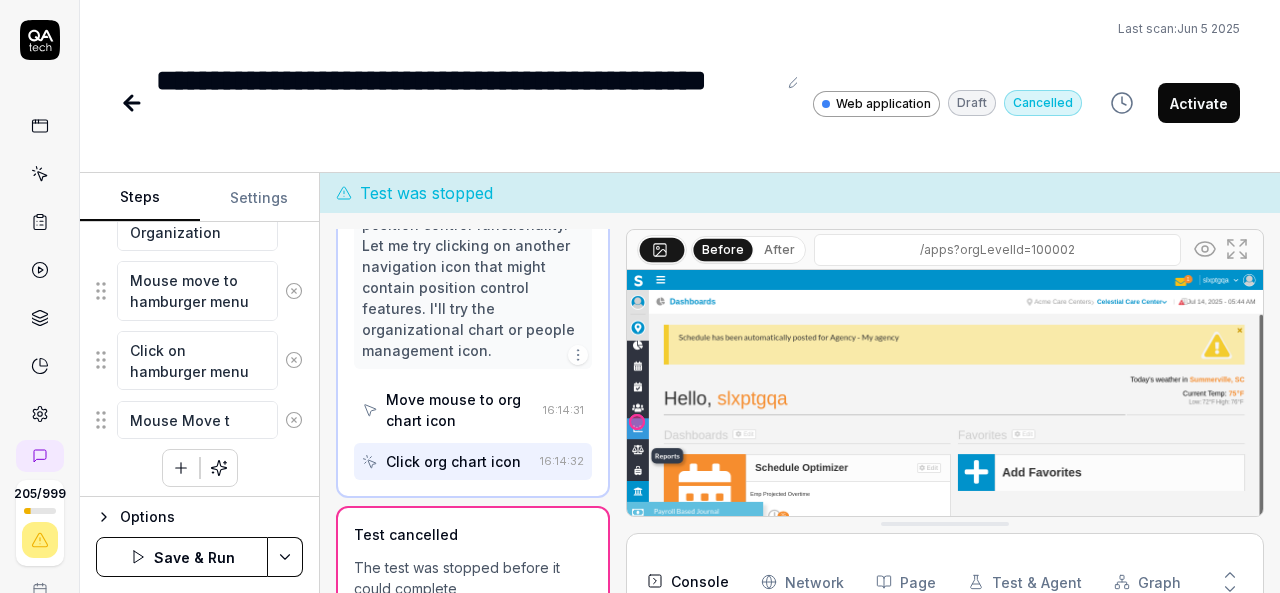 type on "*" 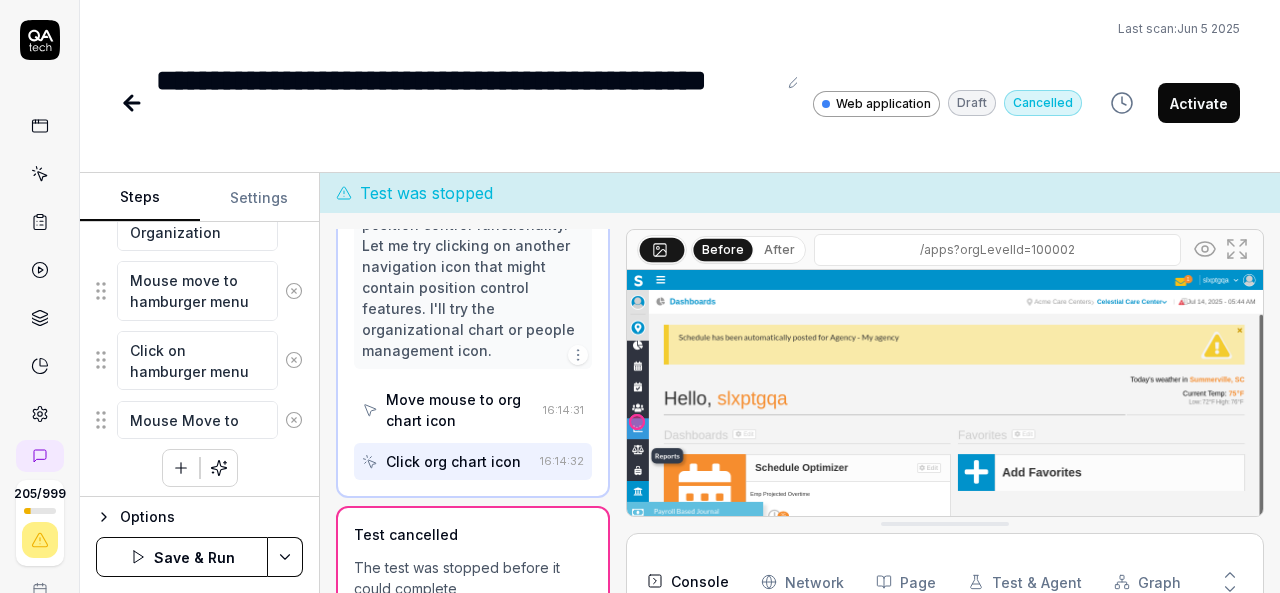 type on "*" 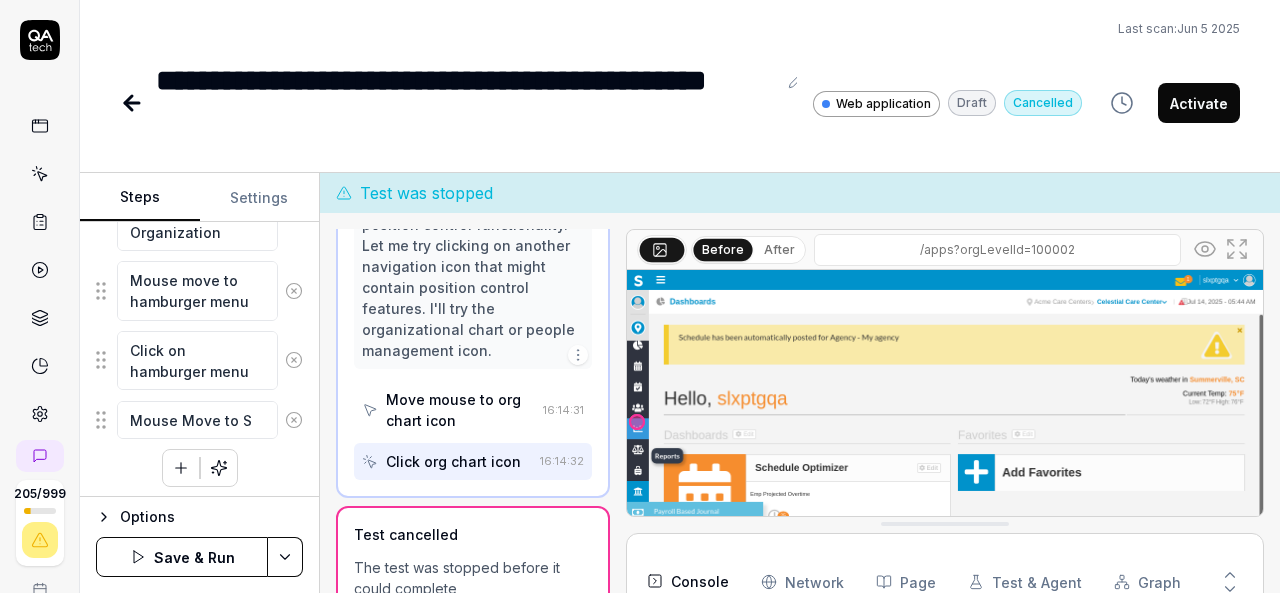 type on "*" 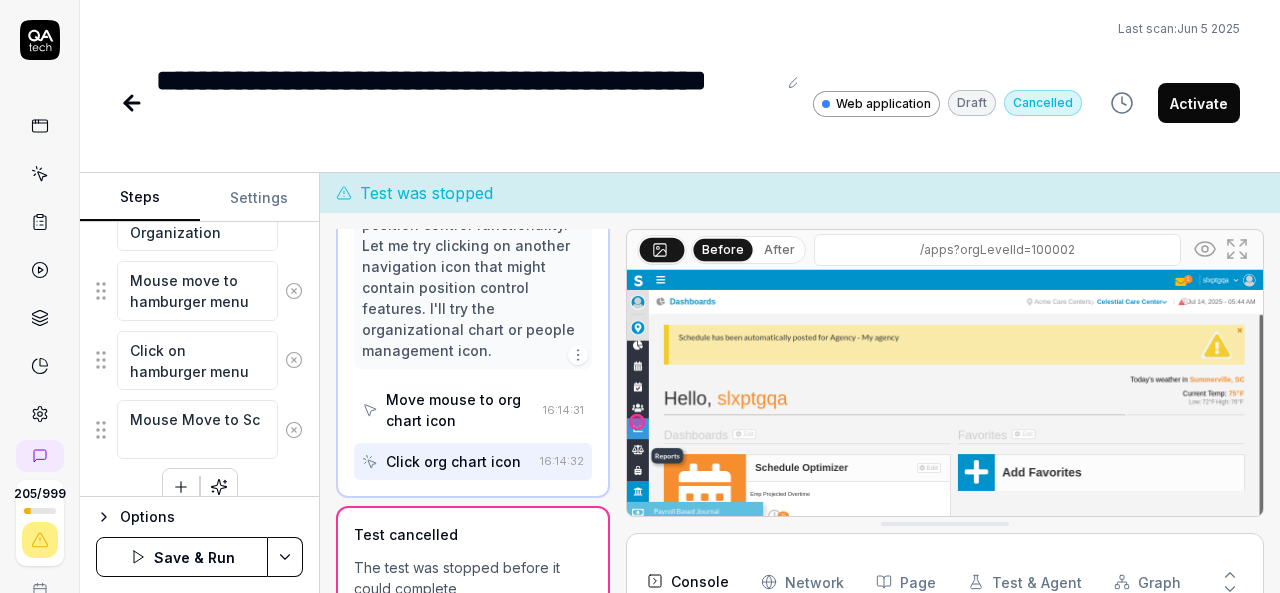 type on "*" 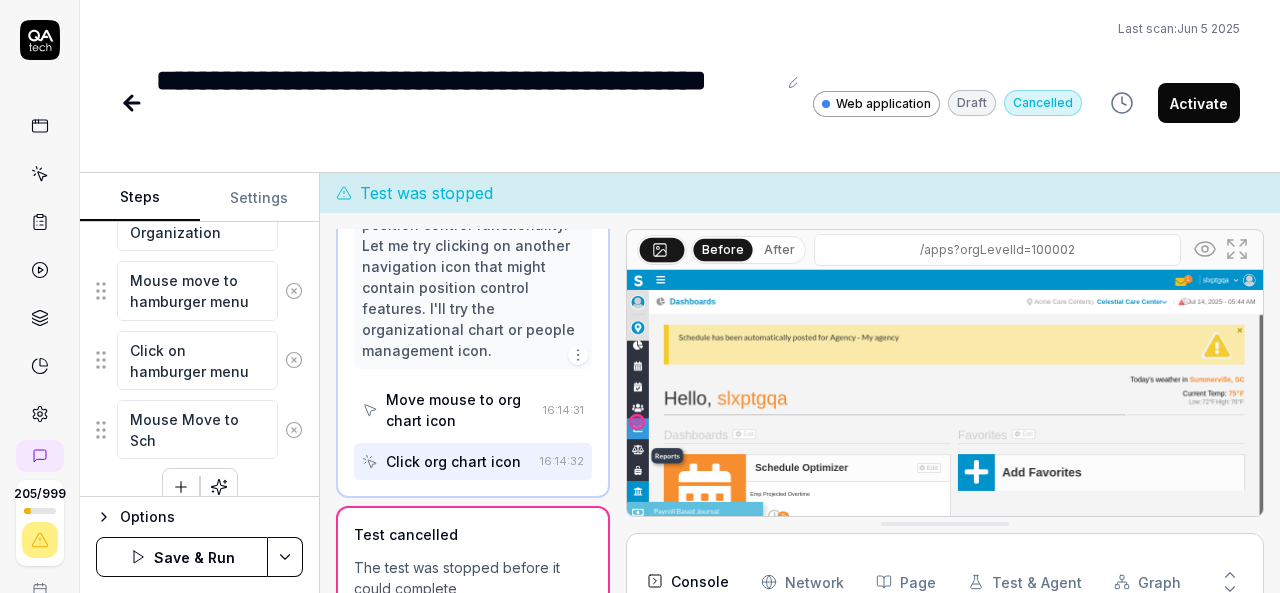 type on "*" 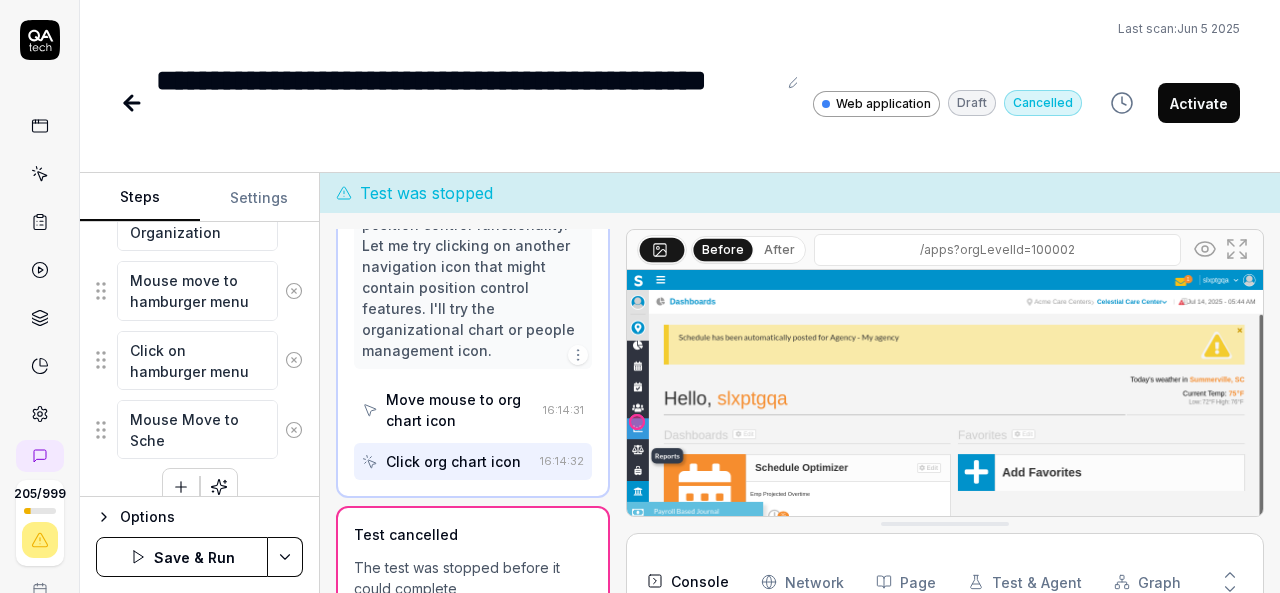 type on "*" 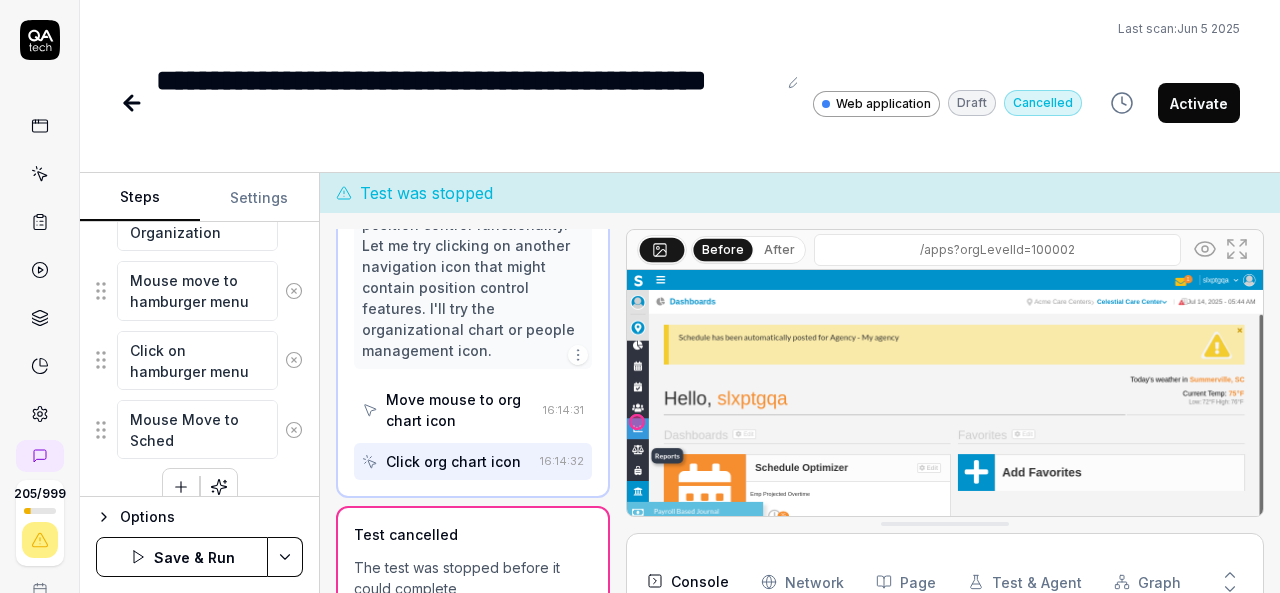 type on "*" 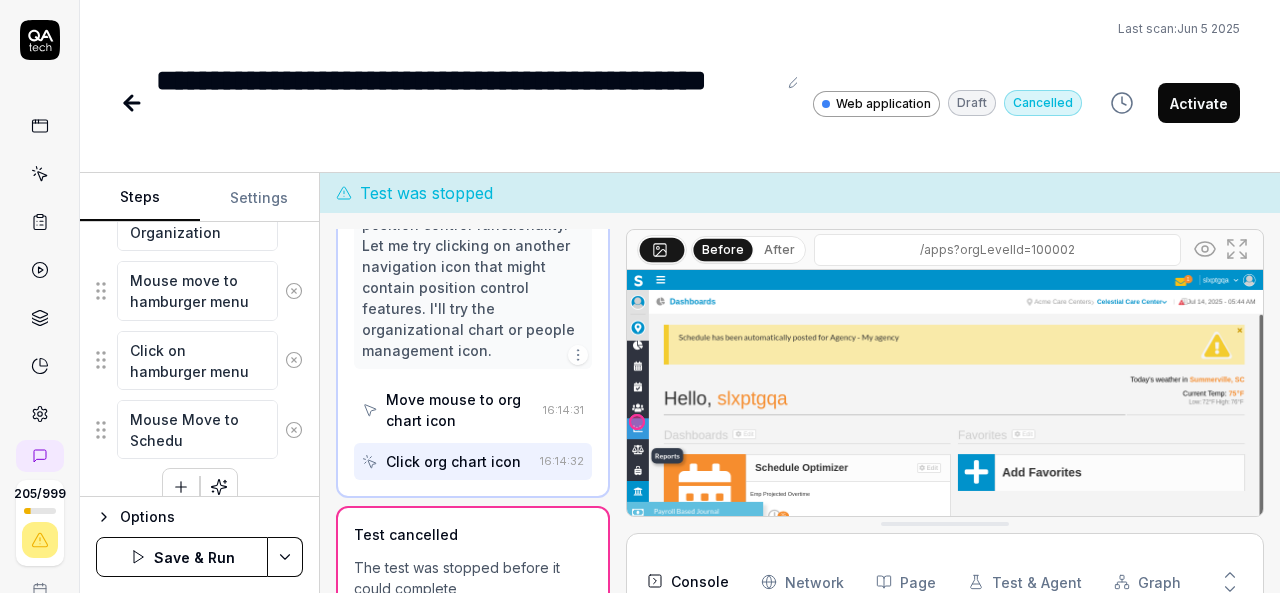 type on "*" 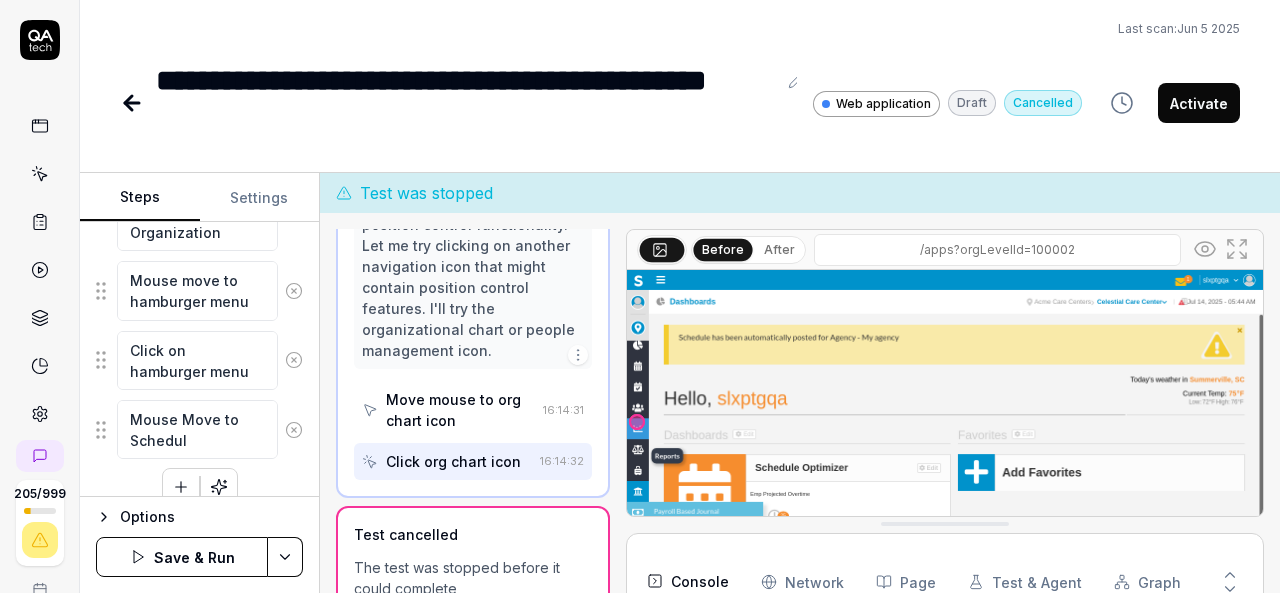 type on "*" 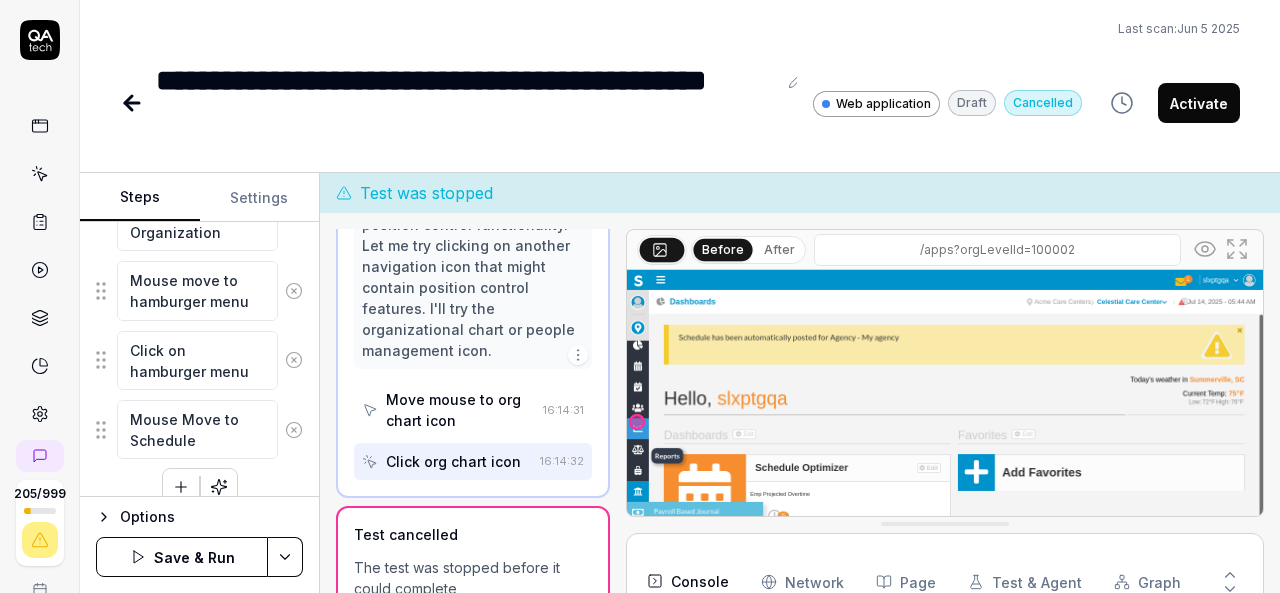 type on "*" 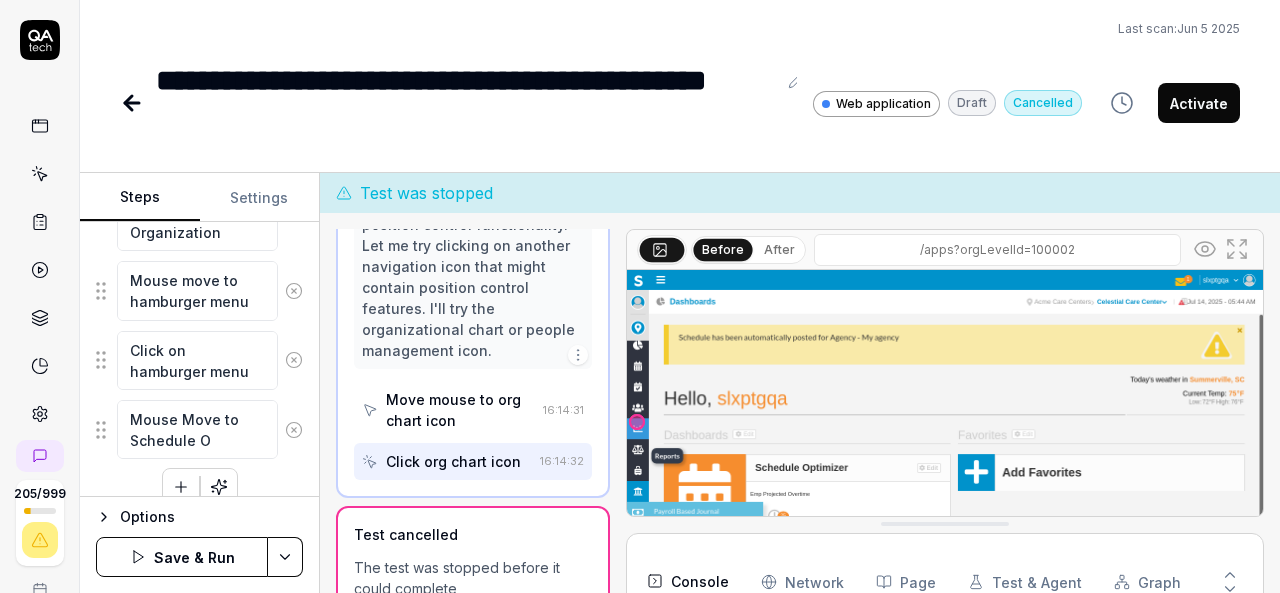 type on "*" 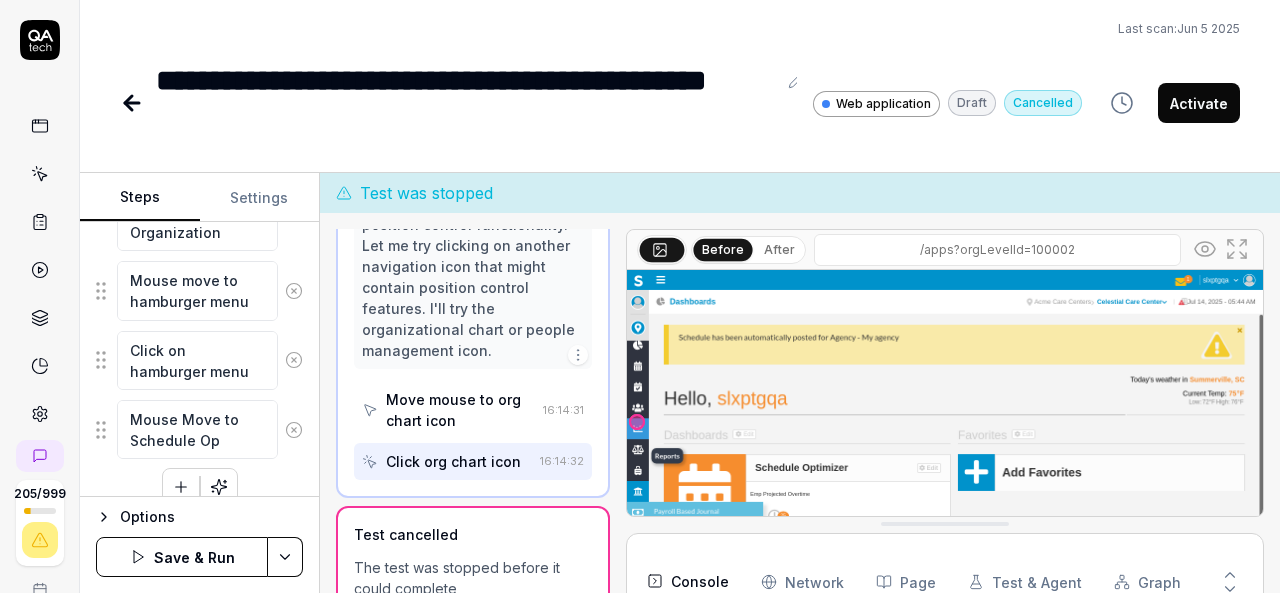 type on "*" 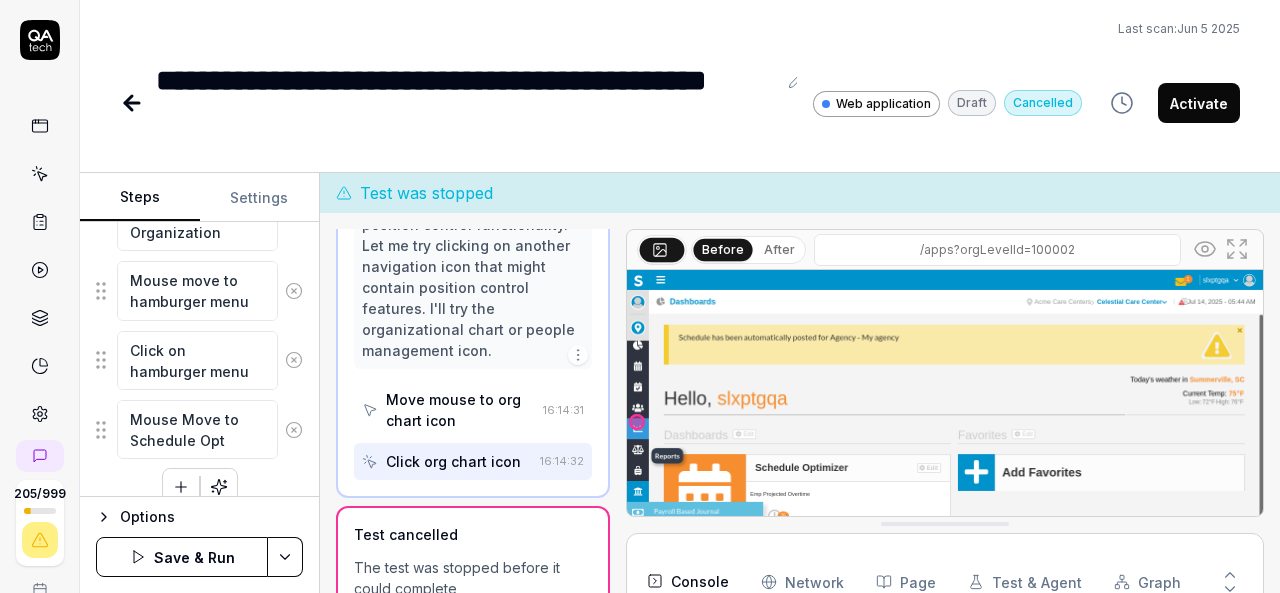 type on "*" 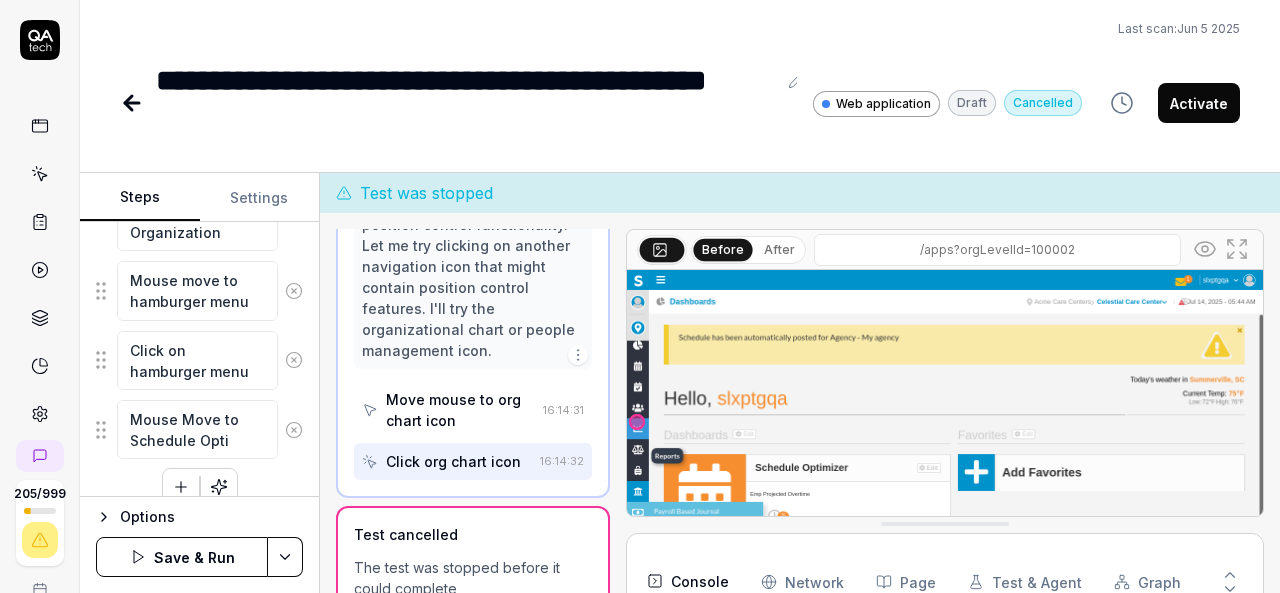 type on "*" 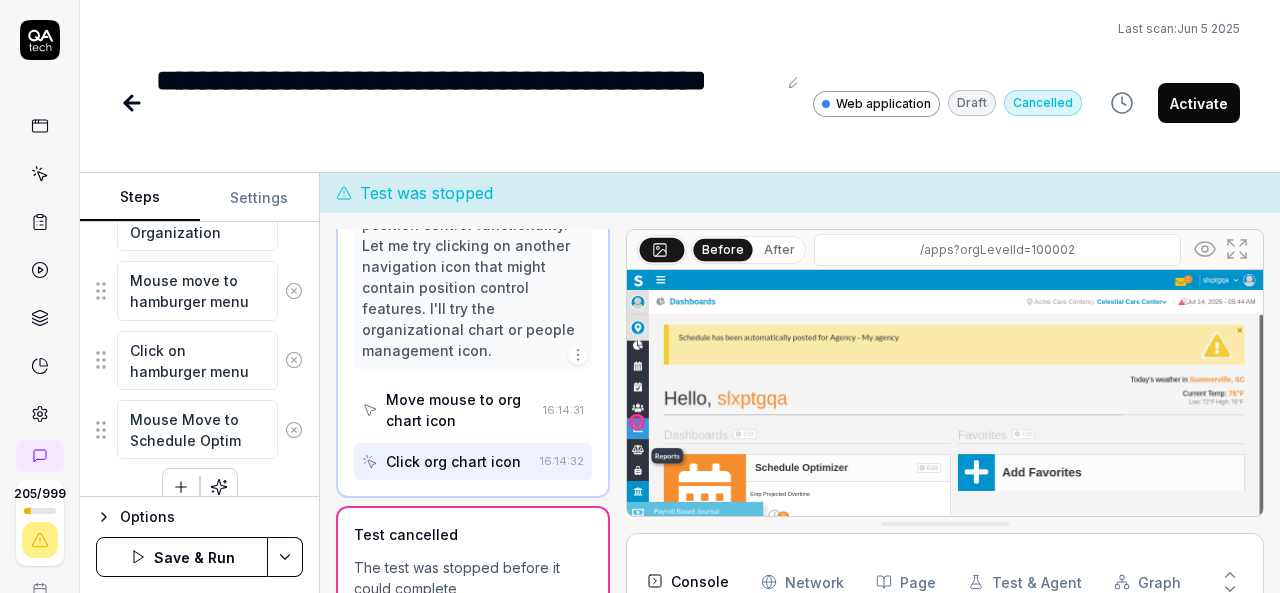 type on "*" 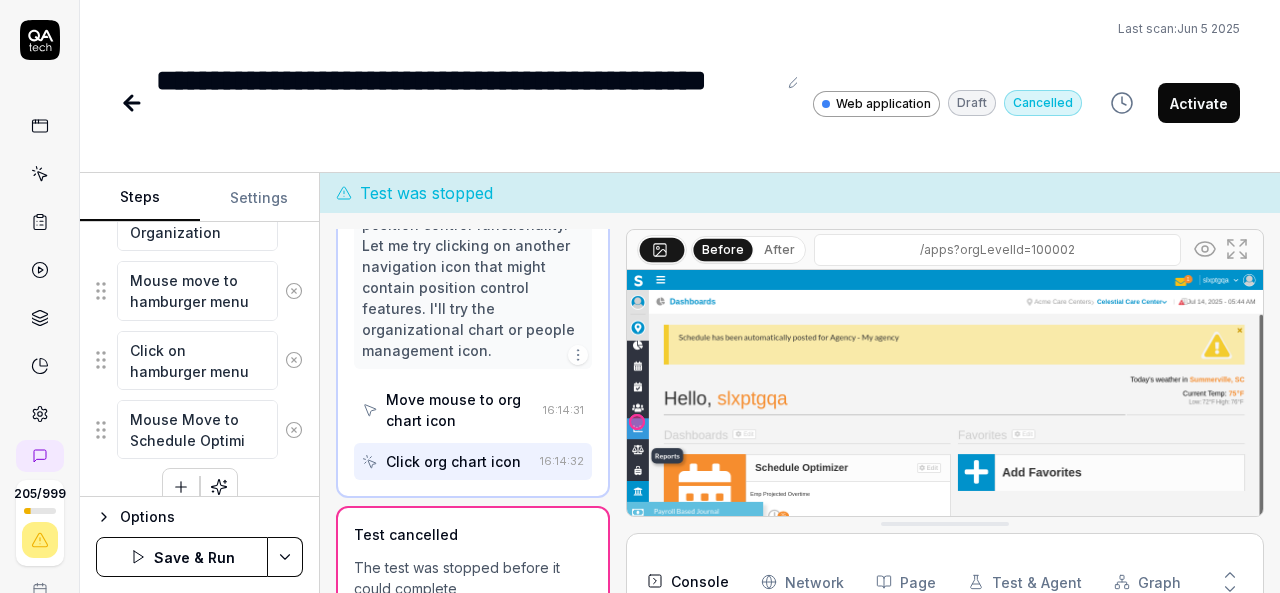 type on "*" 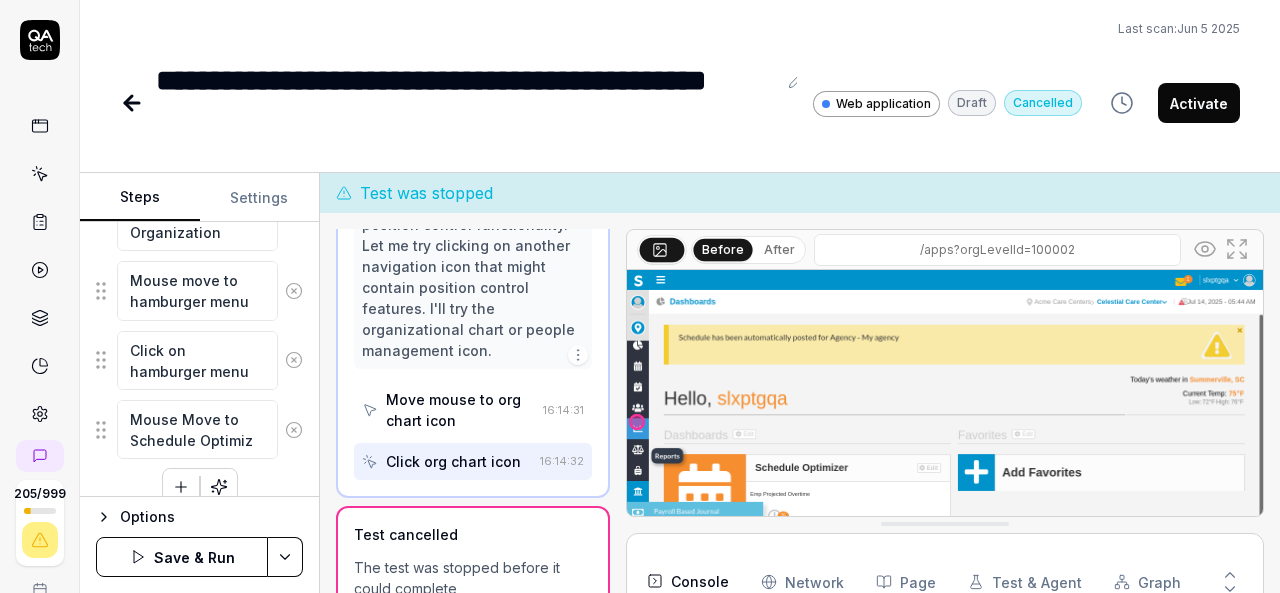 type on "*" 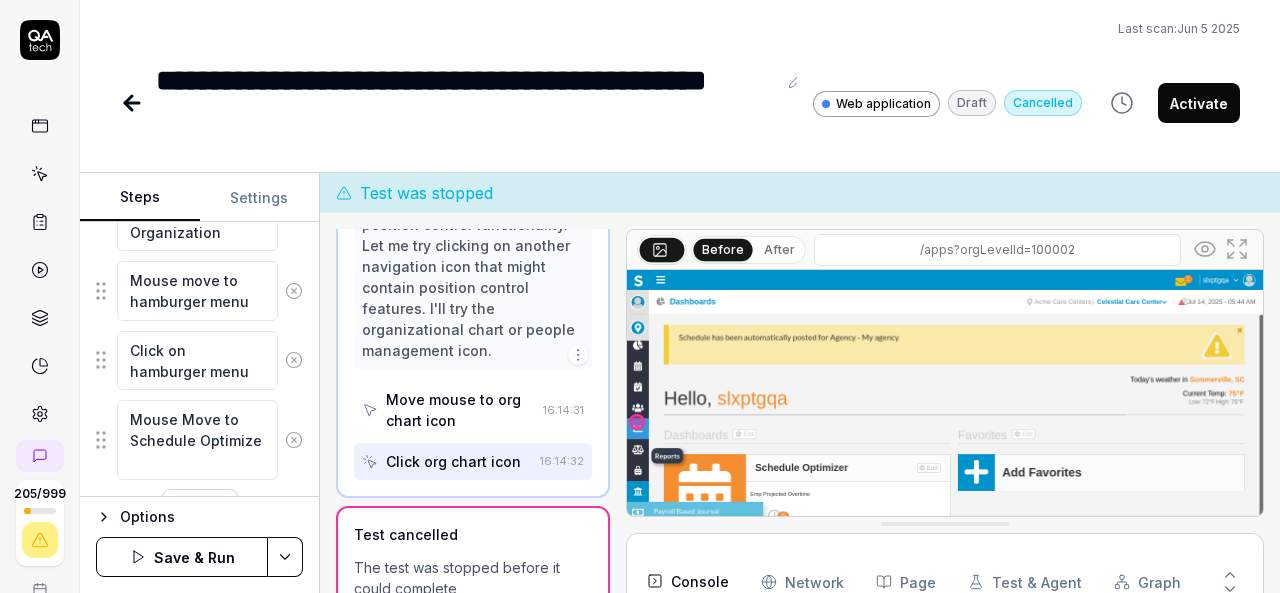 type on "*" 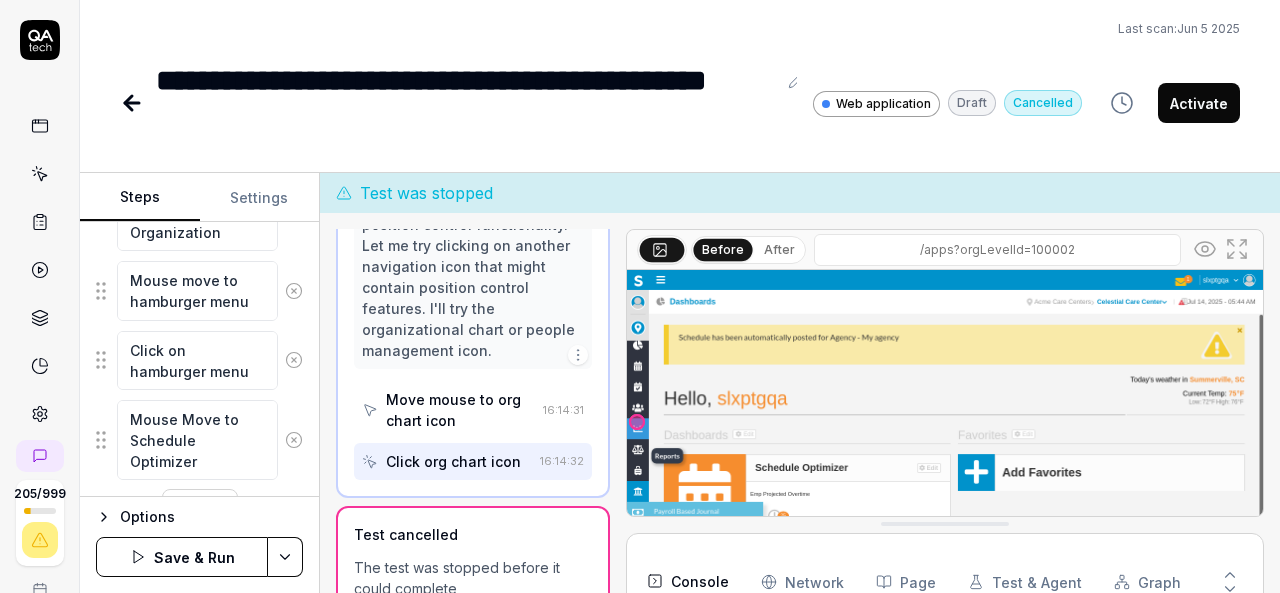 scroll, scrollTop: 708, scrollLeft: 0, axis: vertical 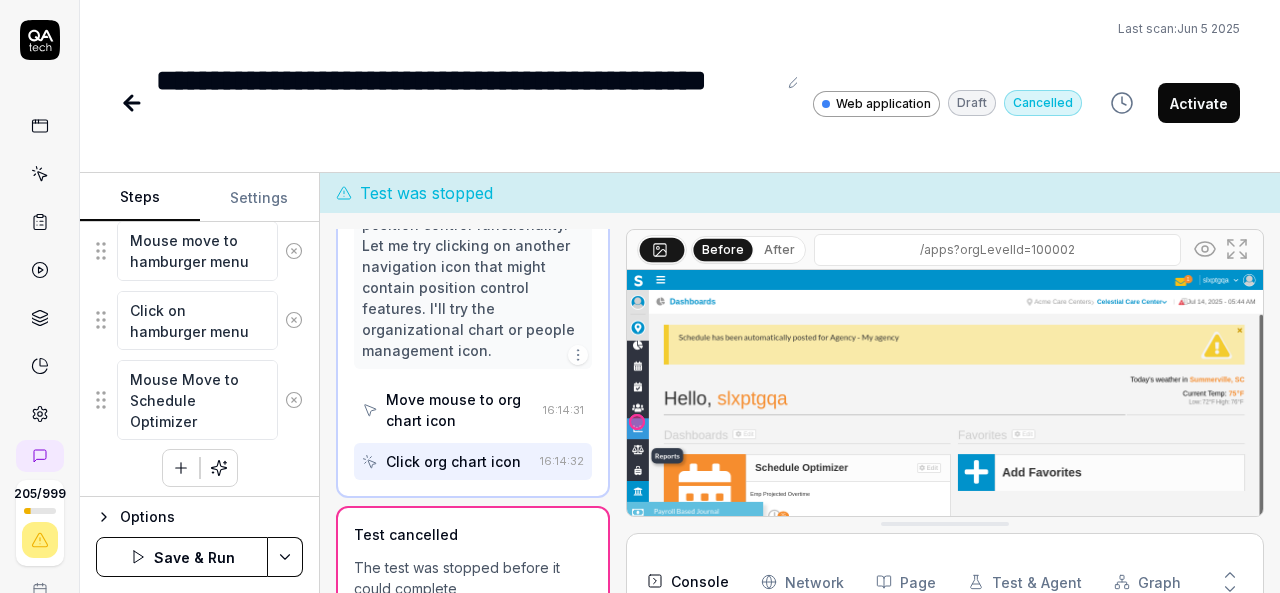 type on "Mouse Move to Schedule Optimizer" 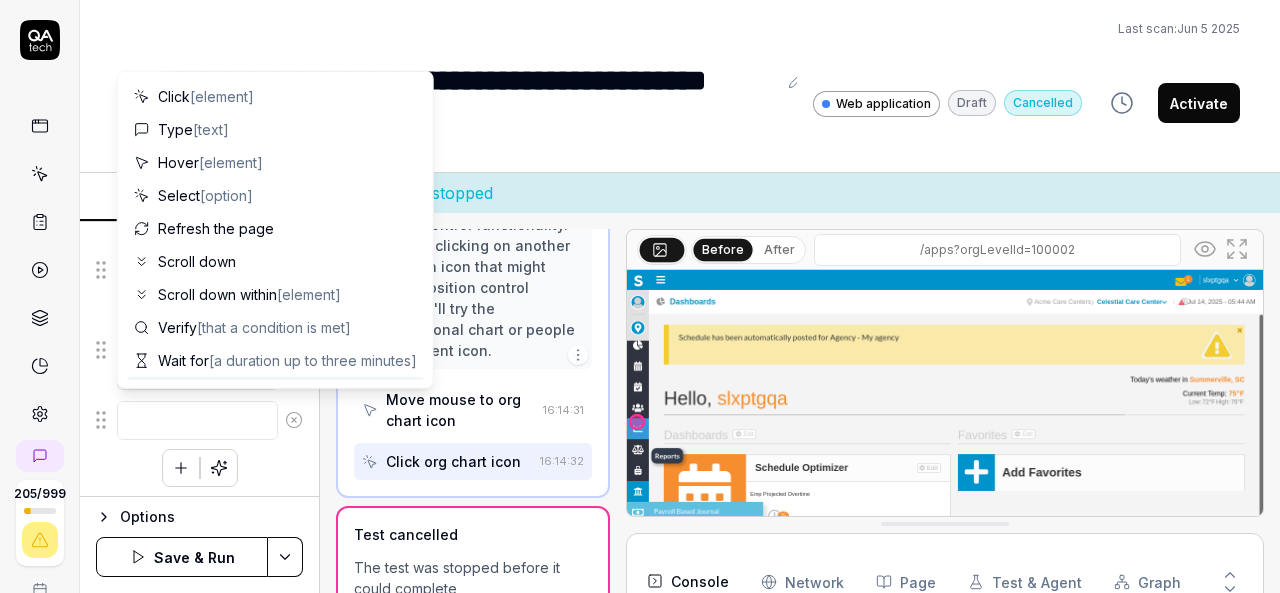 click at bounding box center [197, 420] 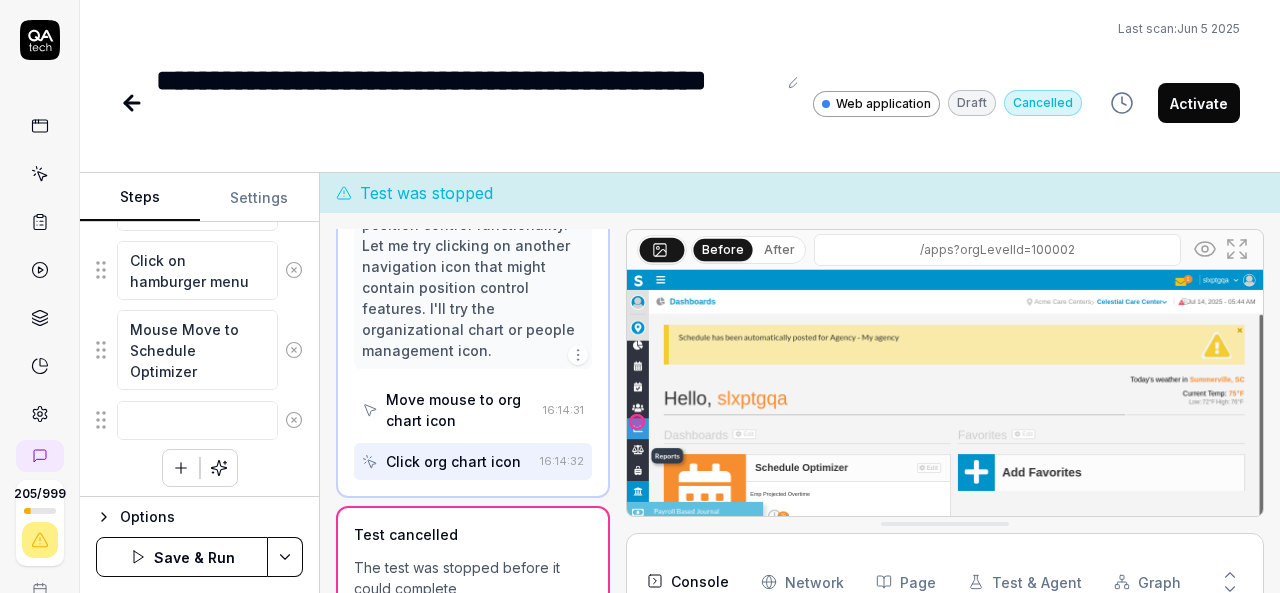 click on "**********" at bounding box center (680, 74) 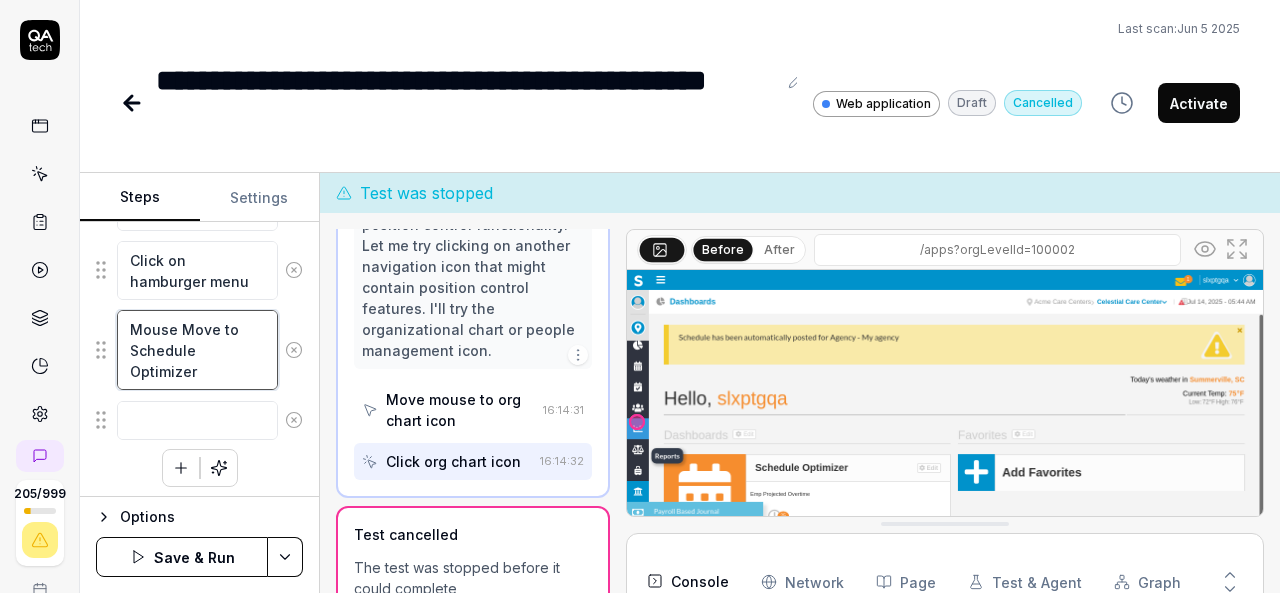 drag, startPoint x: 200, startPoint y: 365, endPoint x: 128, endPoint y: 347, distance: 74.215904 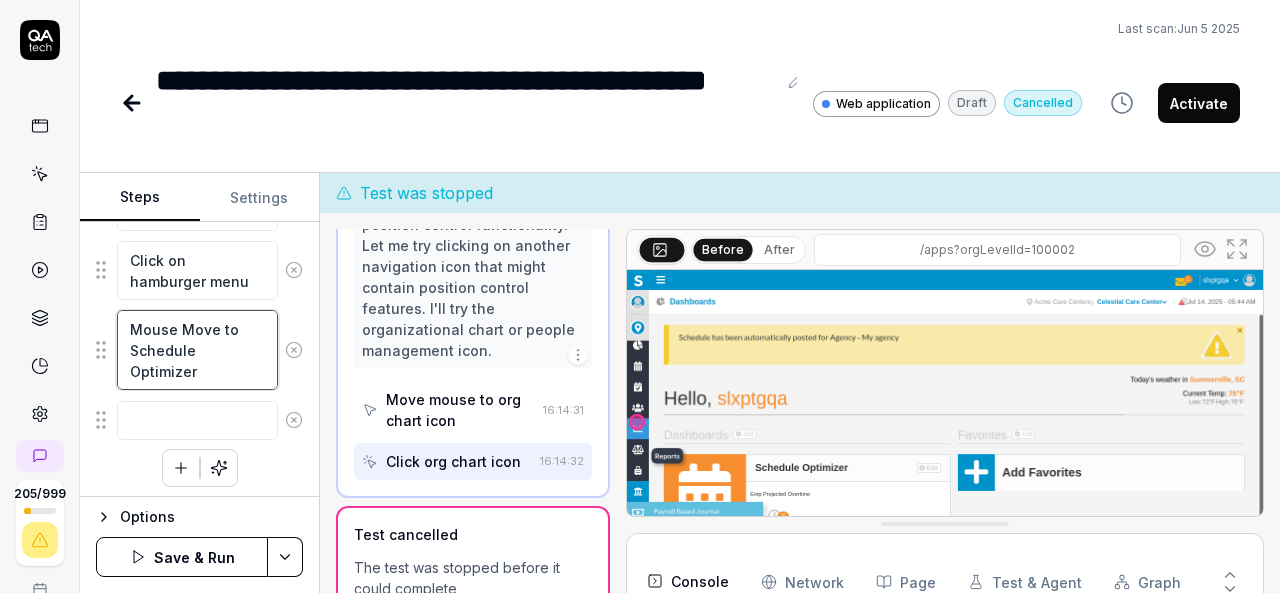 click on "Mouse Move to Schedule Optimizer" at bounding box center (197, 350) 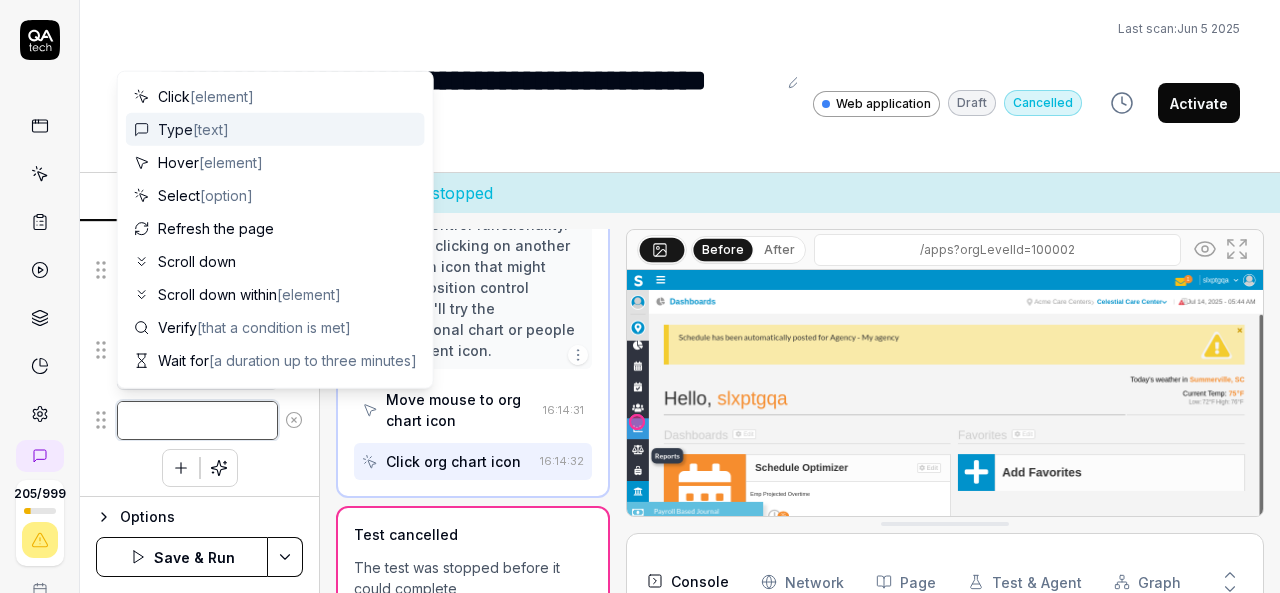 click at bounding box center [197, 420] 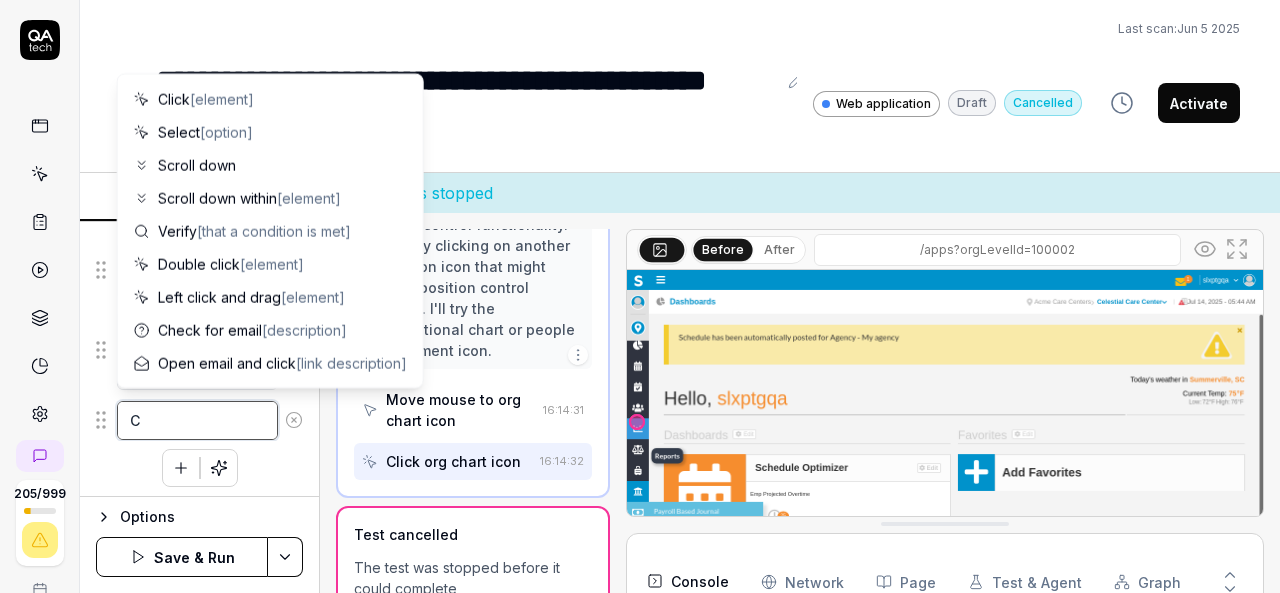 type on "*" 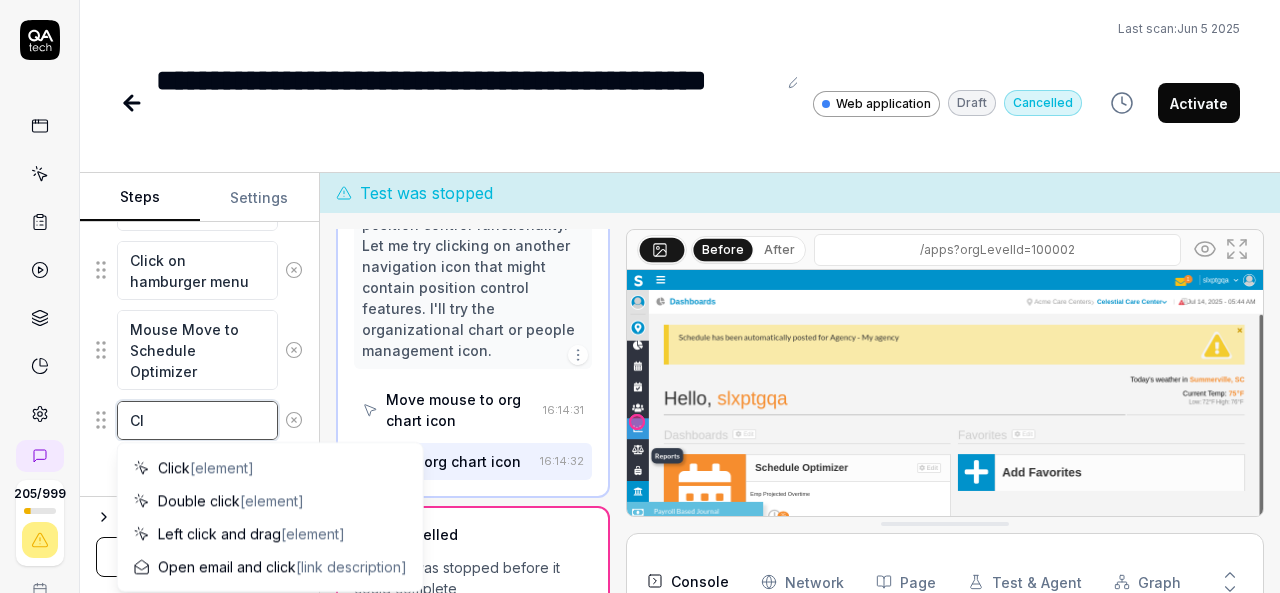 type on "*" 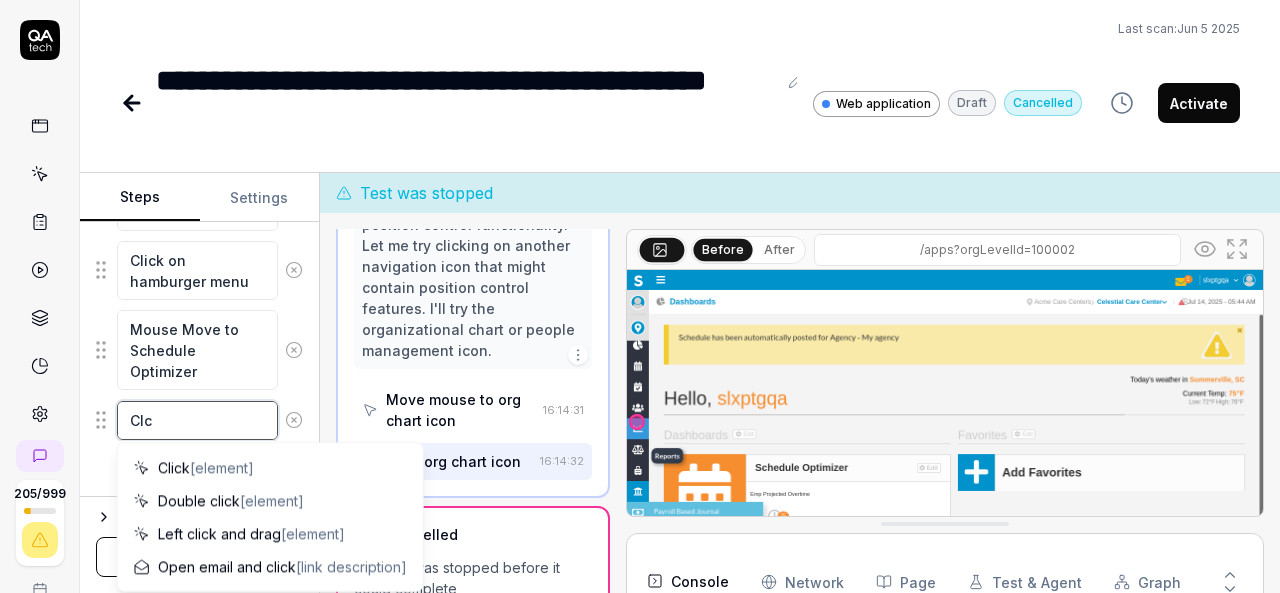 type on "*" 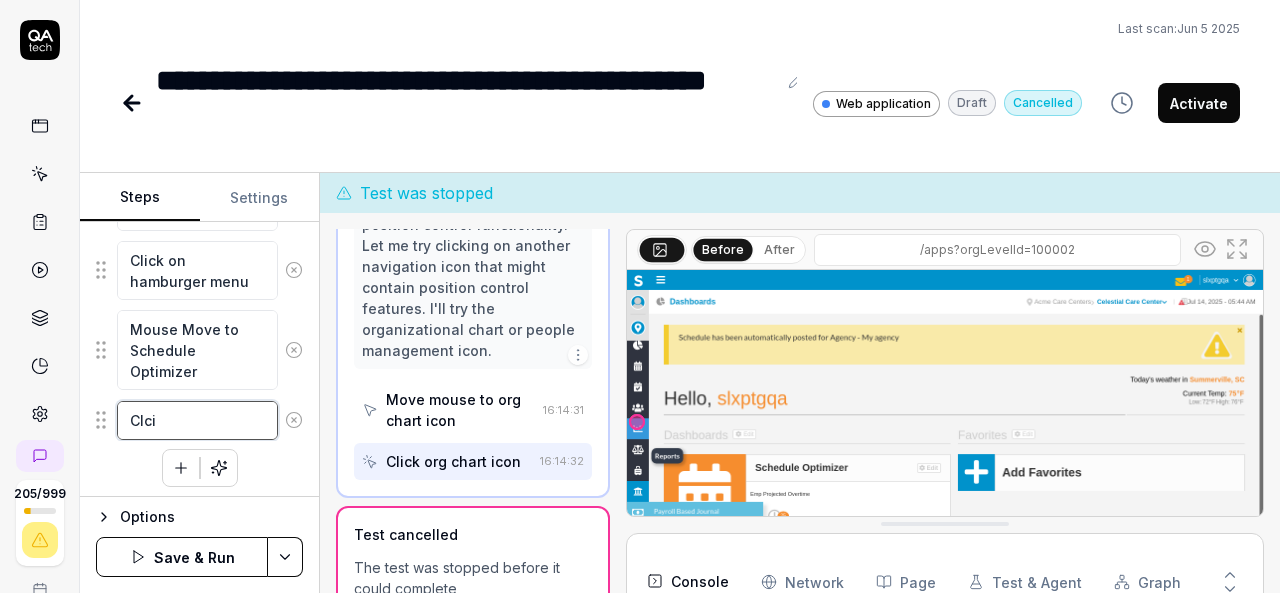 type on "*" 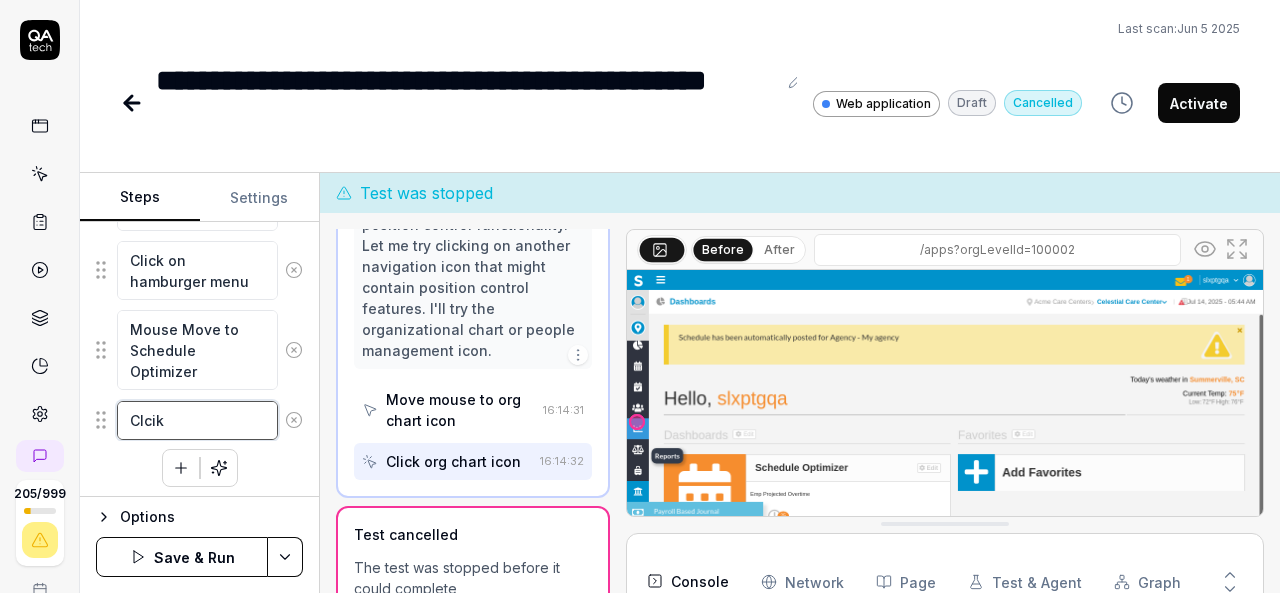 type on "Clci" 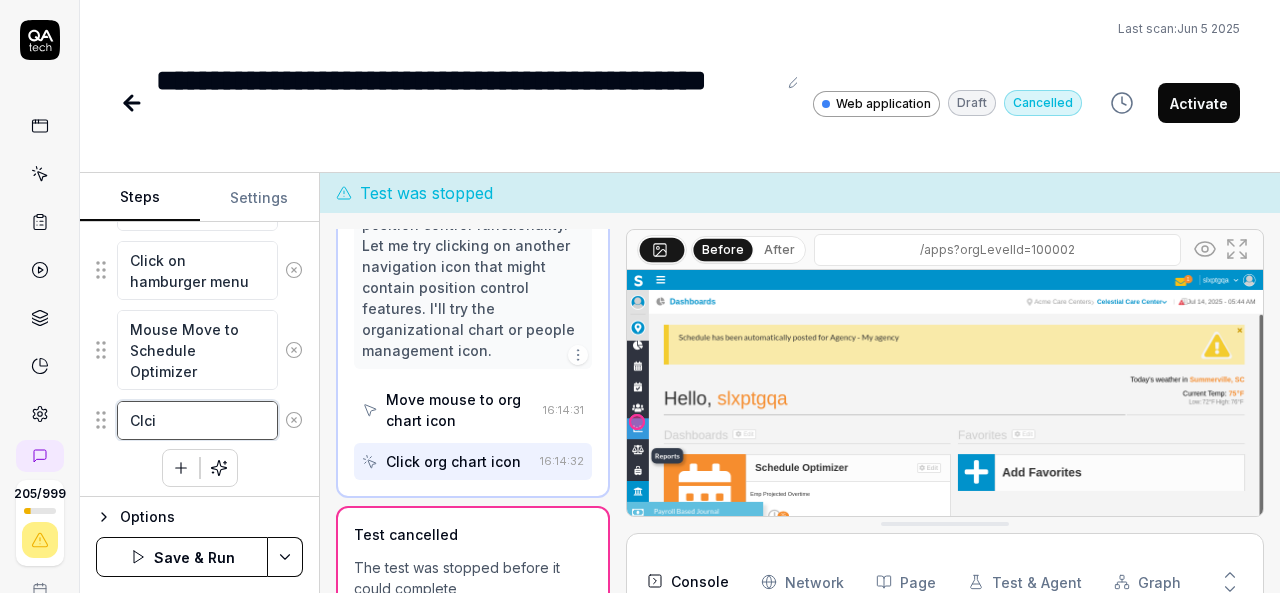 type on "*" 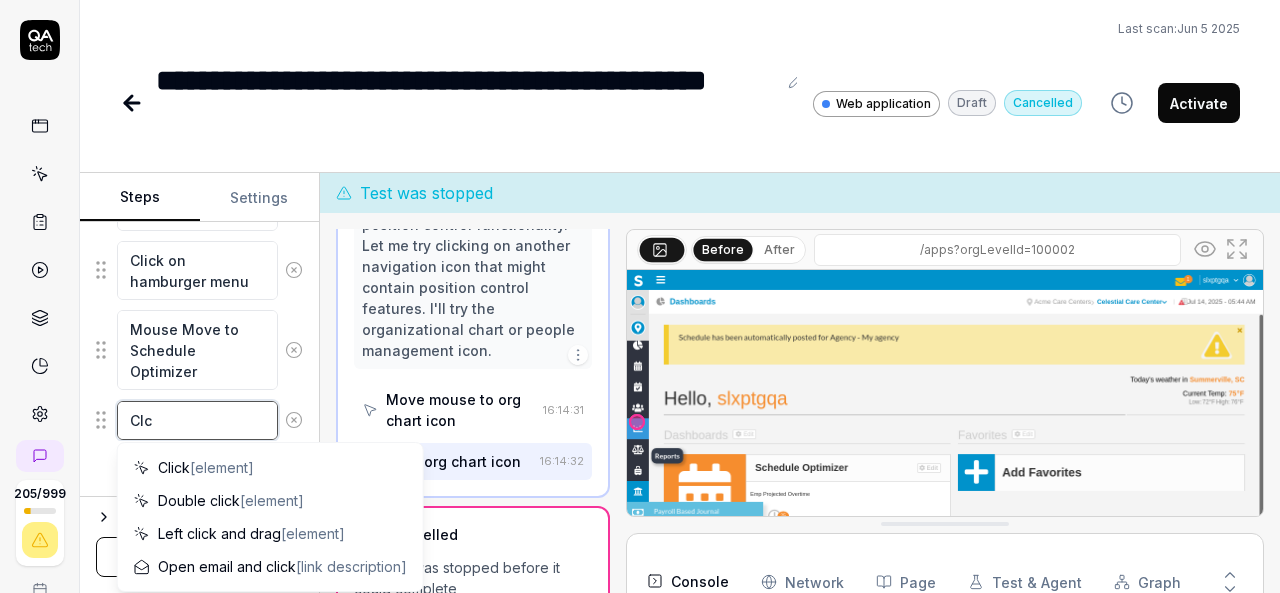 type on "*" 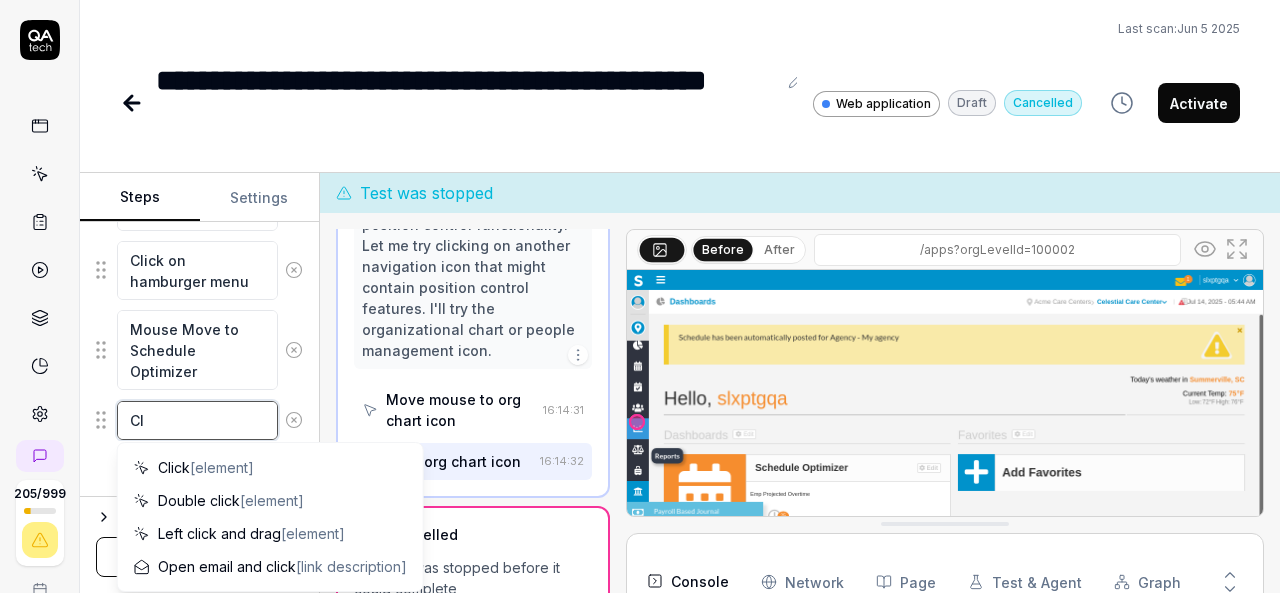 type on "*" 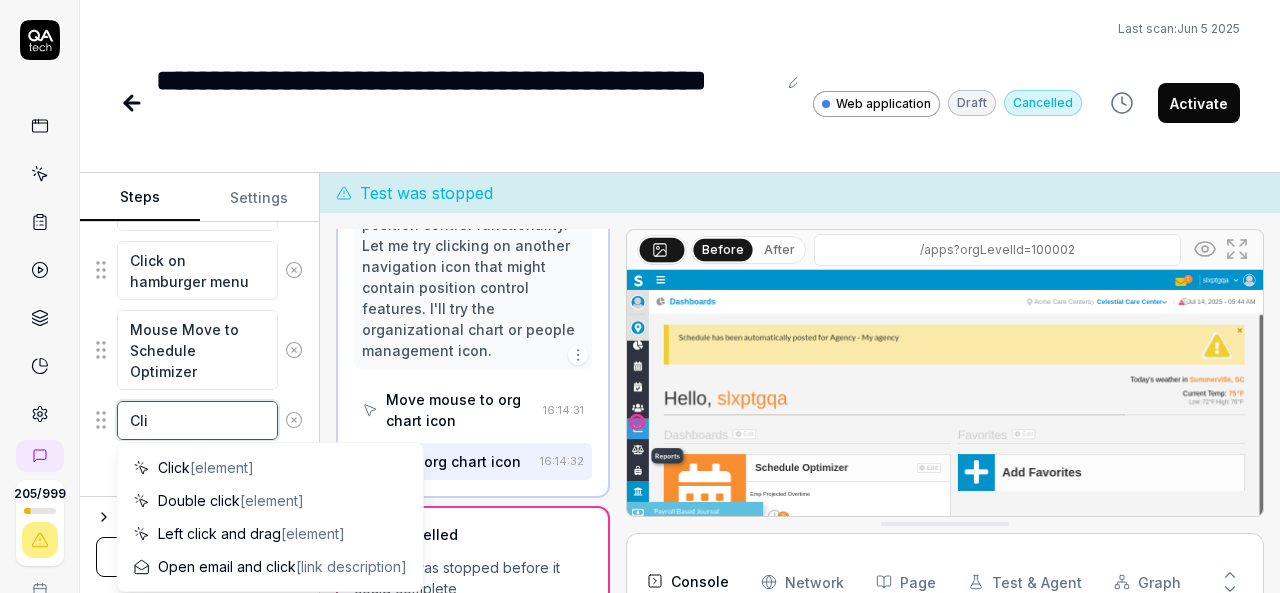 type on "*" 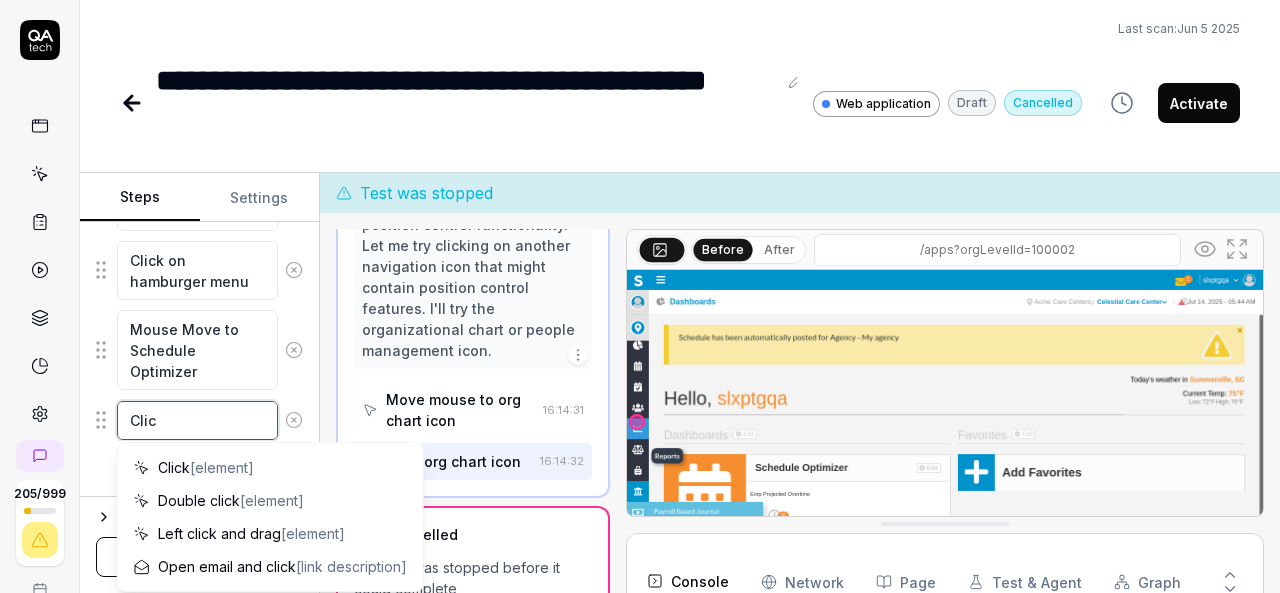 type on "*" 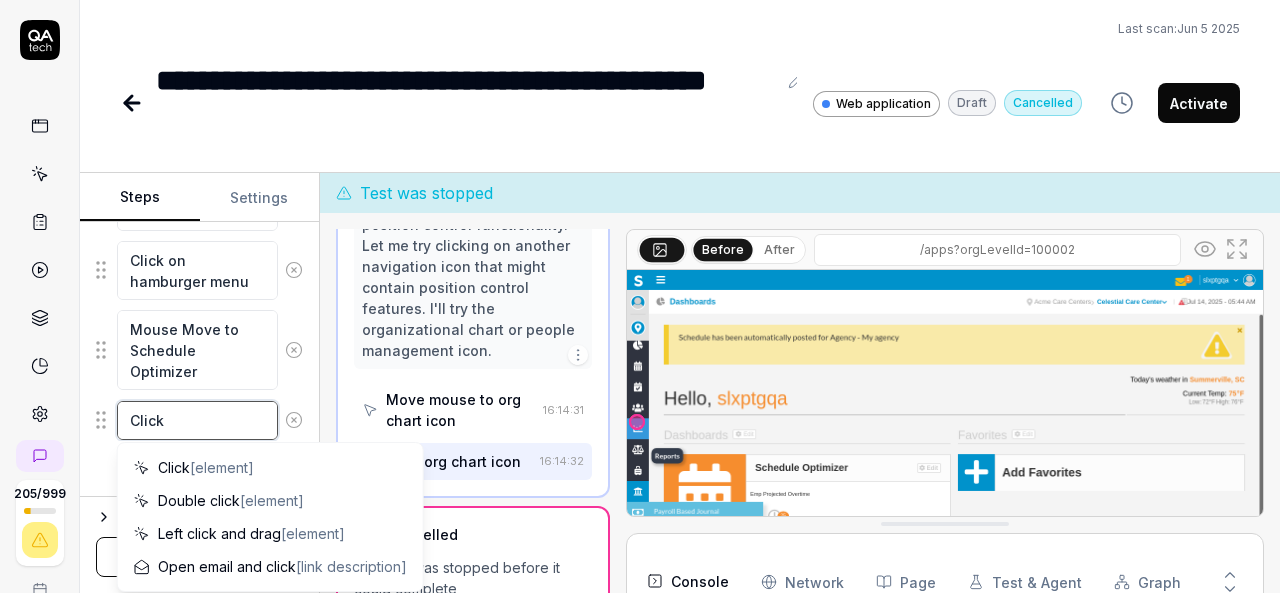 type on "*" 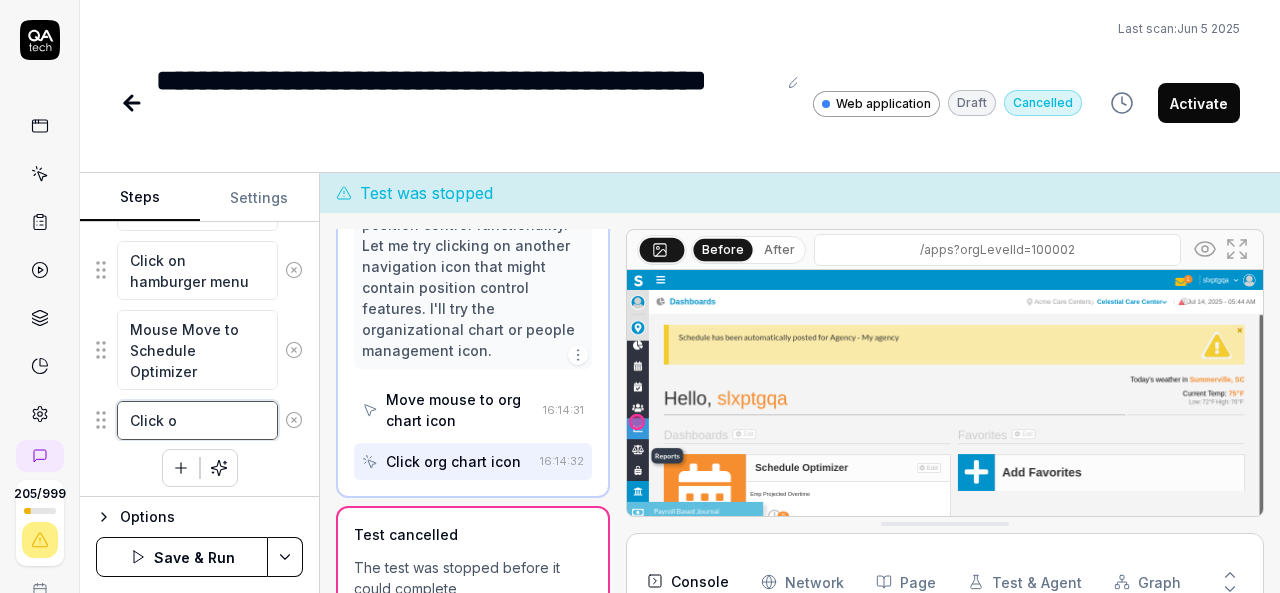 type on "*" 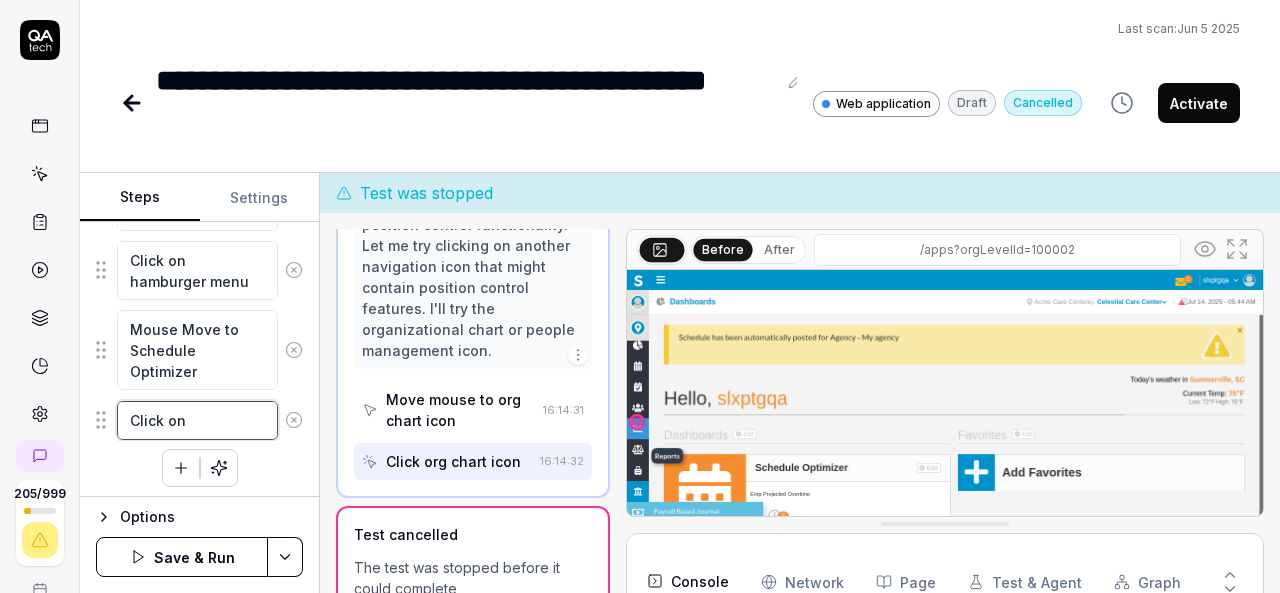 type on "*" 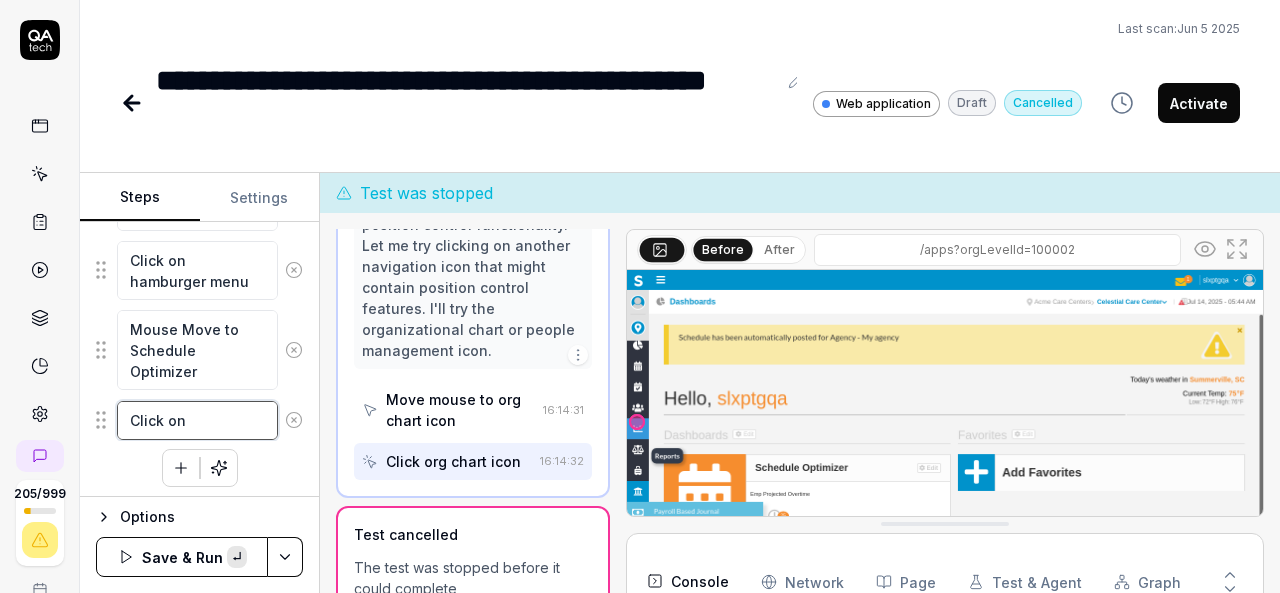 paste on "Schedule Optimizer" 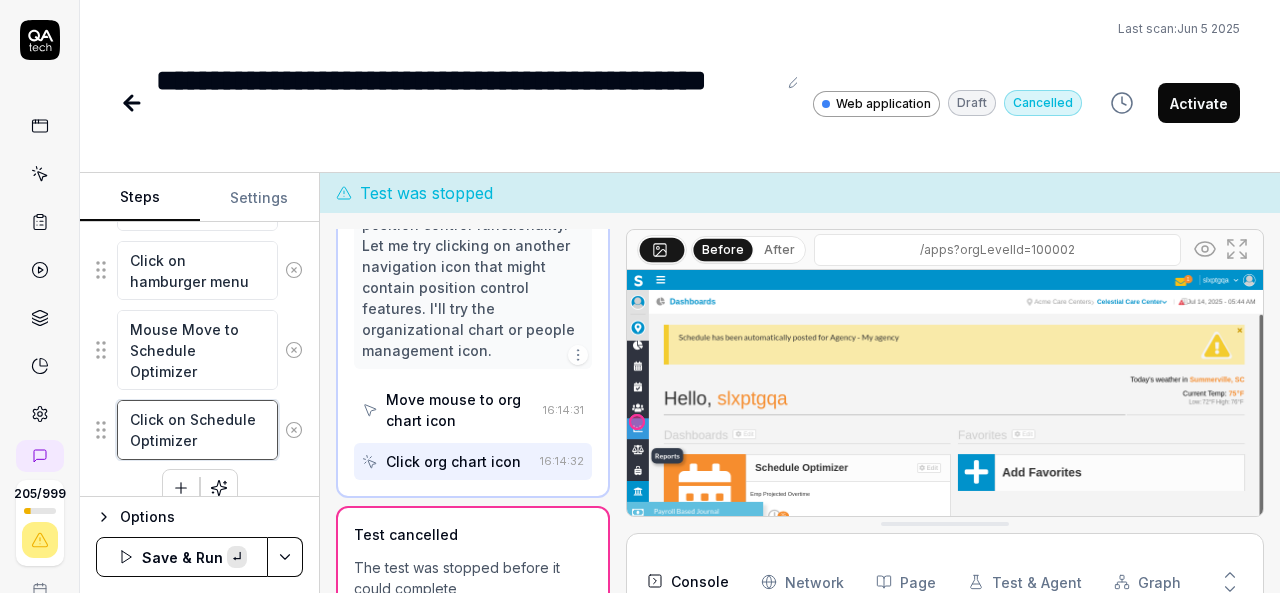 scroll, scrollTop: 11, scrollLeft: 0, axis: vertical 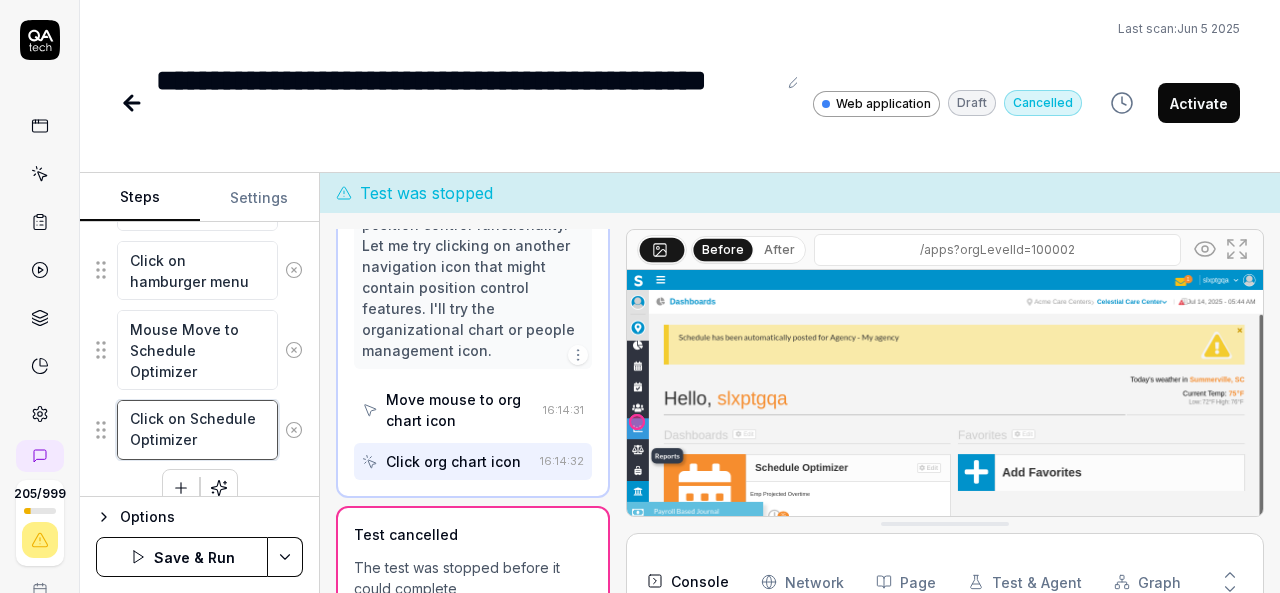 type on "Click on Schedule Optimizer" 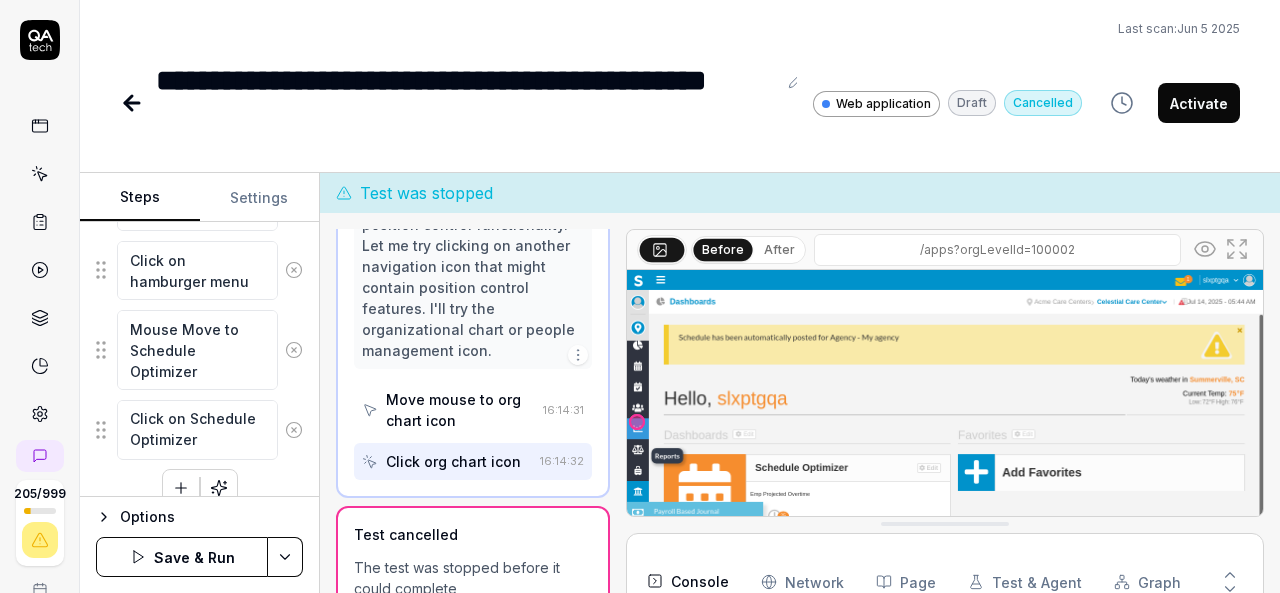 click on "Mouse Move to Organization Breadcrumb Click on Organization Breadcrumb Mouse move to organization other than Agency Organization Select the organization other than Agency Organization Mouse move to hamburger menu Click on hamburger menu Mouse Move to Schedule Optimizer Click on Schedule Optimizer
To pick up a draggable item, press the space bar.
While dragging, use the arrow keys to move the item.
Press space again to drop the item in its new position, or press escape to cancel." at bounding box center (199, 137) 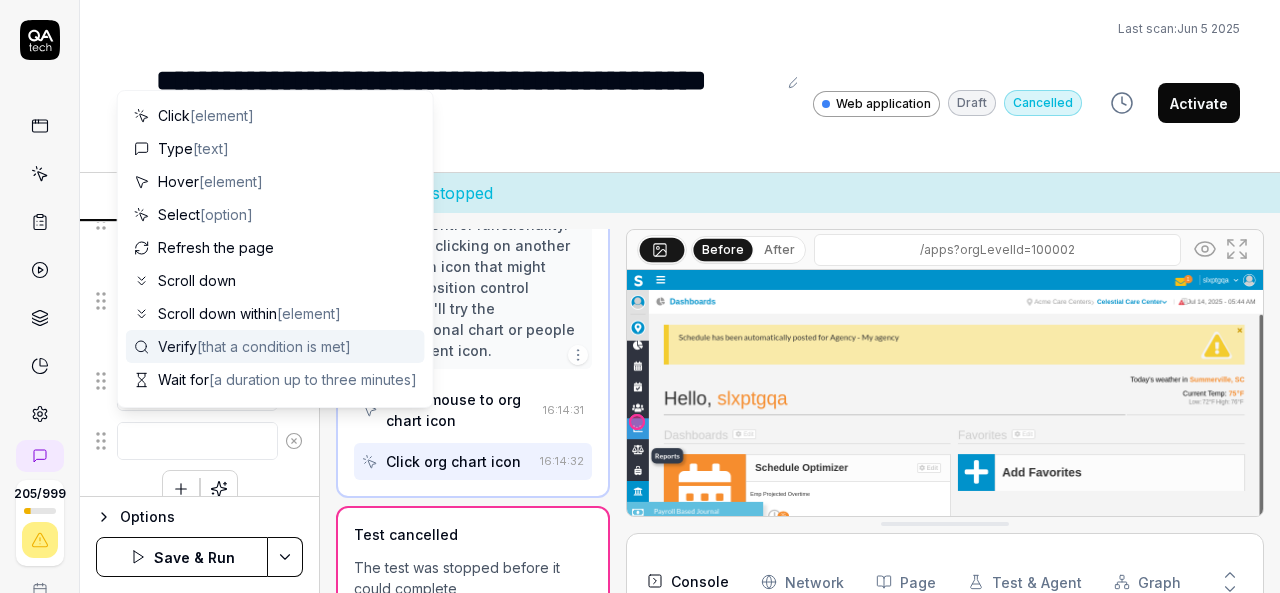scroll, scrollTop: 195, scrollLeft: 0, axis: vertical 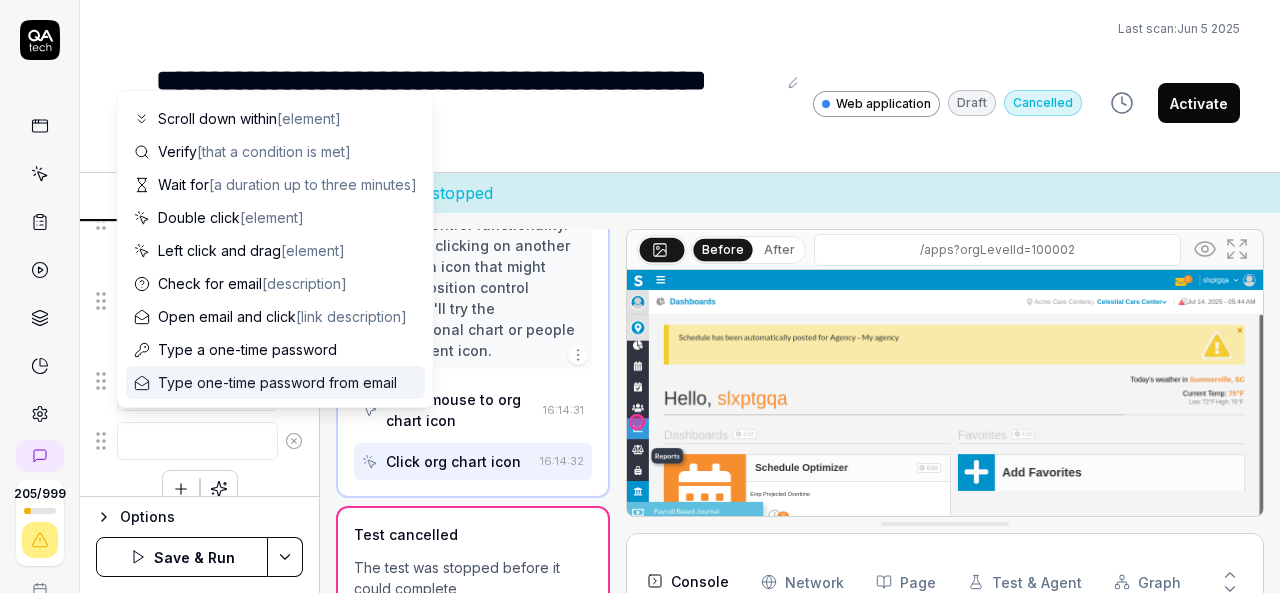 click at bounding box center [197, 441] 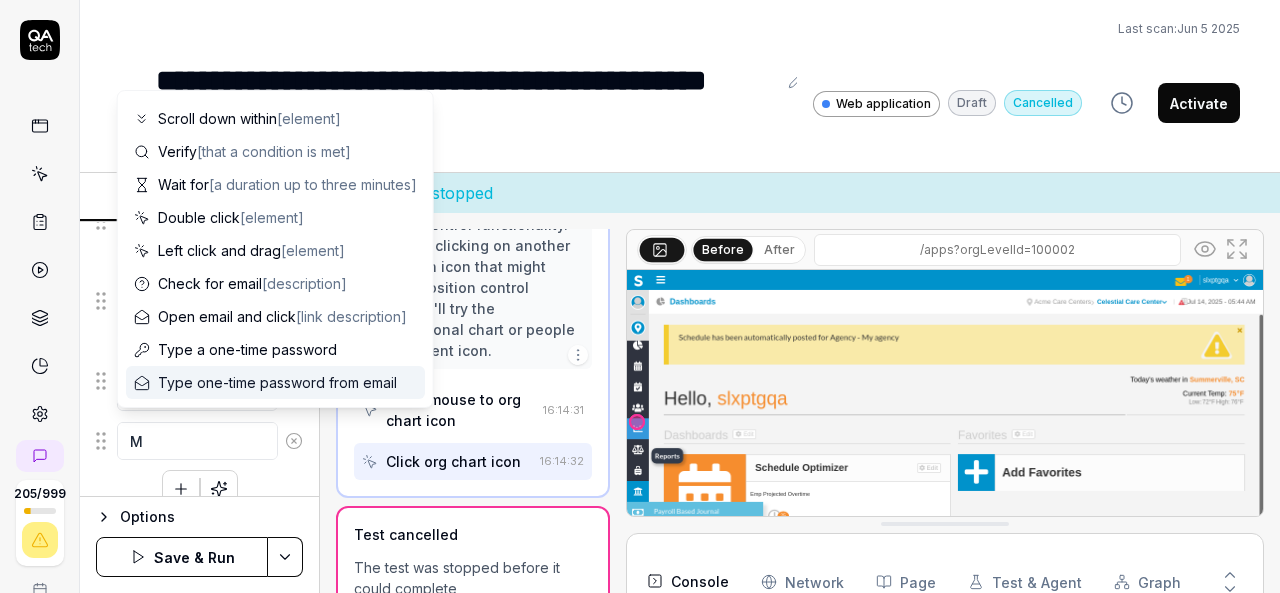 scroll, scrollTop: 63, scrollLeft: 0, axis: vertical 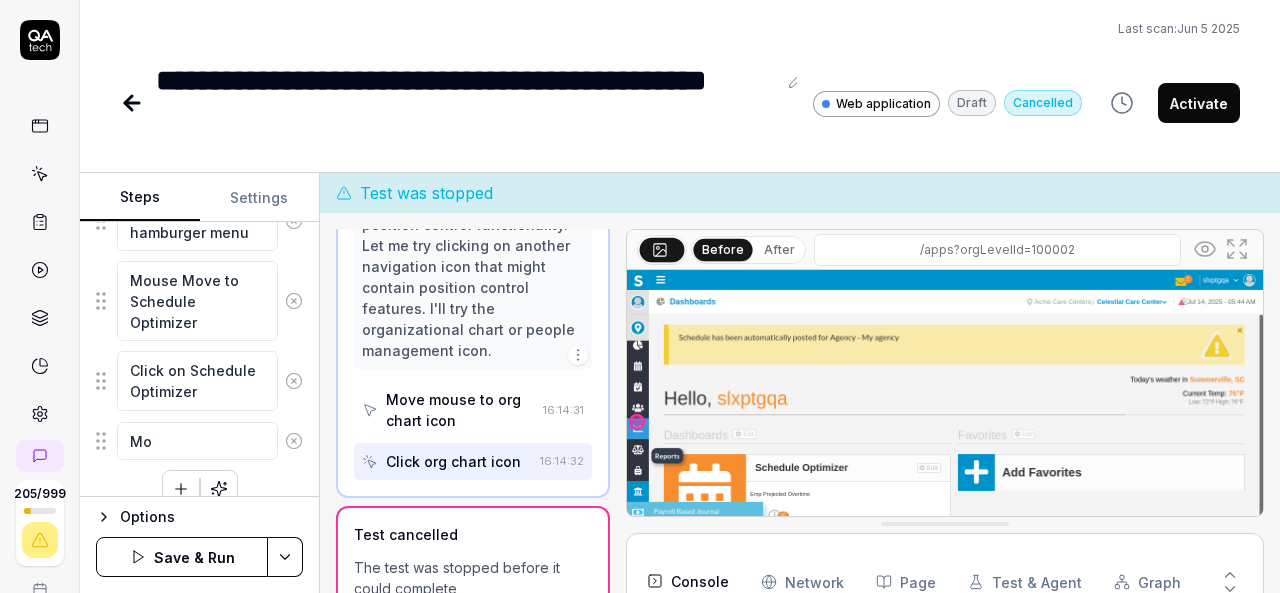 type on "*" 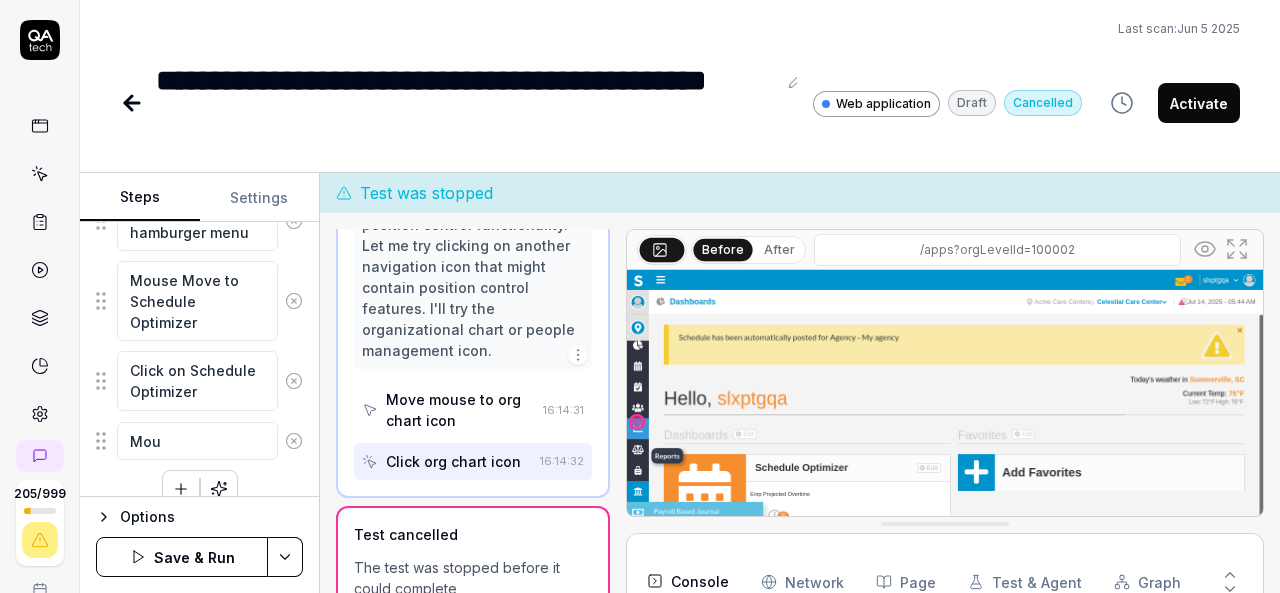 type on "*" 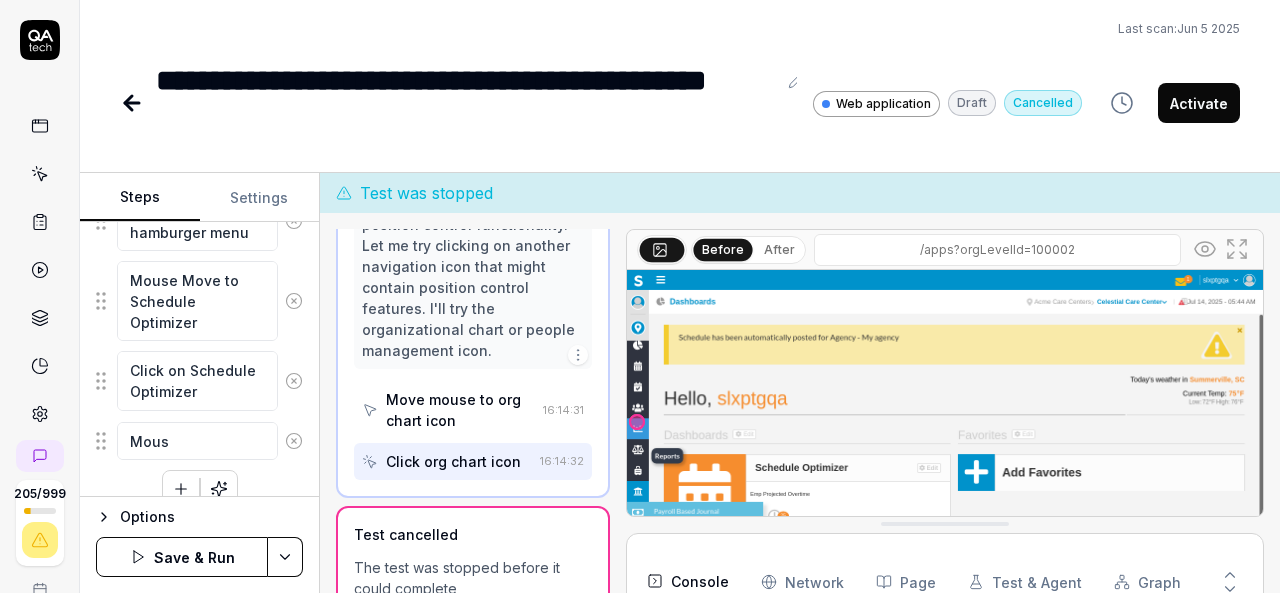 type on "*" 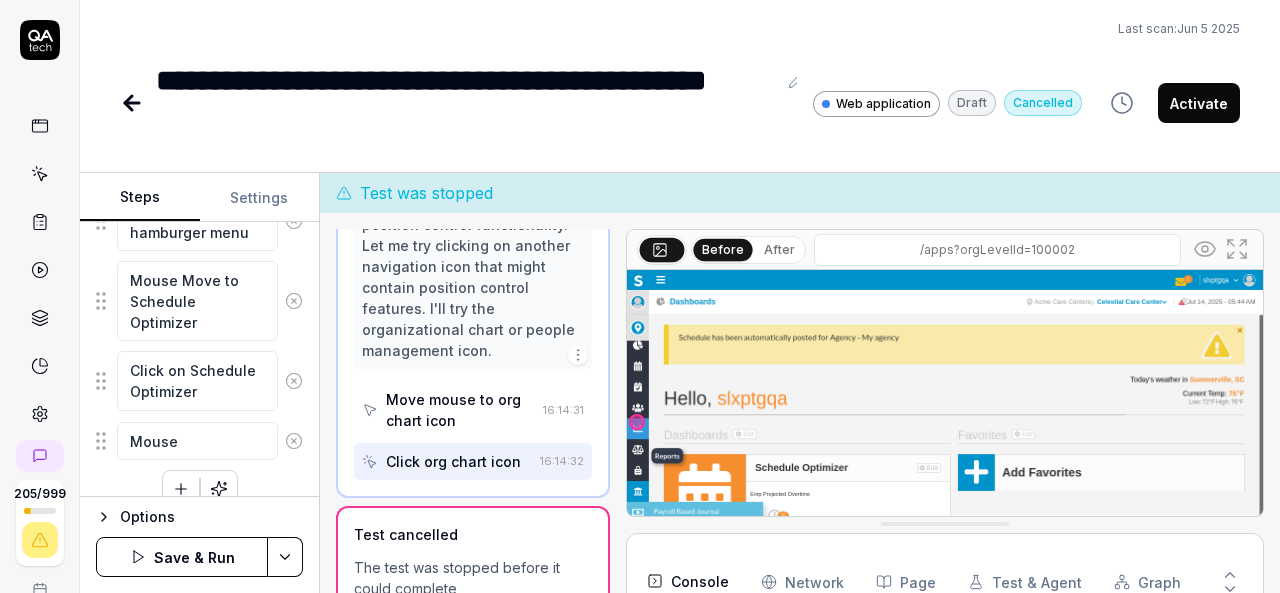 type on "*" 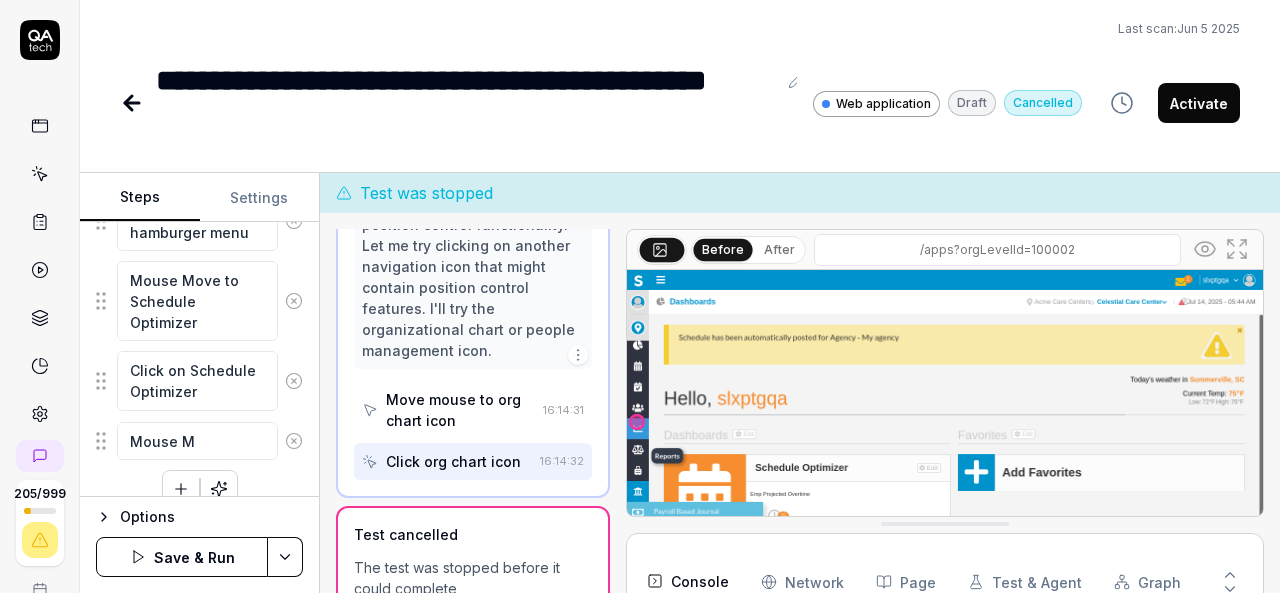 type on "*" 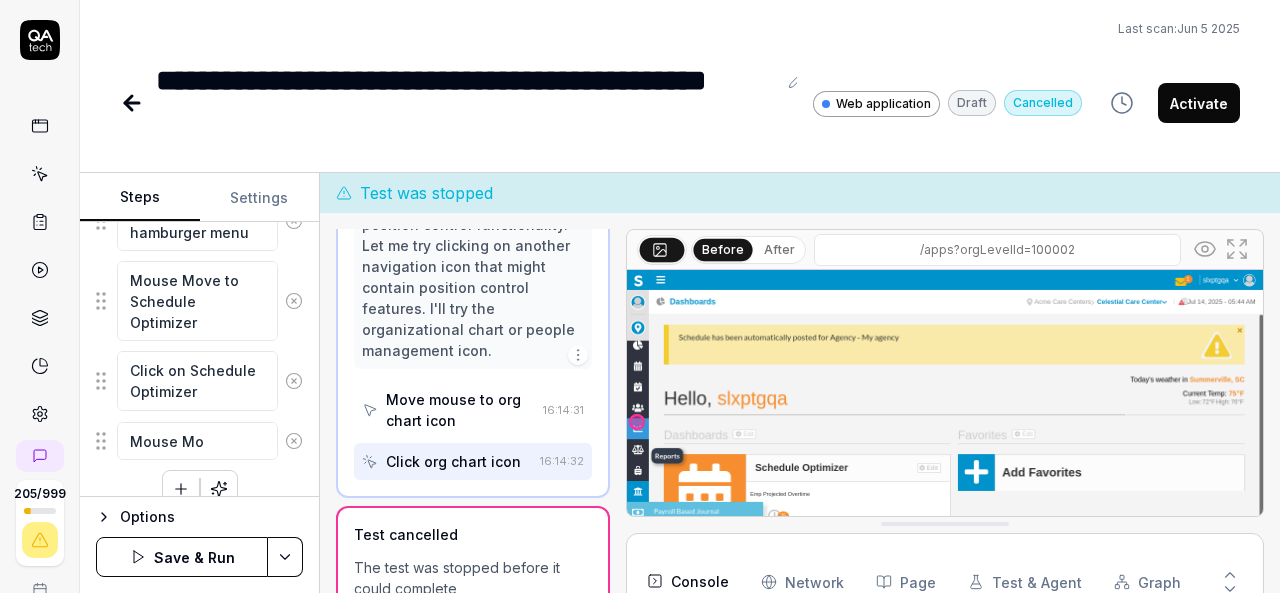 type on "*" 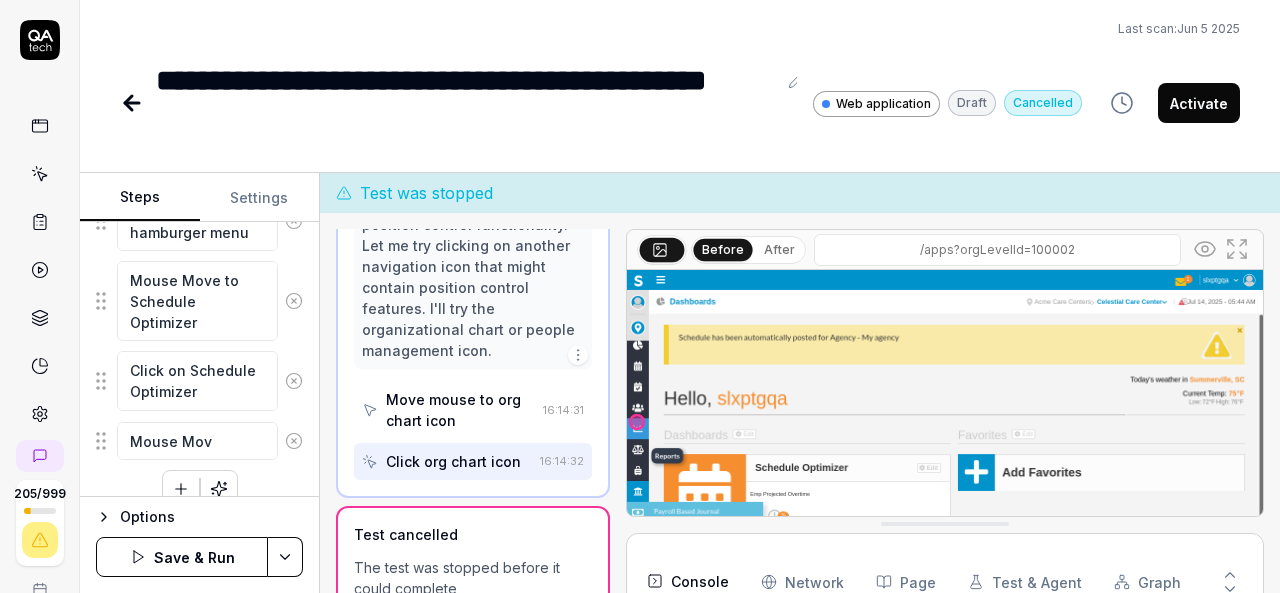 type on "*" 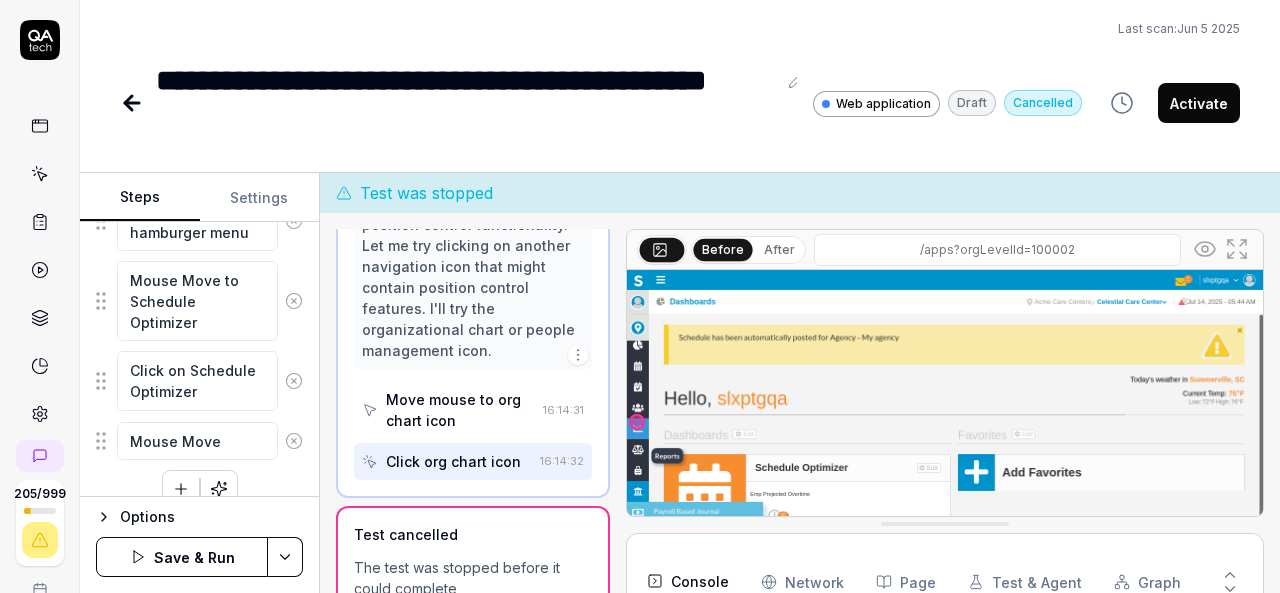 type on "*" 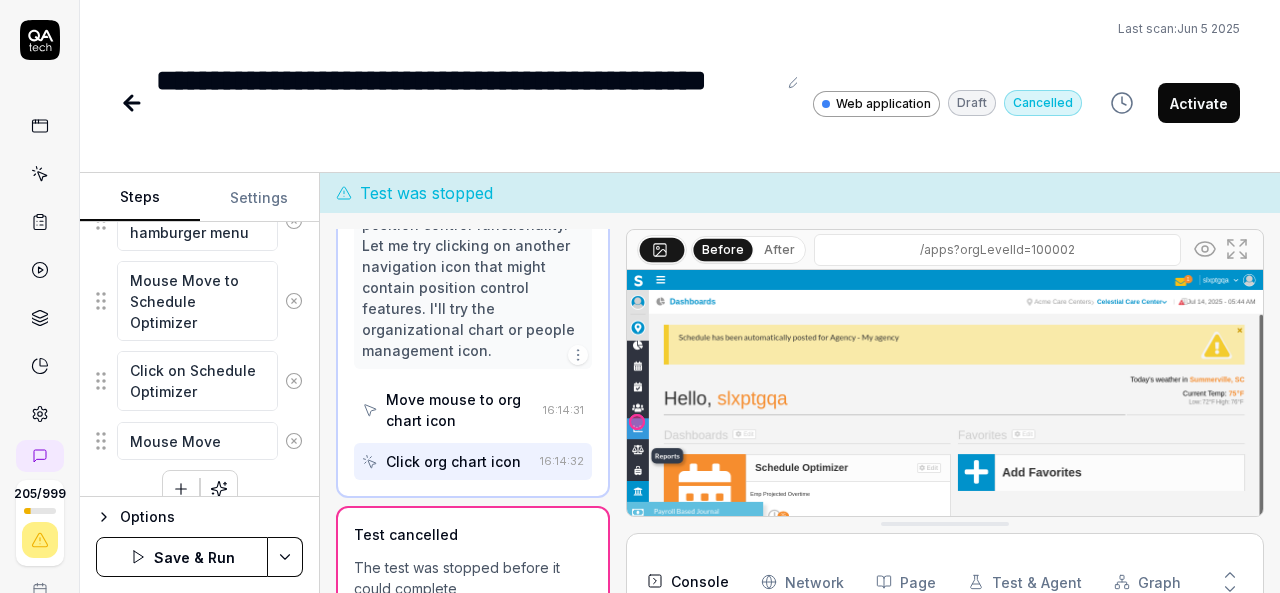 type on "Mouse Move" 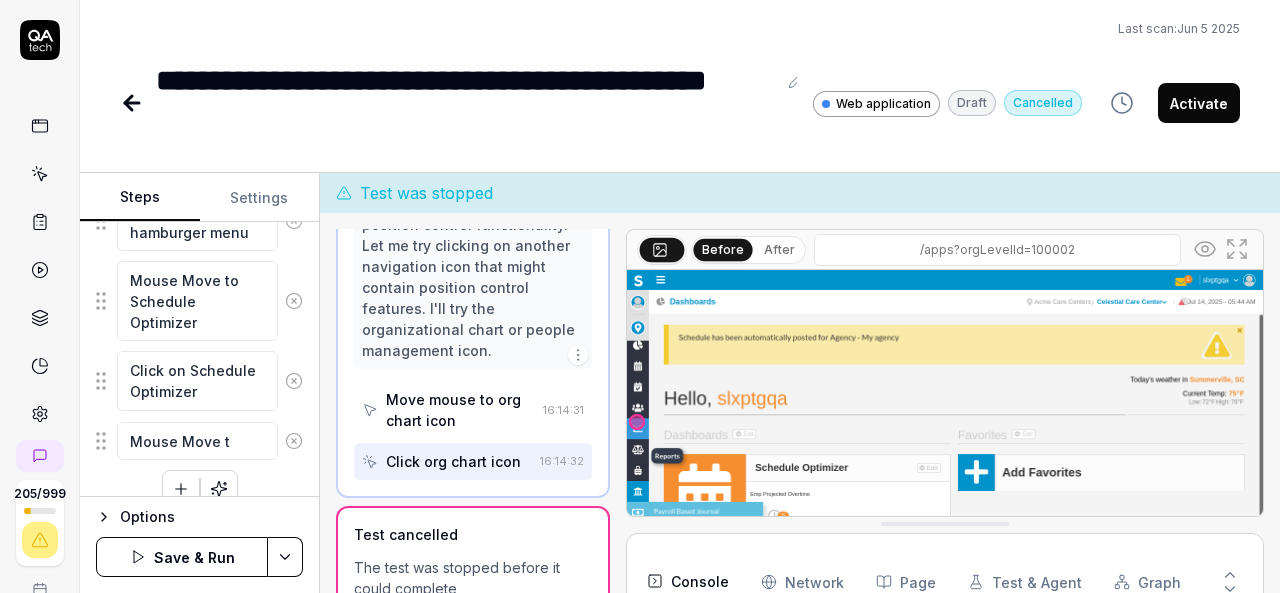 type on "*" 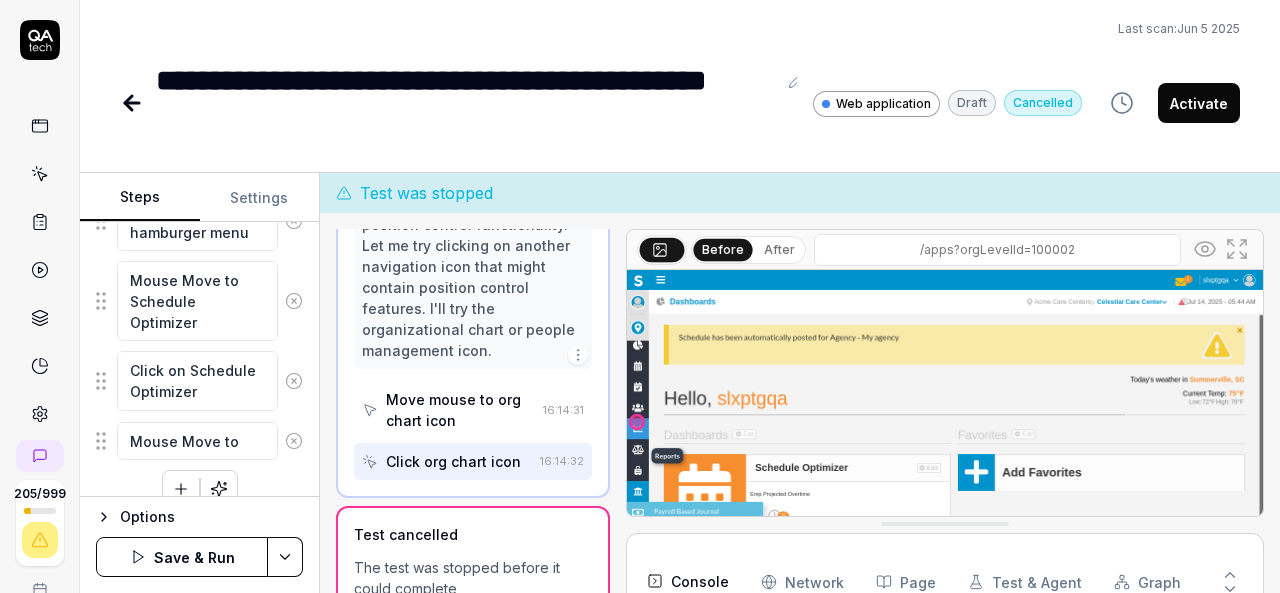 type on "*" 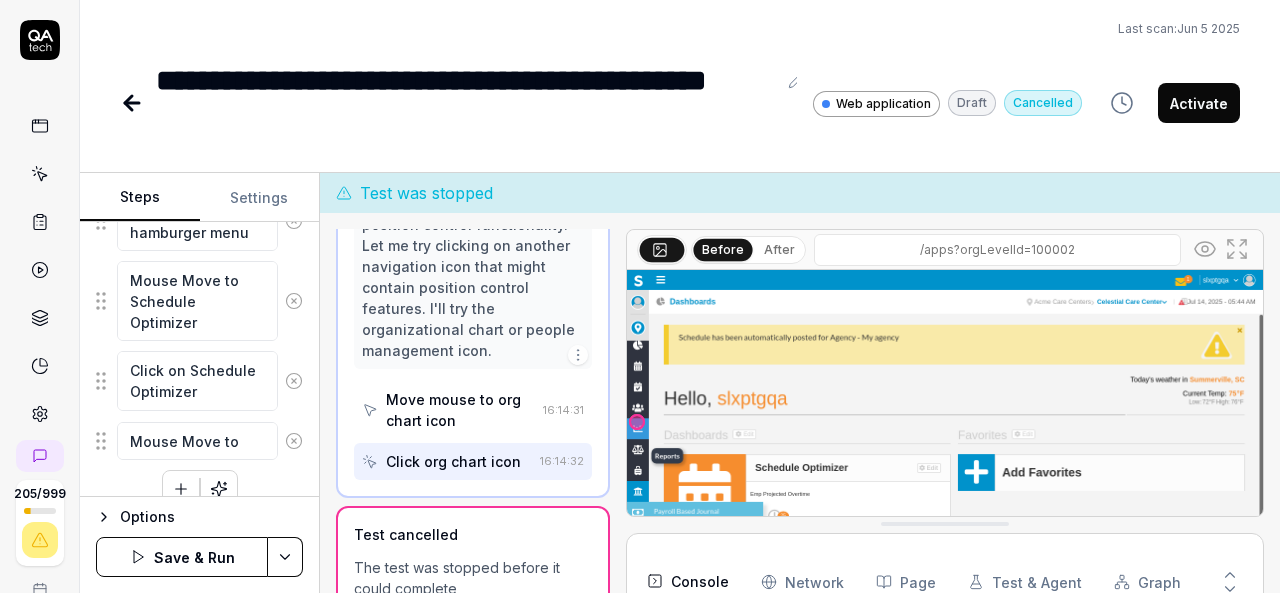 type on "Mouse Move to" 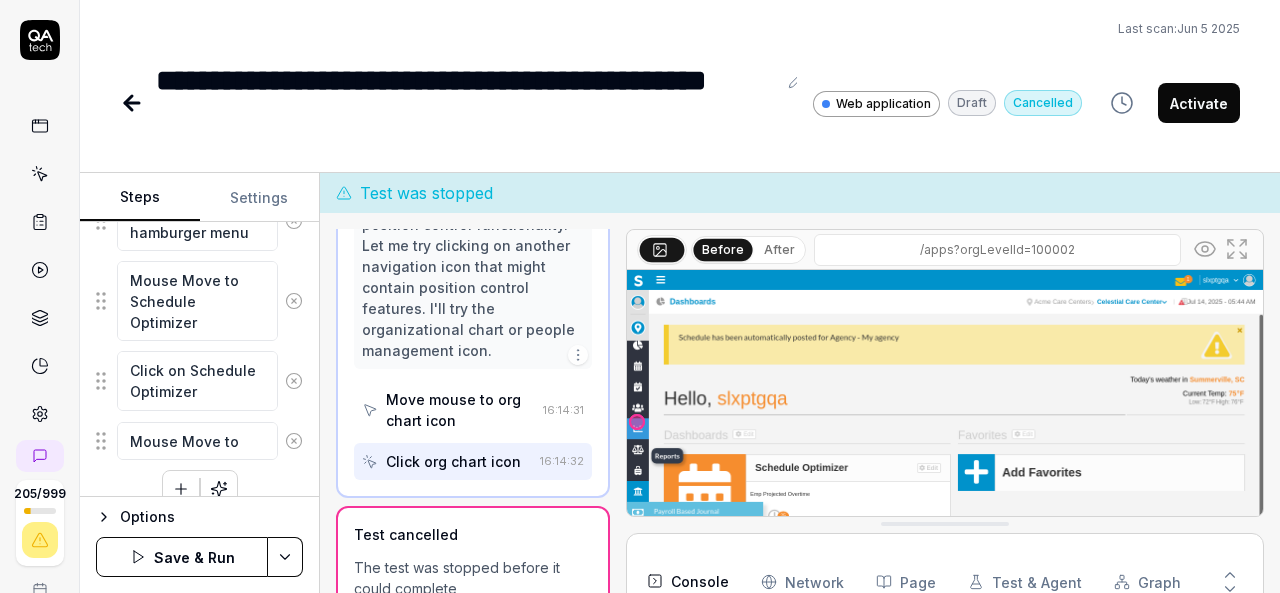 type on "*" 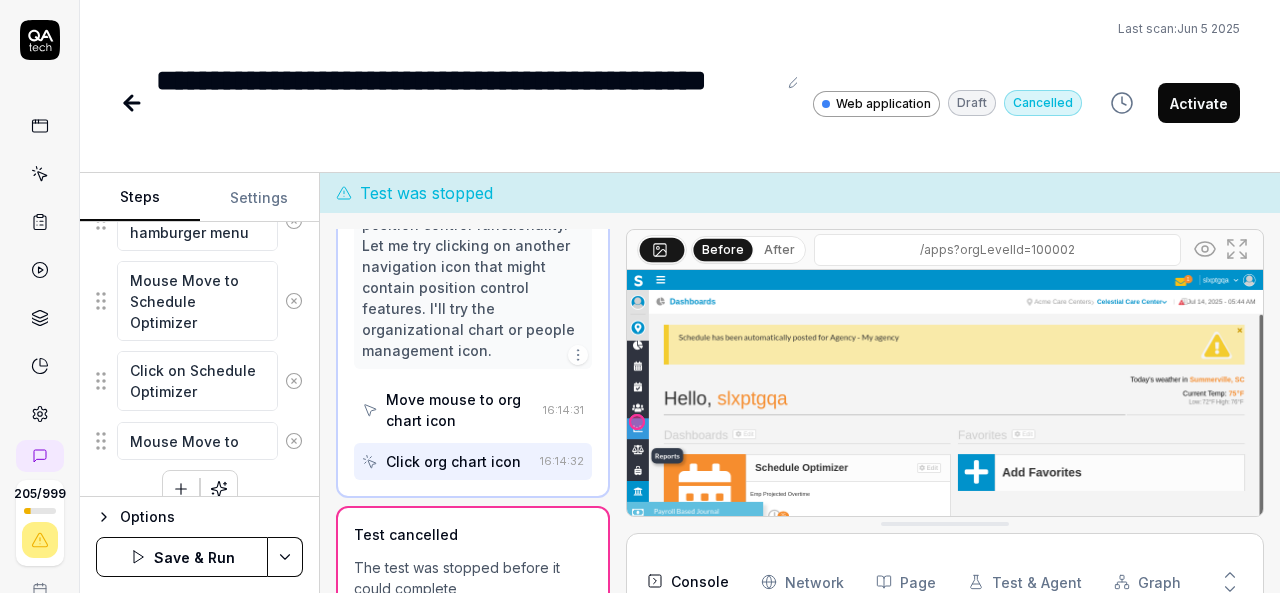 type on "Mouse Move to D" 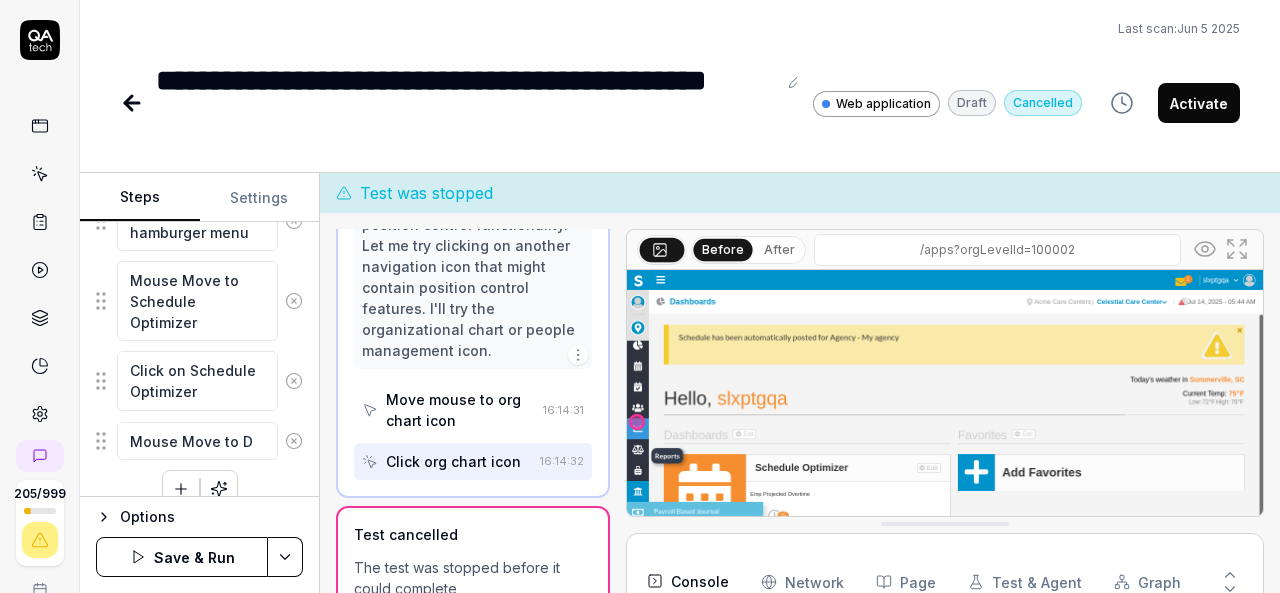 type on "*" 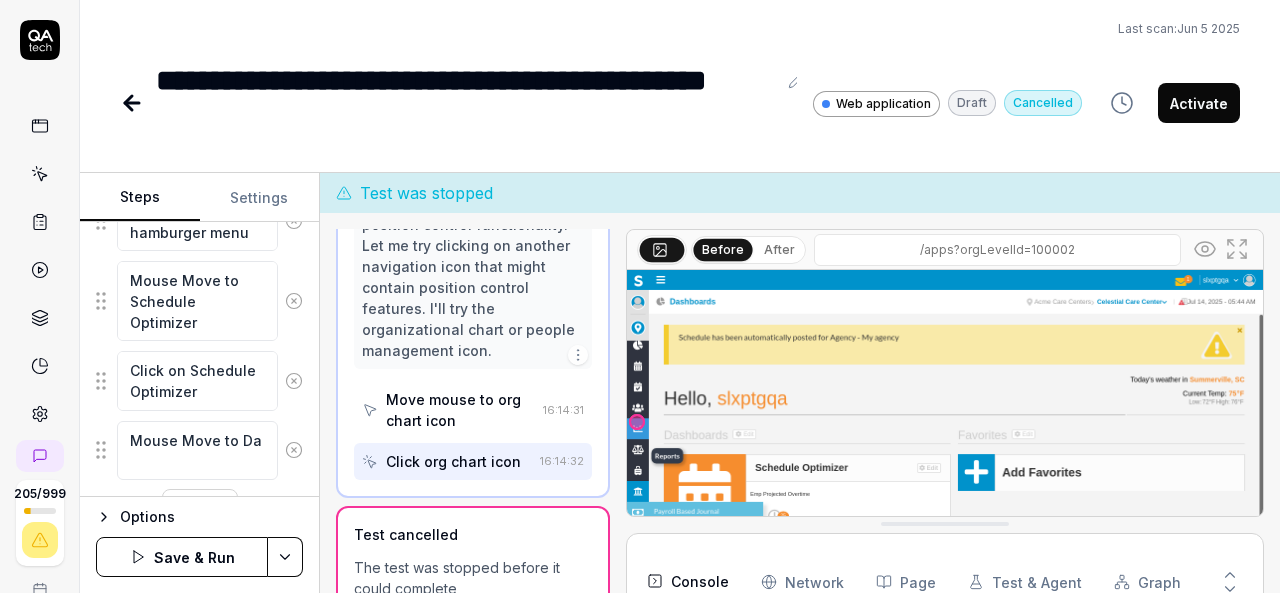 type on "*" 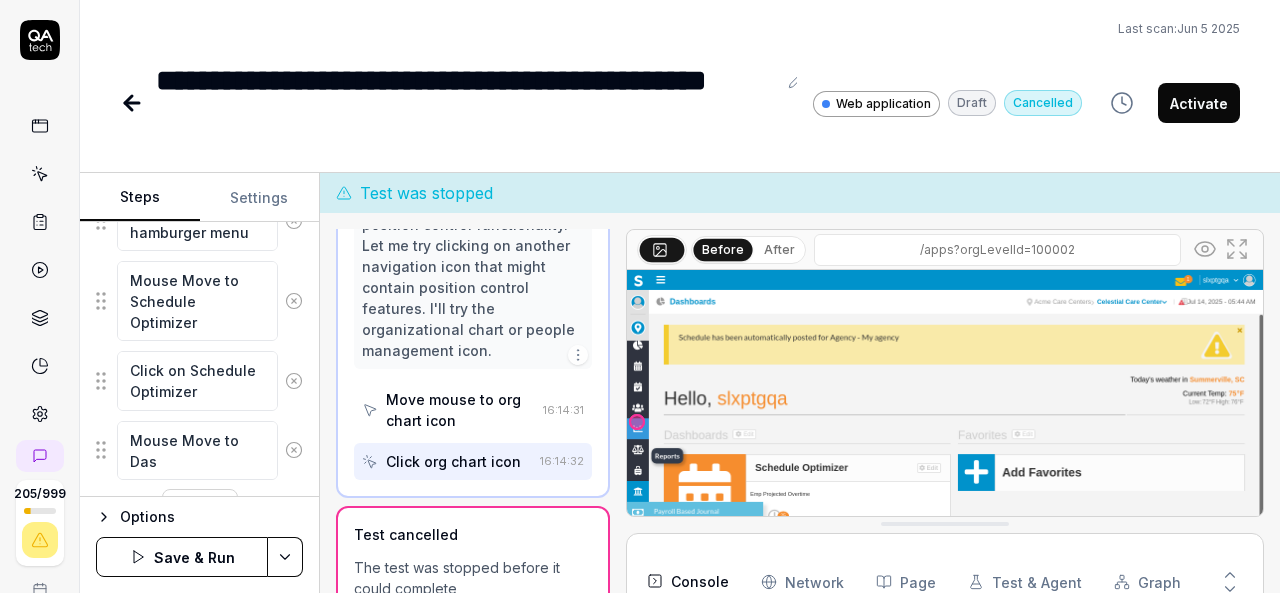 type on "*" 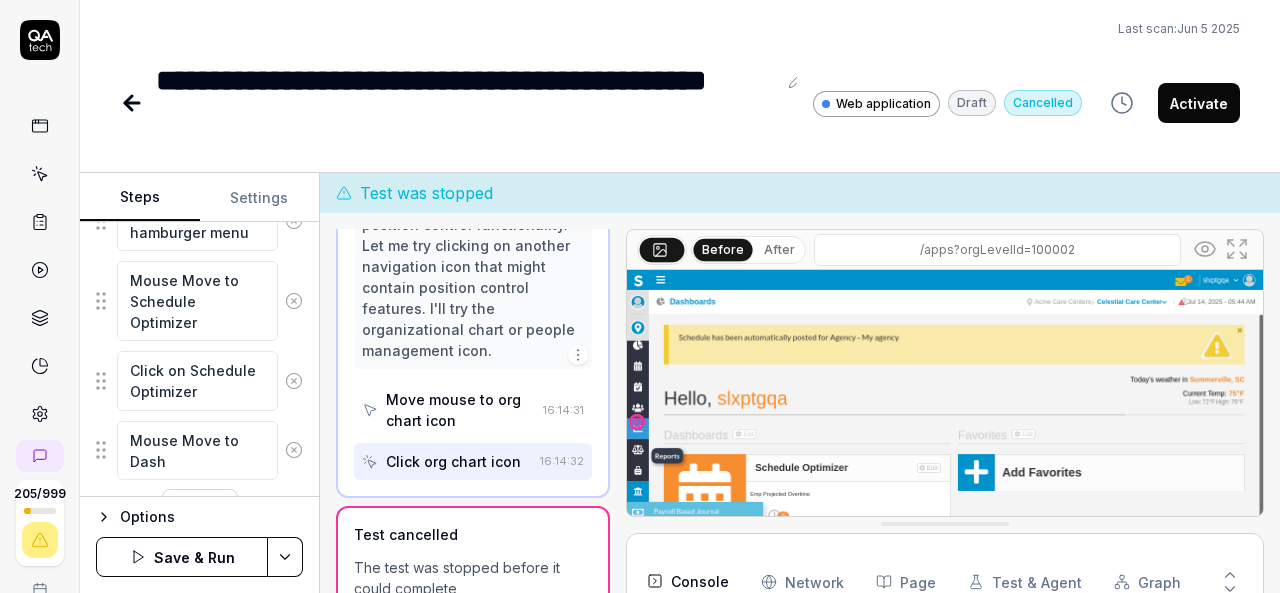 type on "*" 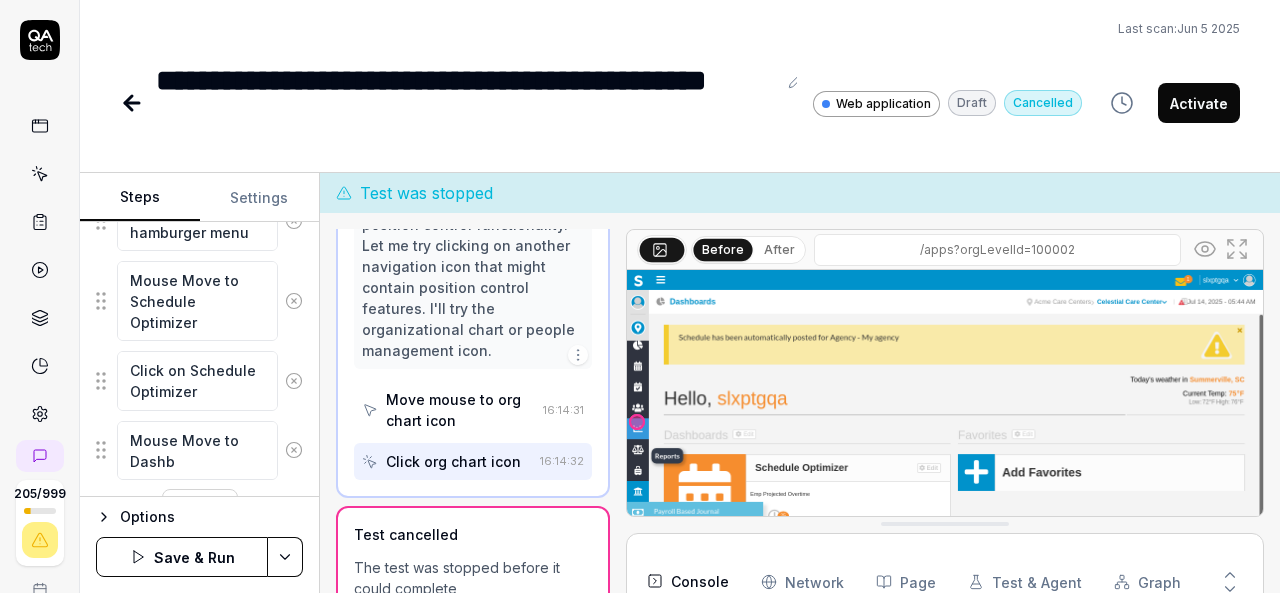 type on "*" 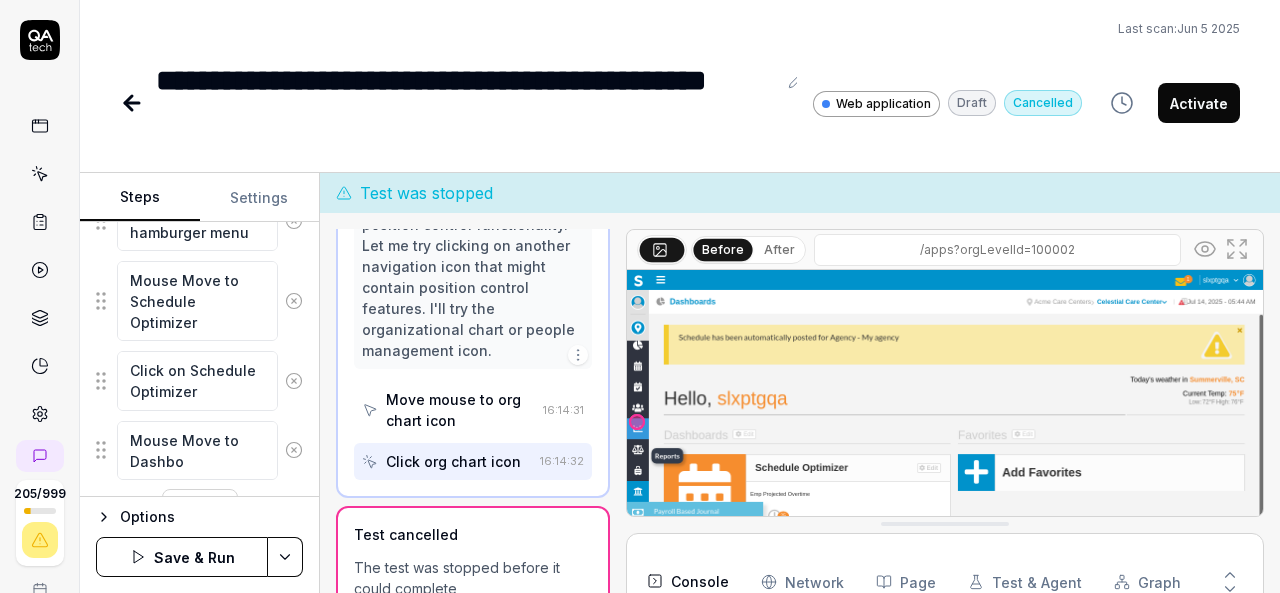 type on "*" 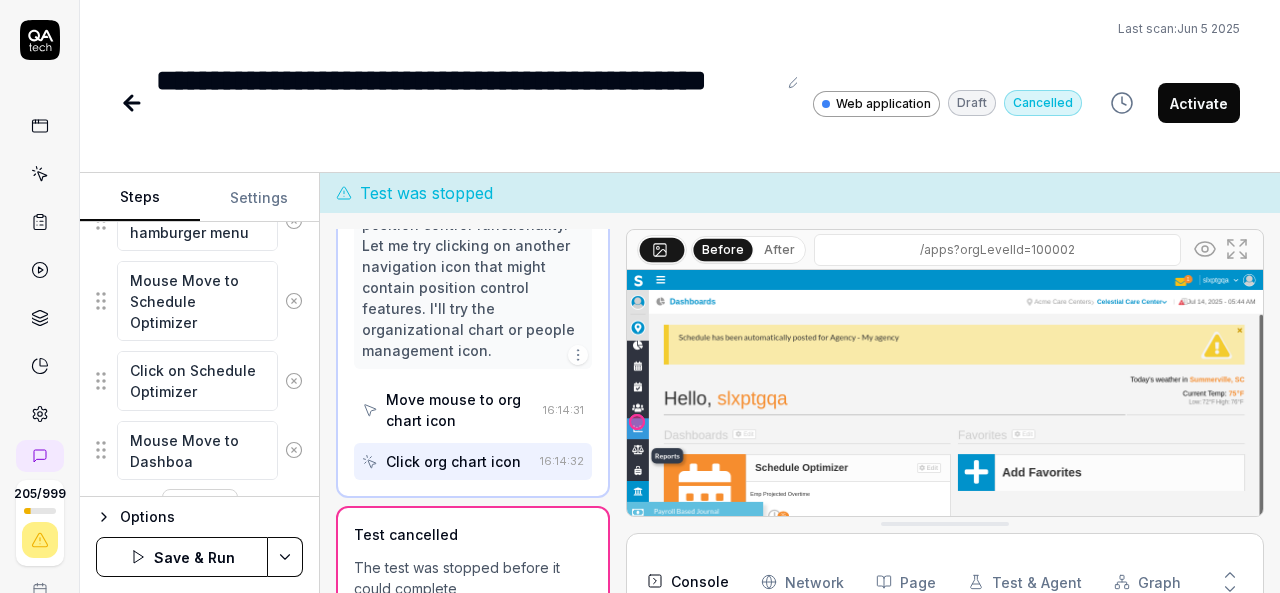 type on "*" 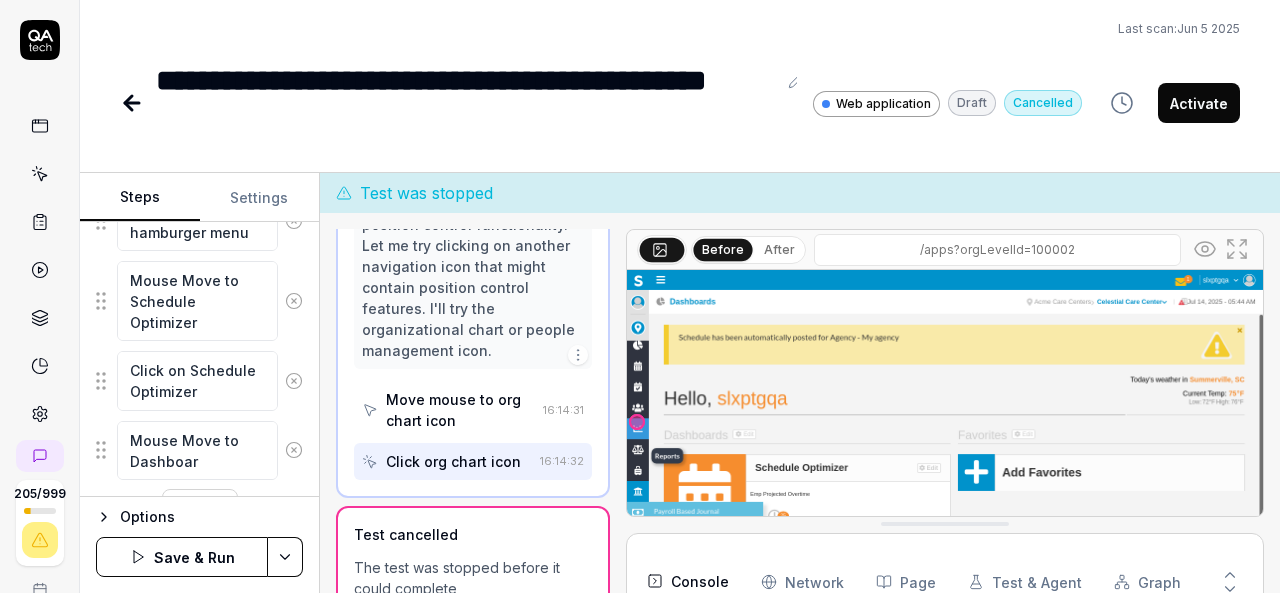 type on "*" 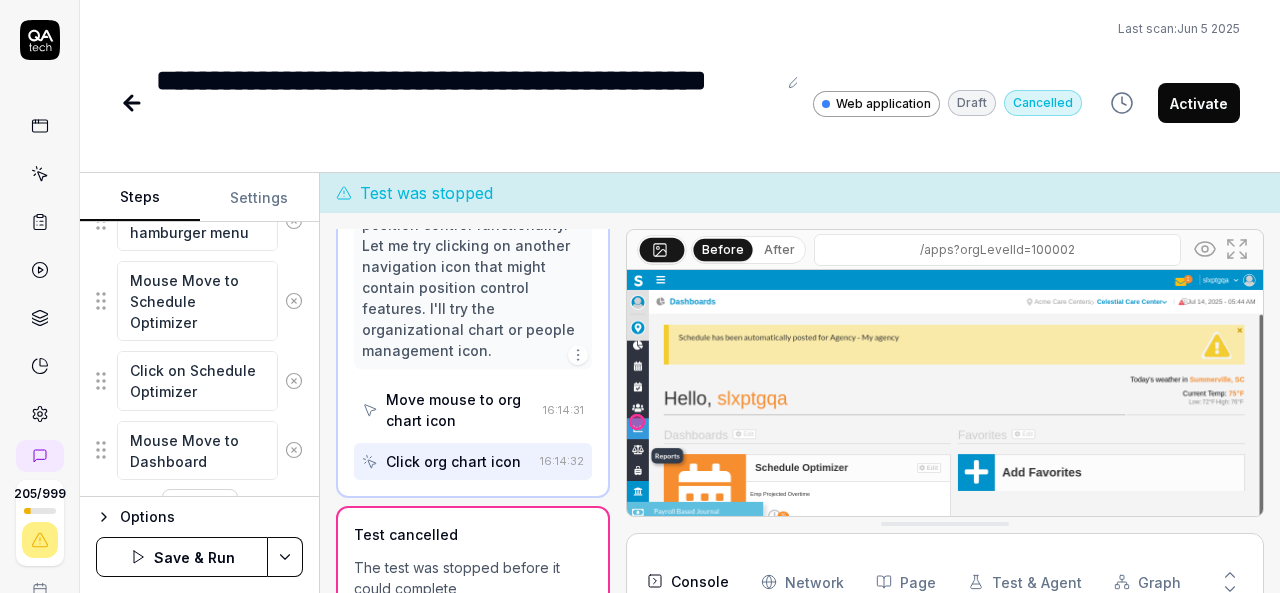 scroll, scrollTop: 846, scrollLeft: 0, axis: vertical 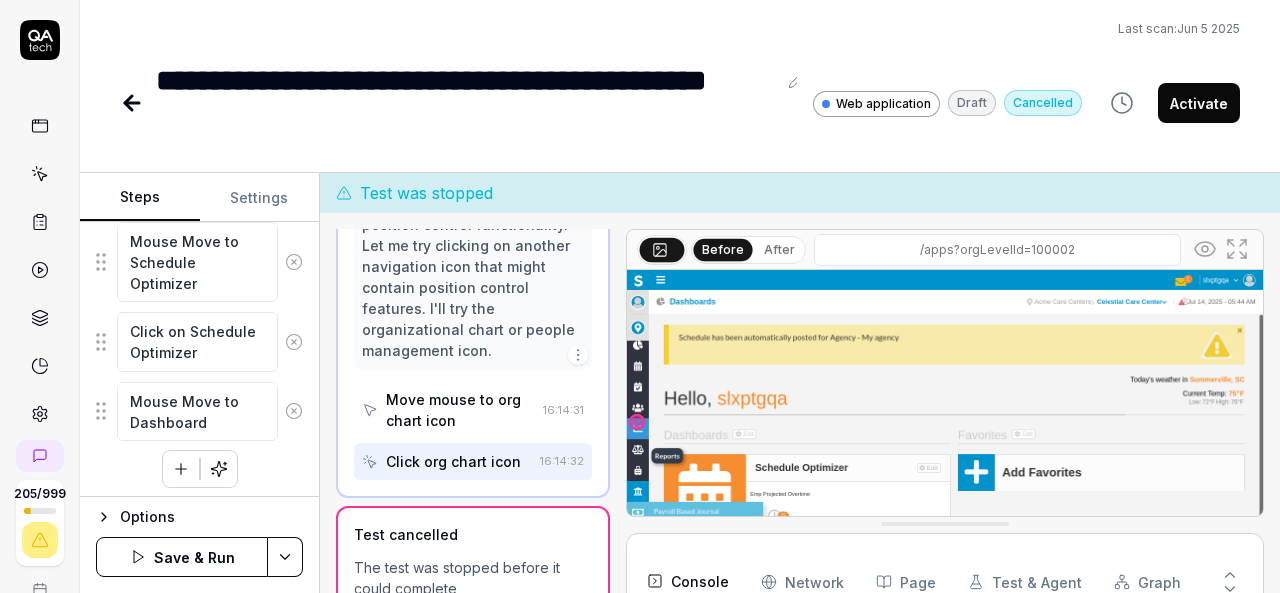 type on "Mouse Move to Dashboard" 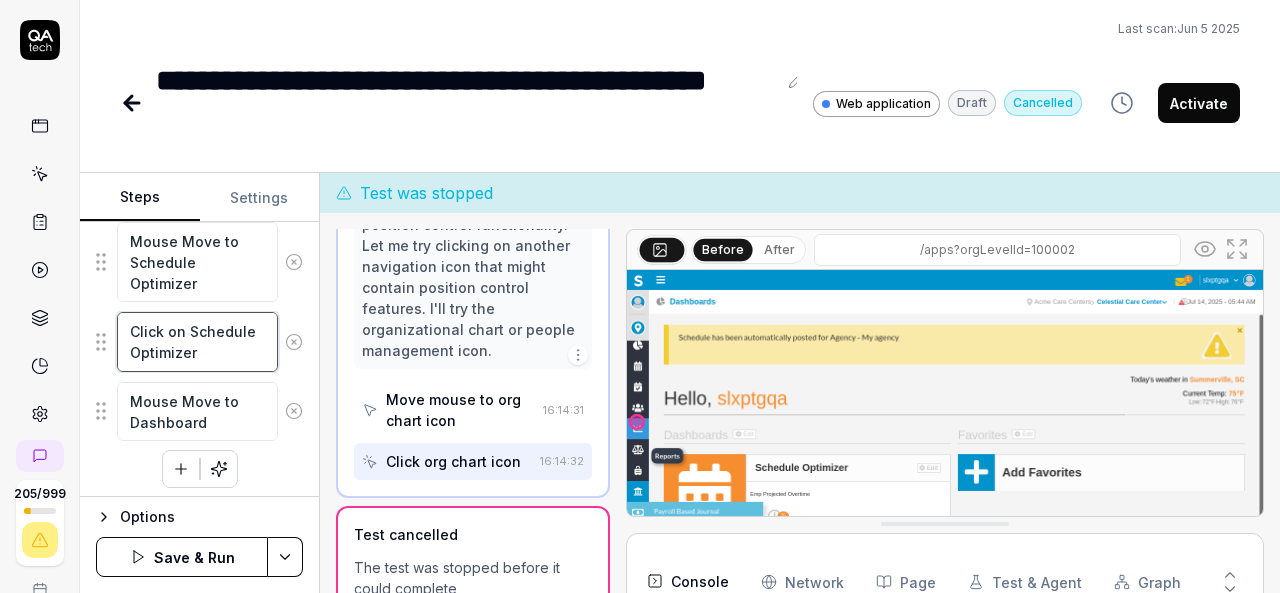 click on "Click on Schedule Optimizer" at bounding box center [197, 341] 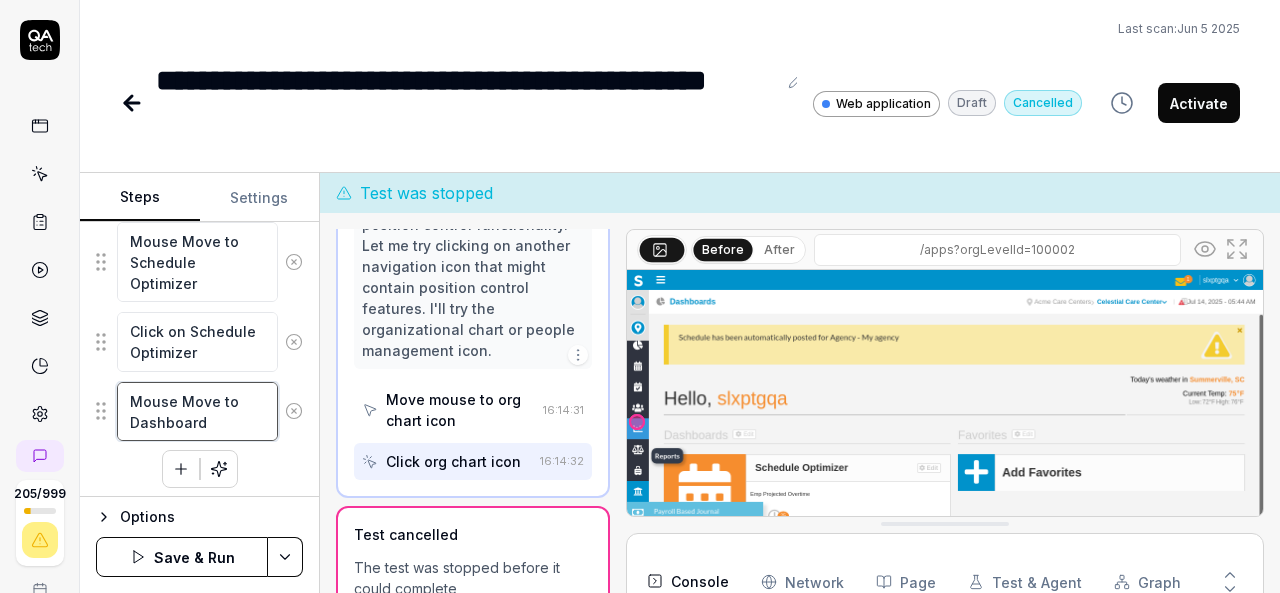 click on "Mouse Move to Dashboard" at bounding box center (197, 411) 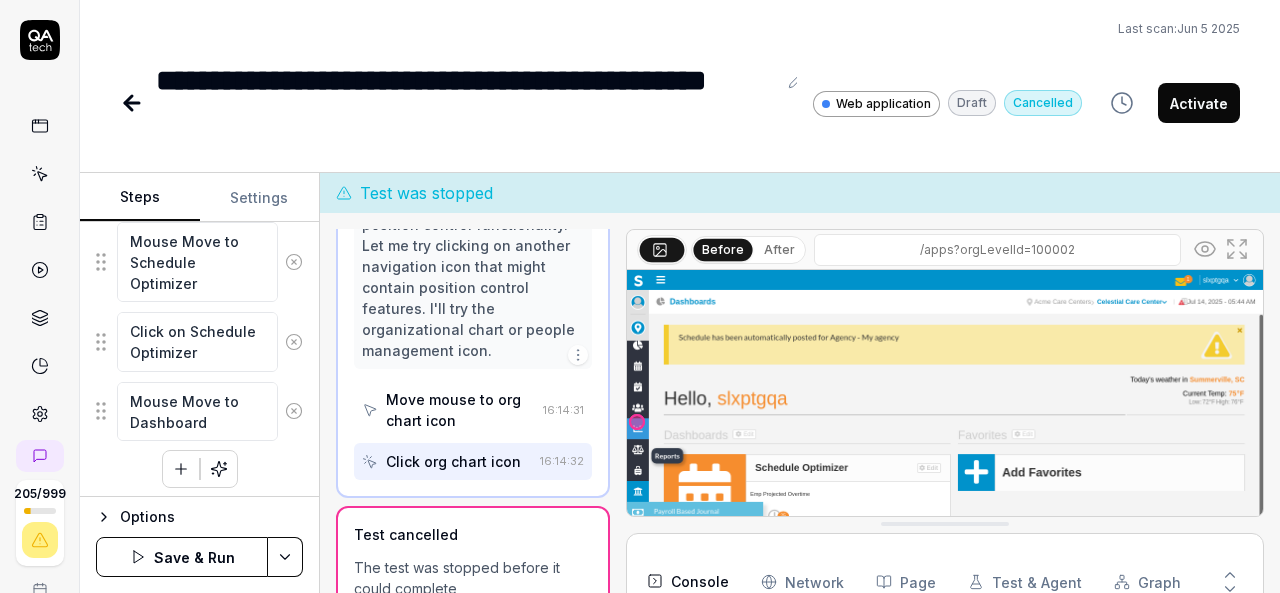click at bounding box center (181, 469) 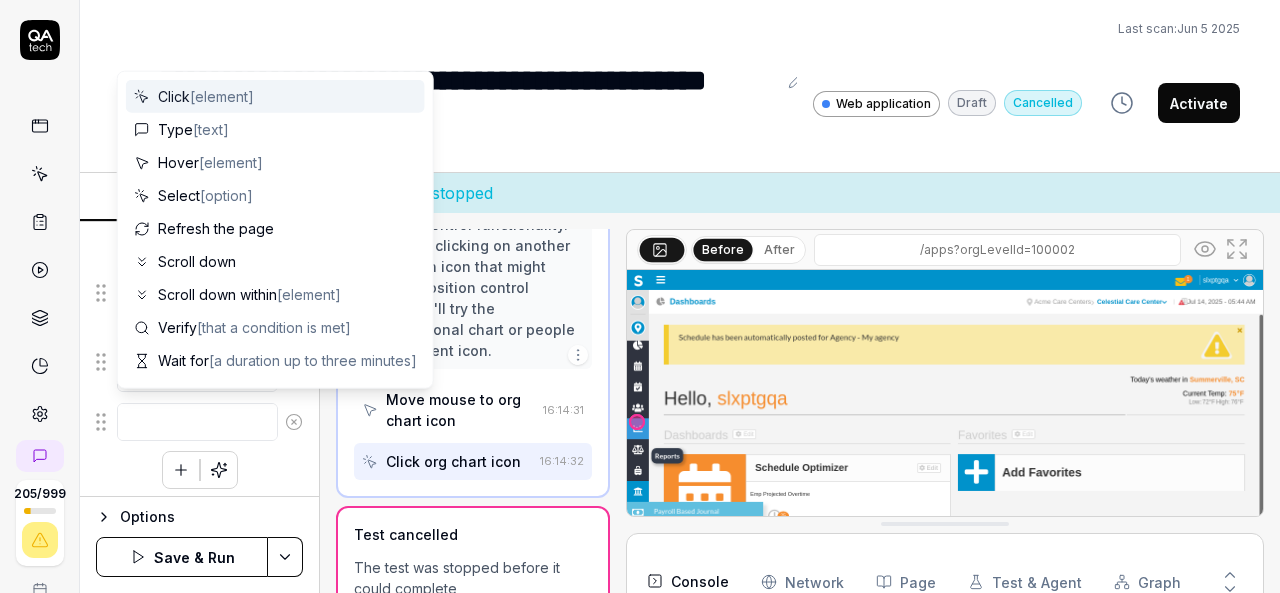 click at bounding box center [197, 422] 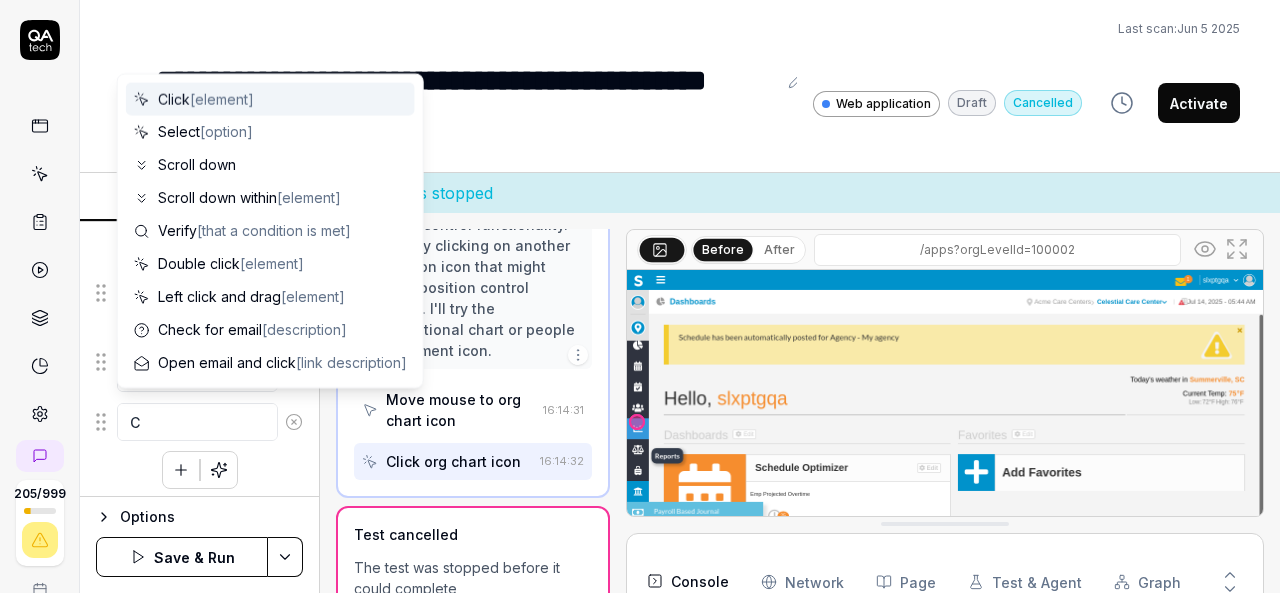 type on "*" 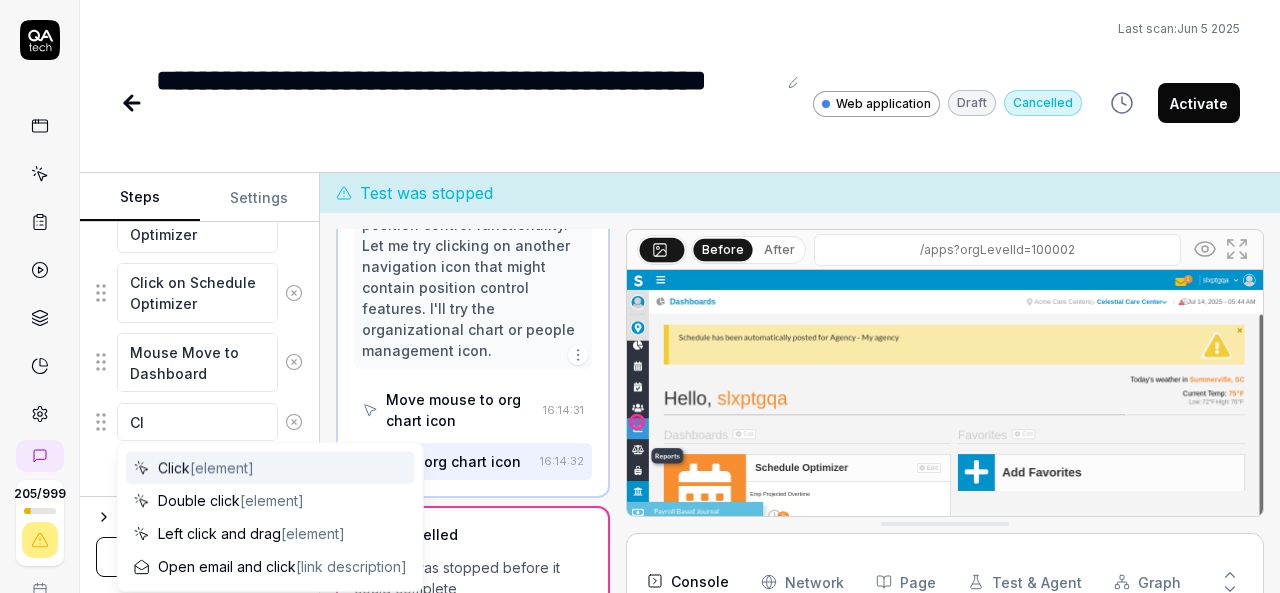 type on "*" 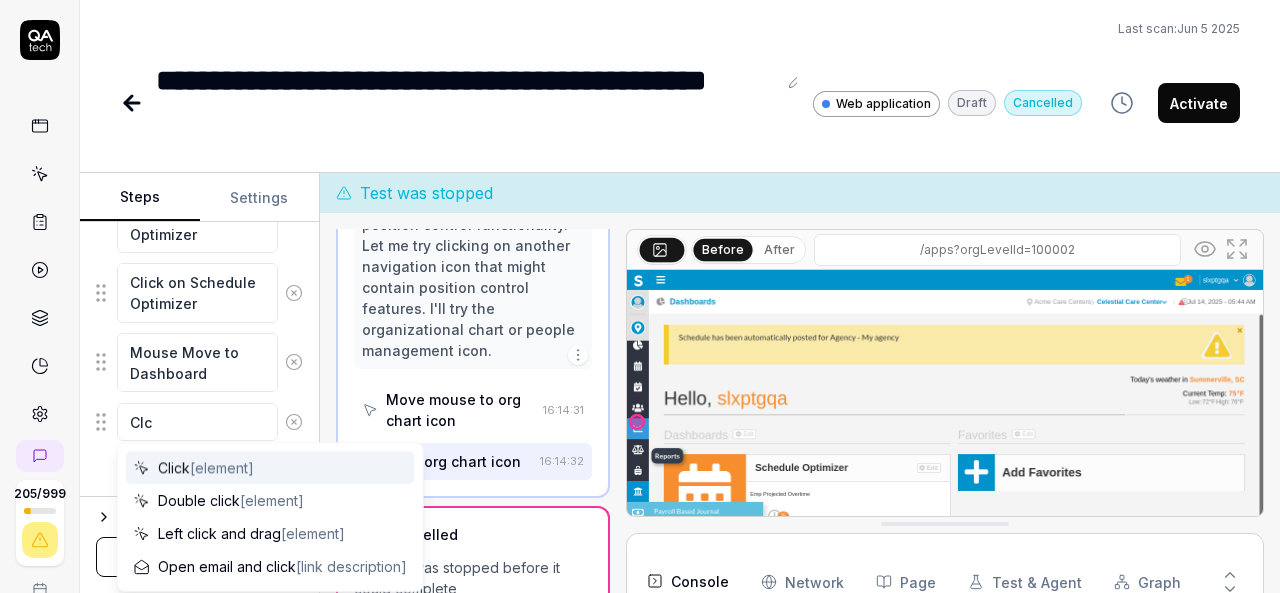 type on "*" 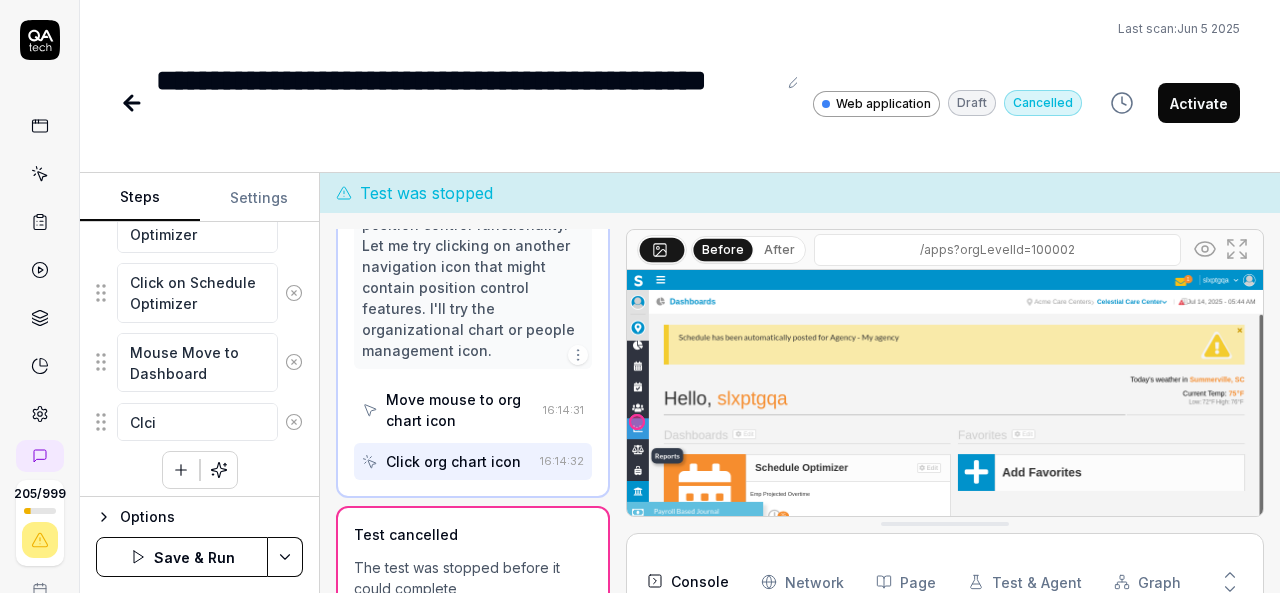 type on "*" 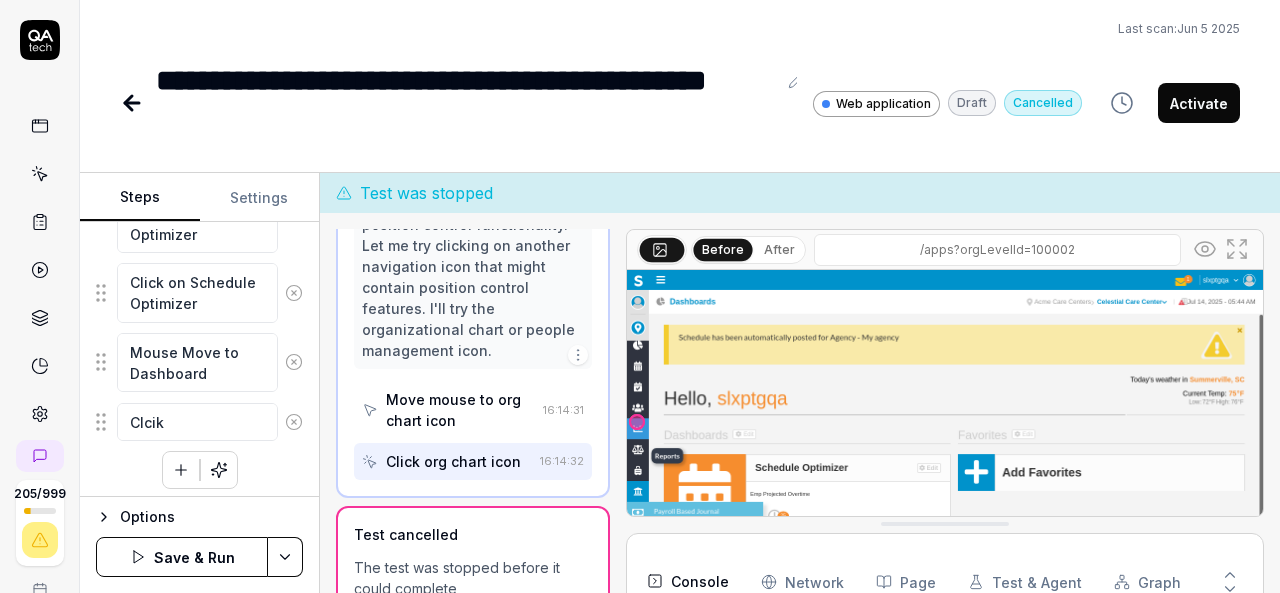 type on "*" 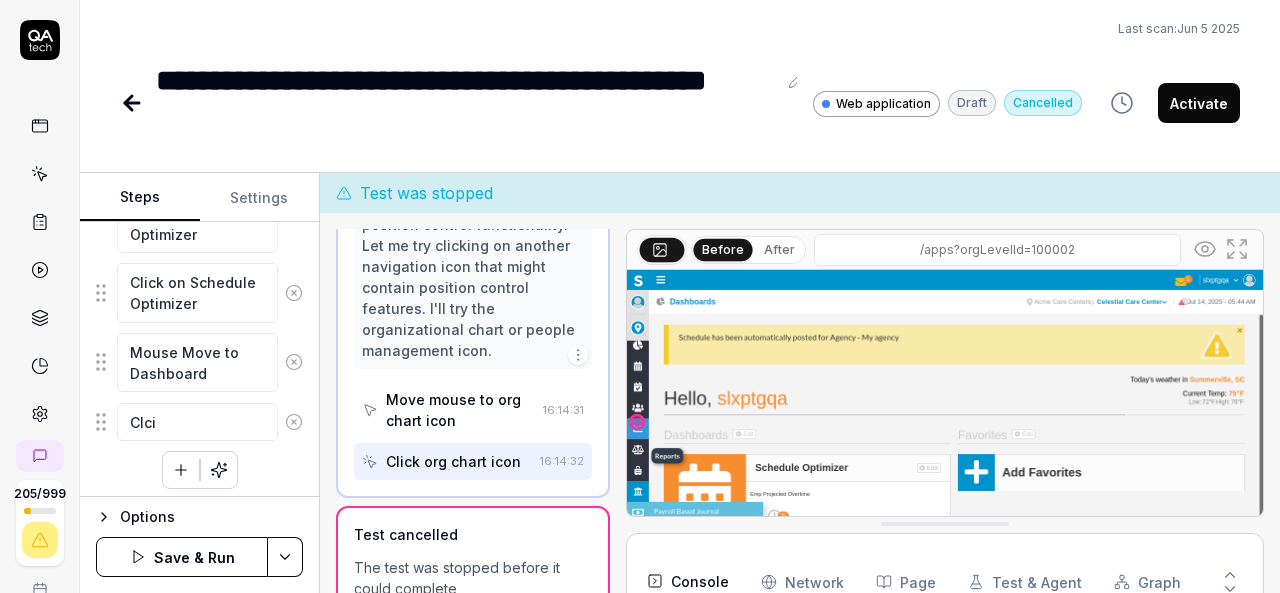type on "*" 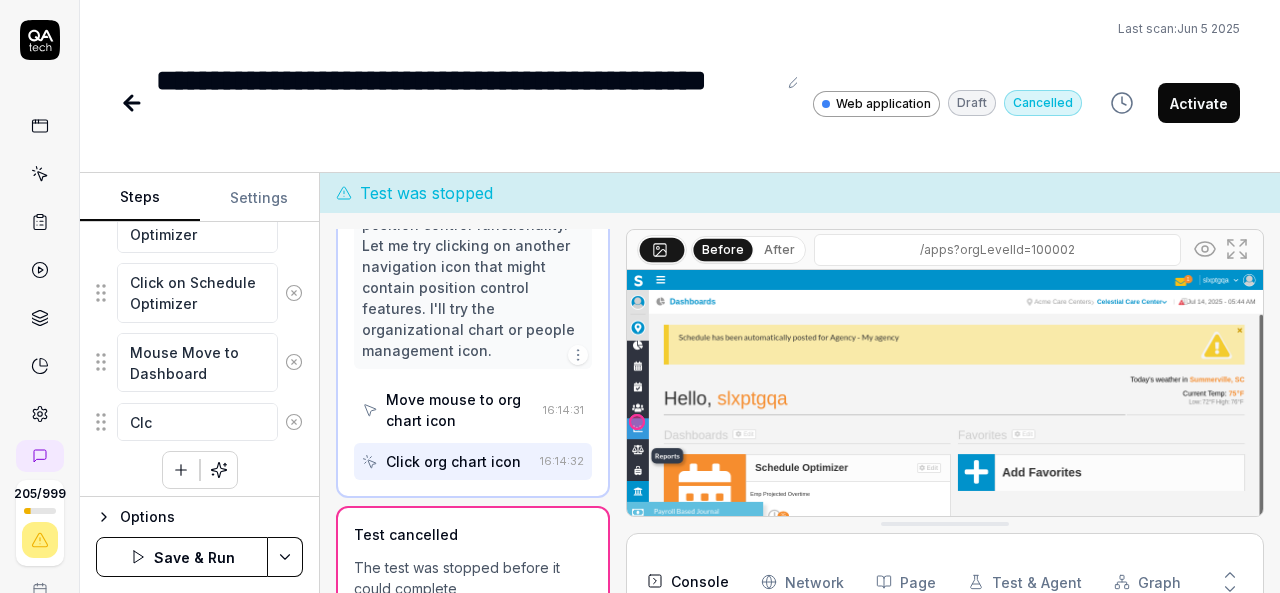 type on "*" 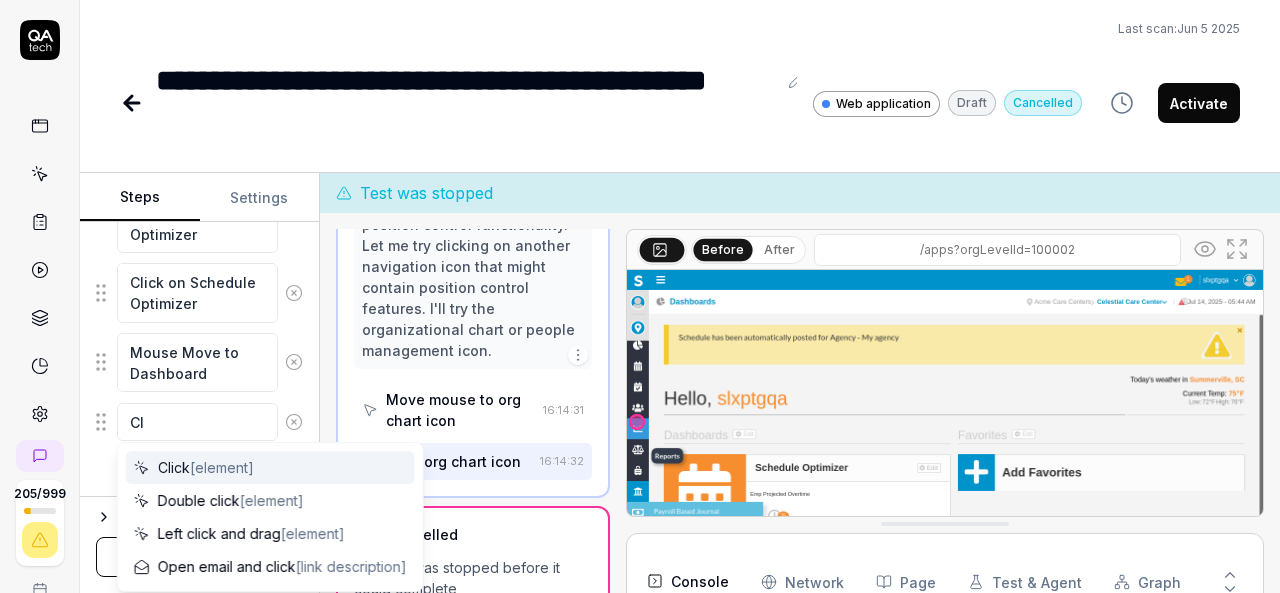 type on "*" 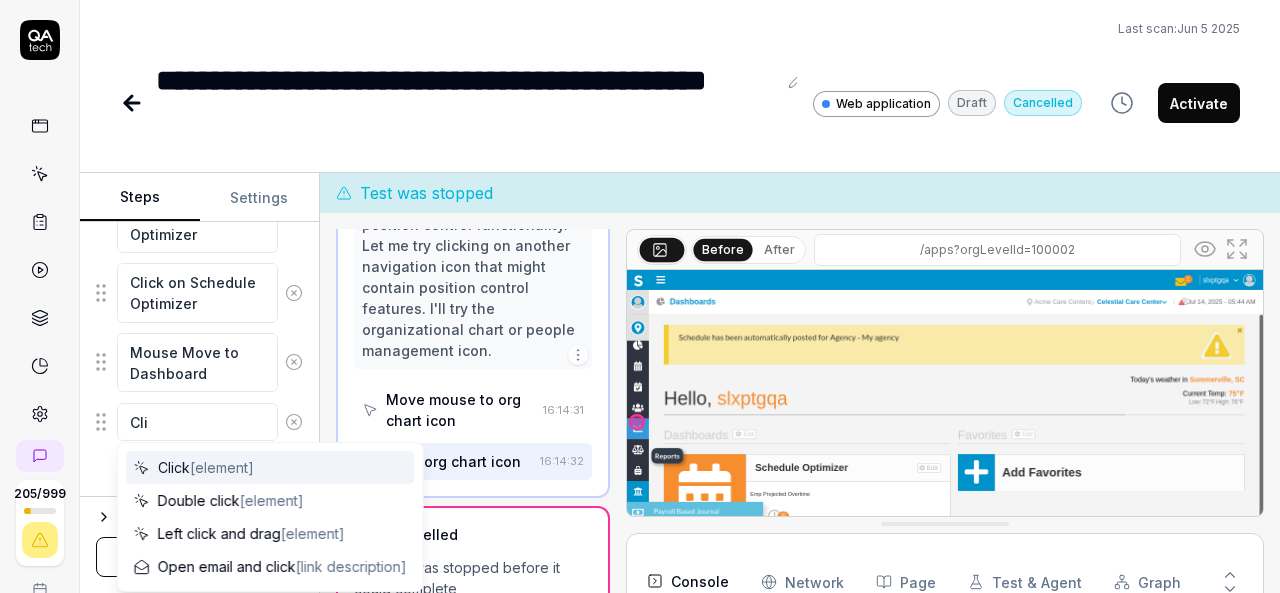 type on "*" 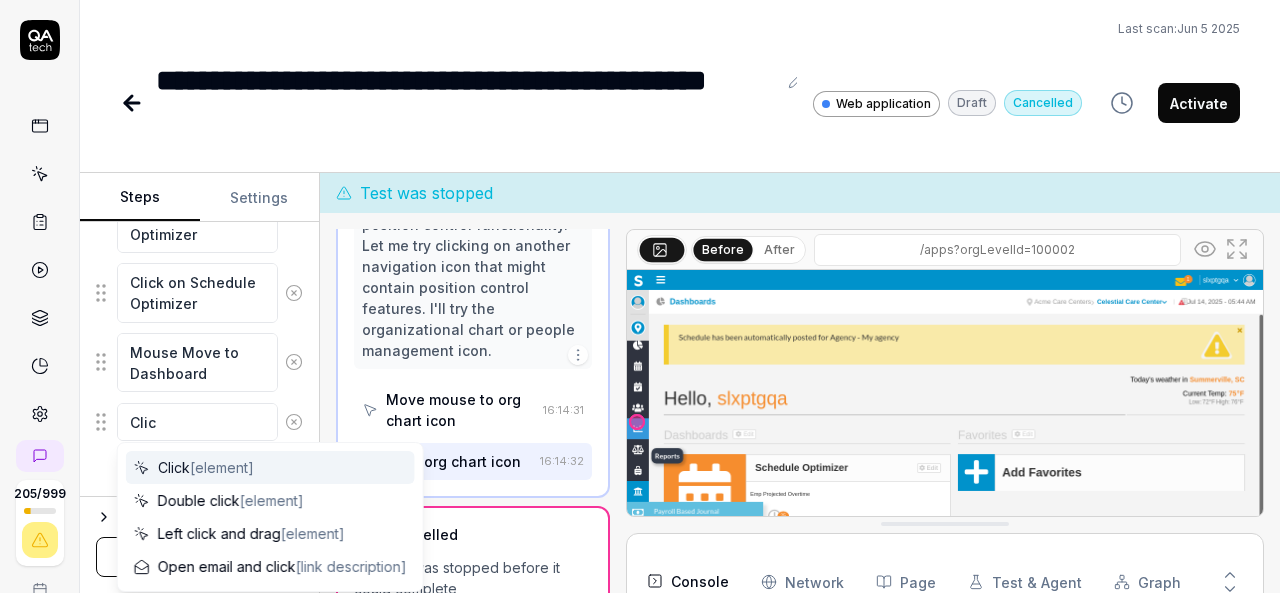 type on "*" 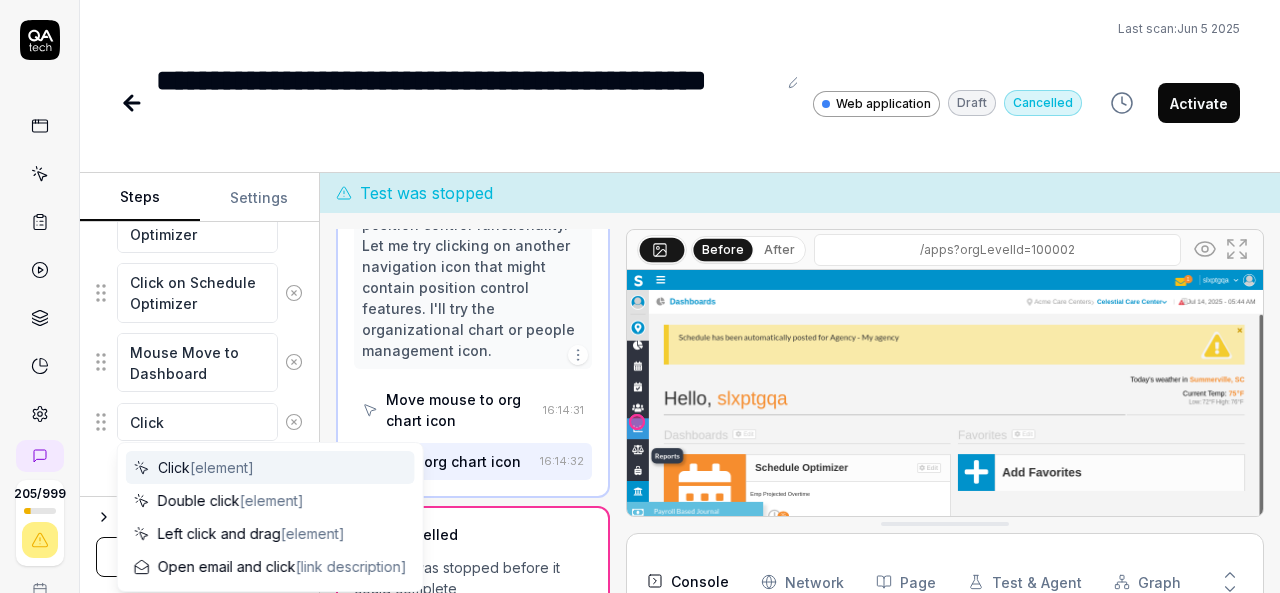 type on "*" 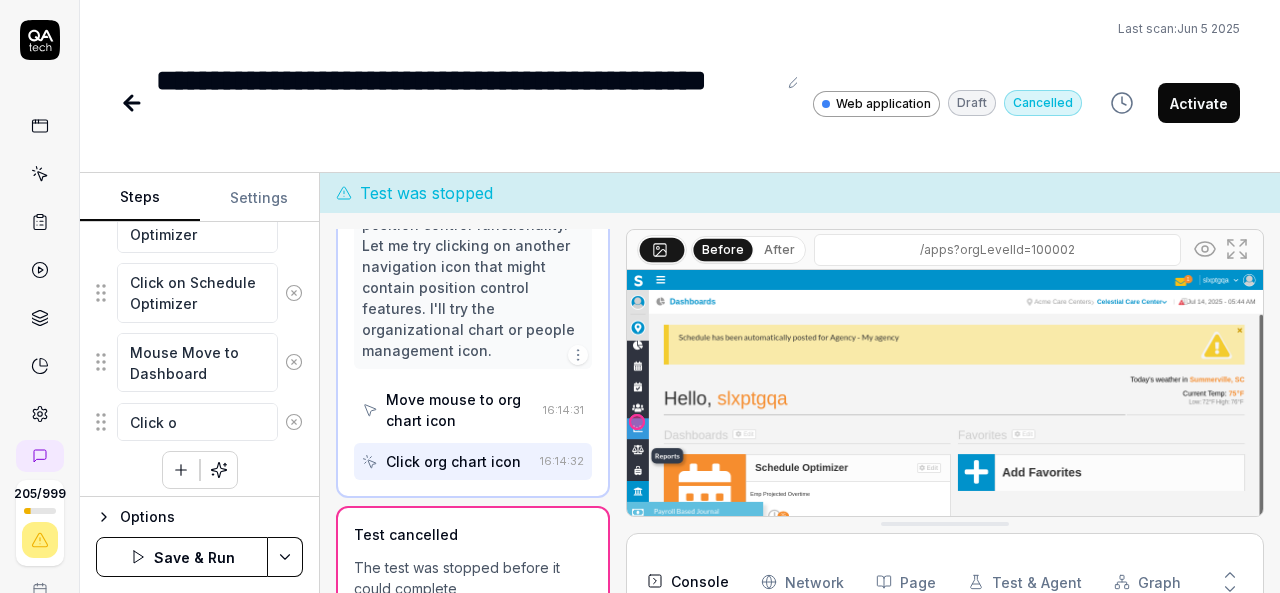type on "*" 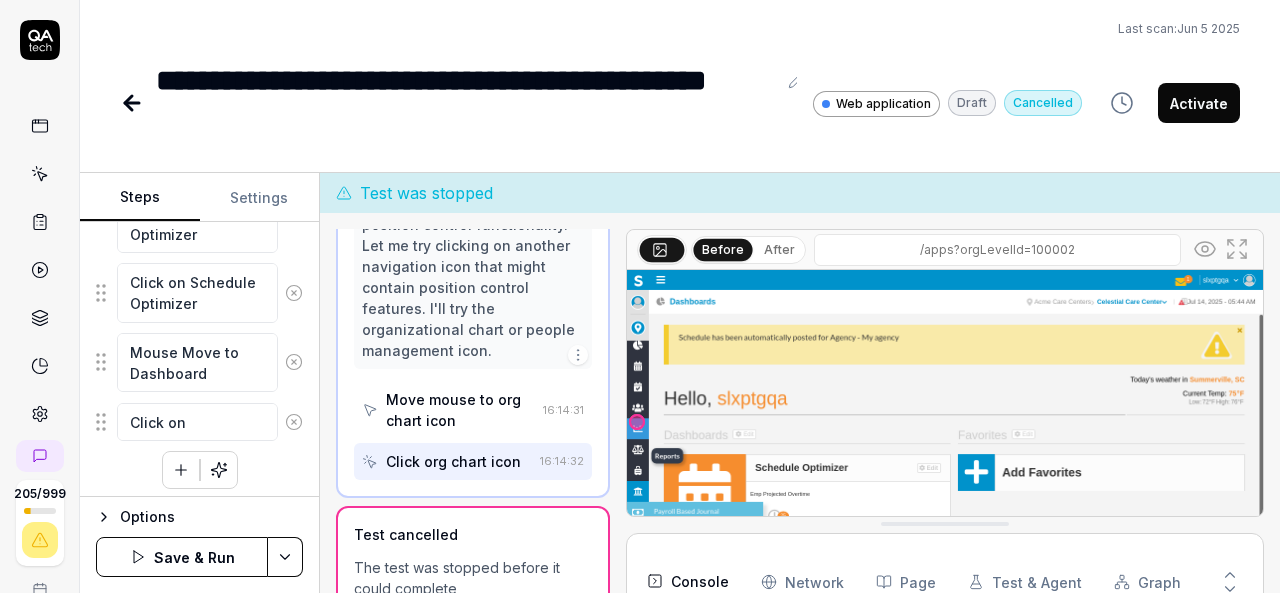 type on "*" 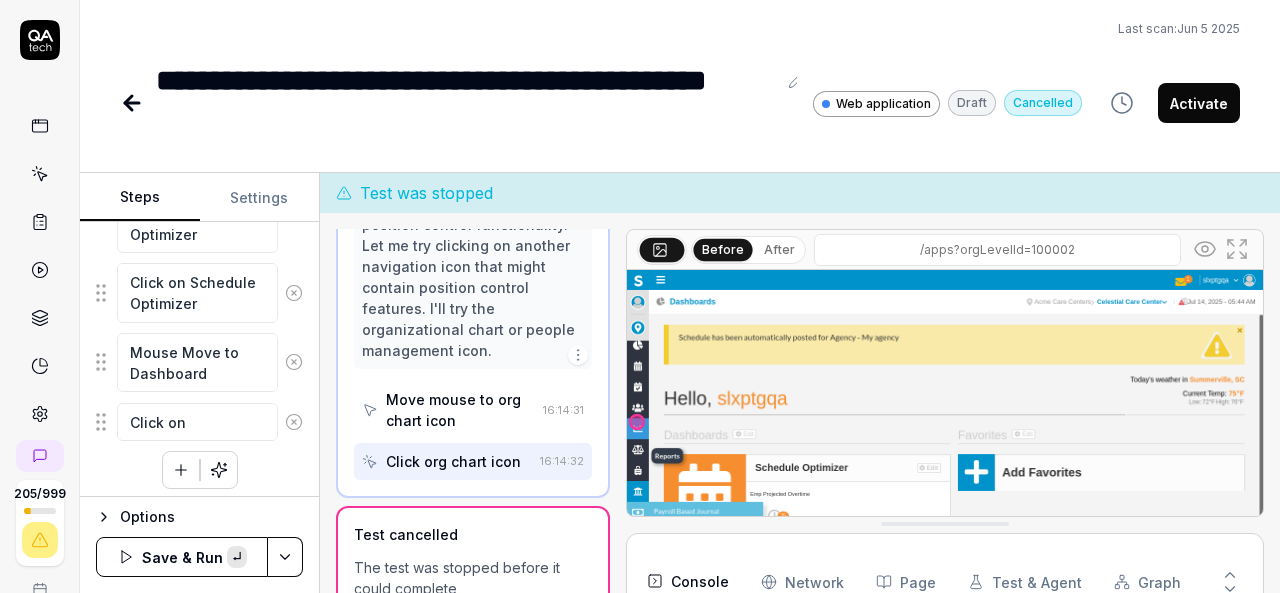 type on "*" 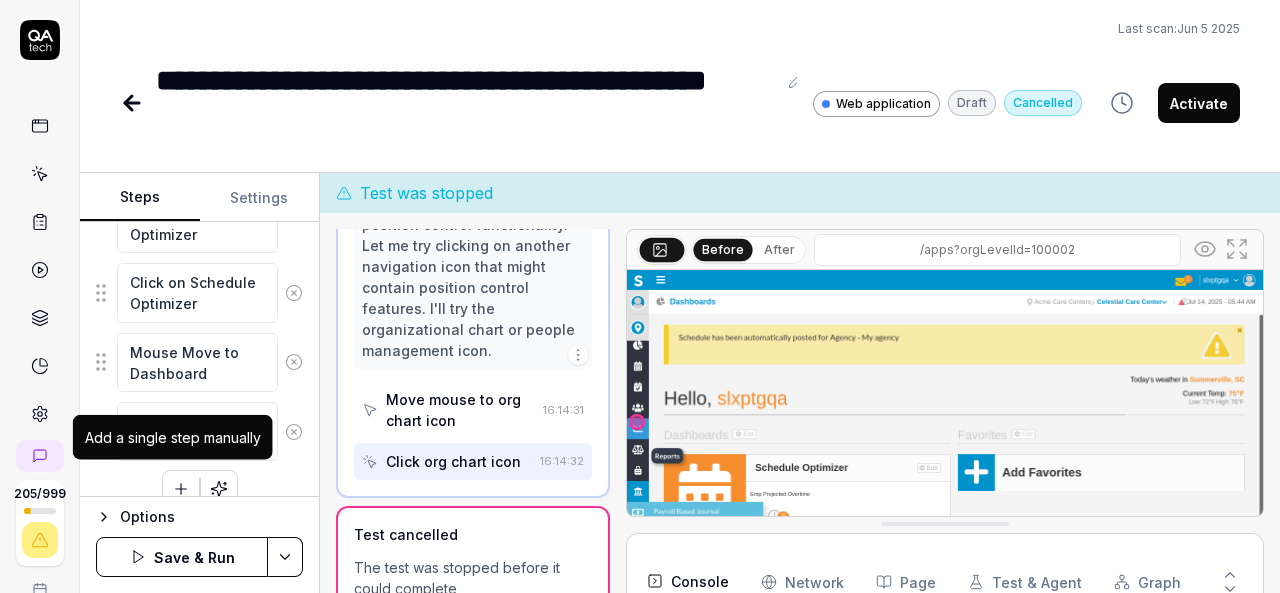 type on "Click on Dashboard" 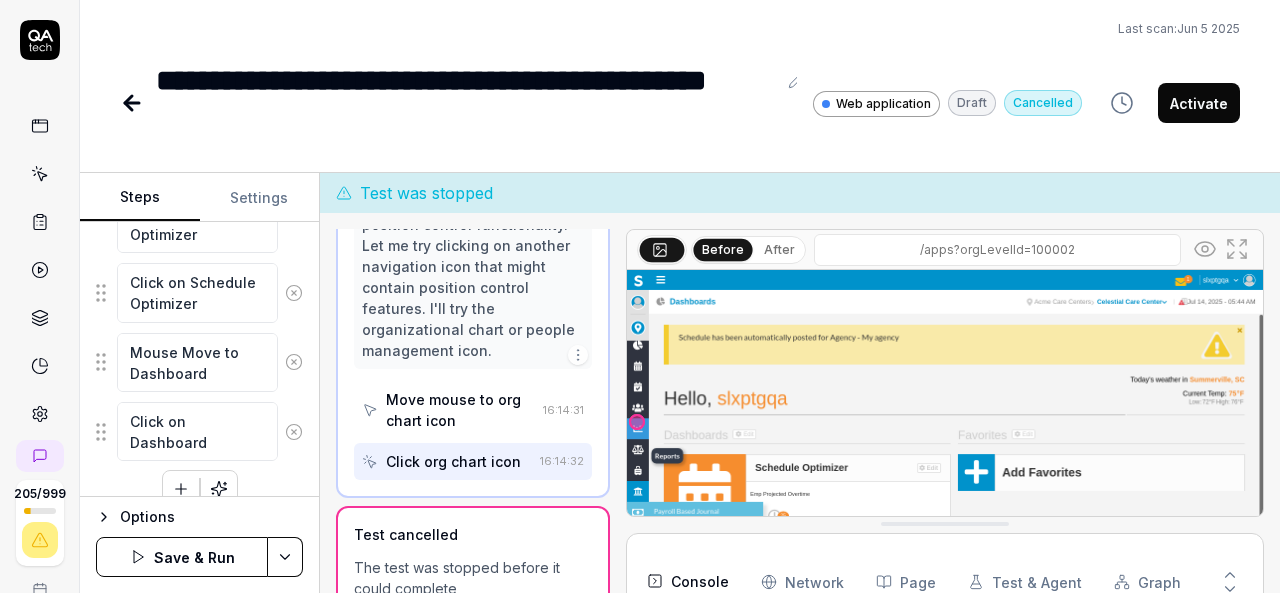 click 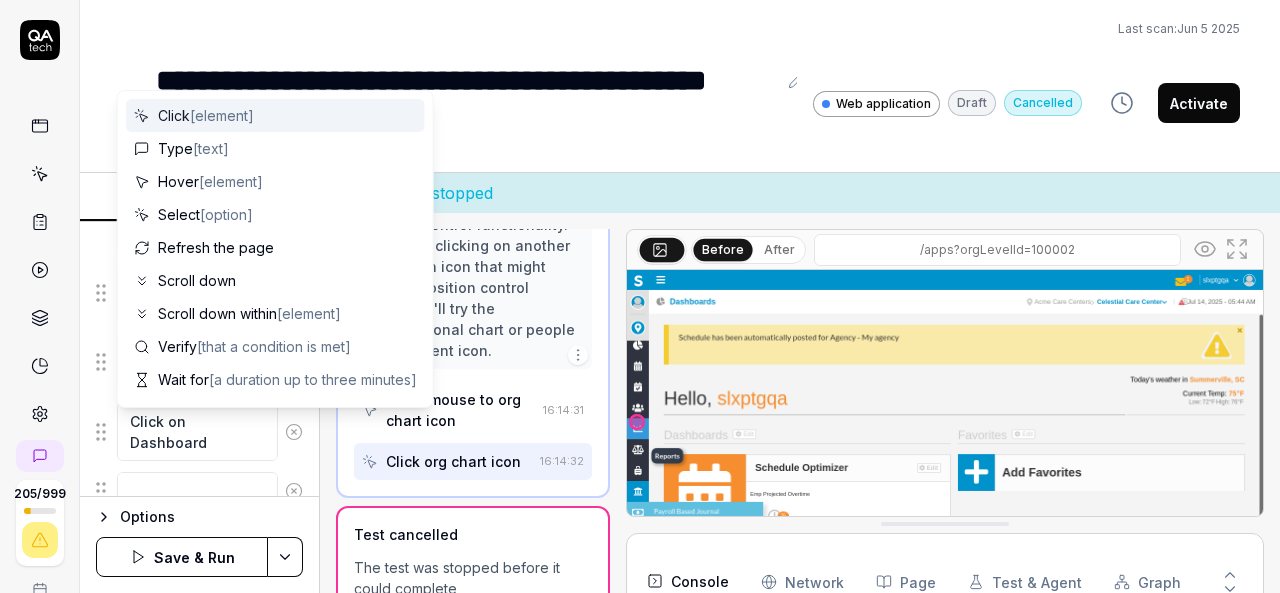 scroll, scrollTop: 944, scrollLeft: 0, axis: vertical 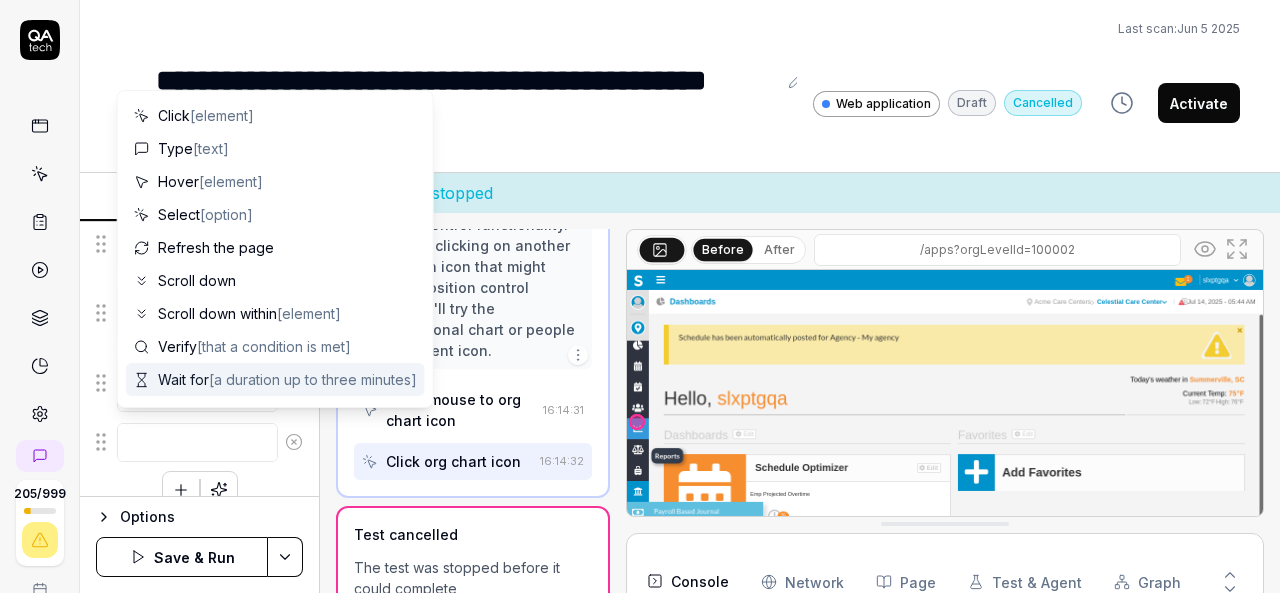 click at bounding box center [197, 442] 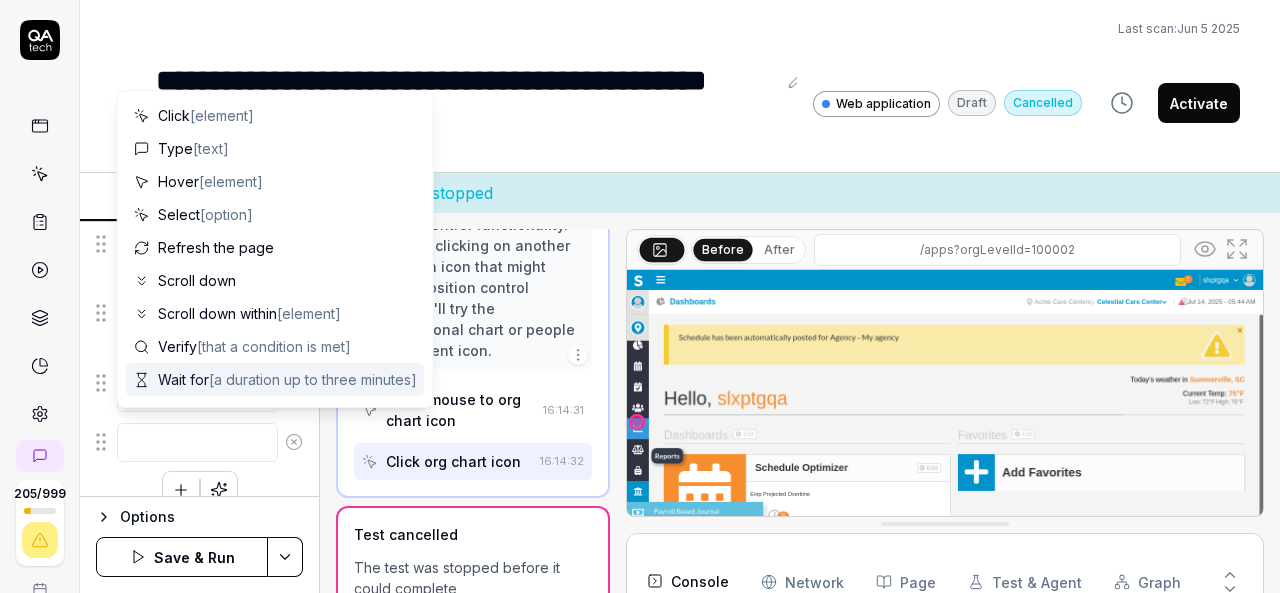 type on "M" 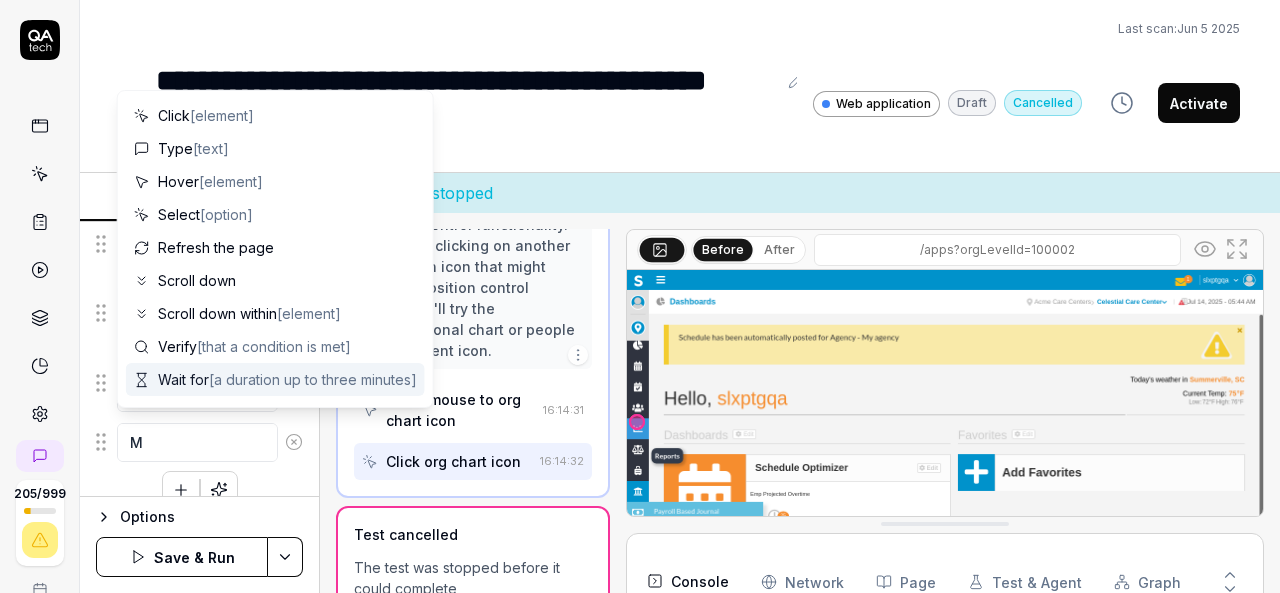 type on "*" 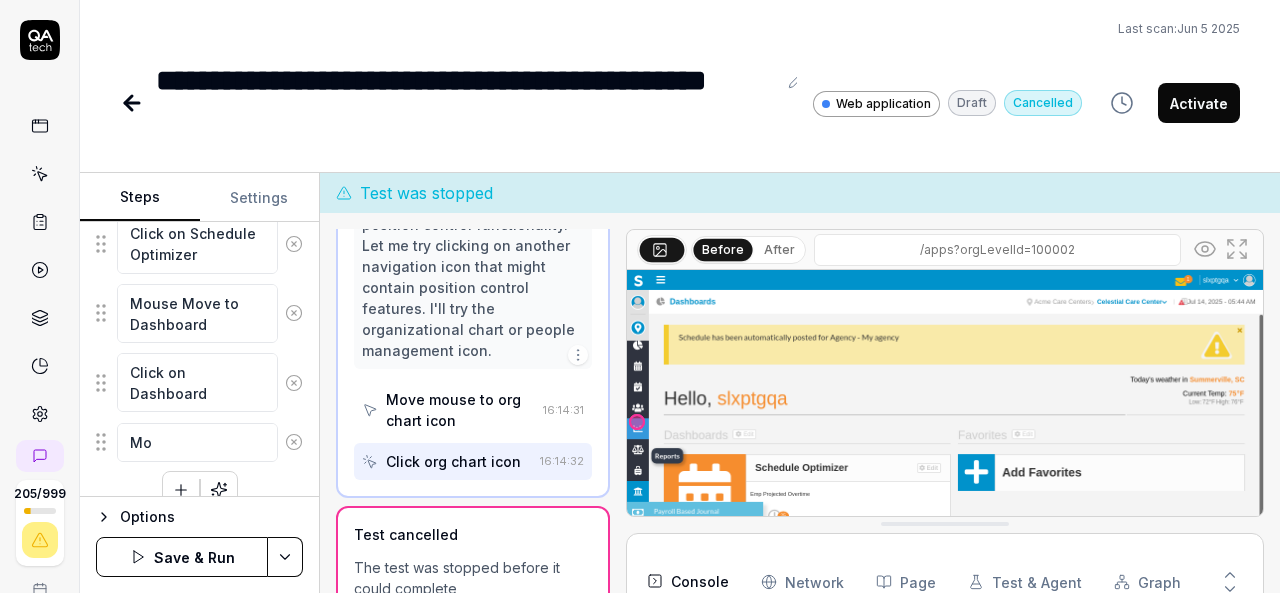 type on "*" 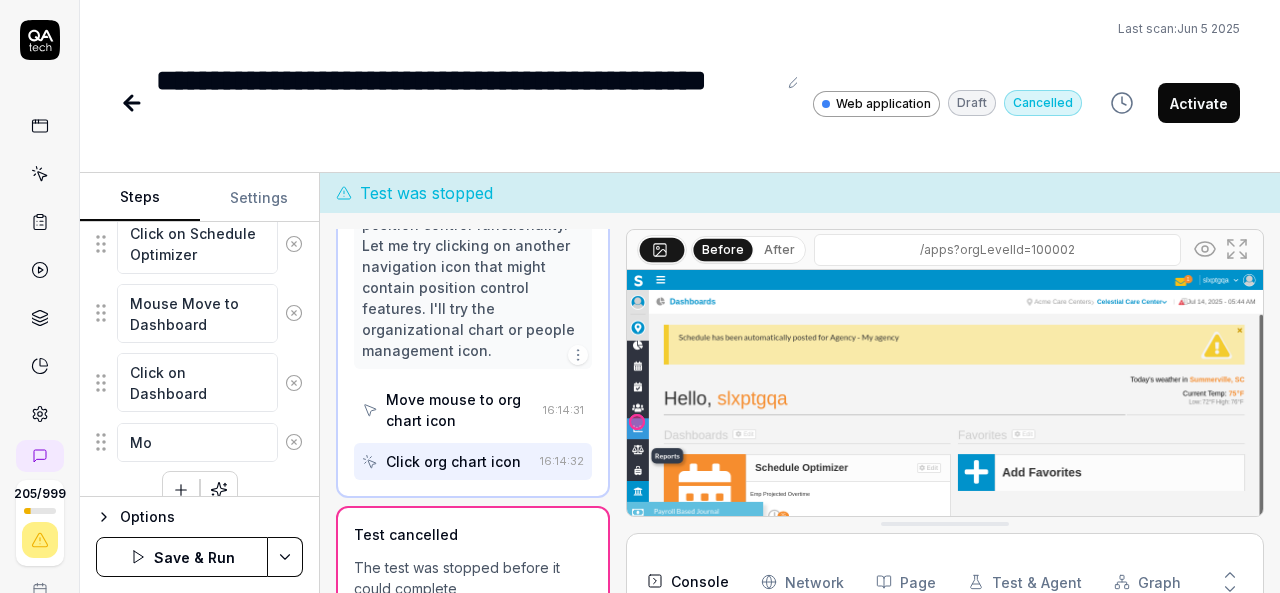 type on "Mou" 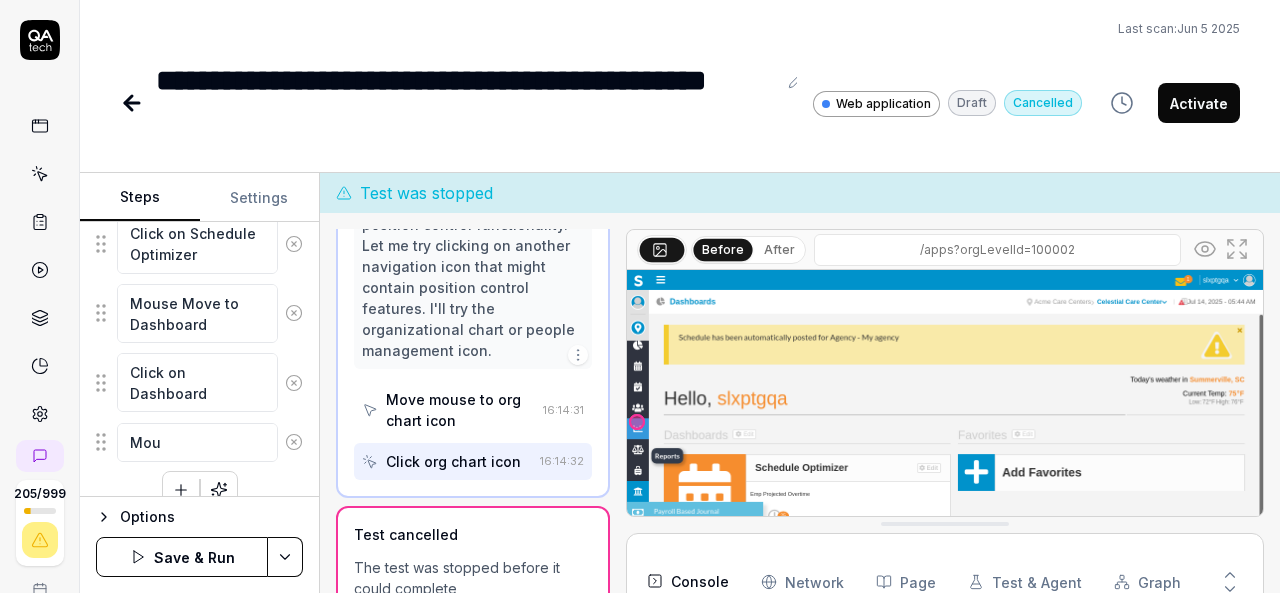 type 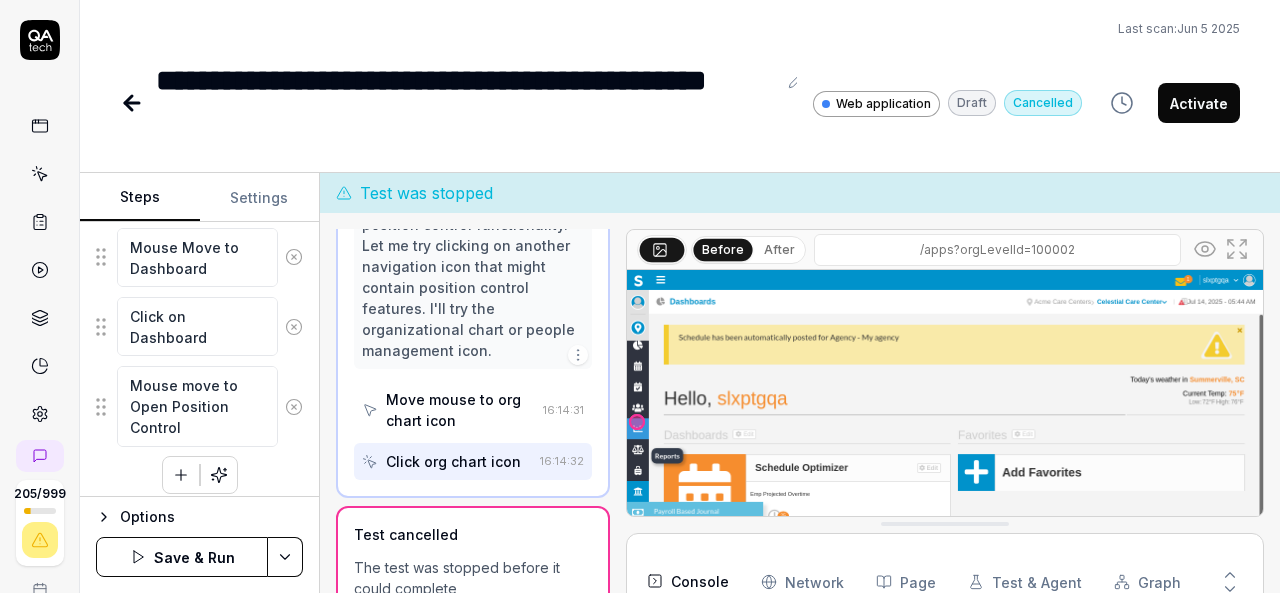 scroll, scrollTop: 1004, scrollLeft: 0, axis: vertical 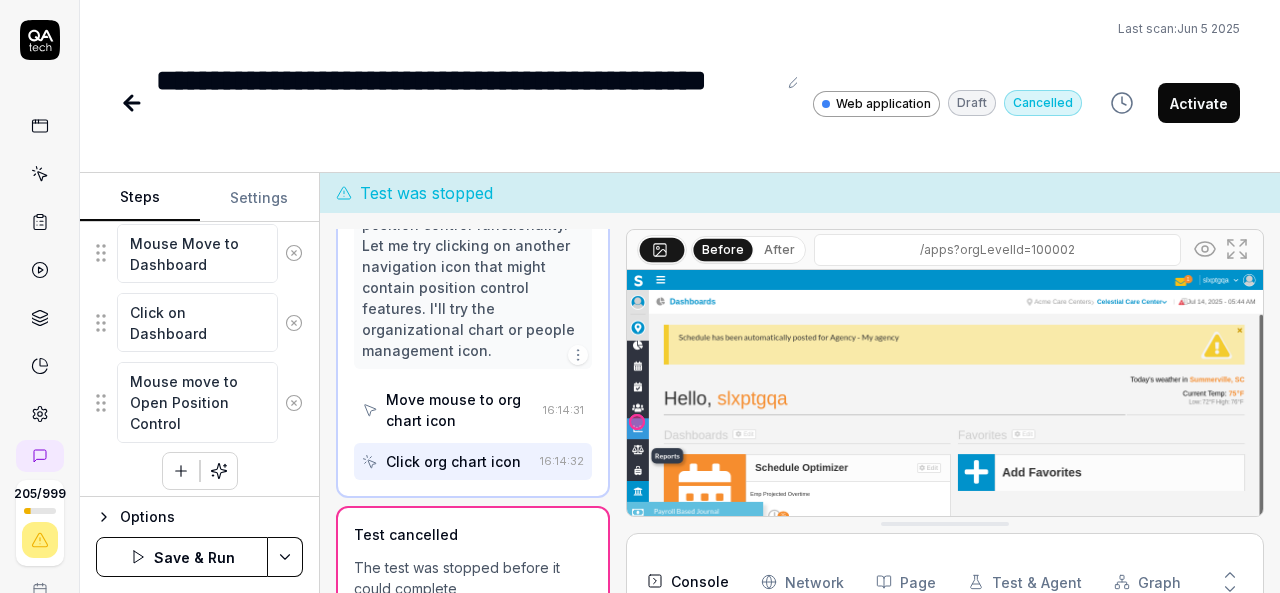 drag, startPoint x: 178, startPoint y: 420, endPoint x: 116, endPoint y: 396, distance: 66.48308 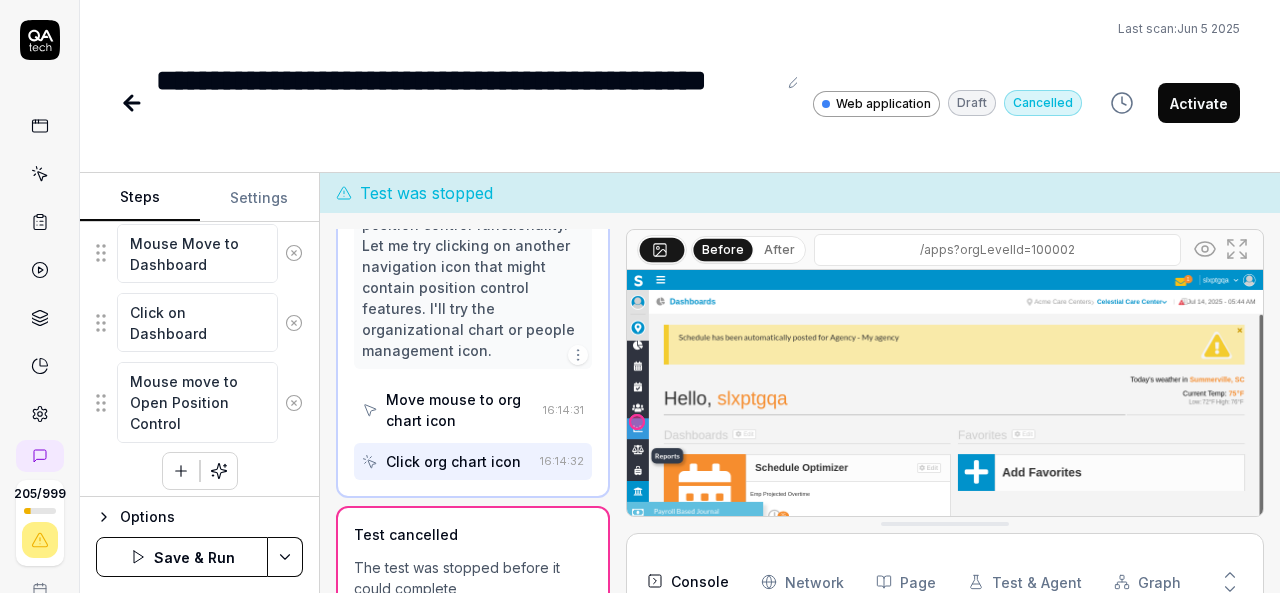 click on "Mouse move to Open Position Control" at bounding box center [197, 402] 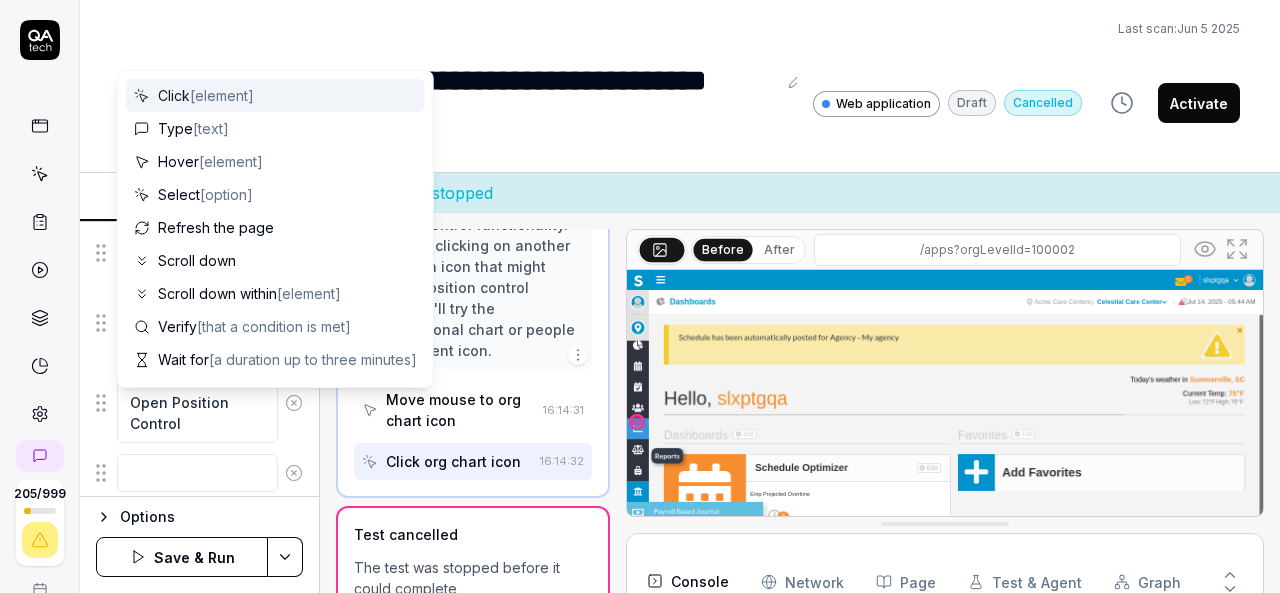 scroll, scrollTop: 1054, scrollLeft: 0, axis: vertical 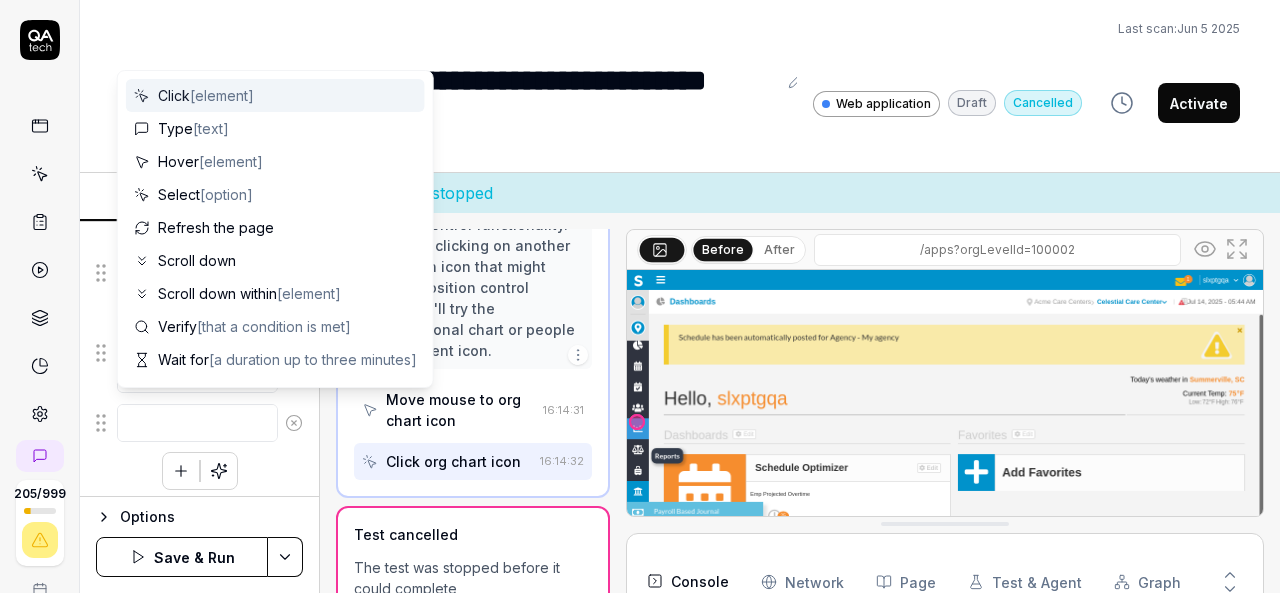 click at bounding box center [197, 423] 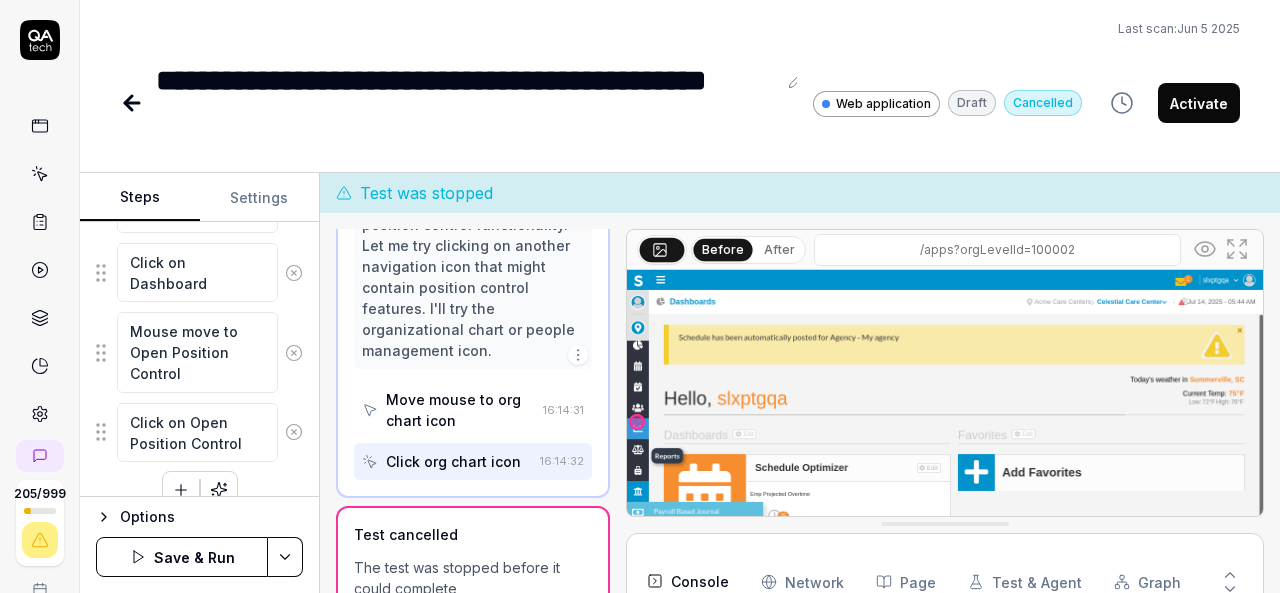 click on "Mouse Move to Organization Breadcrumb Click on Organization Breadcrumb Mouse move to organization other than Agency Organization Select the organization other than Agency Organization Mouse move to hamburger menu Click on hamburger menu Mouse Move to Schedule Optimizer Click on Schedule Optimizer Mouse Move to Dashboard Click on Dashboard Mouse move to Open Position Control Click on Open Position Control
To pick up a draggable item, press the space bar.
While dragging, use the arrow keys to move the item.
Press space again to drop the item in its new position, or press escape to cancel." at bounding box center (199, -10) 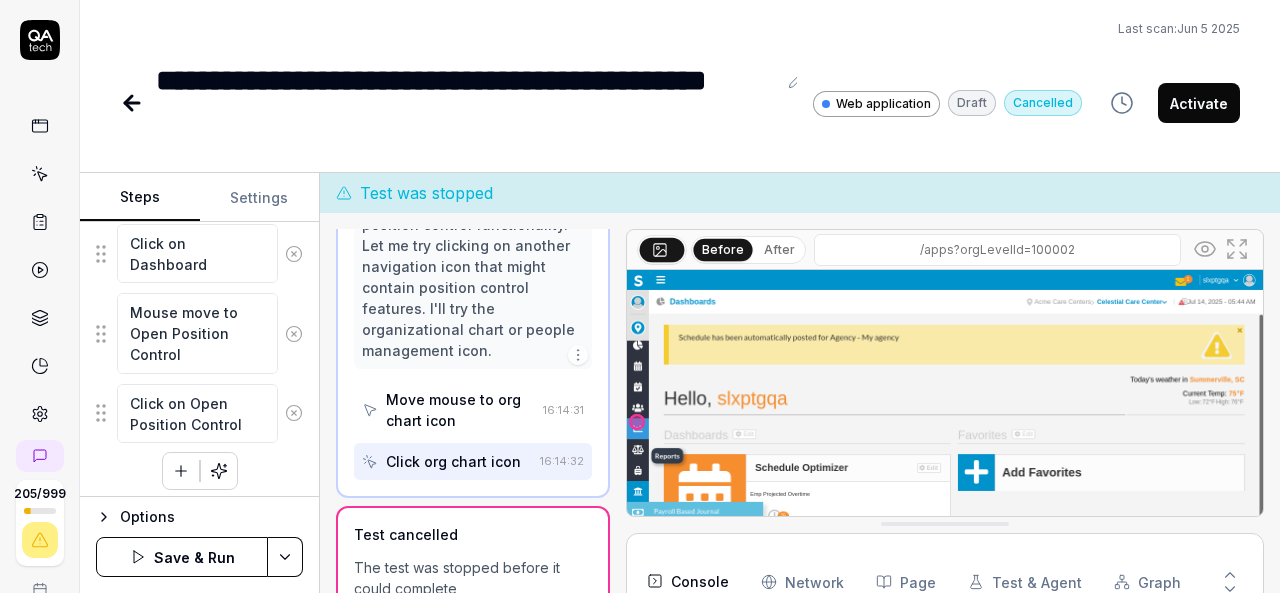 click 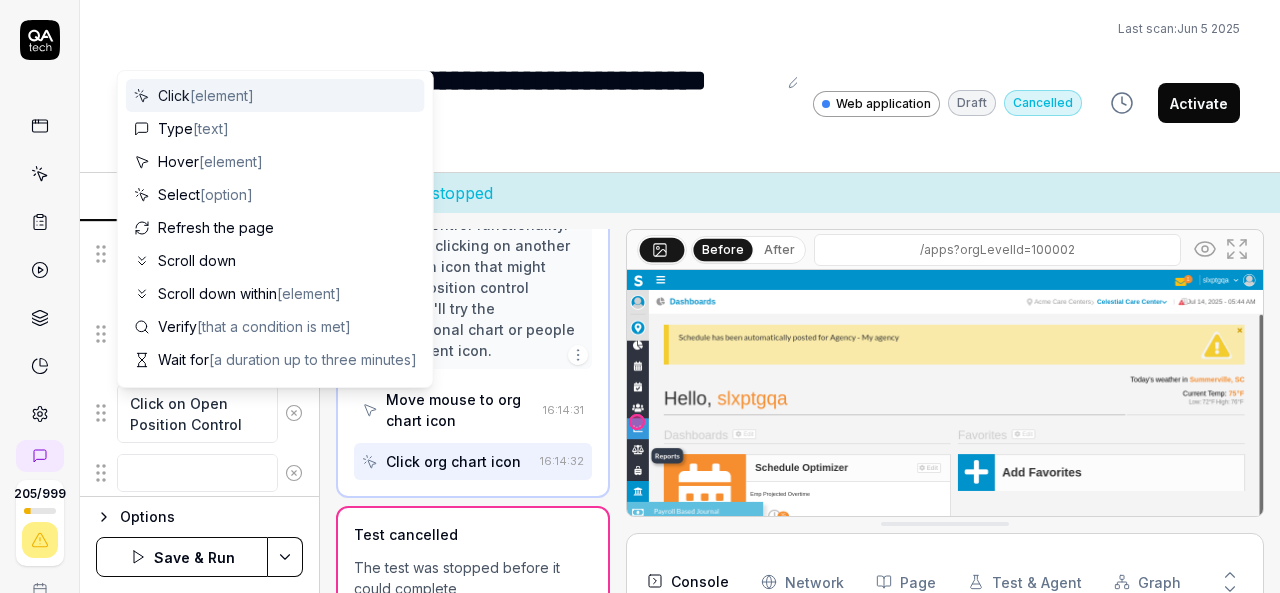 scroll, scrollTop: 1122, scrollLeft: 0, axis: vertical 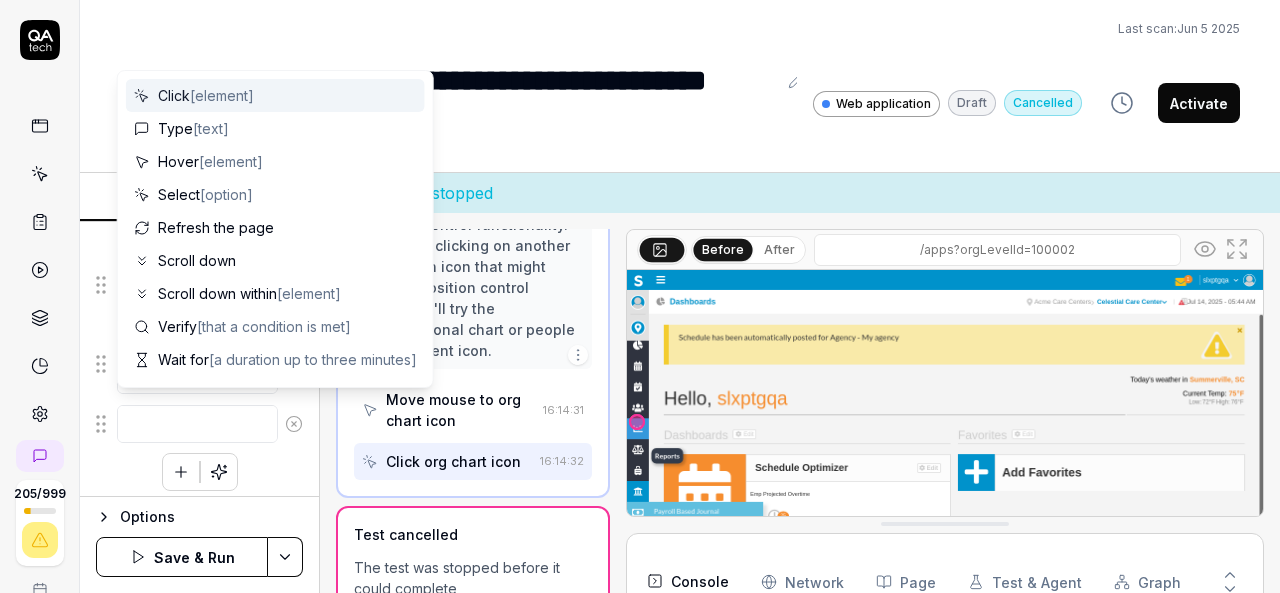 click at bounding box center [197, 424] 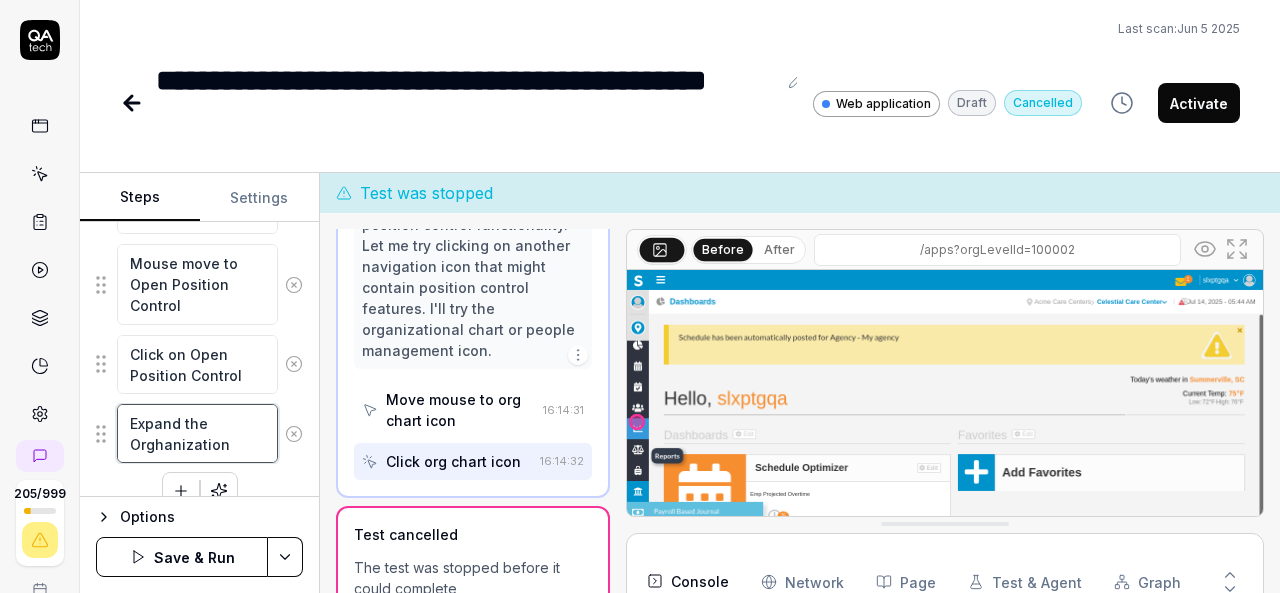 click on "Expand the Orghanization" at bounding box center (197, 433) 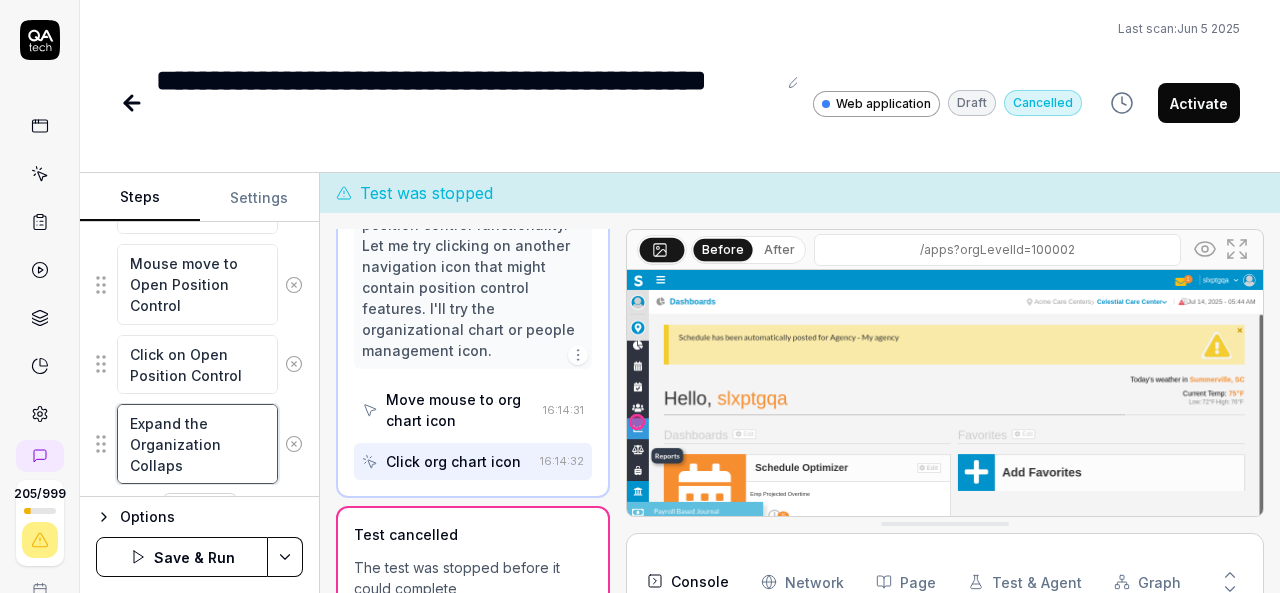 click on "Expand the Organization Collaps" at bounding box center [197, 444] 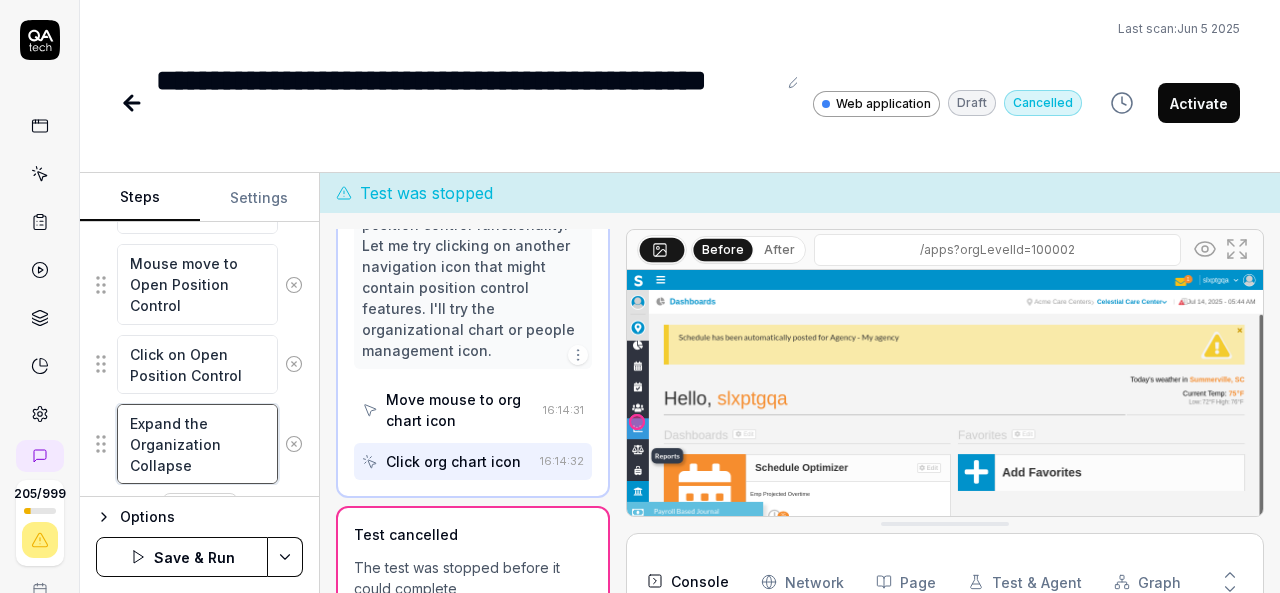 scroll, scrollTop: 1162, scrollLeft: 0, axis: vertical 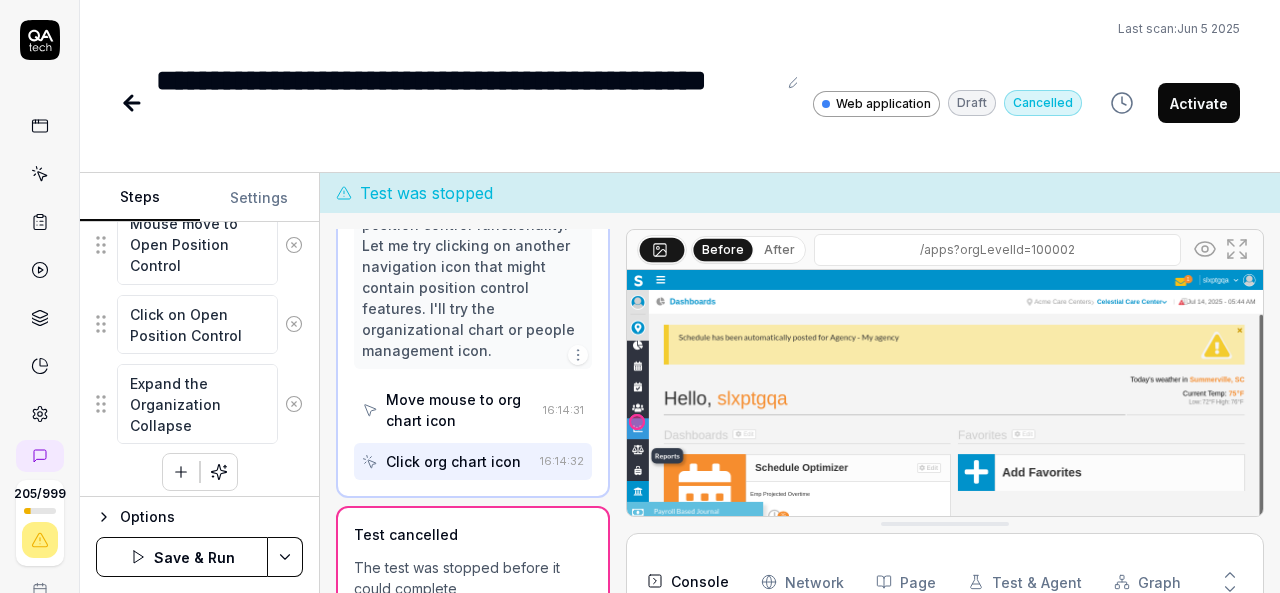 click at bounding box center (181, 472) 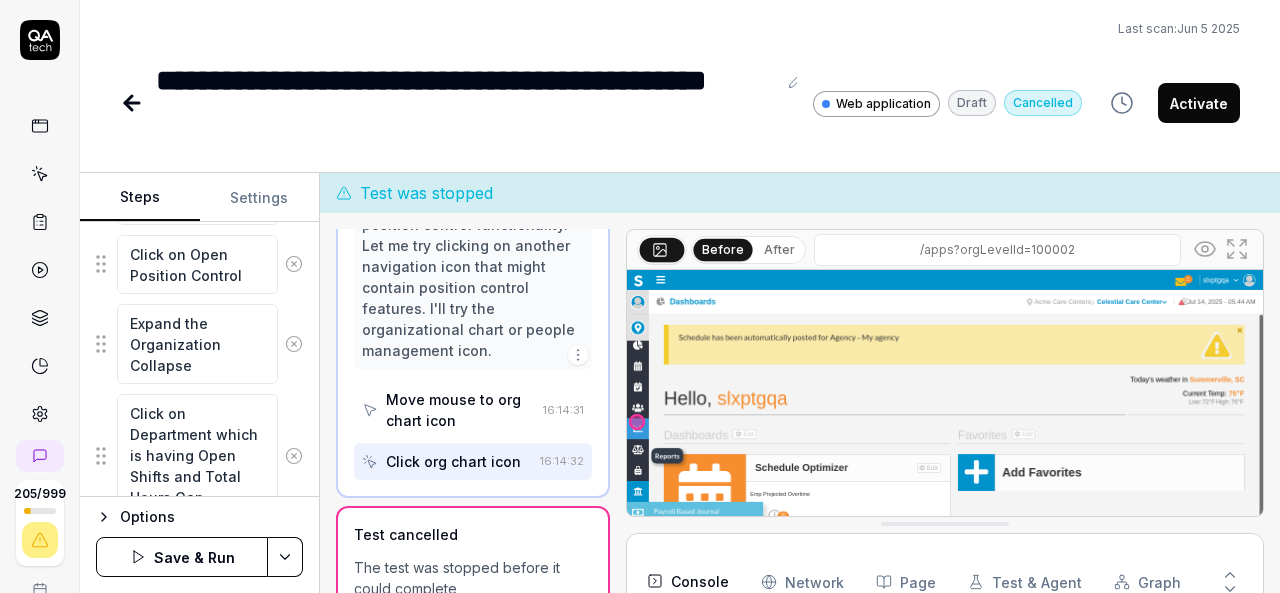 scroll, scrollTop: 1294, scrollLeft: 0, axis: vertical 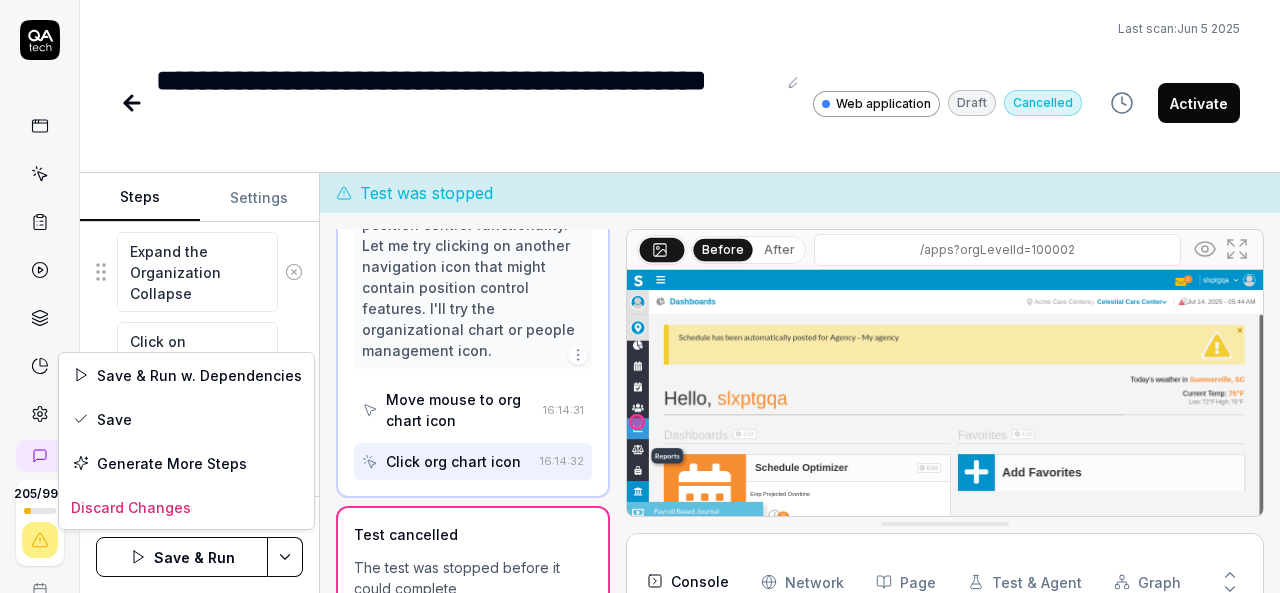 click on "**********" at bounding box center [640, 296] 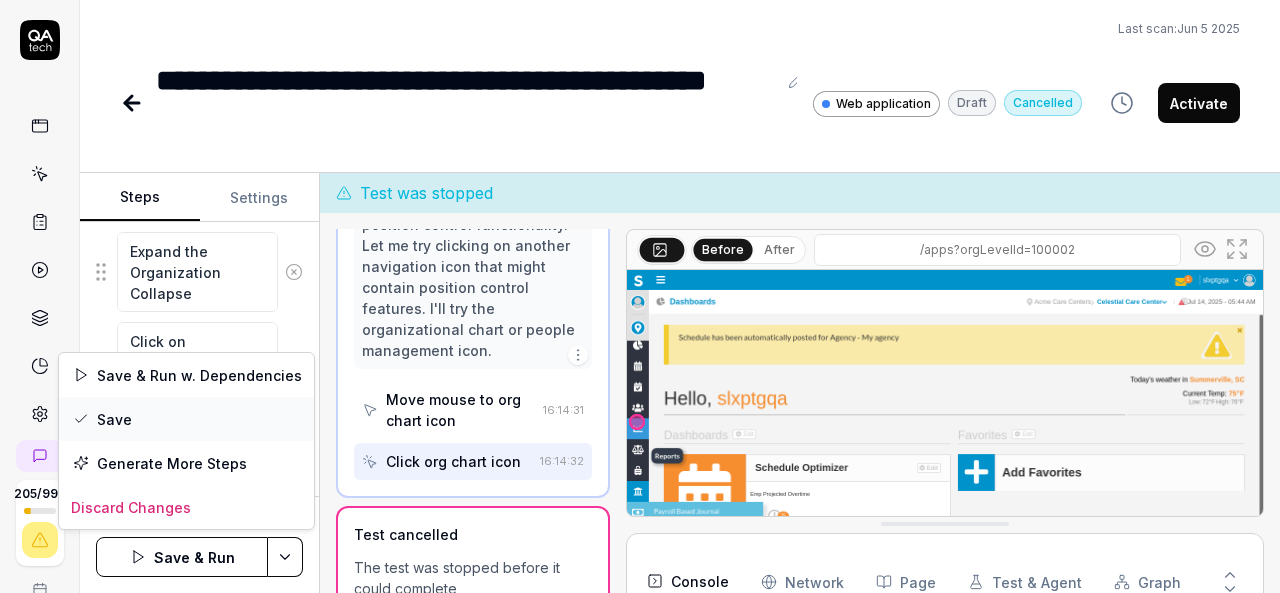 click on "Save" at bounding box center (186, 419) 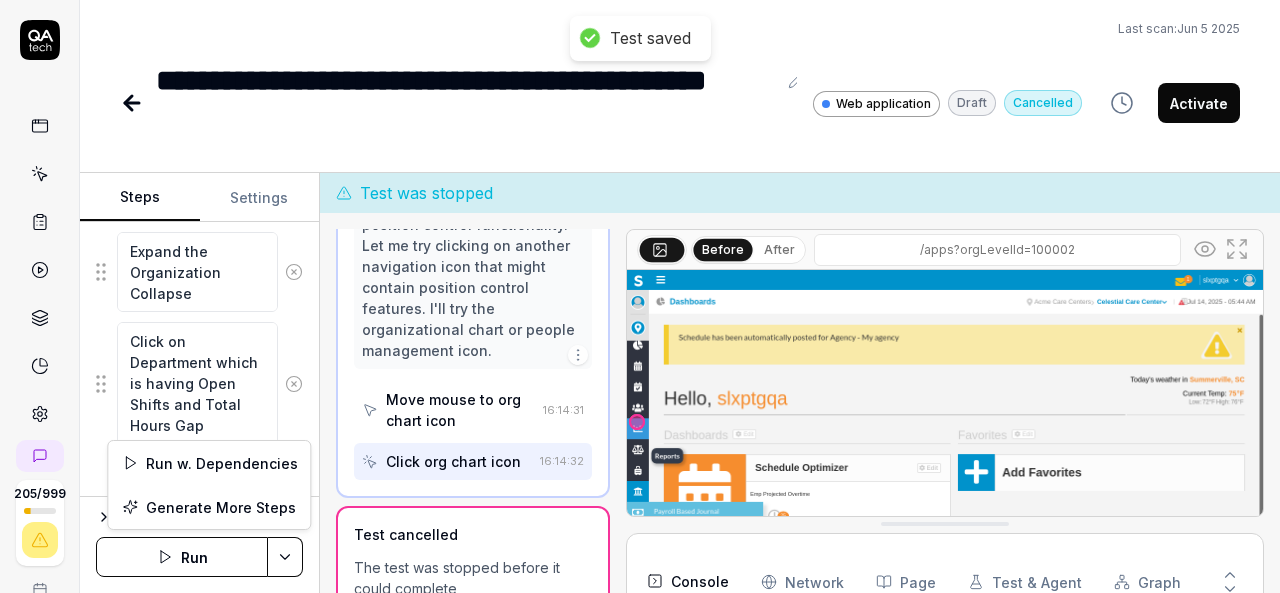 click on "**********" at bounding box center [640, 296] 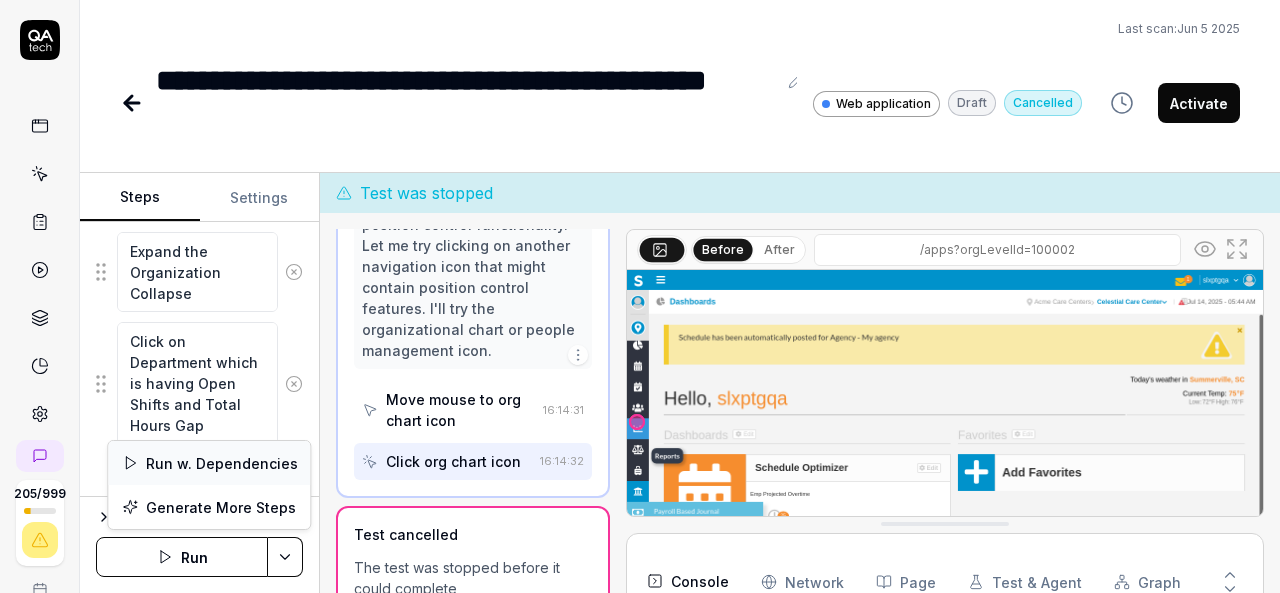 click on "Run w. Dependencies" at bounding box center (209, 463) 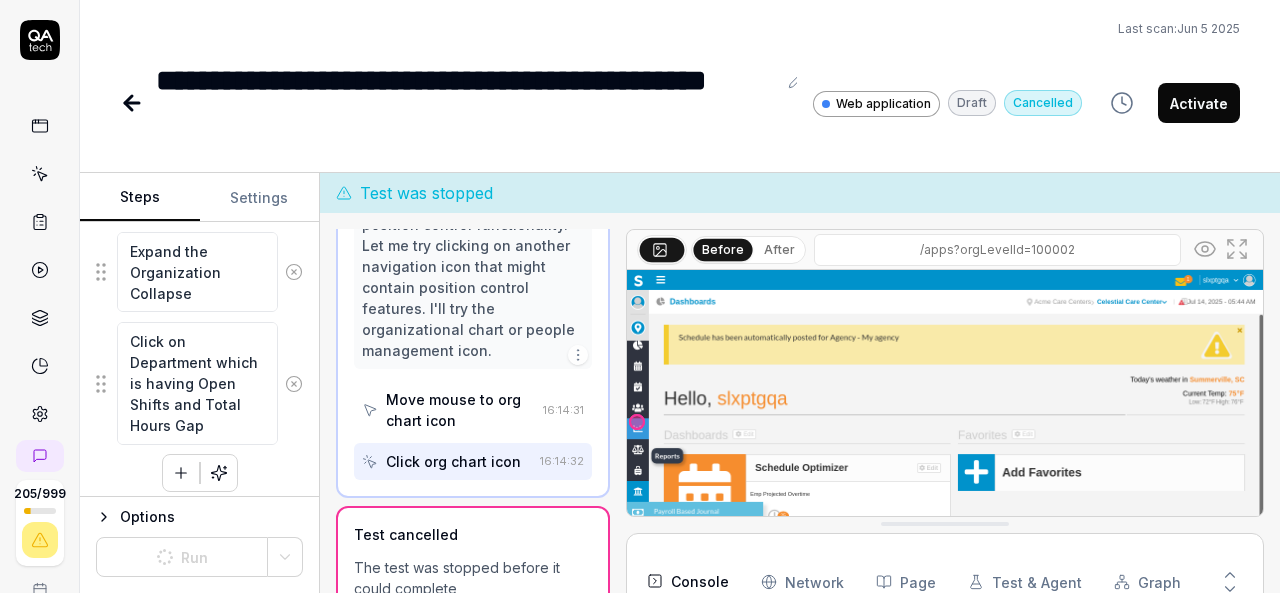 scroll, scrollTop: 20, scrollLeft: 0, axis: vertical 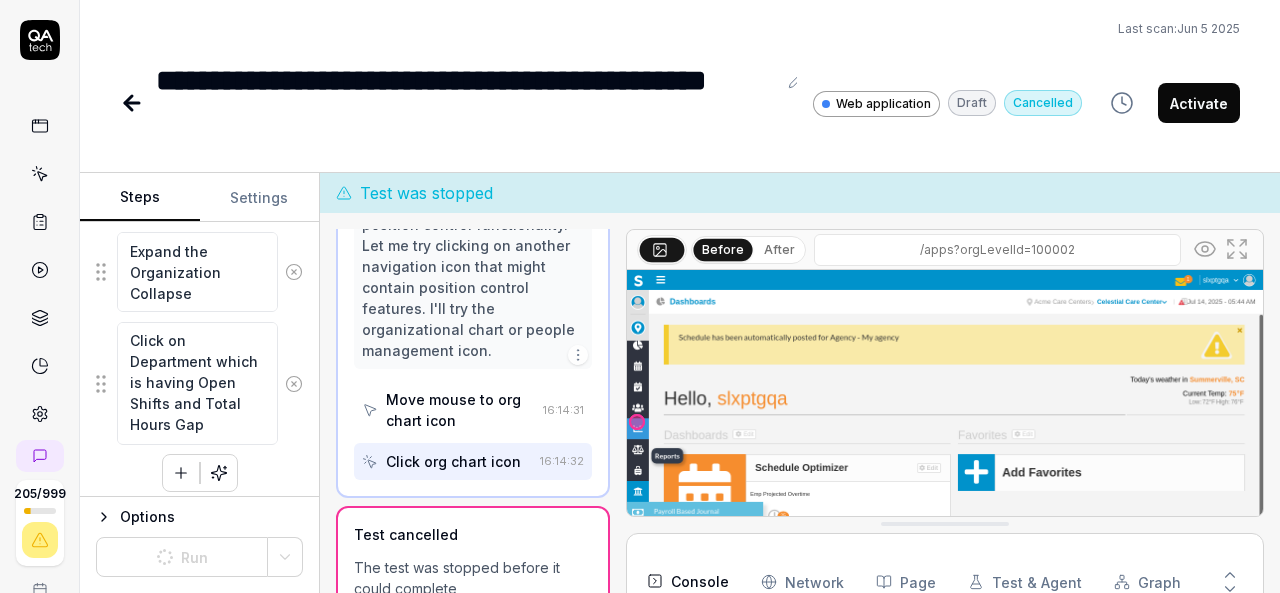 click on "**********" at bounding box center [680, 74] 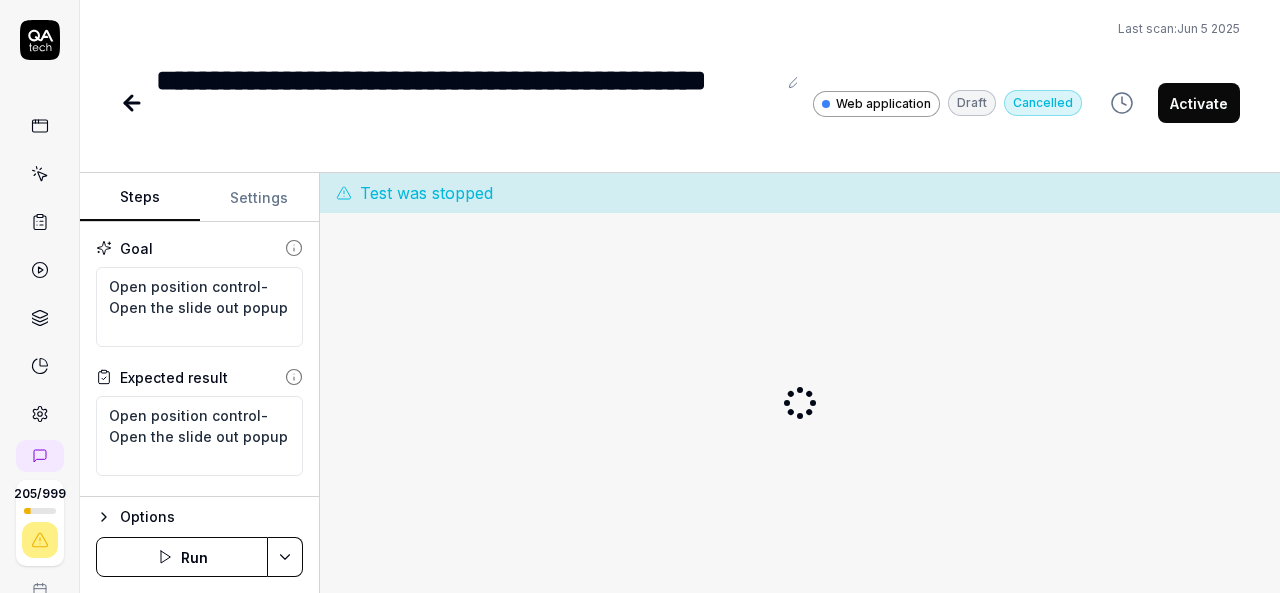 scroll, scrollTop: 0, scrollLeft: 0, axis: both 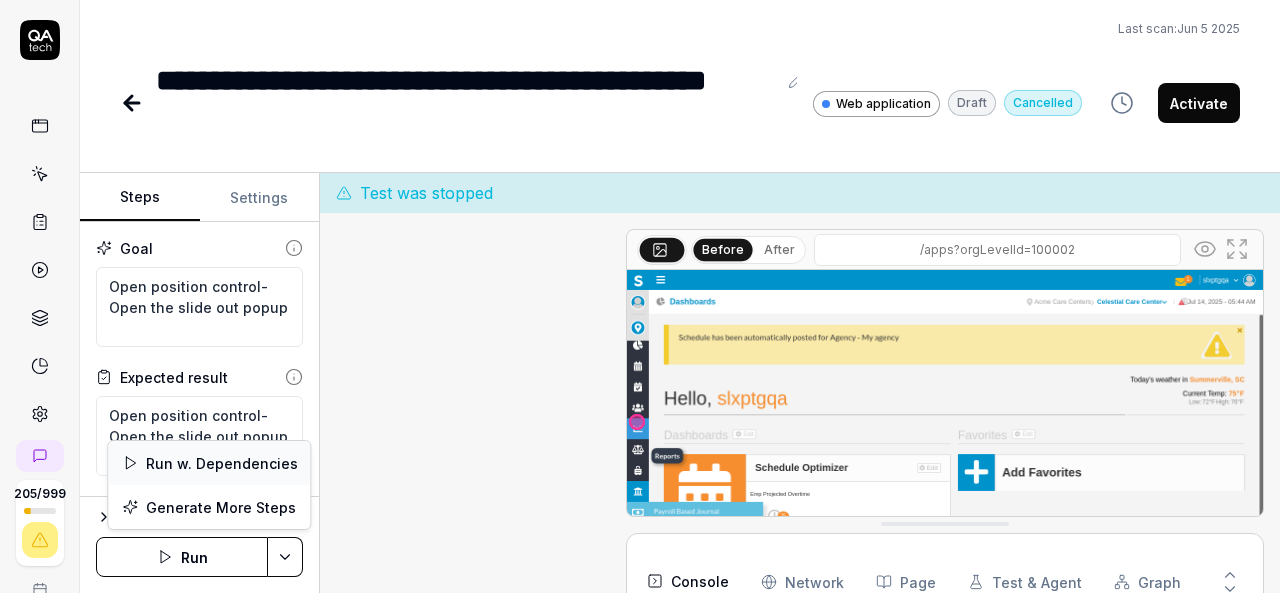 click on "Run w. Dependencies" at bounding box center [209, 463] 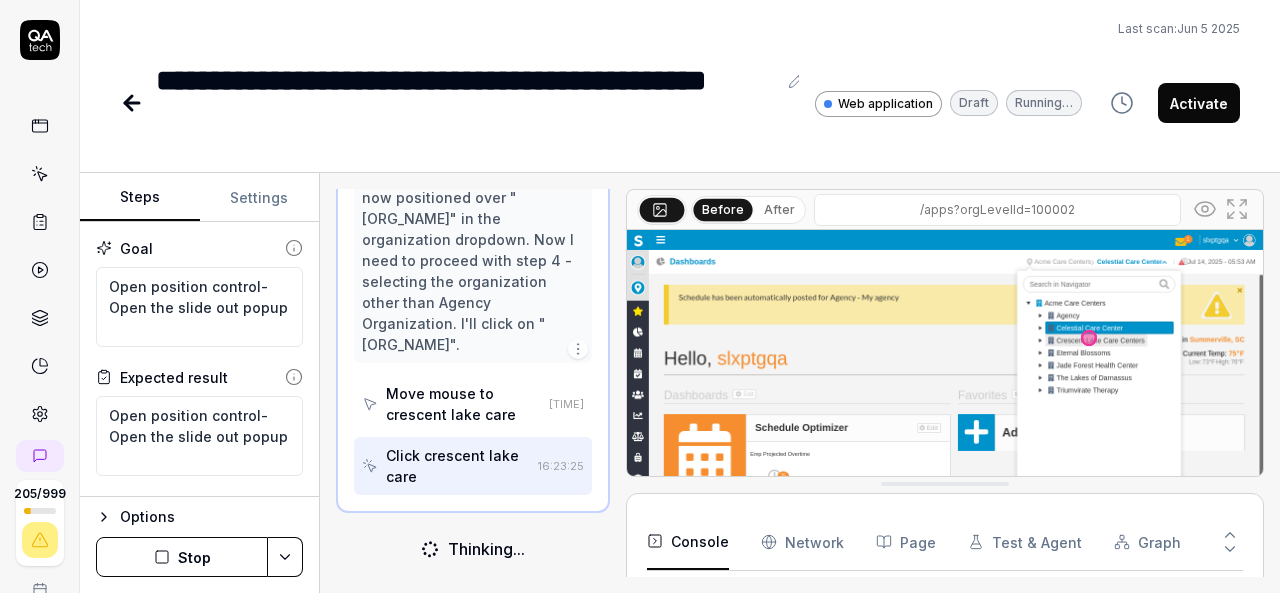 scroll, scrollTop: 546, scrollLeft: 0, axis: vertical 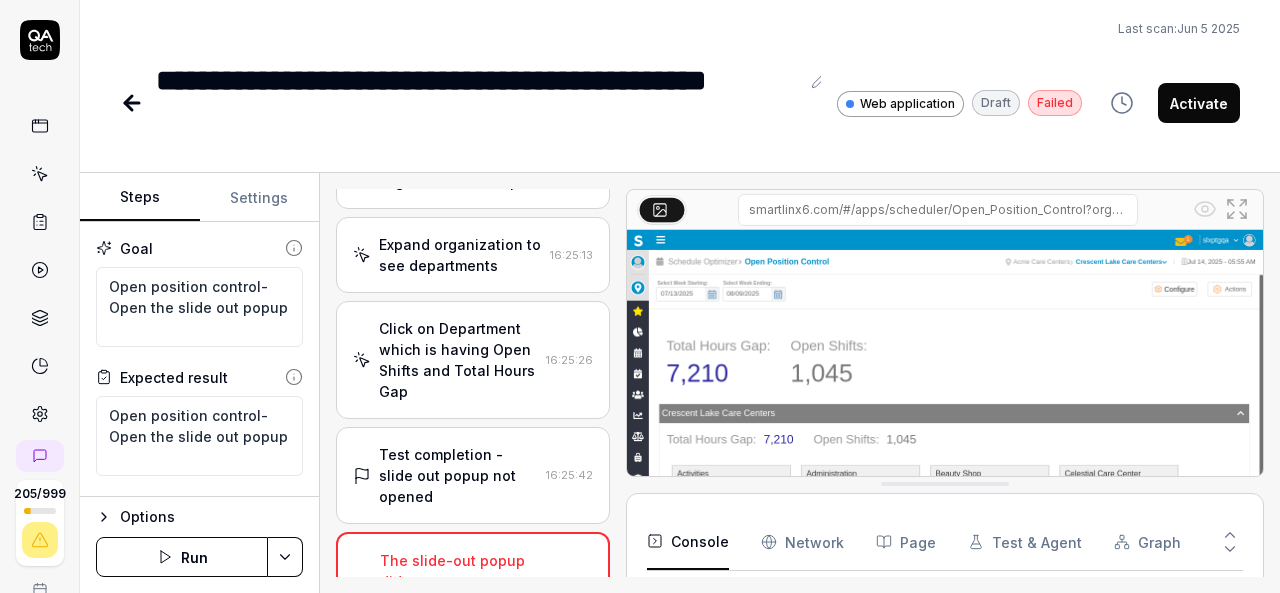 click on "The slide-out popup did not open as expected when clicking on a department." at bounding box center [458, 602] 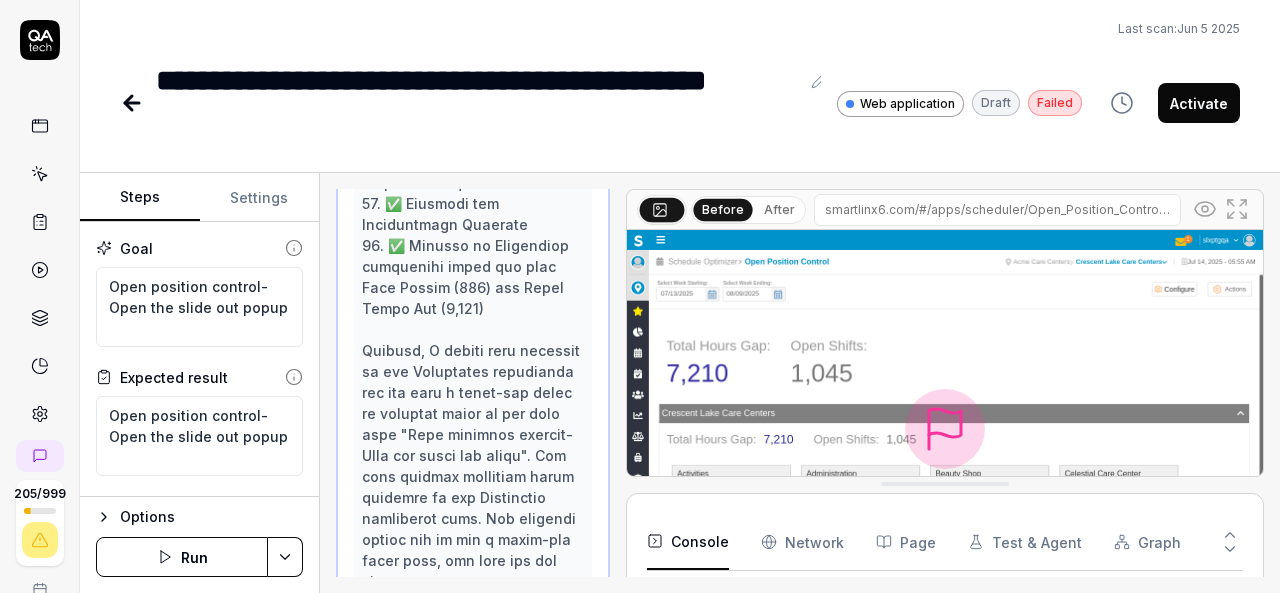 scroll, scrollTop: 2408, scrollLeft: 0, axis: vertical 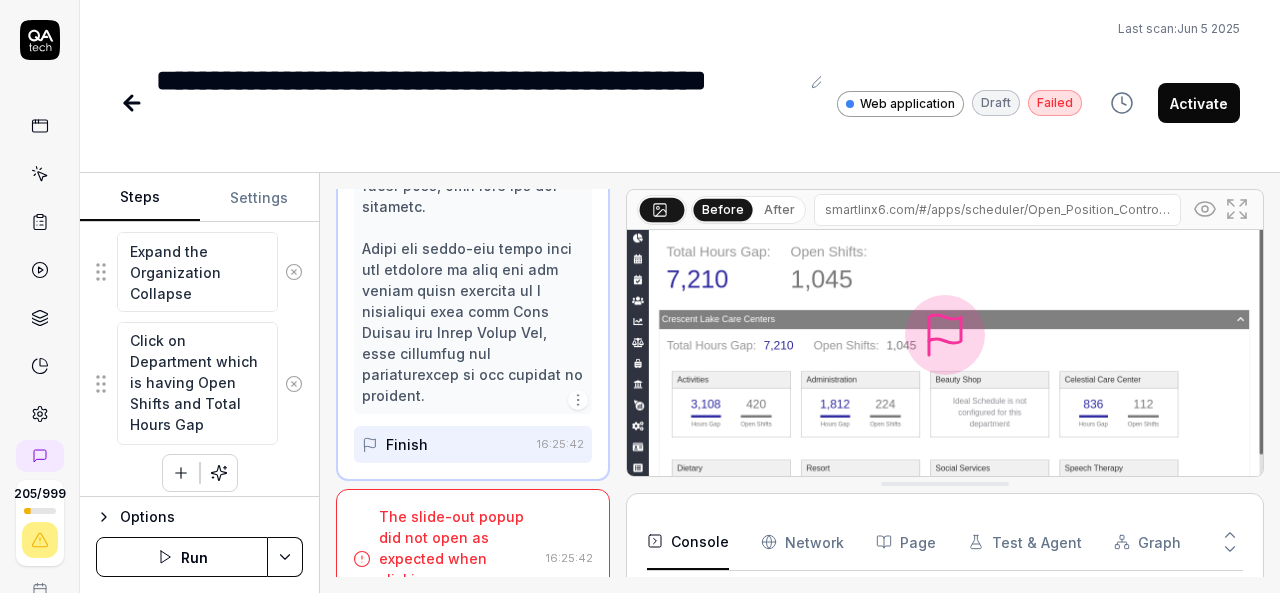 click at bounding box center (473, -172) 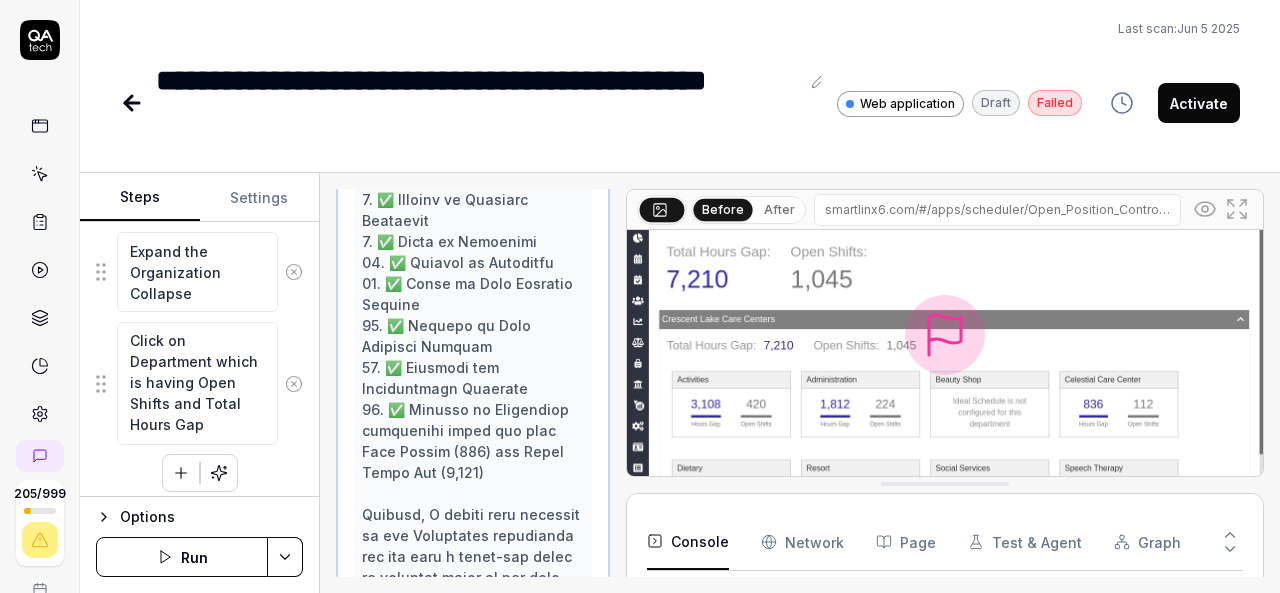 scroll, scrollTop: 1977, scrollLeft: 0, axis: vertical 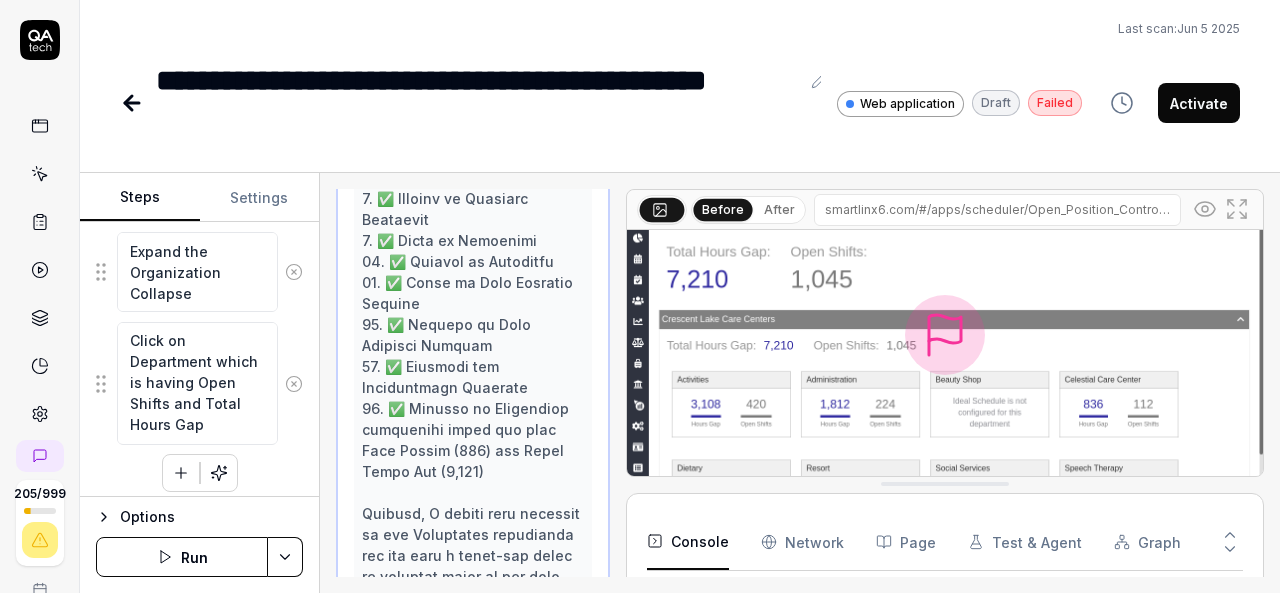 click at bounding box center (473, 366) 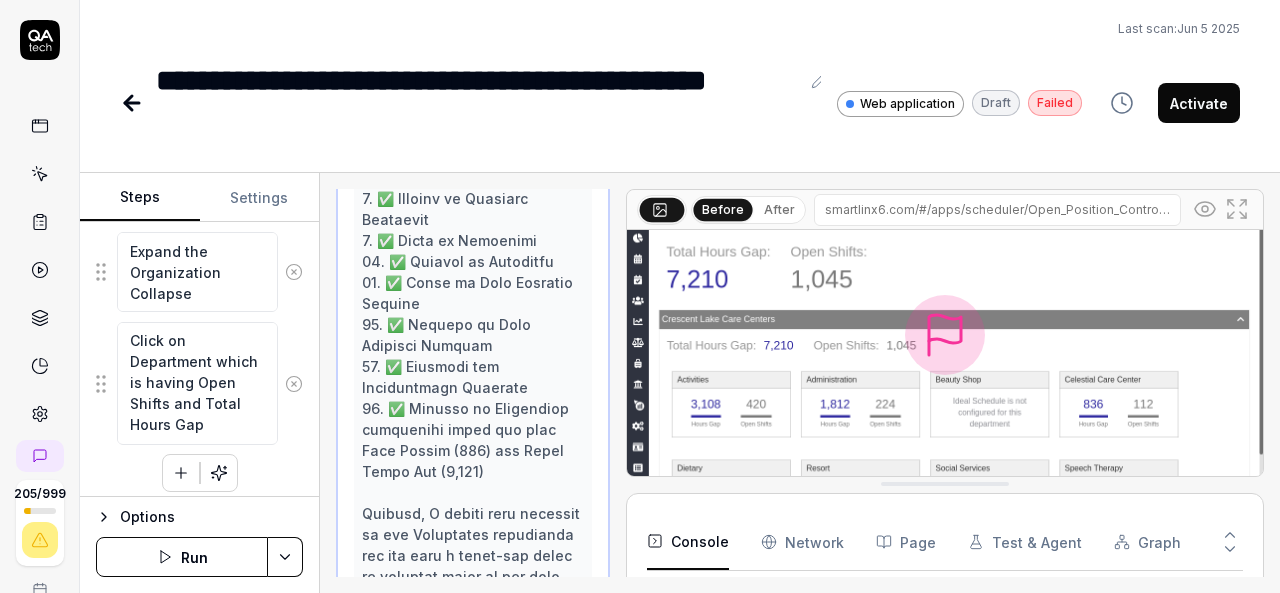 scroll, scrollTop: 20, scrollLeft: 0, axis: vertical 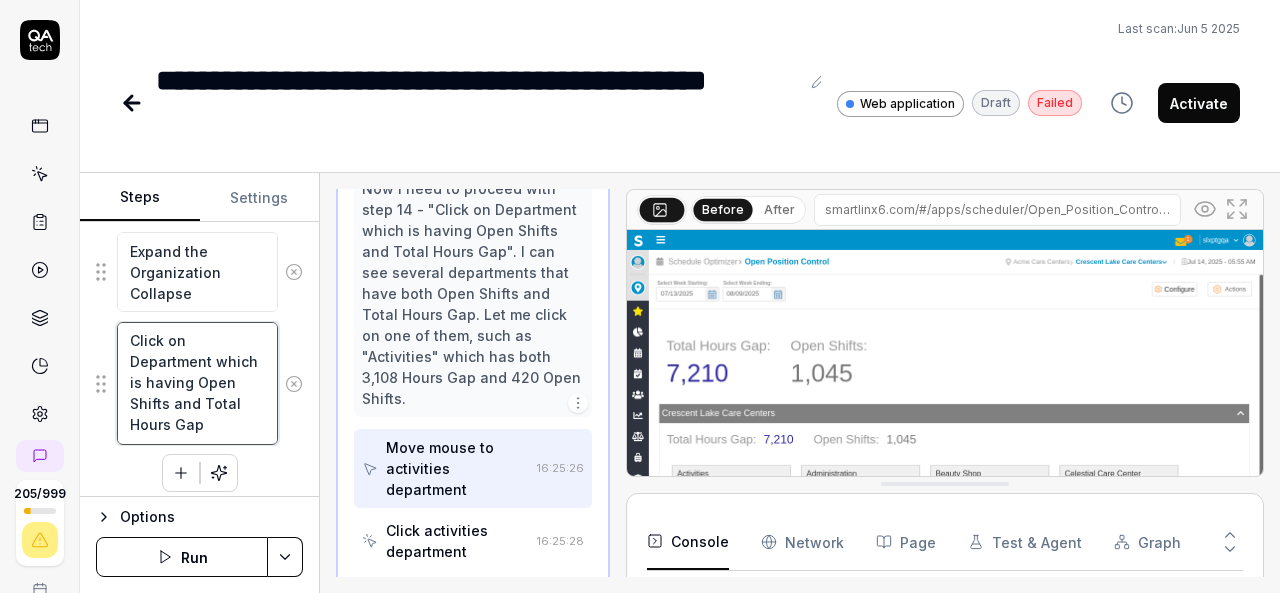 drag, startPoint x: 129, startPoint y: 375, endPoint x: 212, endPoint y: 398, distance: 86.127815 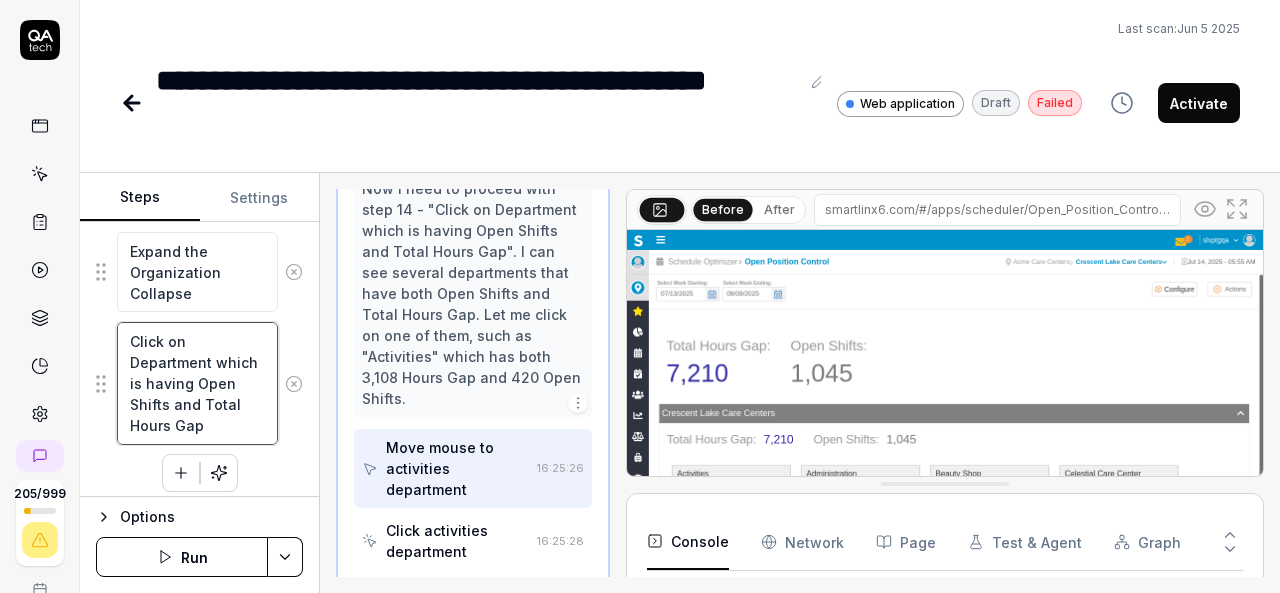 click on "Click on Department which is having Open Shifts and Total Hours Gap" at bounding box center (197, 383) 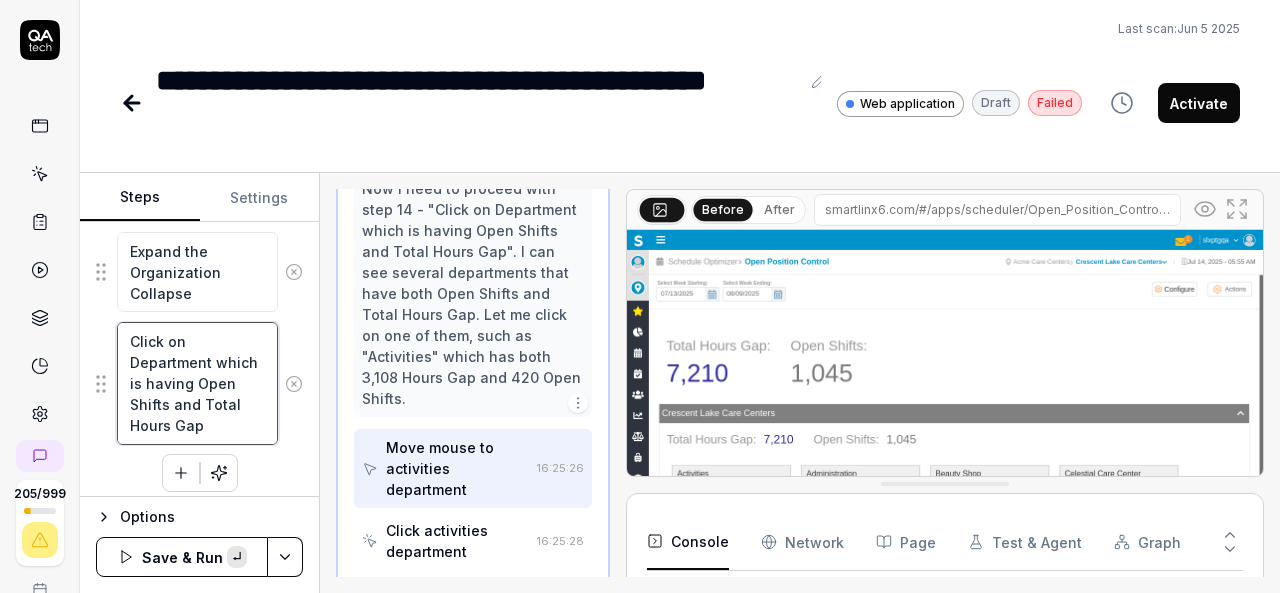 paste on "Open Shifts and Total Hours" 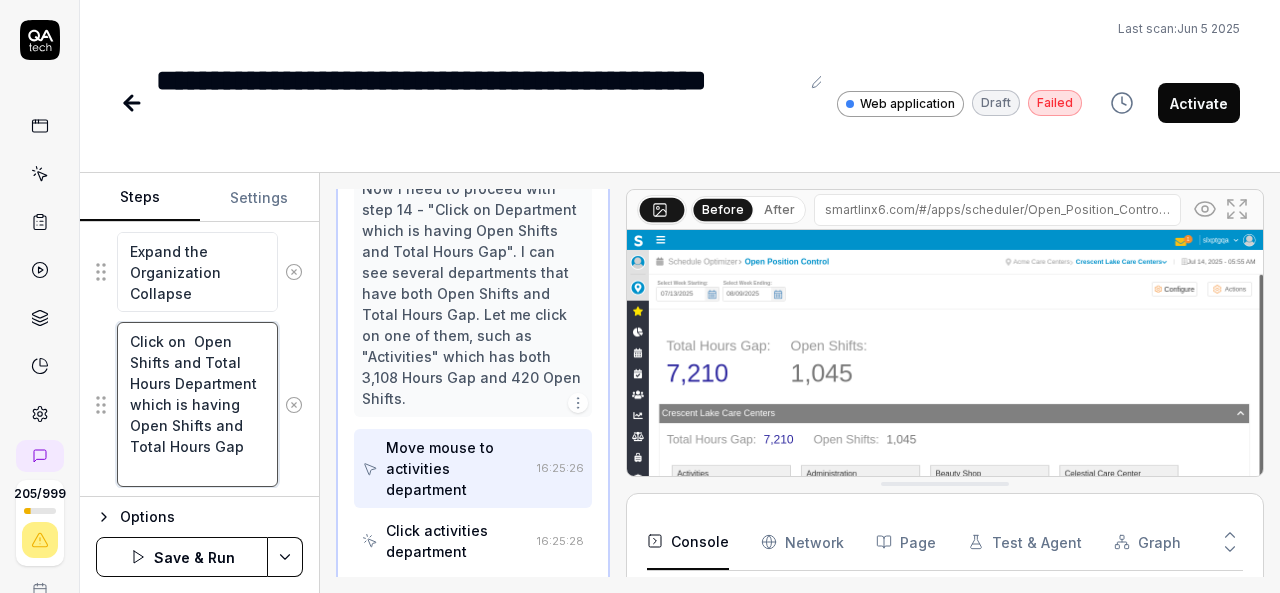 click on "Click on  Open Shifts and Total Hours Department which is having Open Shifts and Total Hours Gap" at bounding box center (197, 404) 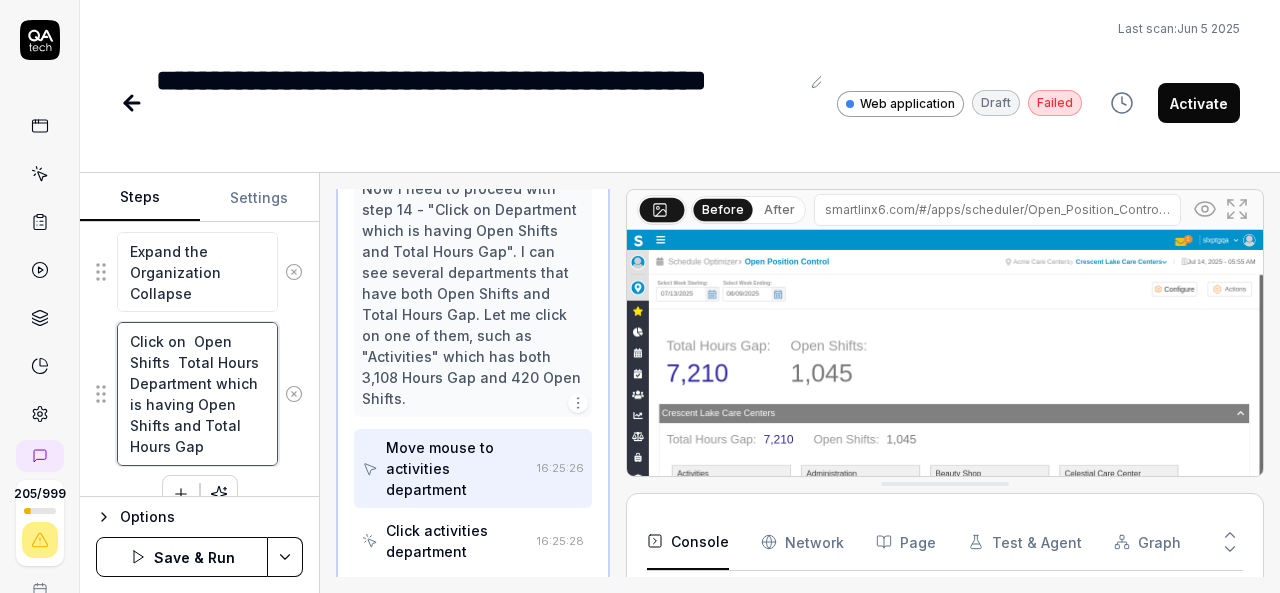 type on "*" 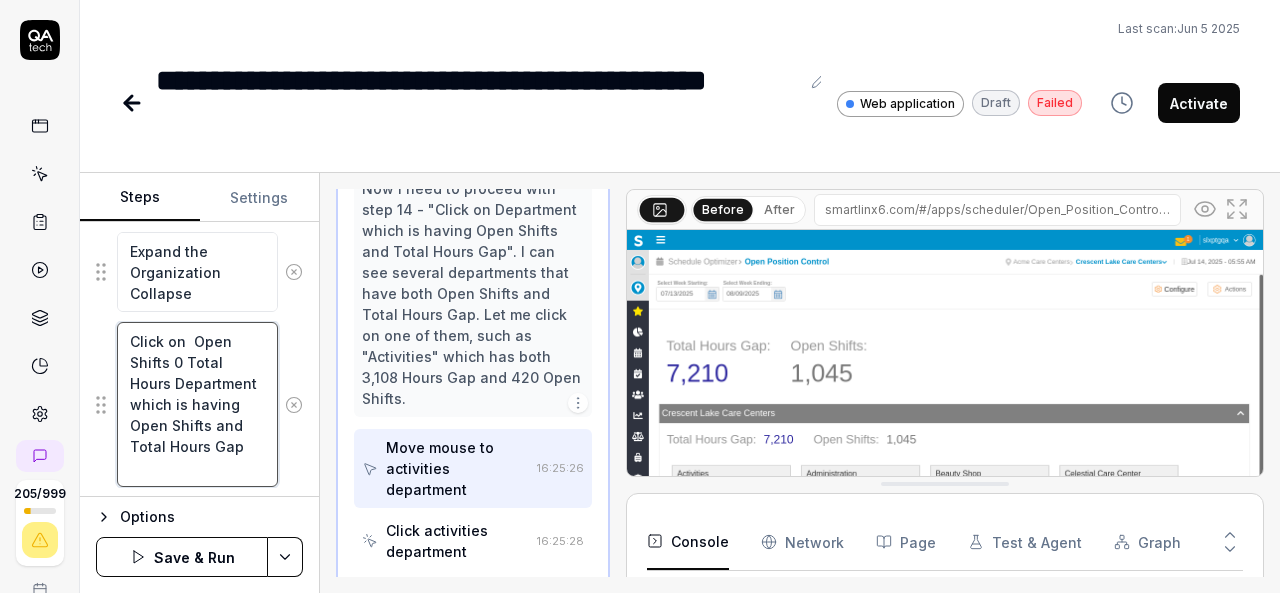 type on "*" 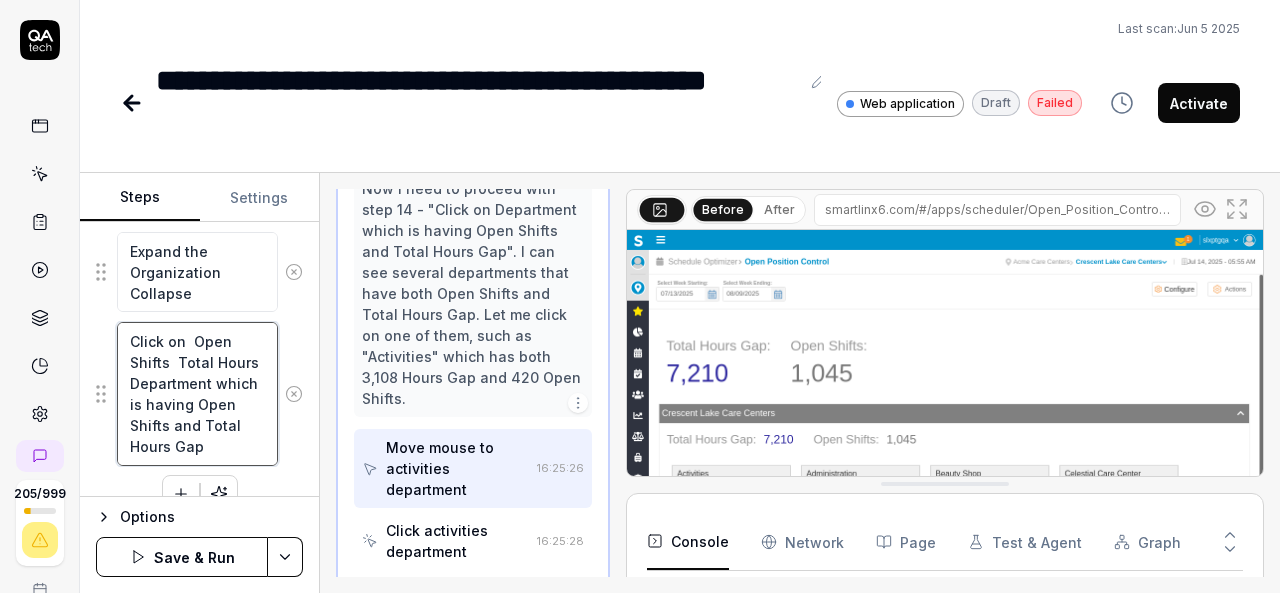 type on "*" 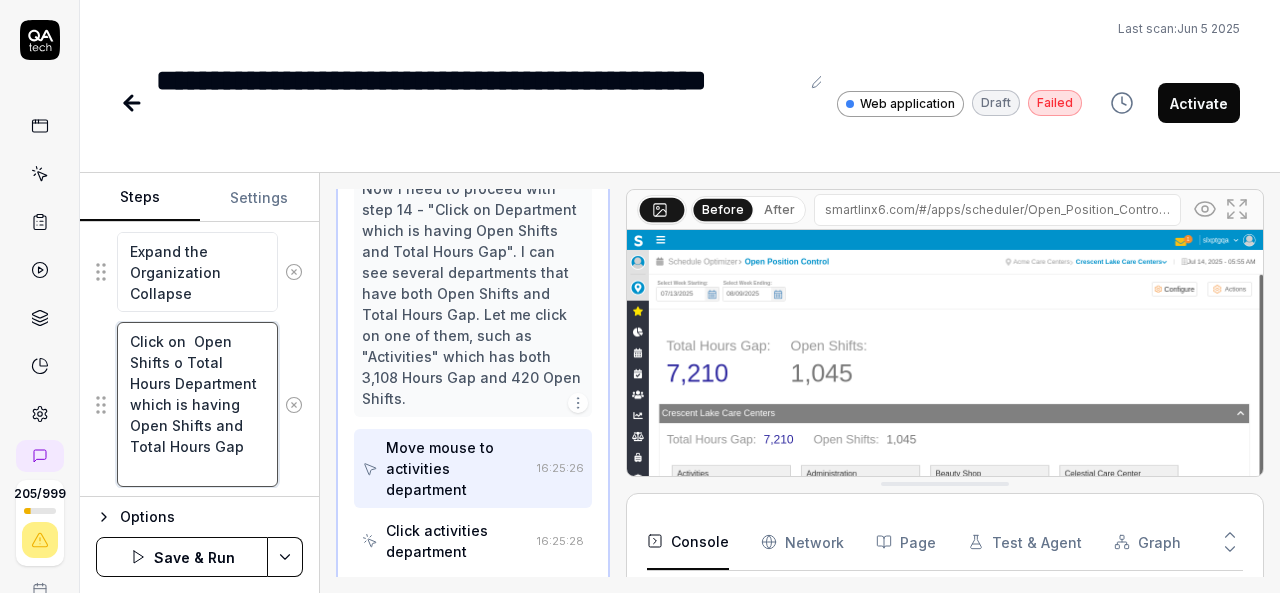 type on "*" 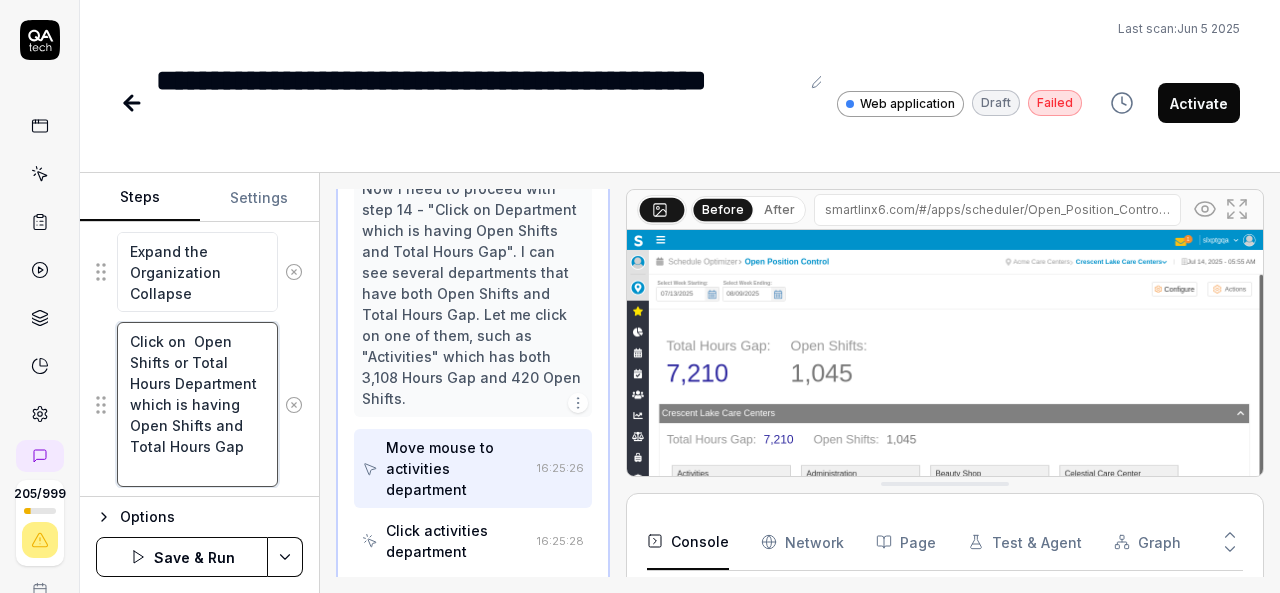 type on "*" 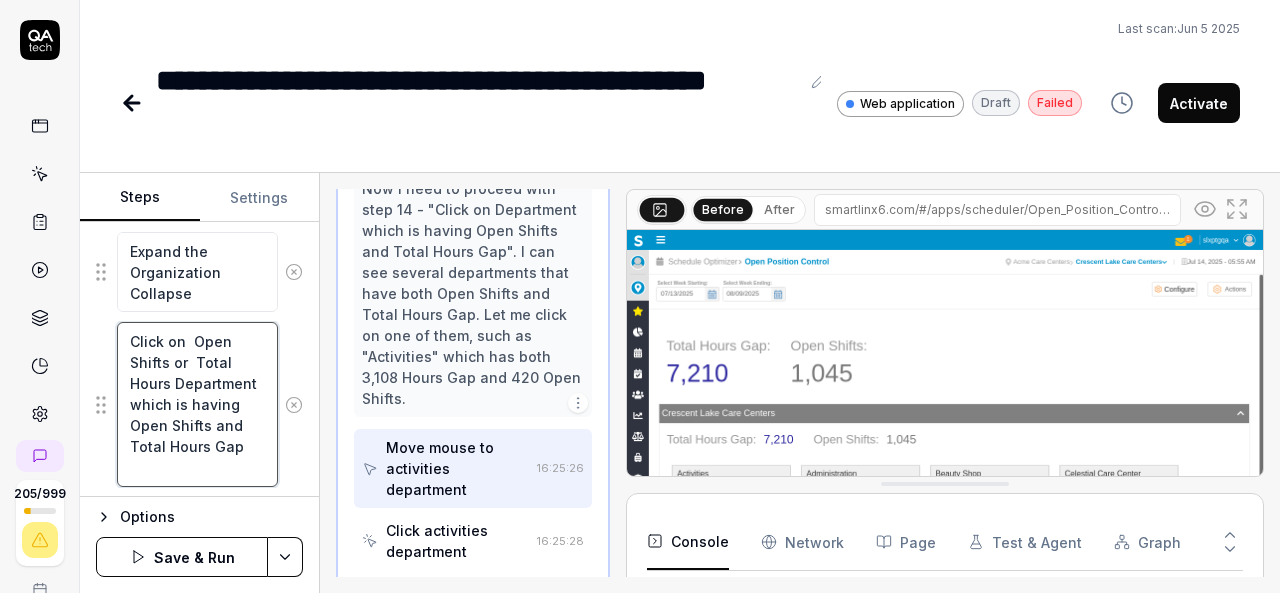 scroll, scrollTop: 19, scrollLeft: 0, axis: vertical 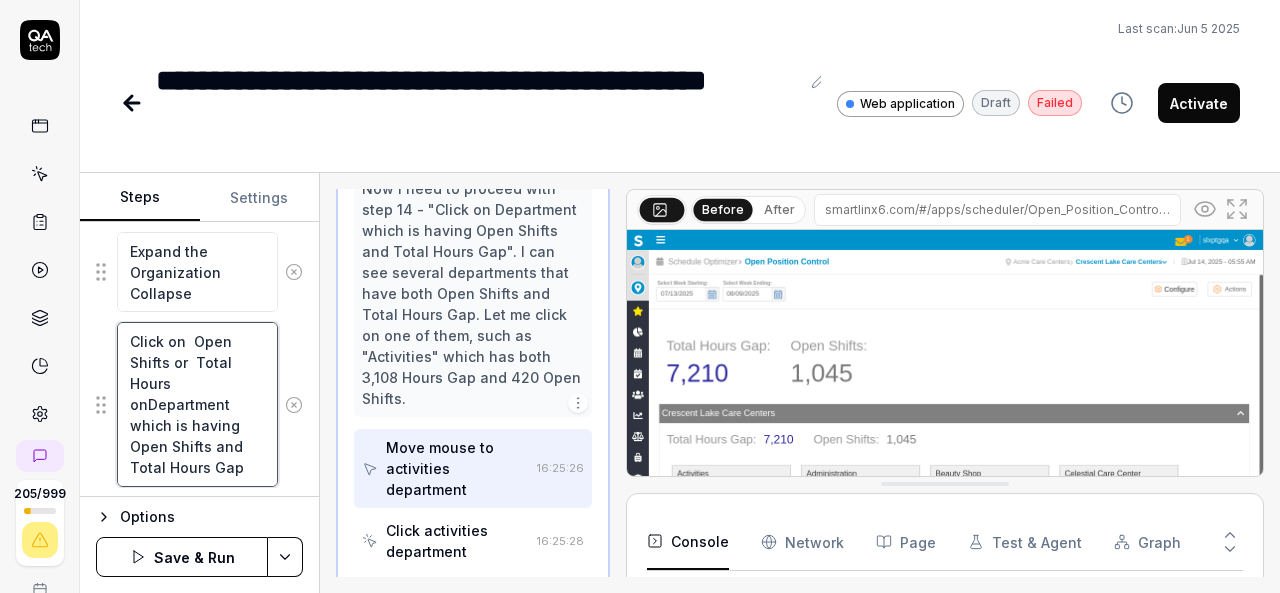 type on "*" 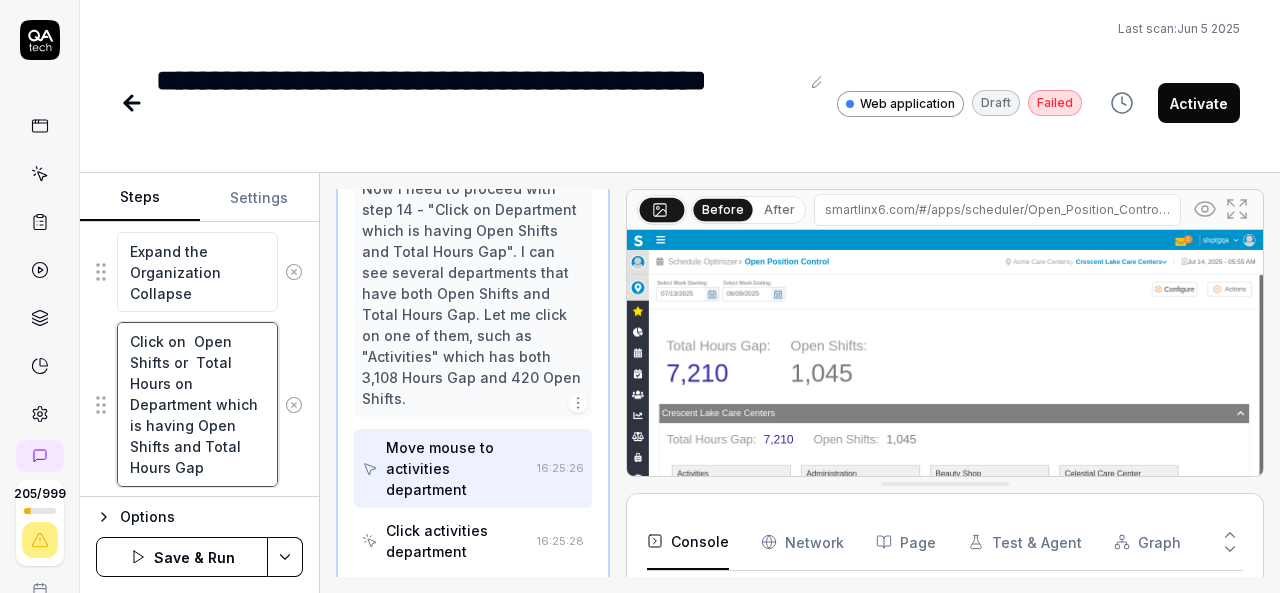 type on "*" 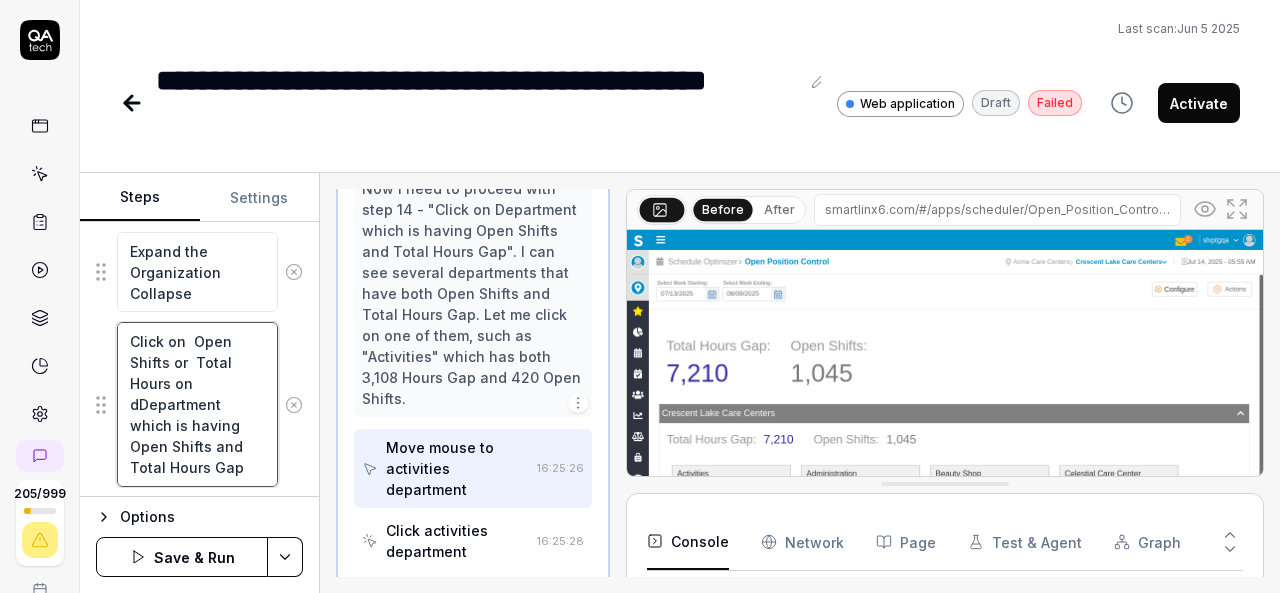 type on "*" 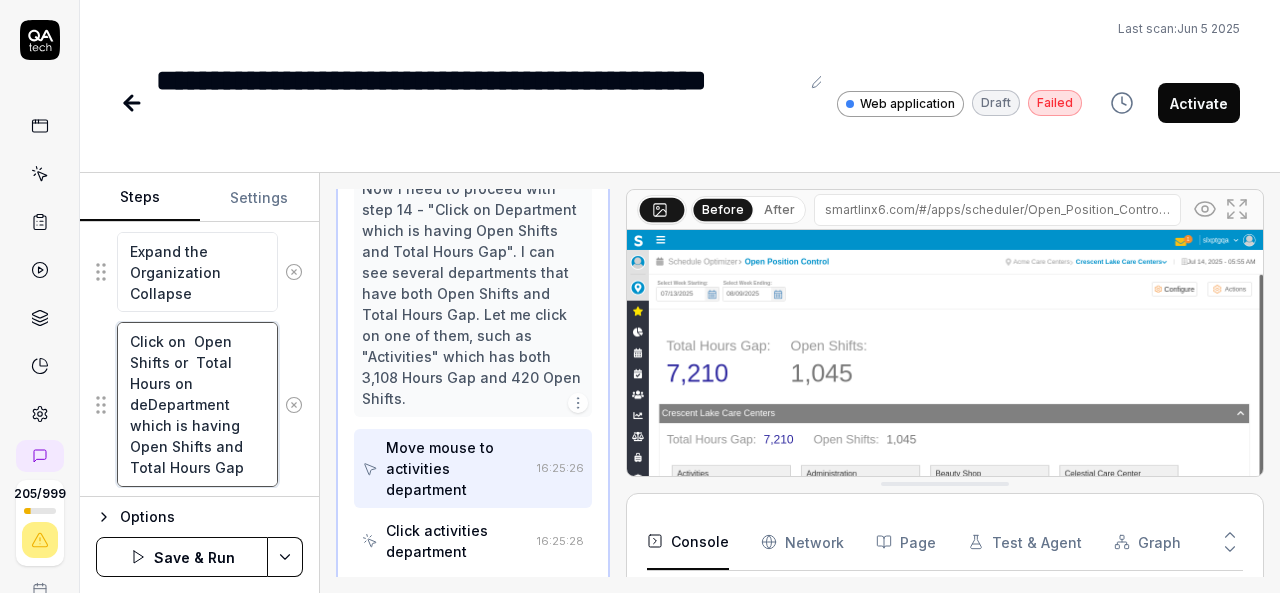 type on "*" 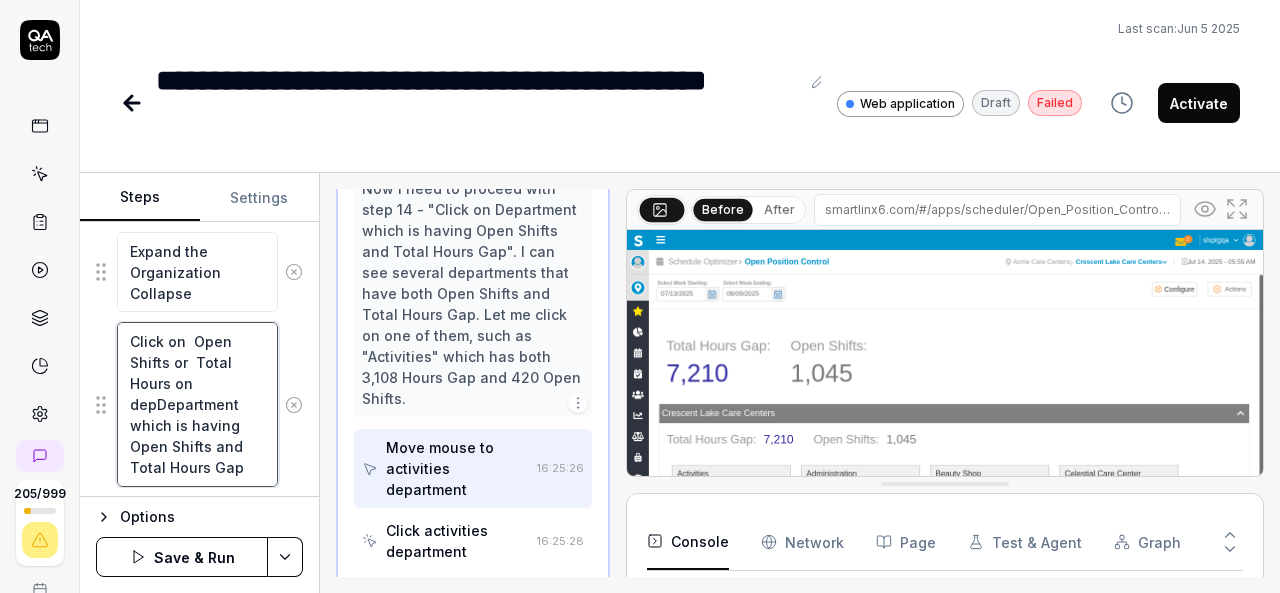 type on "*" 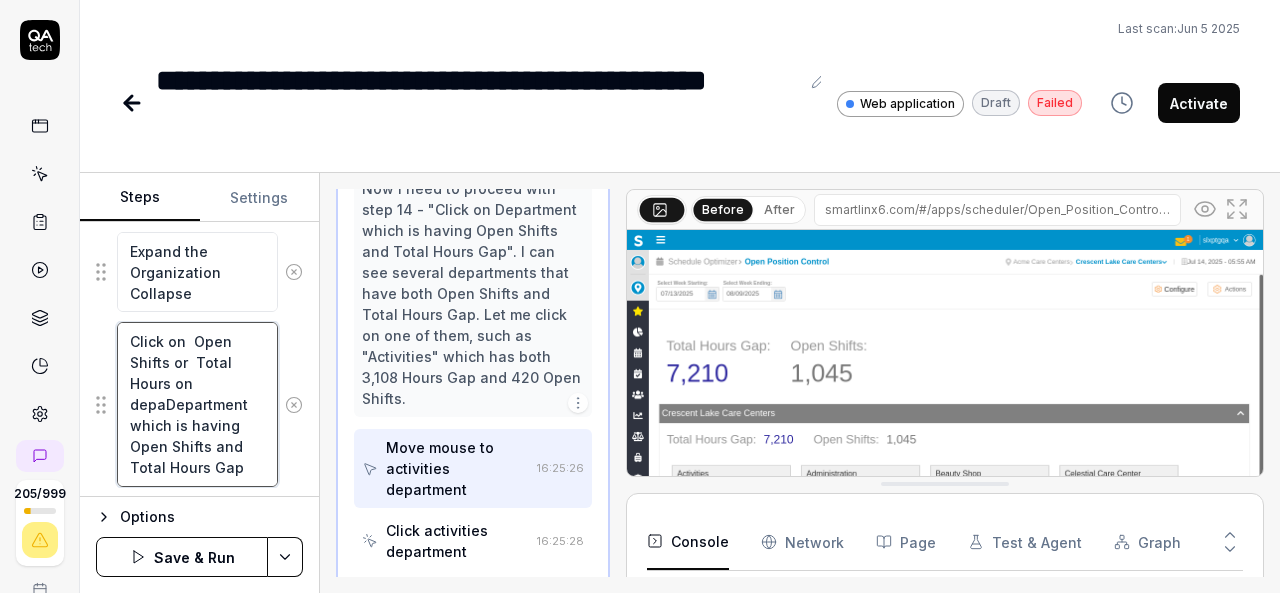 type on "*" 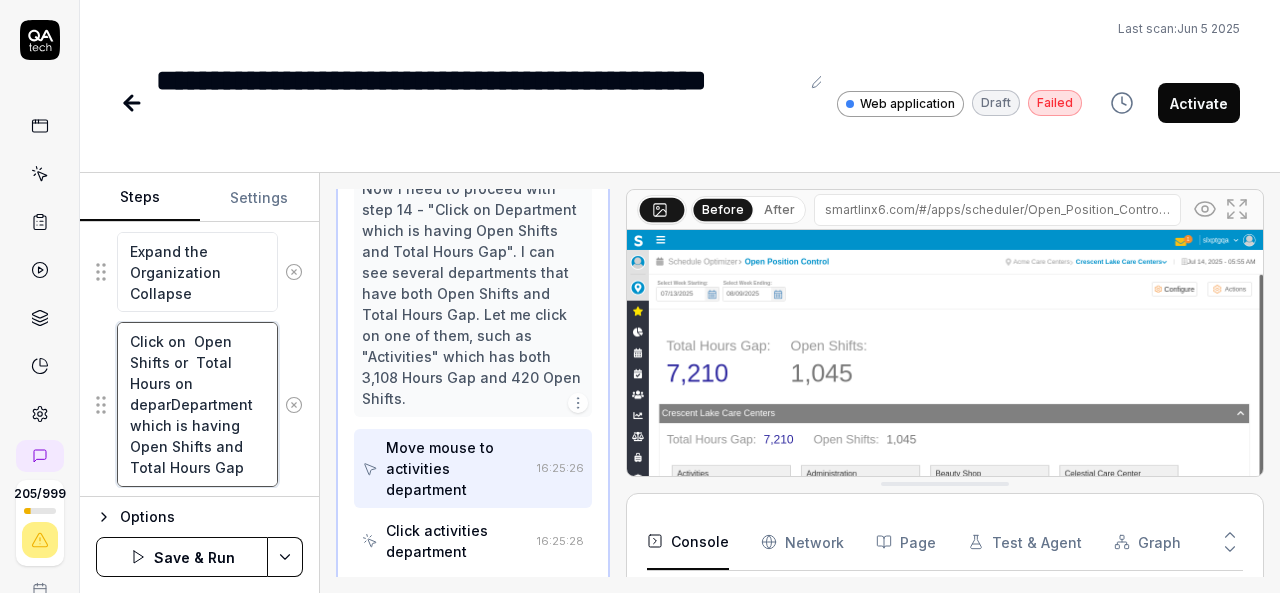 type on "*" 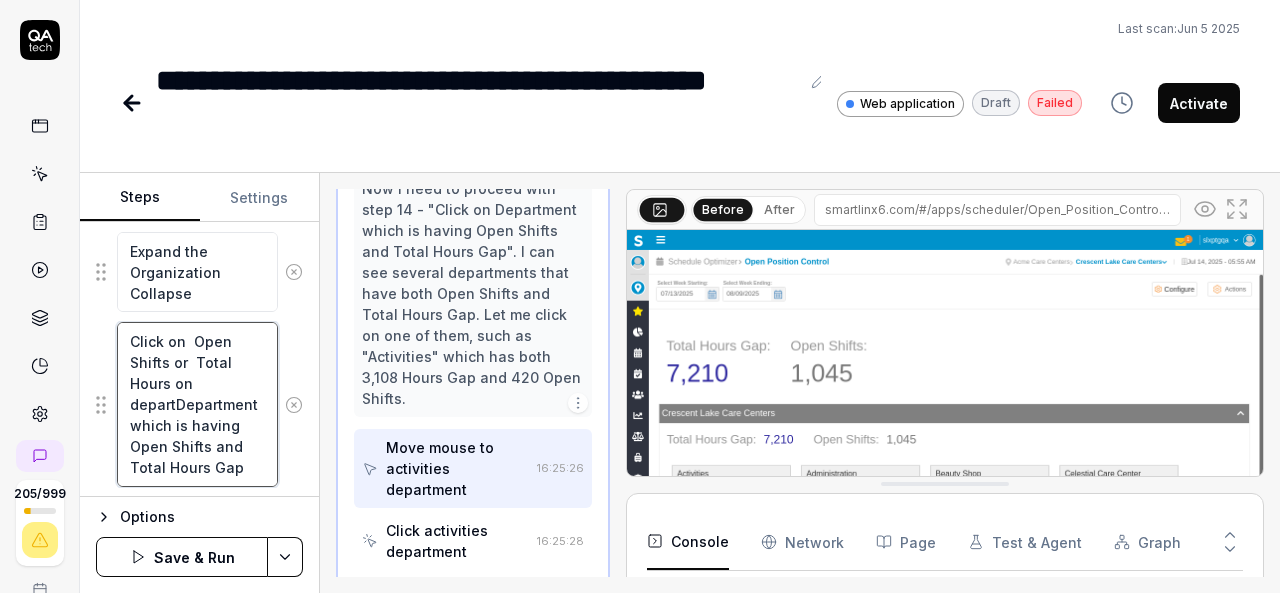 type on "*" 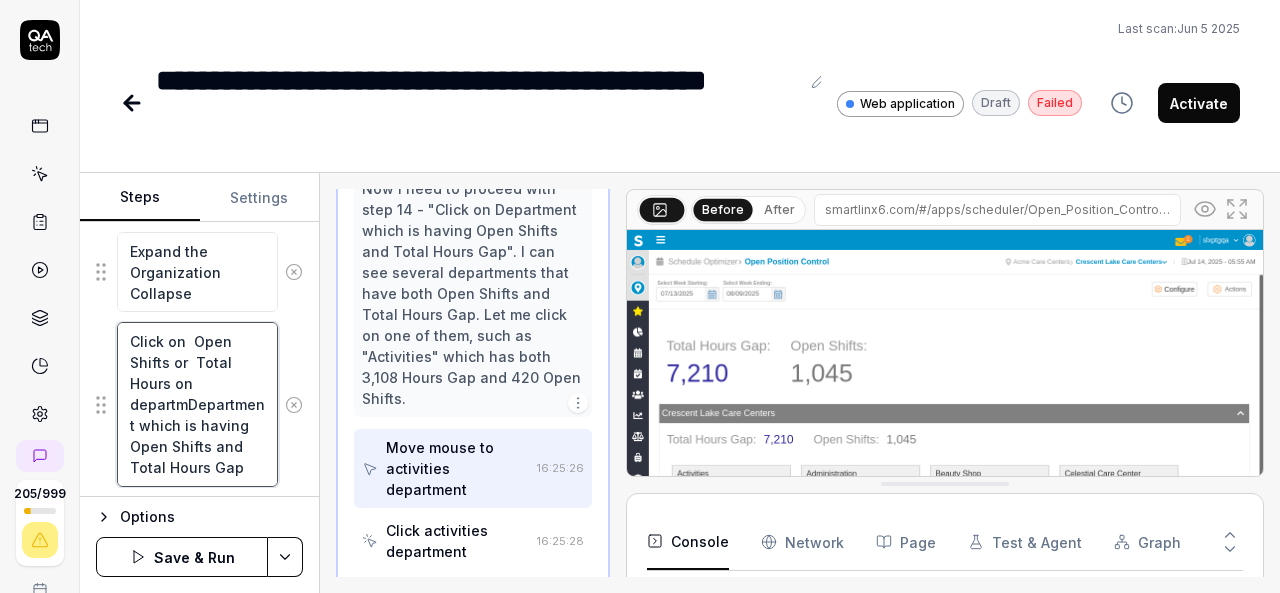 type on "*" 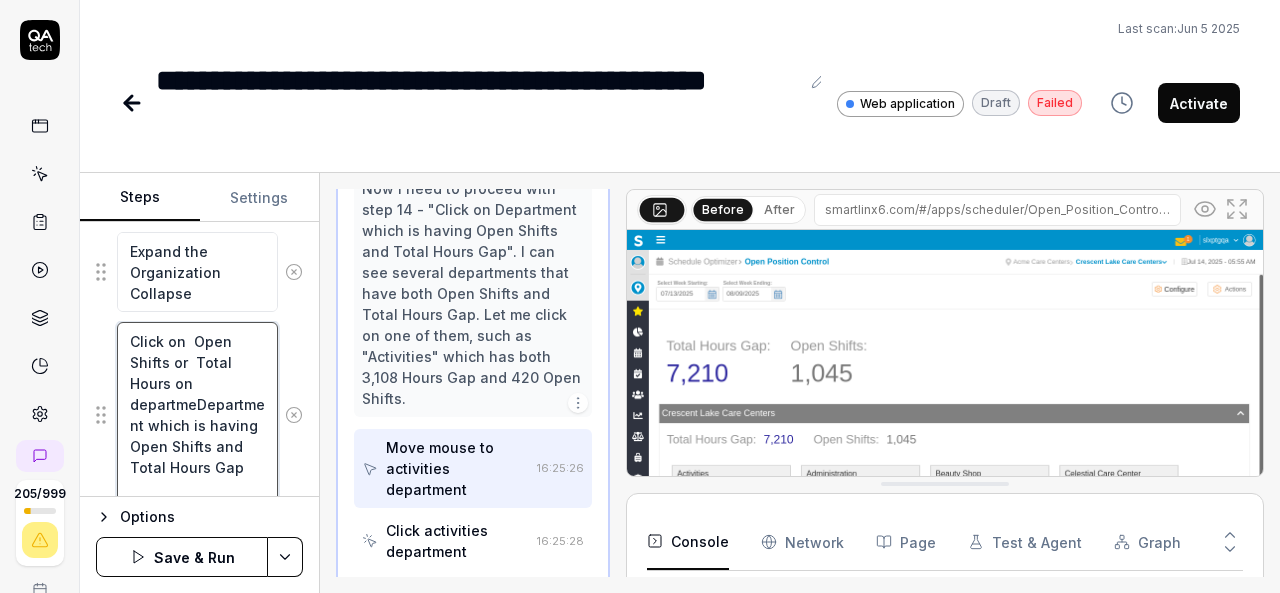 type on "*" 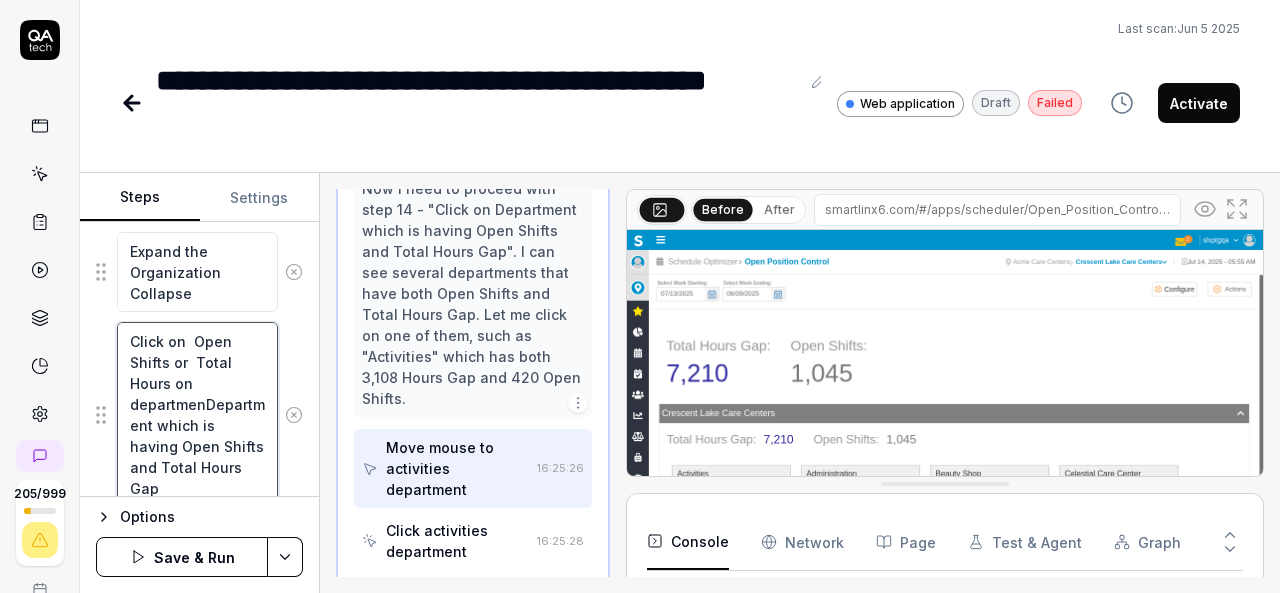 type on "*" 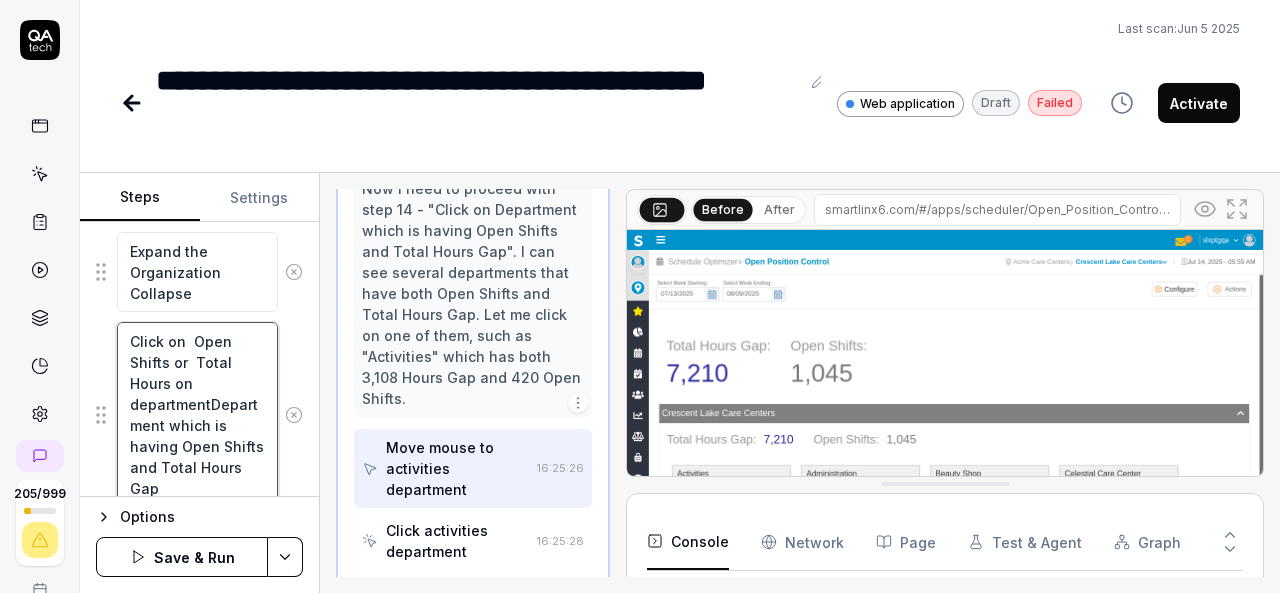type on "*" 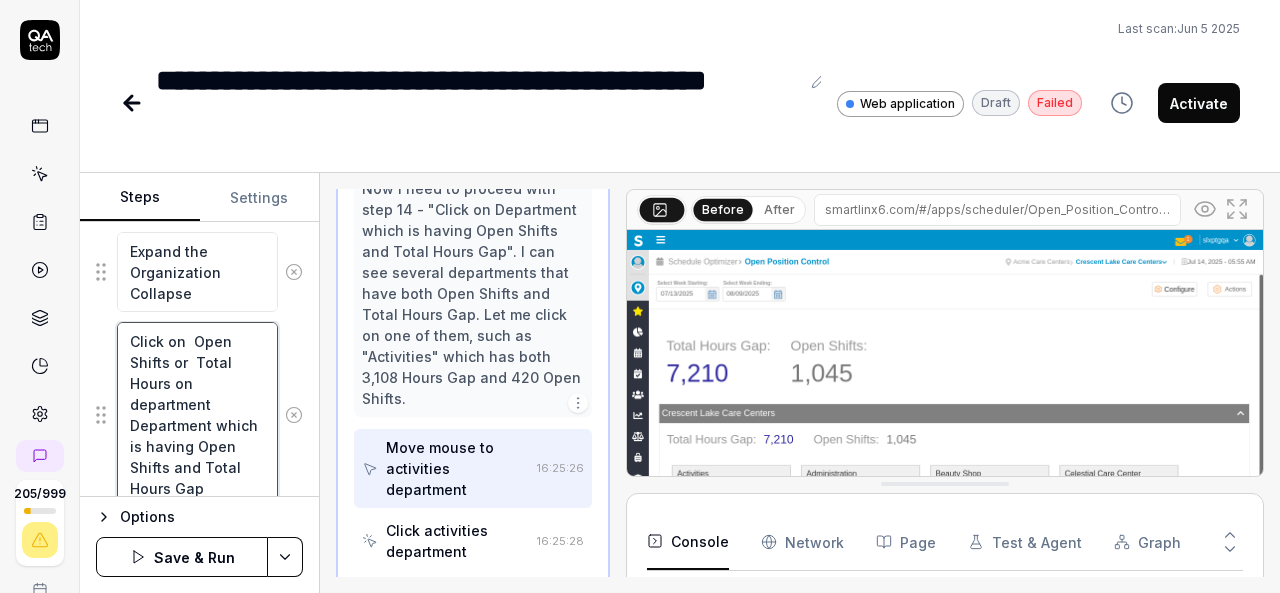 click on "Click on  Open Shifts or  Total Hours on department Department which is having Open Shifts and Total Hours Gap" at bounding box center (197, 414) 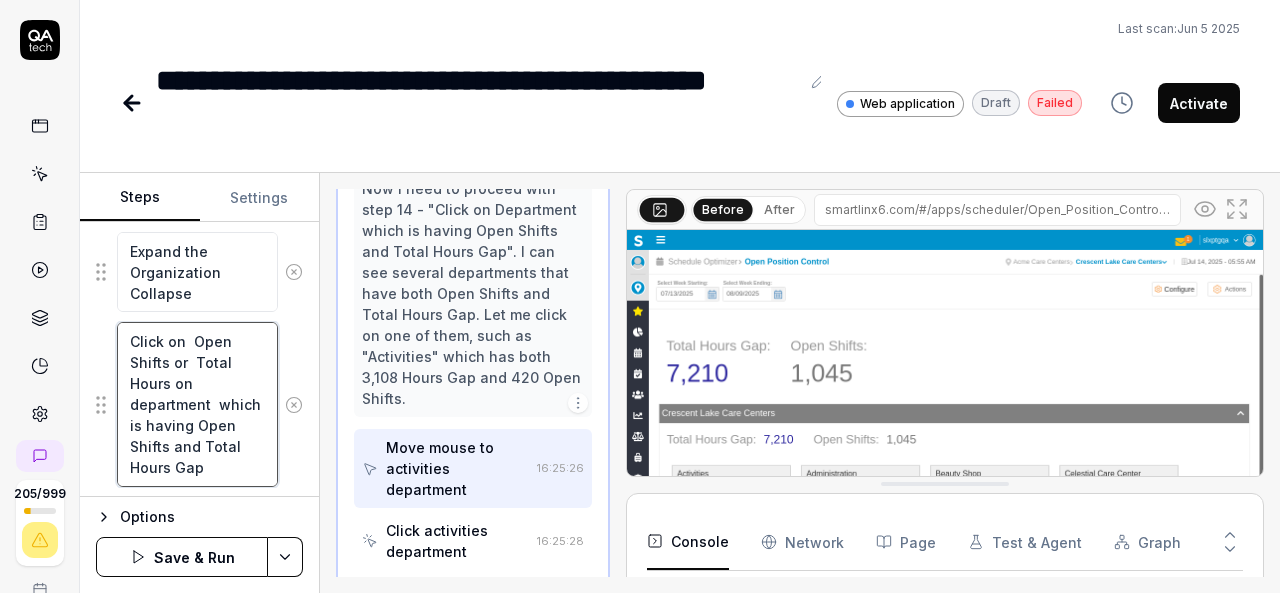 click on "Click on  Open Shifts or  Total Hours on department  which is having Open Shifts and Total Hours Gap" at bounding box center [197, 404] 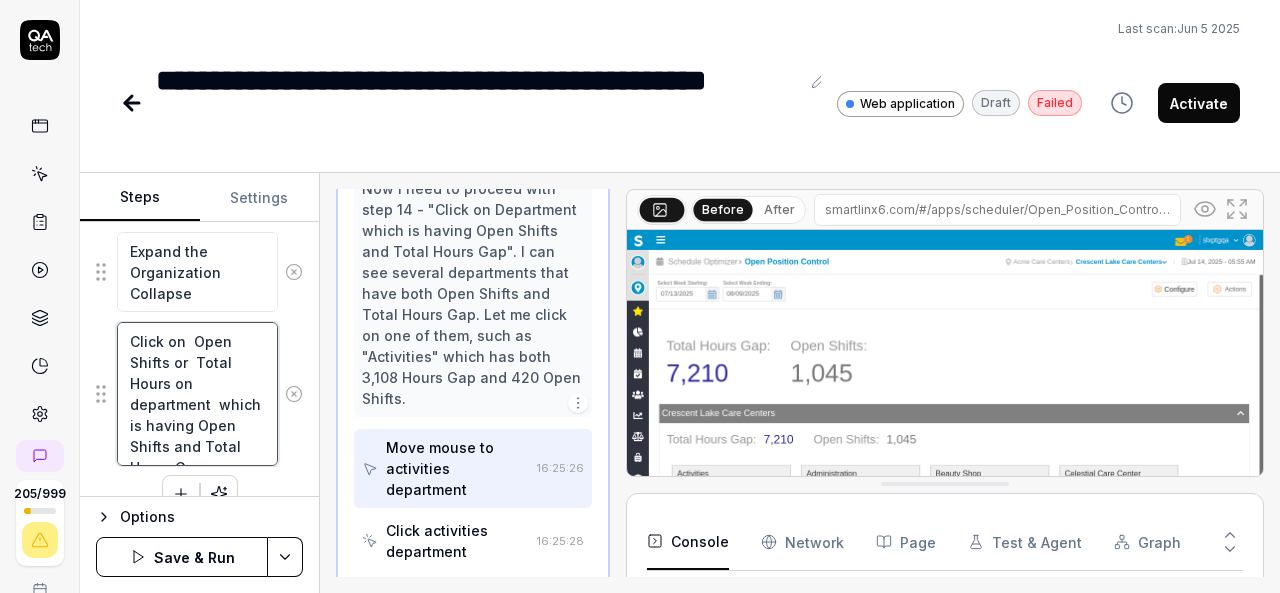 type on "*" 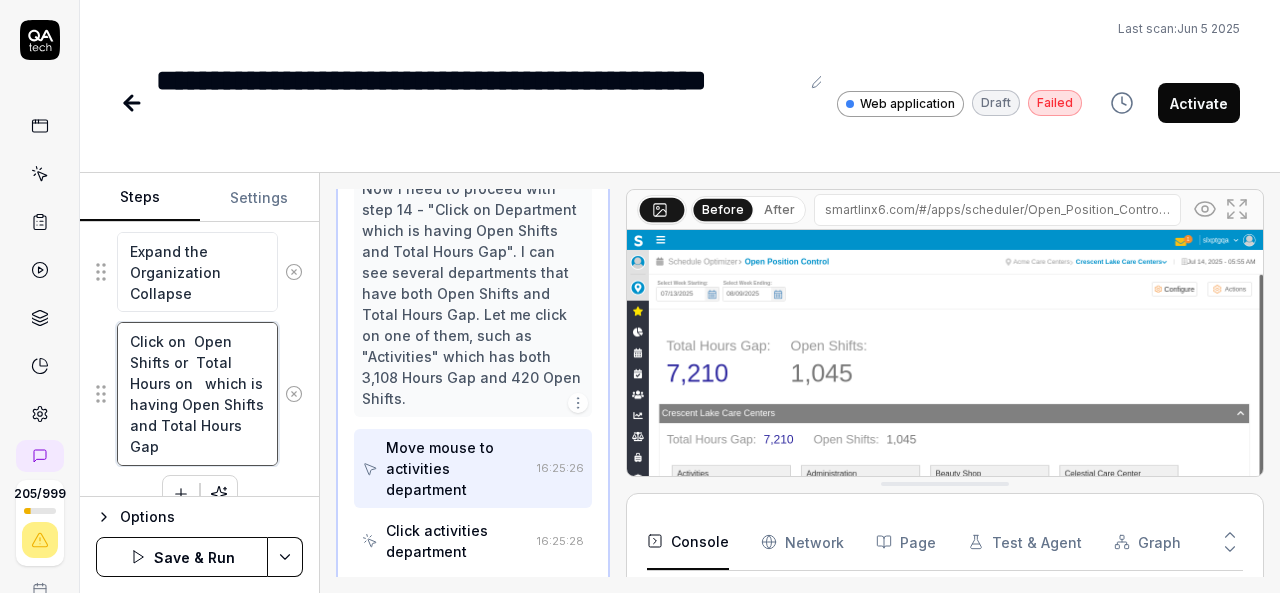 type on "*" 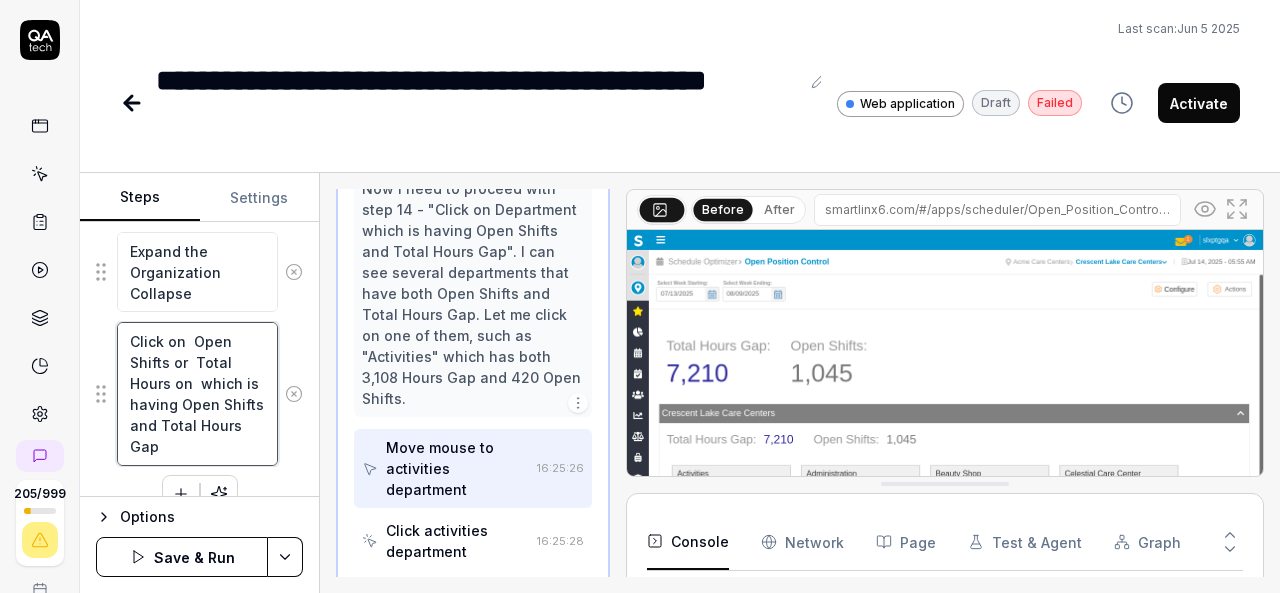 click on "Click on  Open Shifts or  Total Hours on  which is having Open Shifts and Total Hours Gap" at bounding box center [197, 393] 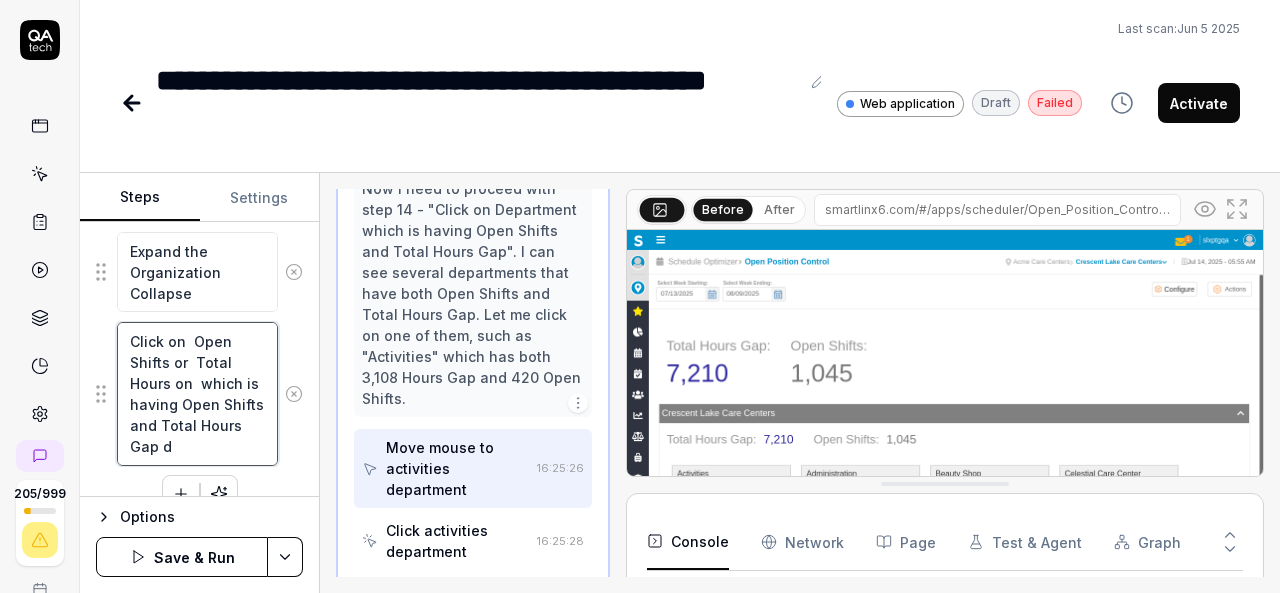 type on "*" 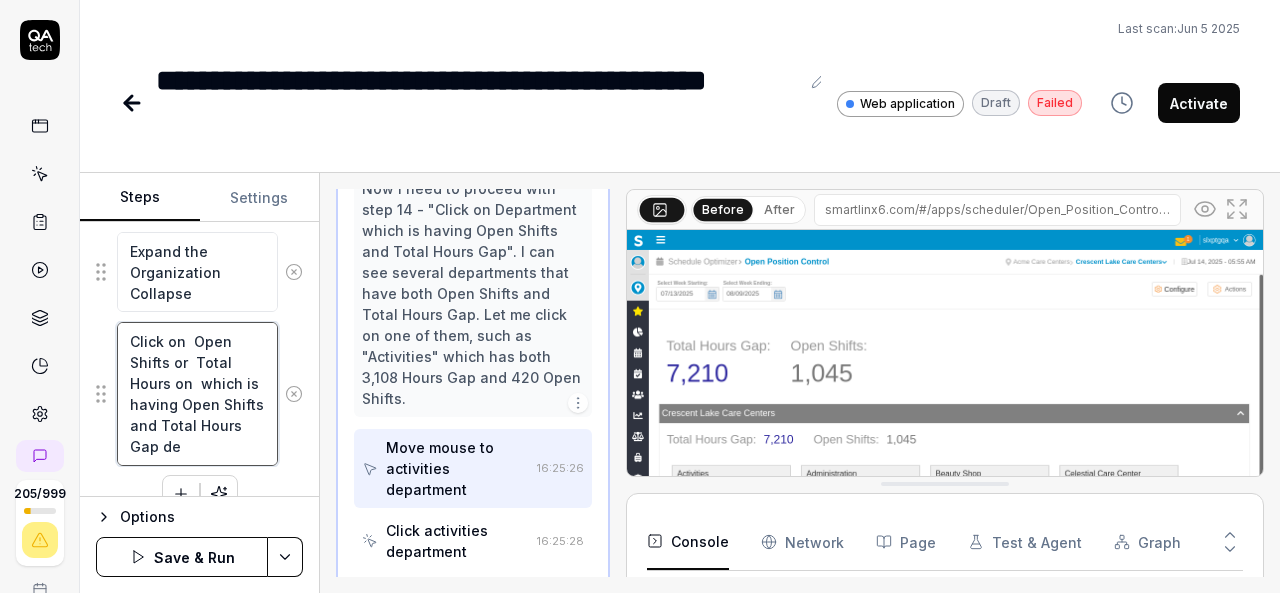 type on "*" 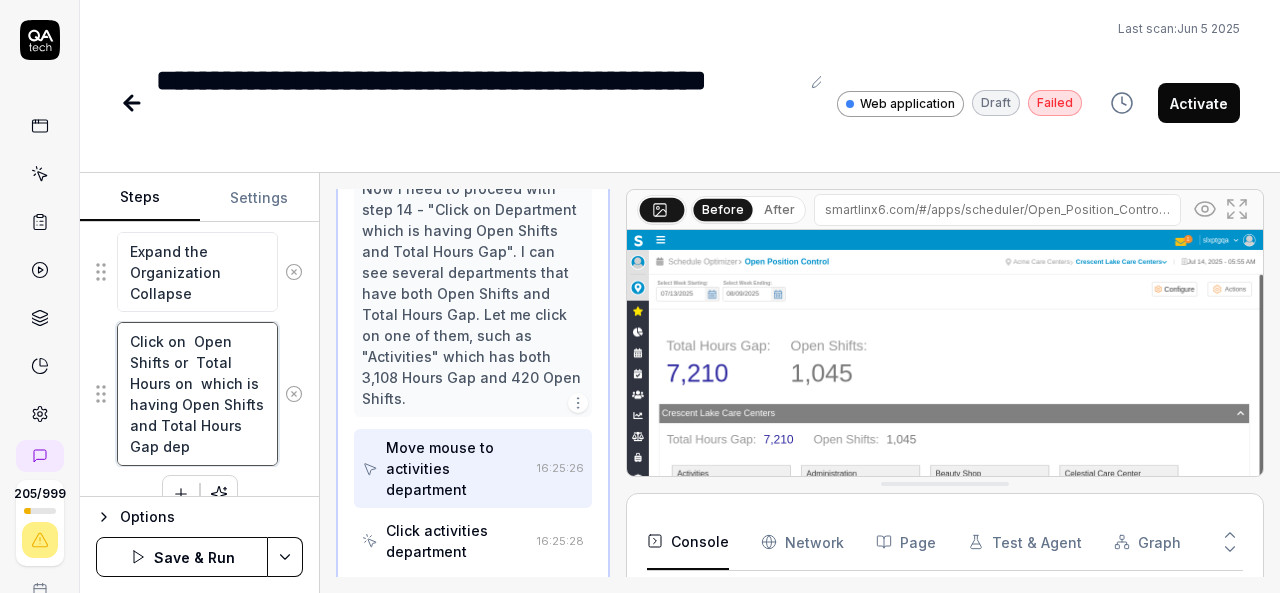 type on "*" 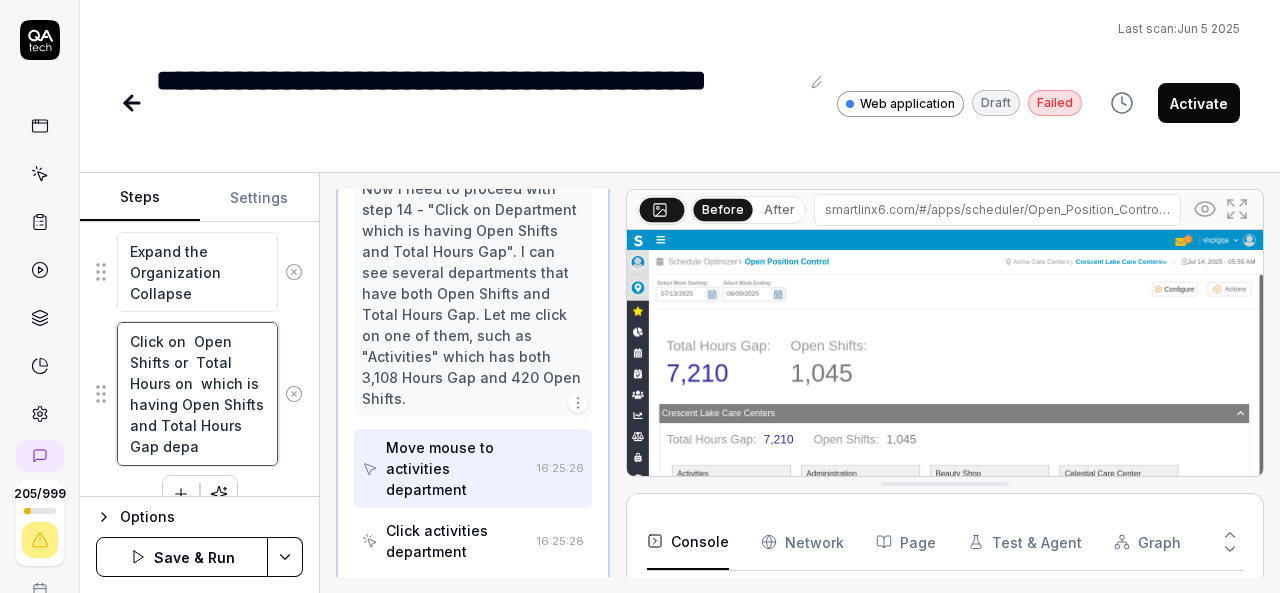 type on "*" 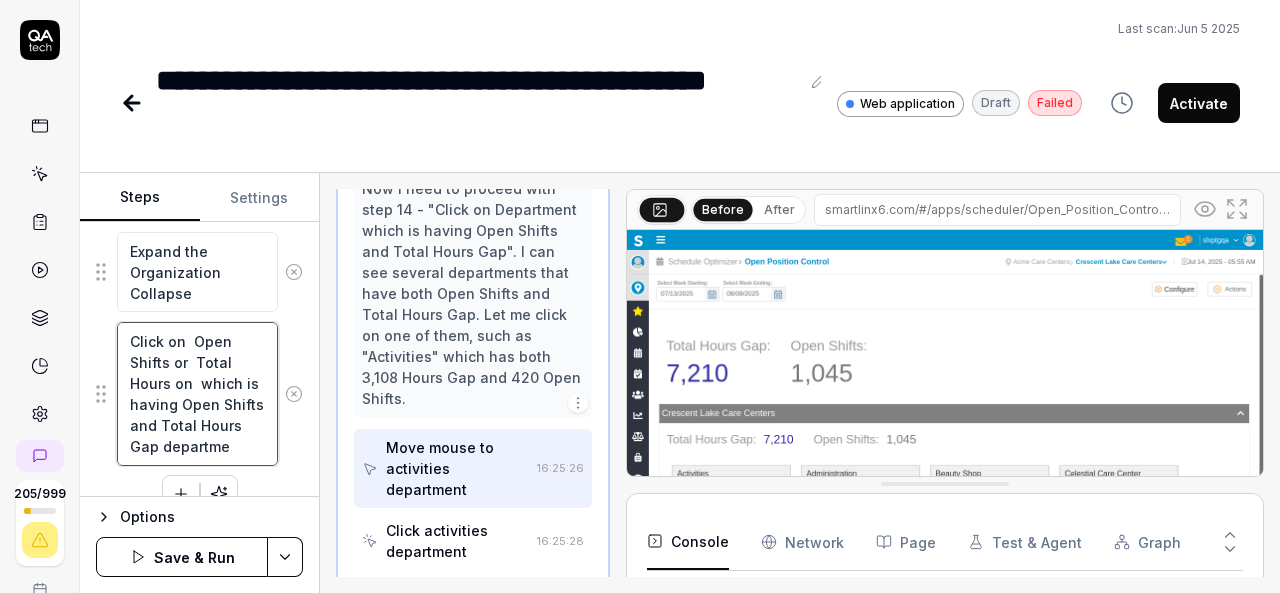 type on "*" 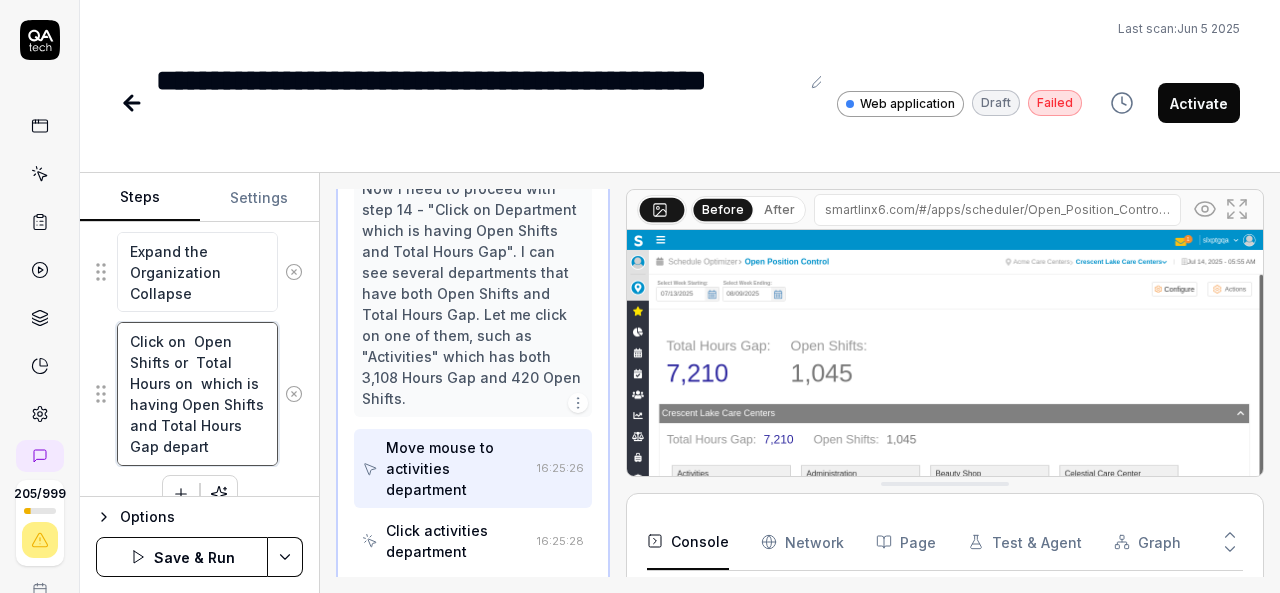 type on "*" 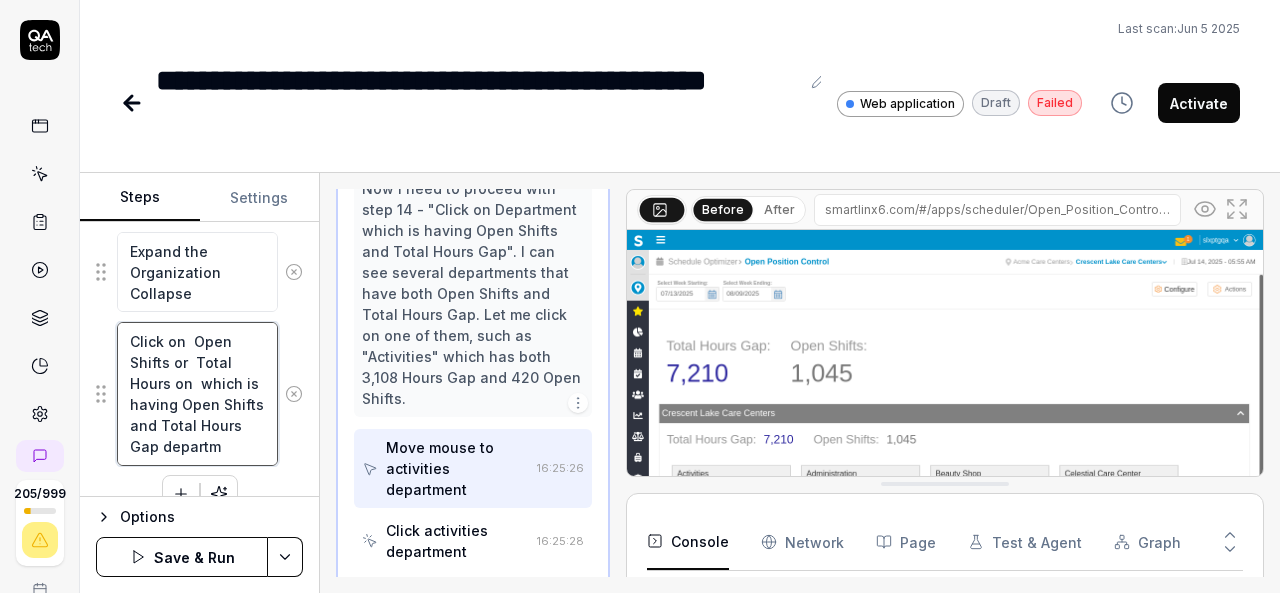 type on "*" 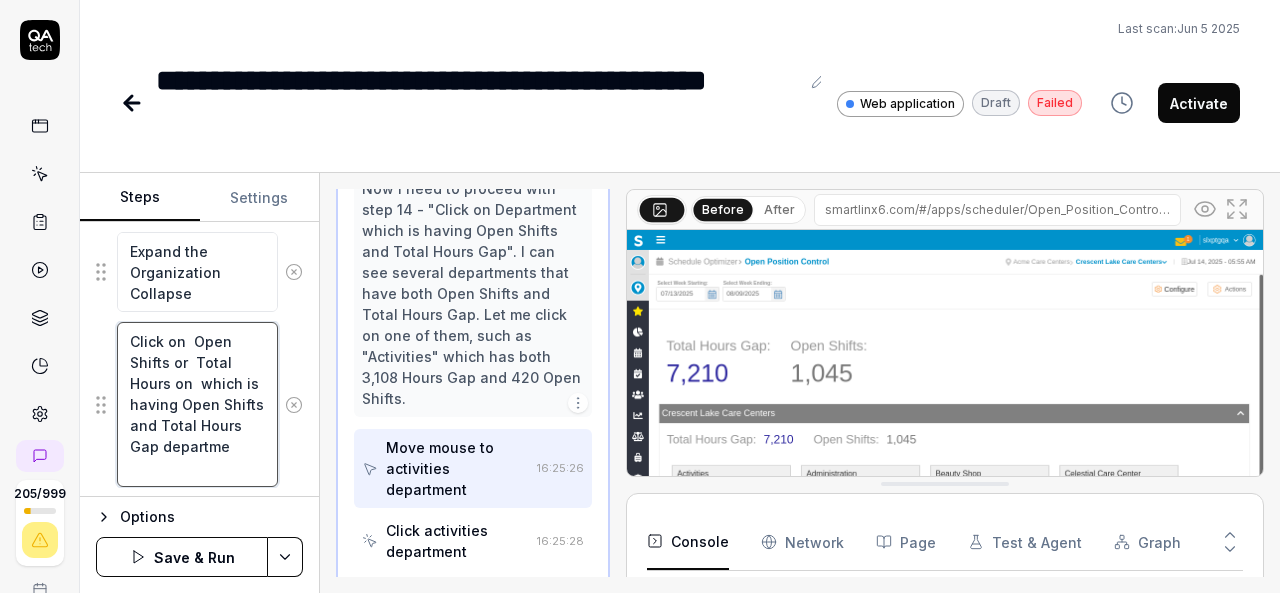 type on "*" 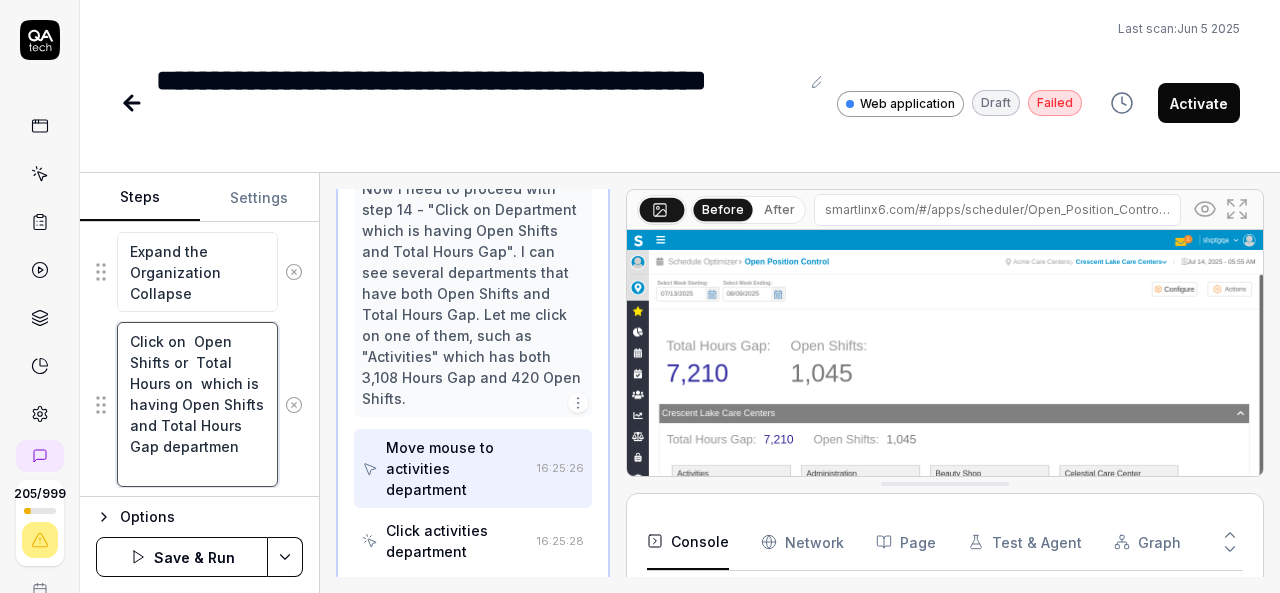 type on "*" 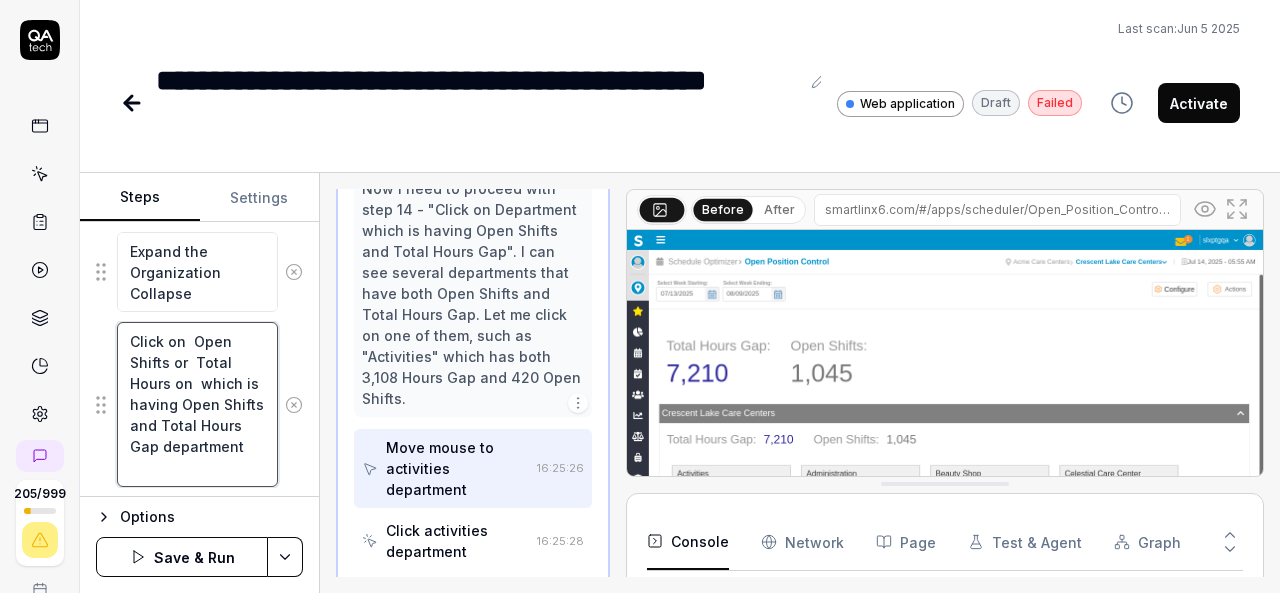 type on "*" 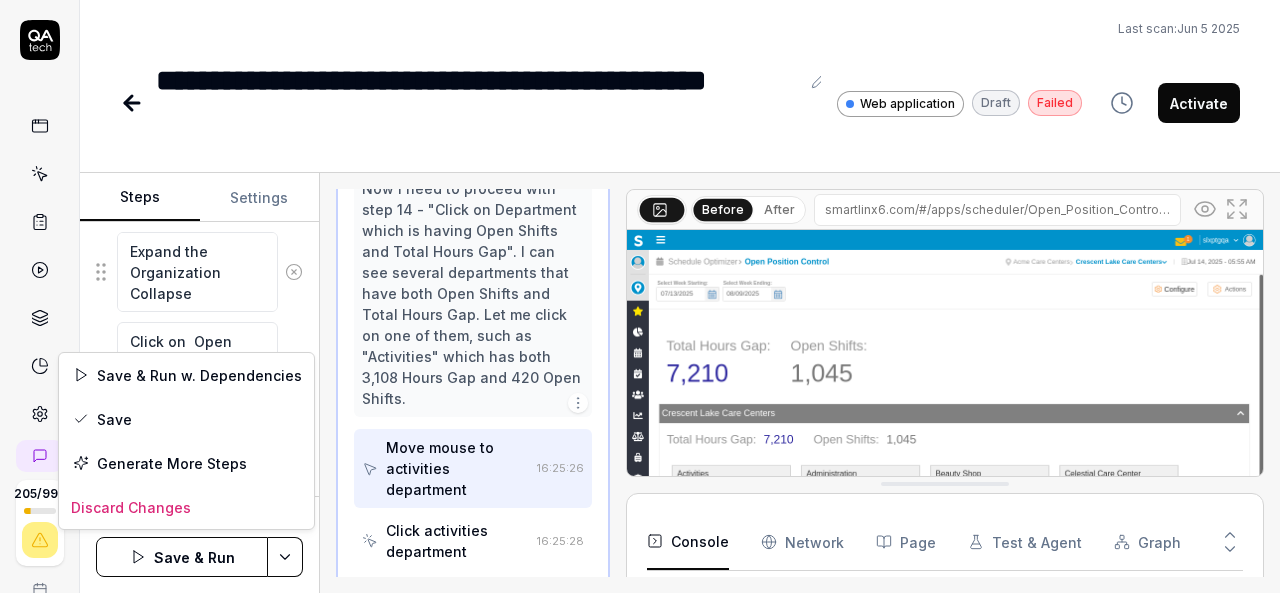 click on "**********" at bounding box center (640, 296) 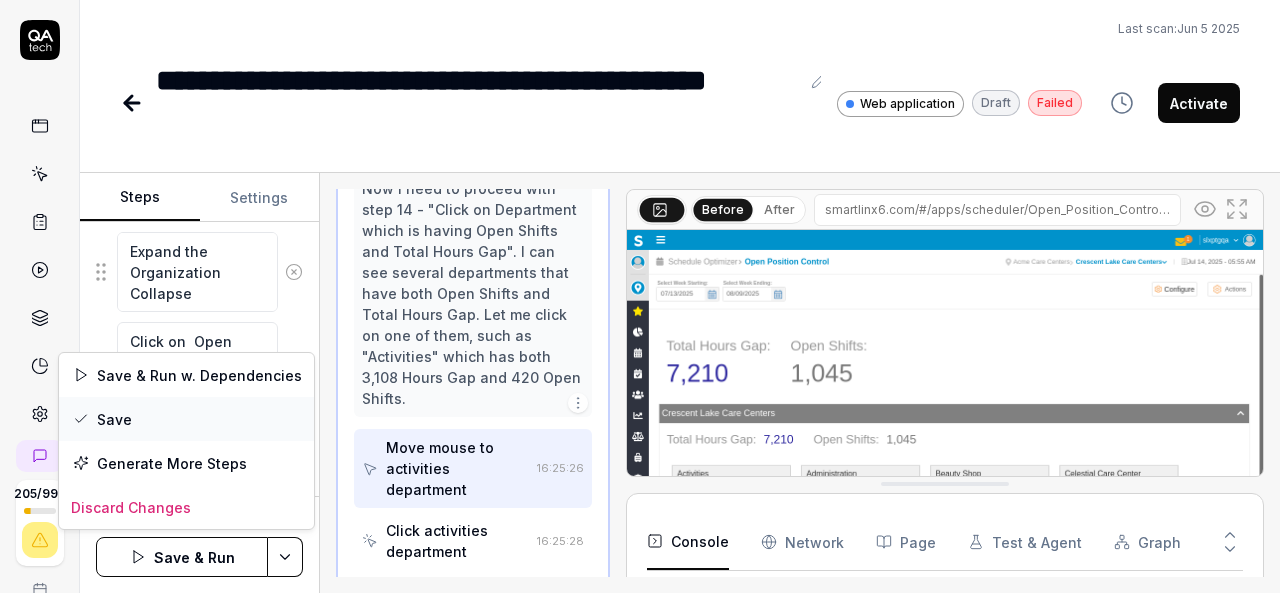 click on "Save" at bounding box center (186, 419) 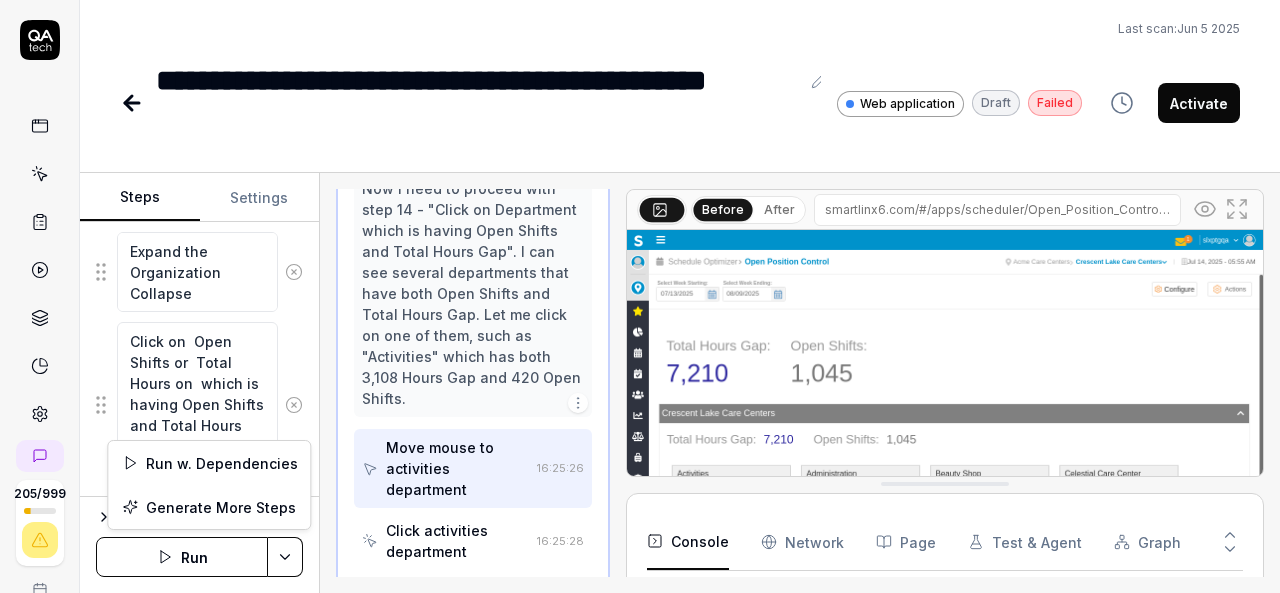 click on "**********" at bounding box center [640, 296] 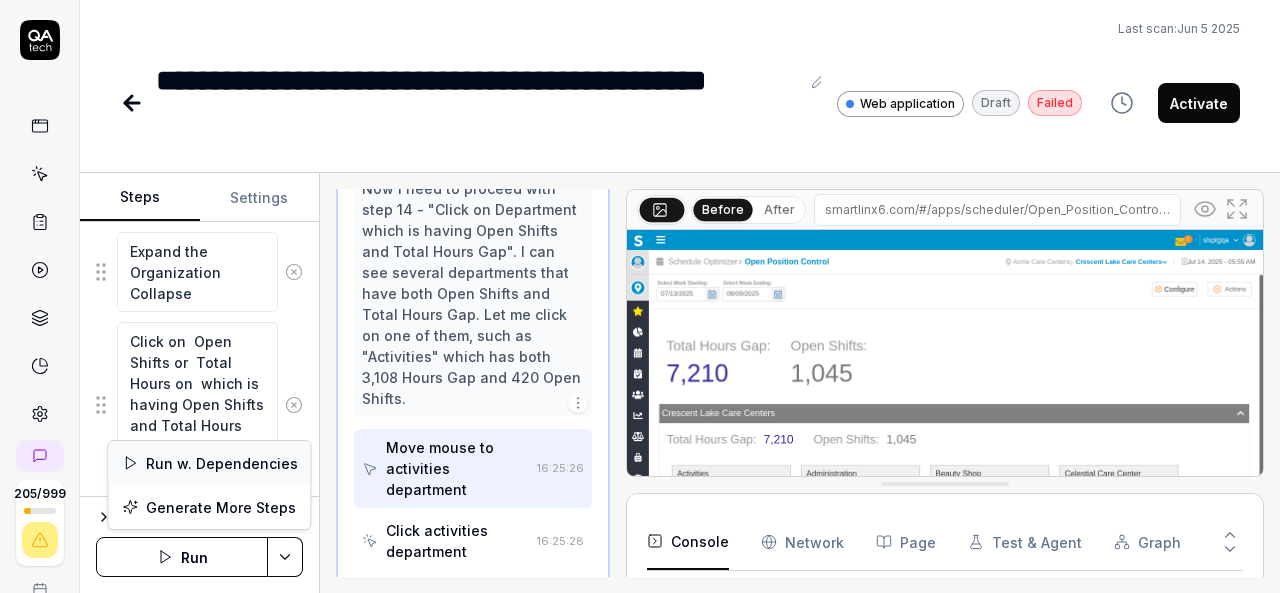 click on "Run w. Dependencies" at bounding box center (209, 463) 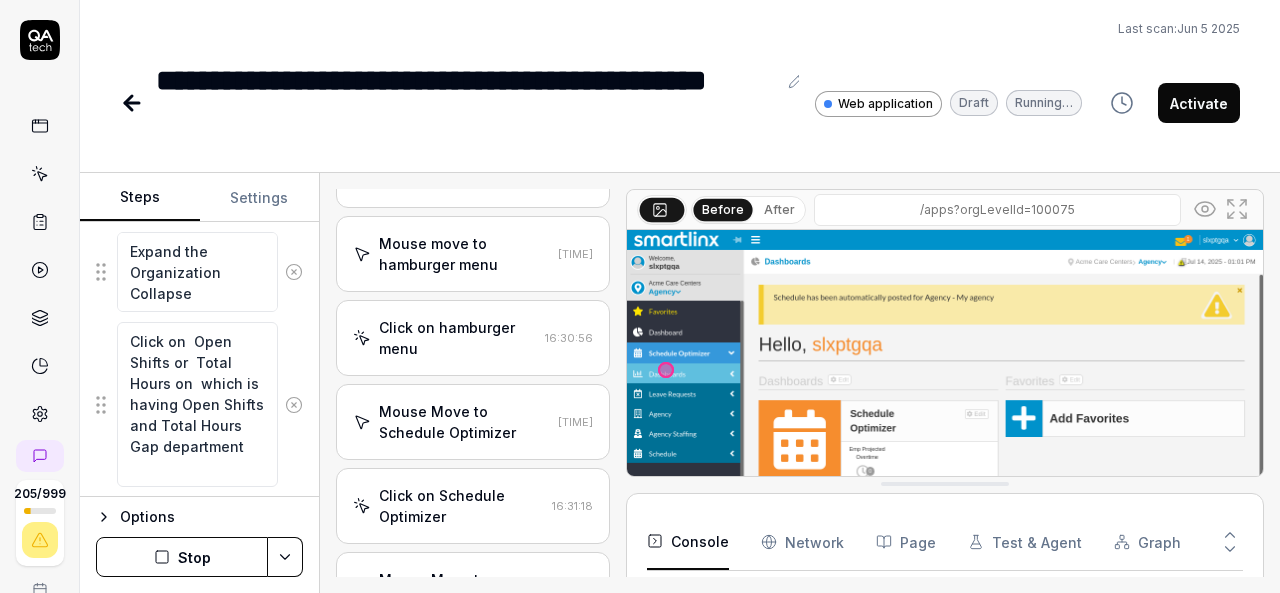 scroll, scrollTop: 860, scrollLeft: 0, axis: vertical 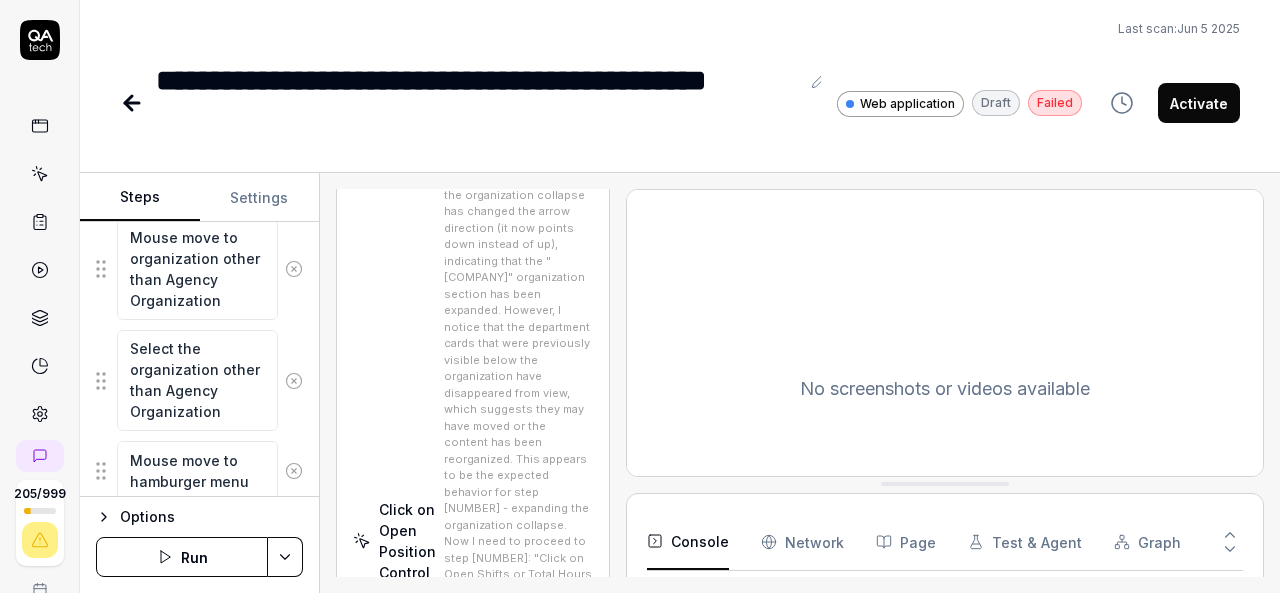 click on "**********" at bounding box center (640, 296) 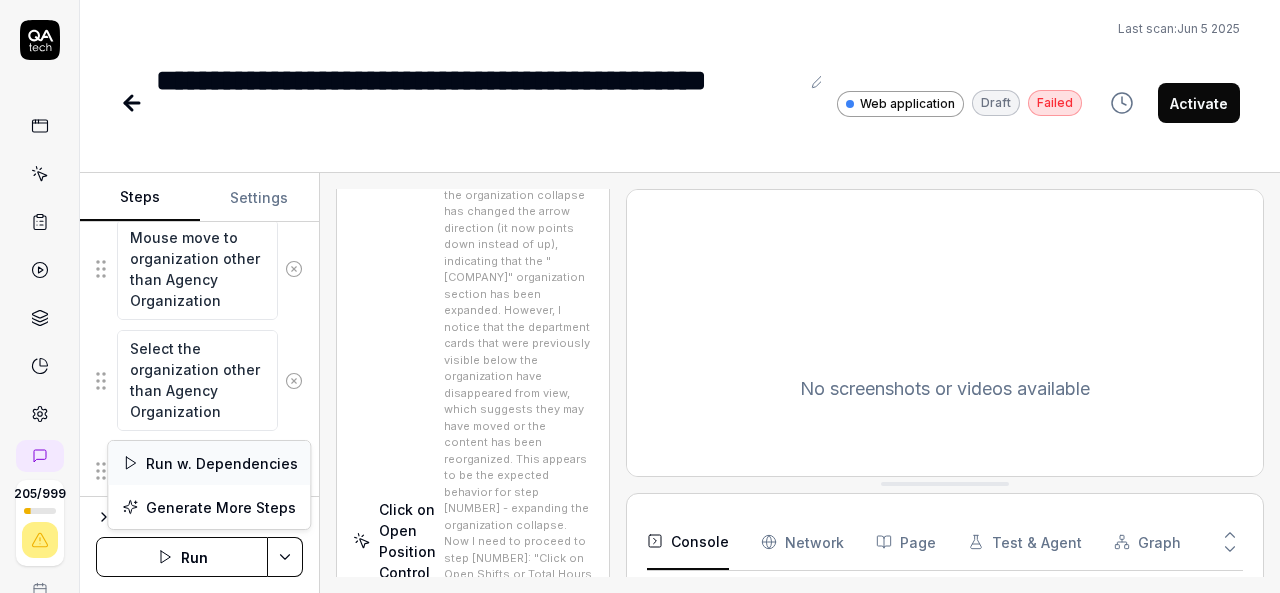 click on "Run w. Dependencies" at bounding box center (209, 463) 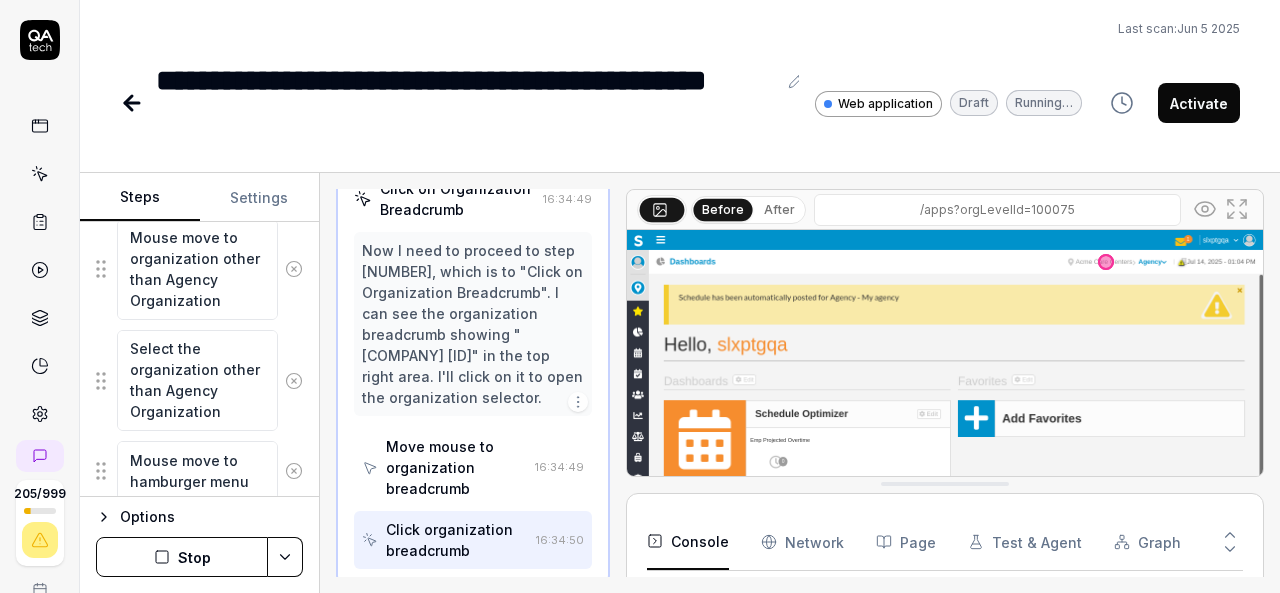 scroll, scrollTop: 359, scrollLeft: 0, axis: vertical 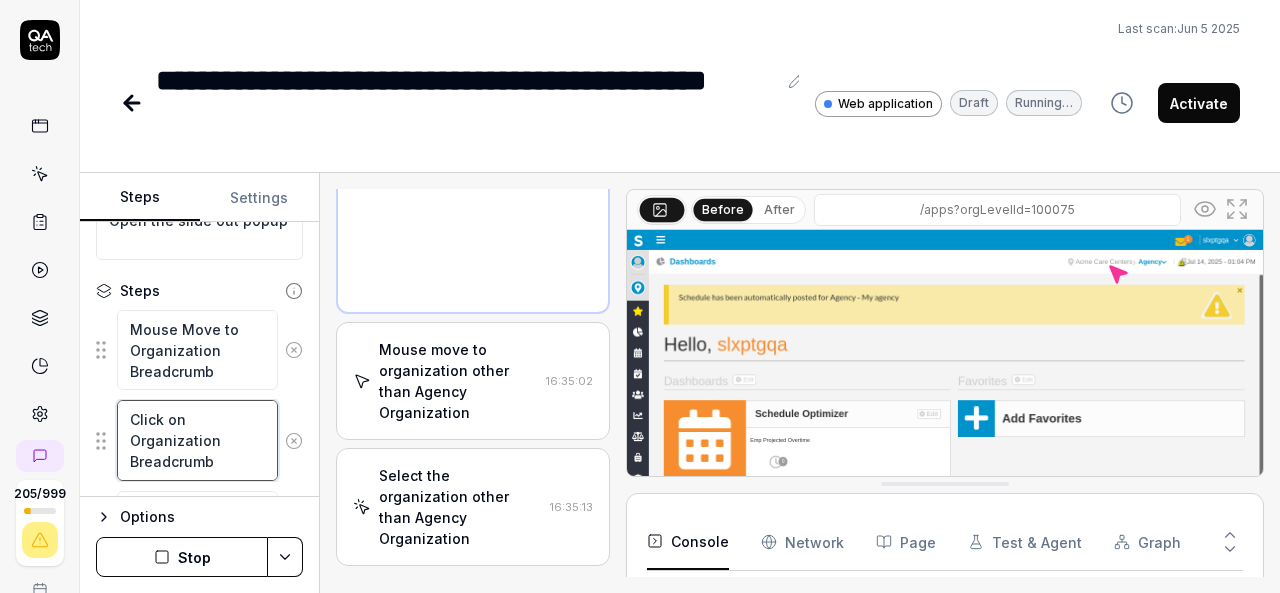 click on "Click on Organization Breadcrumb" at bounding box center (197, 440) 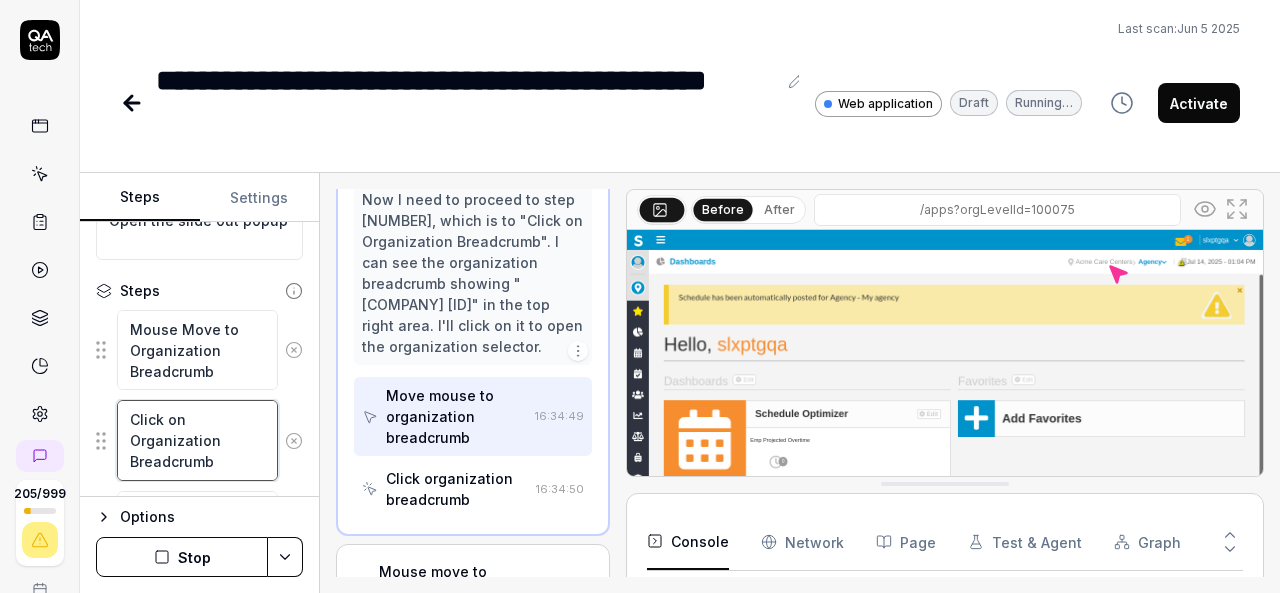 scroll, scrollTop: 294, scrollLeft: 0, axis: vertical 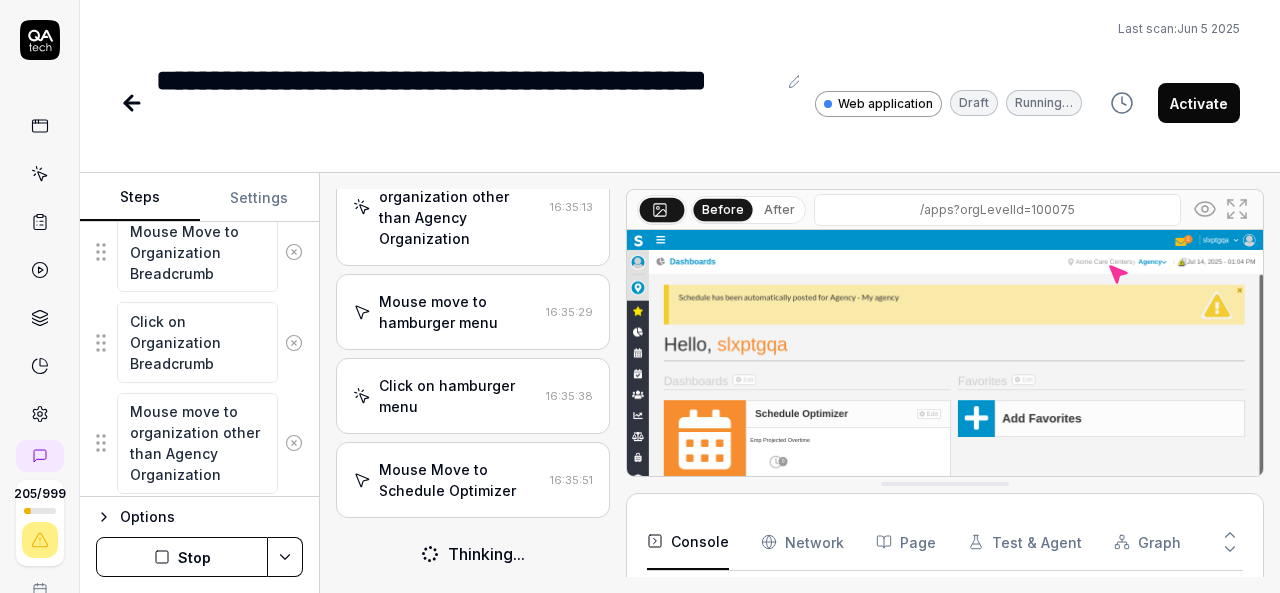 click on "Mouse Move to Schedule Optimizer" at bounding box center (460, 480) 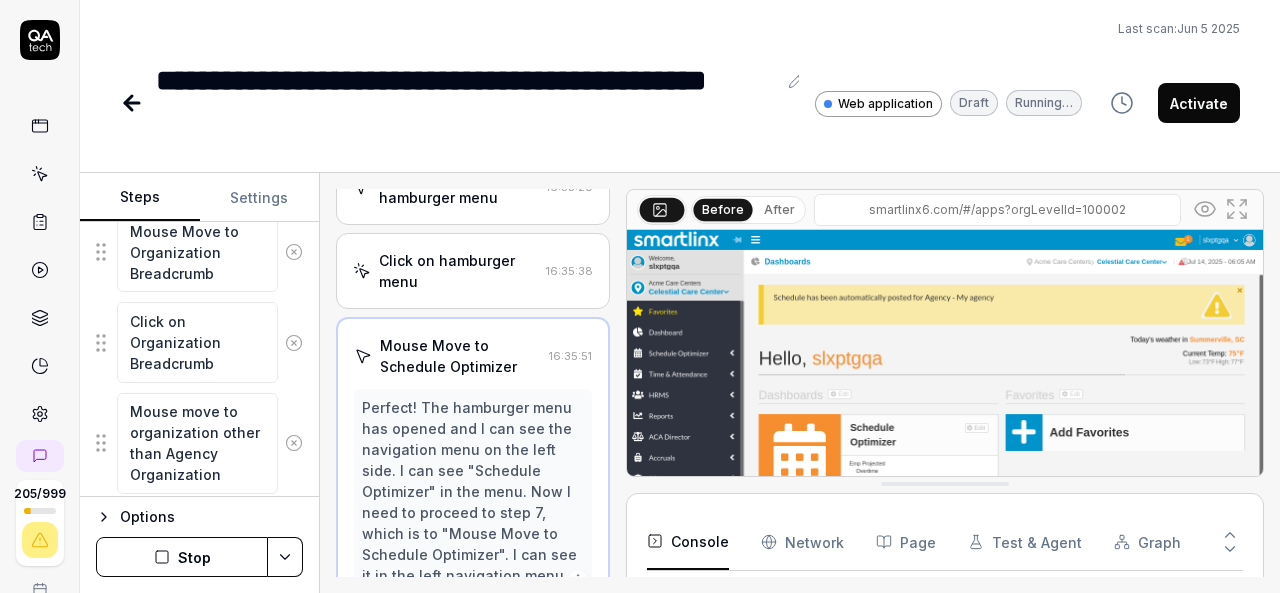 scroll, scrollTop: 649, scrollLeft: 0, axis: vertical 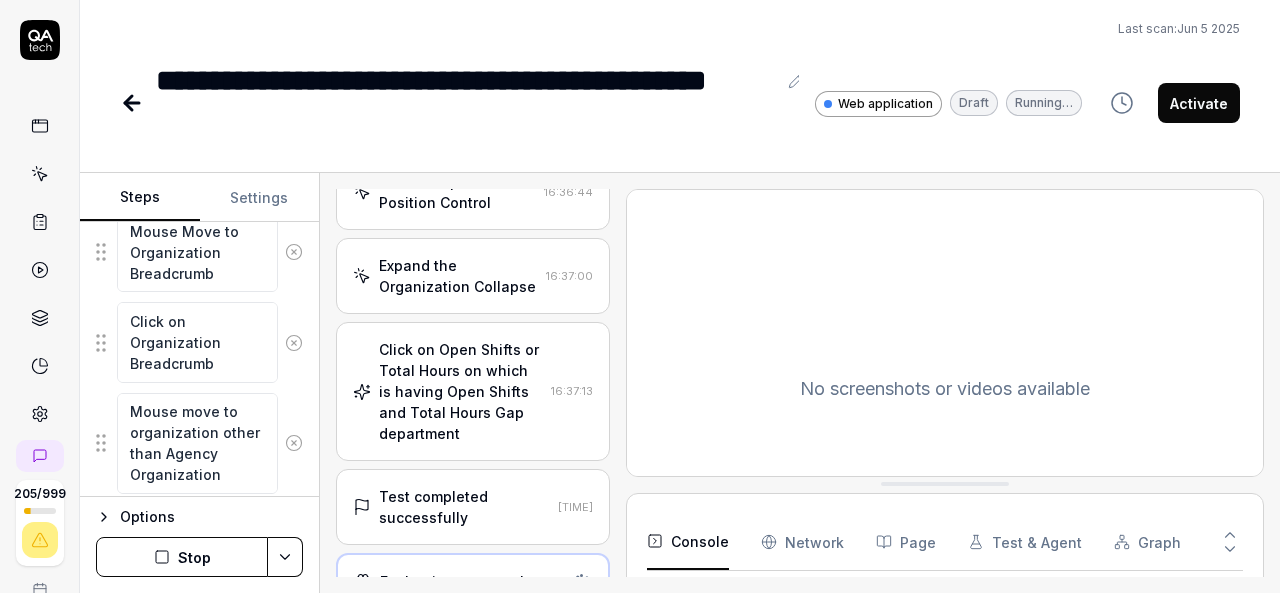 click on "Test completed successfully" at bounding box center (464, 507) 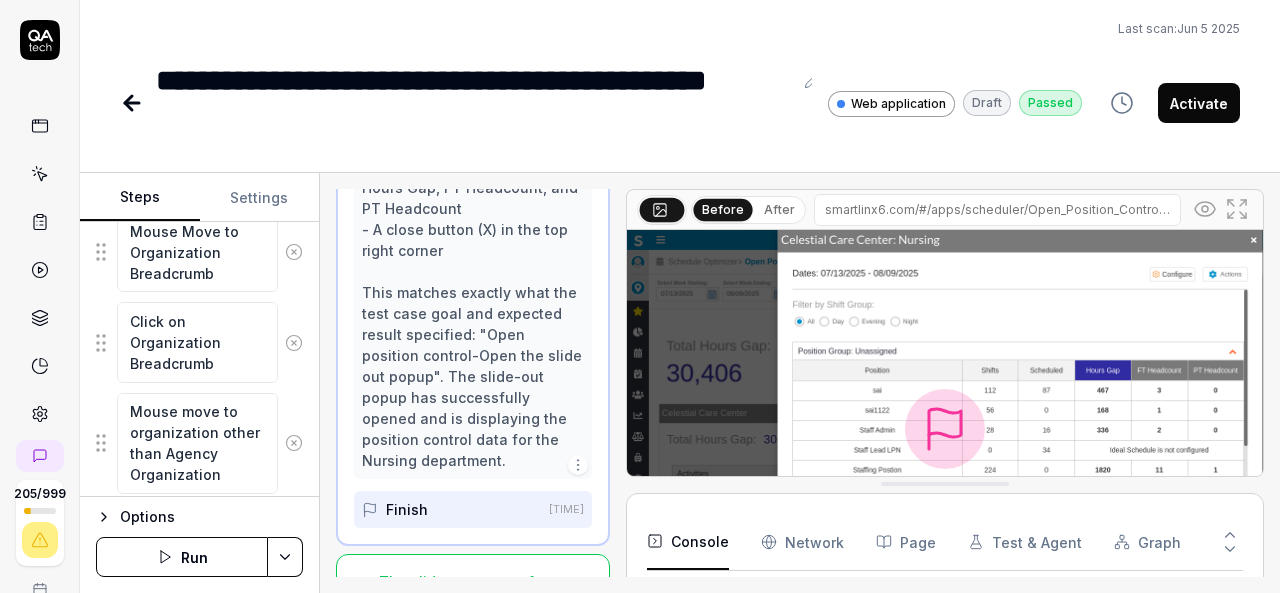 scroll, scrollTop: 2050, scrollLeft: 0, axis: vertical 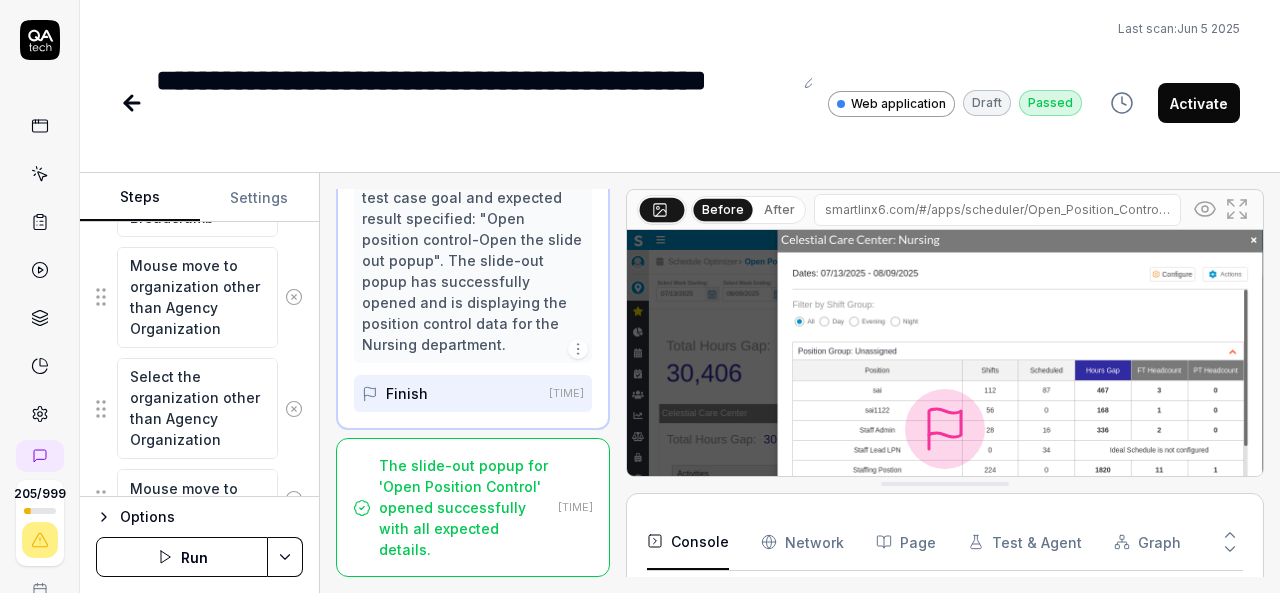 drag, startPoint x: 486, startPoint y: 494, endPoint x: 1000, endPoint y: 322, distance: 542.0148 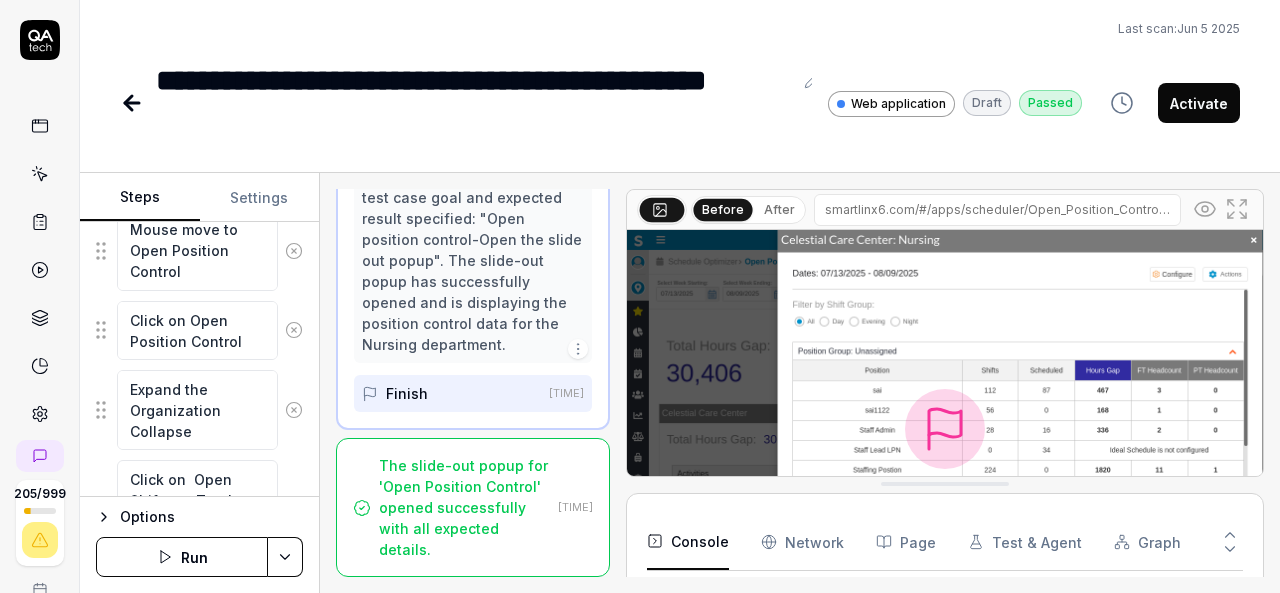 scroll, scrollTop: 1336, scrollLeft: 0, axis: vertical 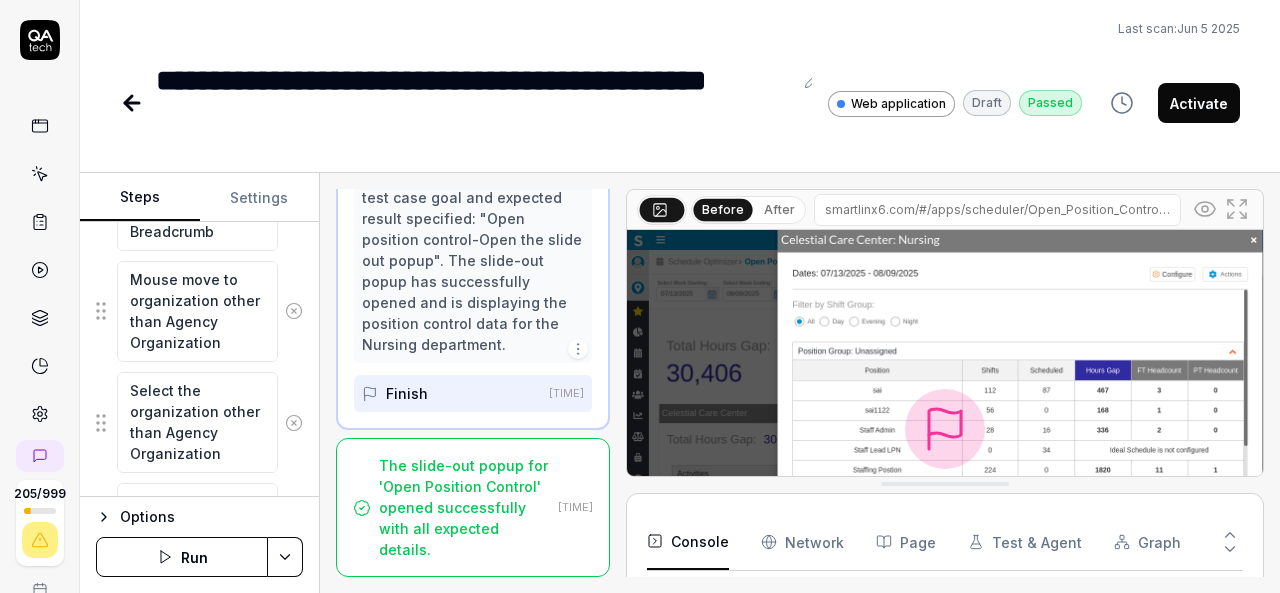 type on "*" 